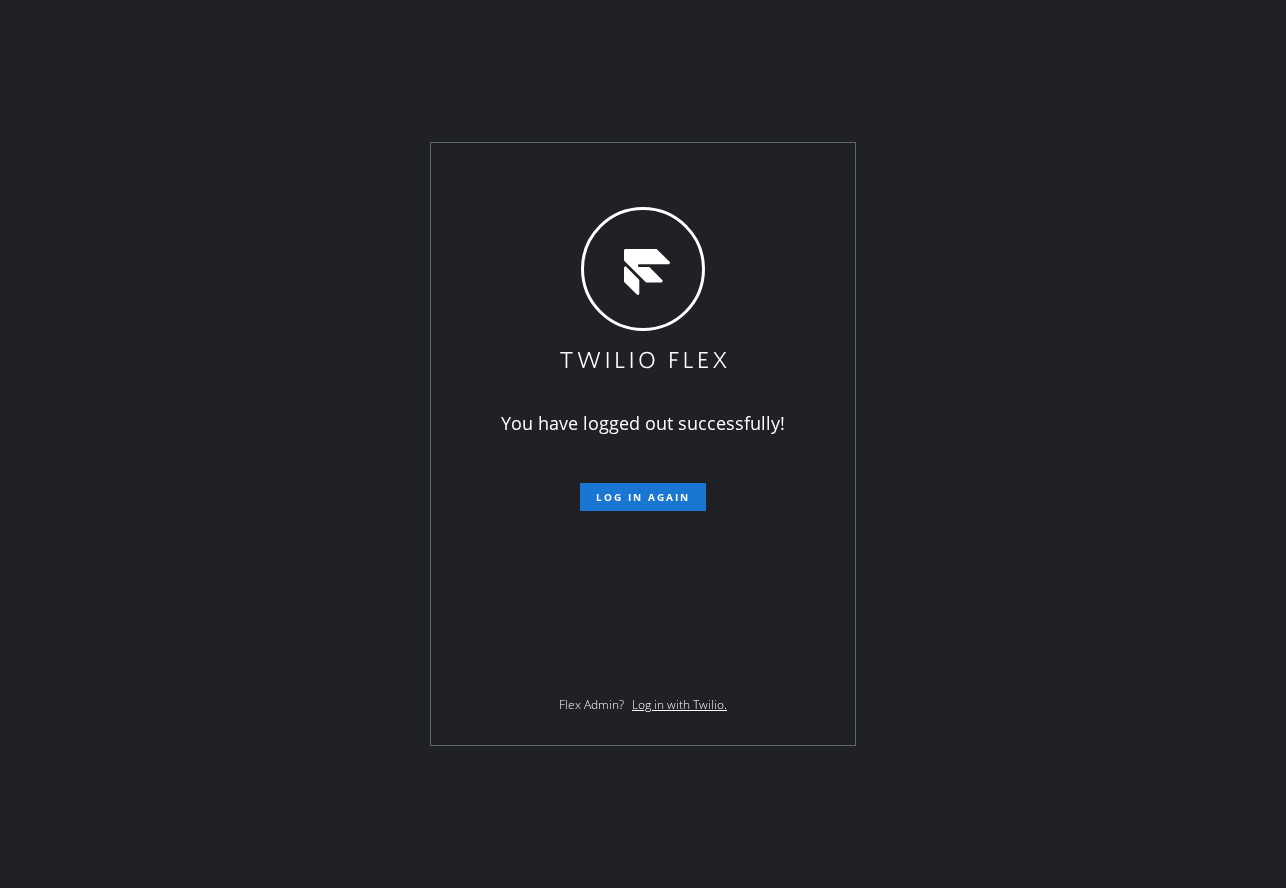 scroll, scrollTop: 0, scrollLeft: 0, axis: both 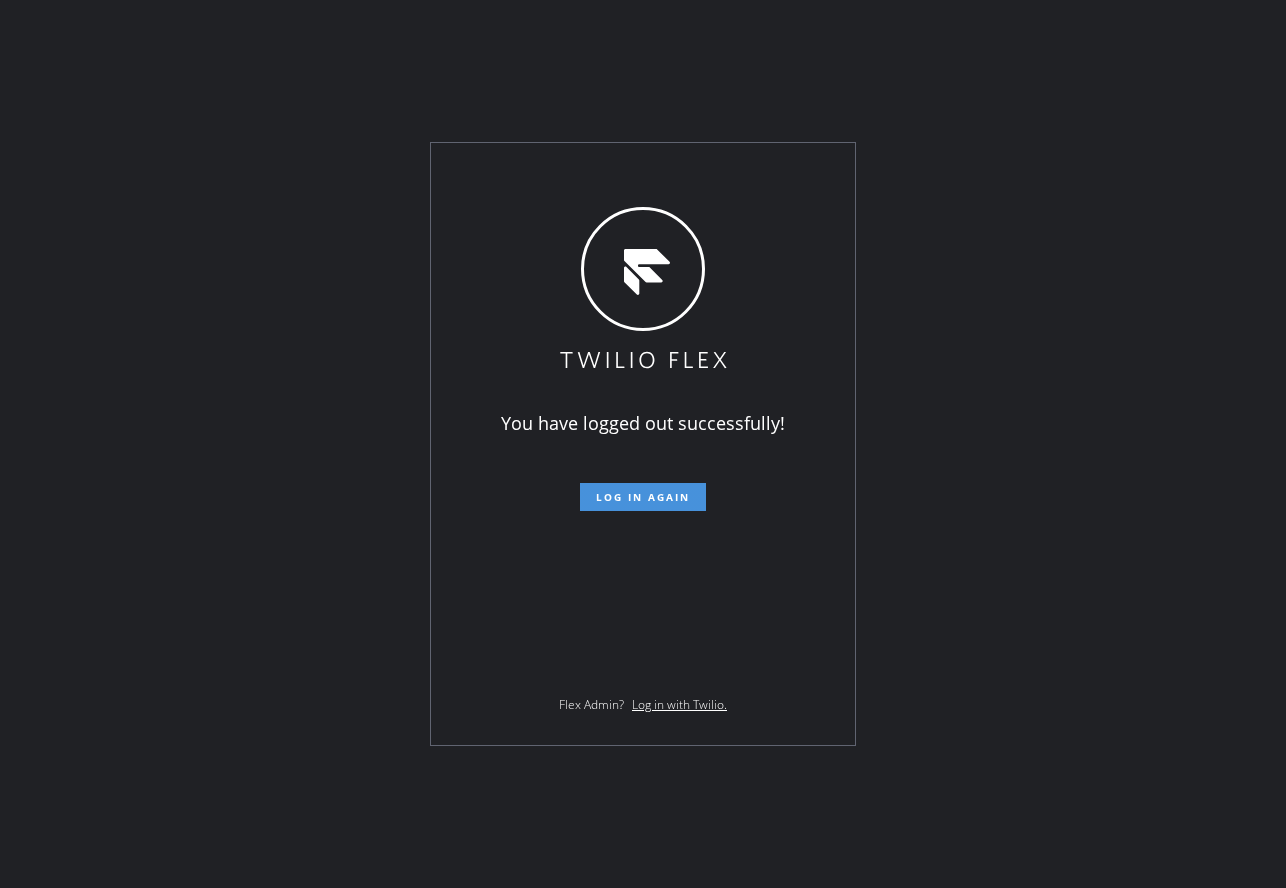 click on "Log in again" at bounding box center [643, 497] 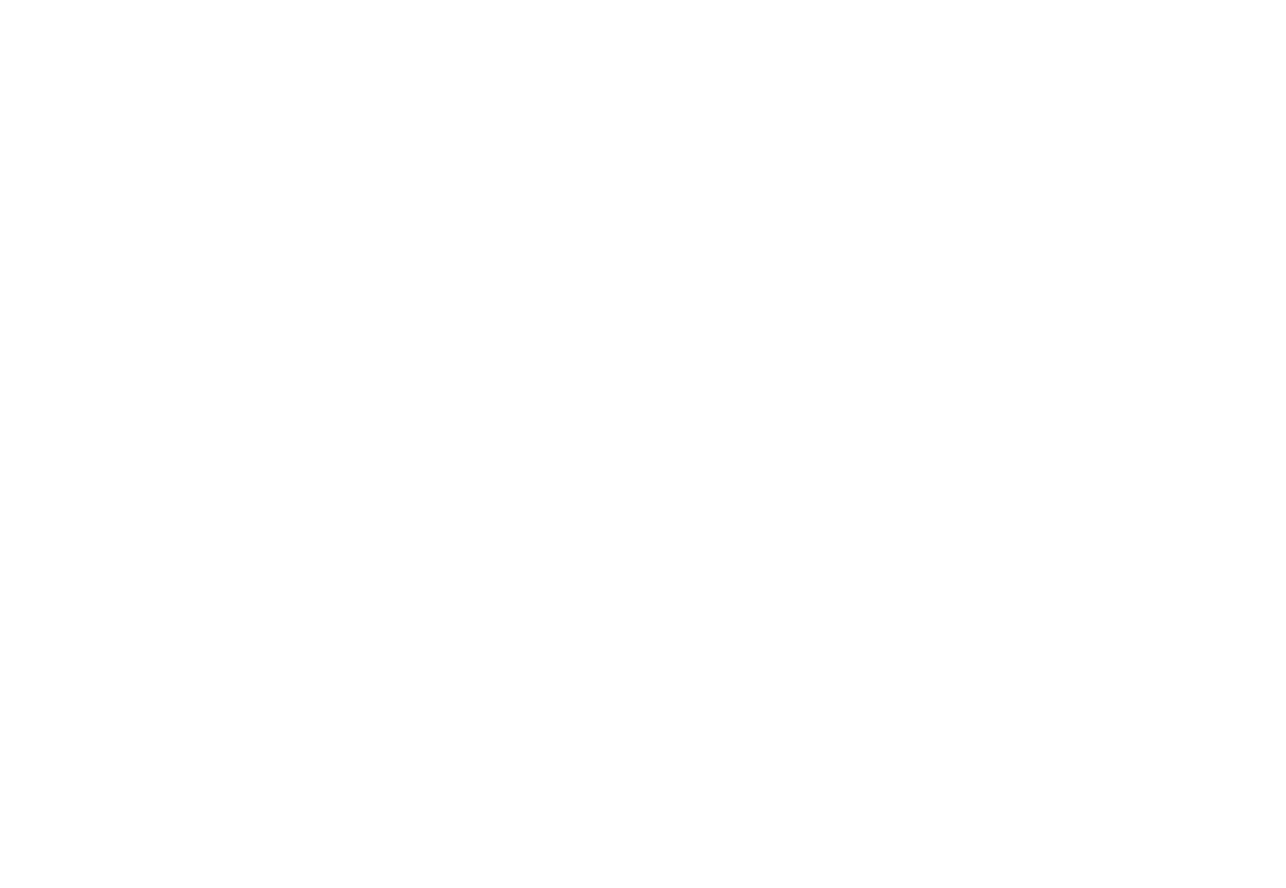 scroll, scrollTop: 0, scrollLeft: 0, axis: both 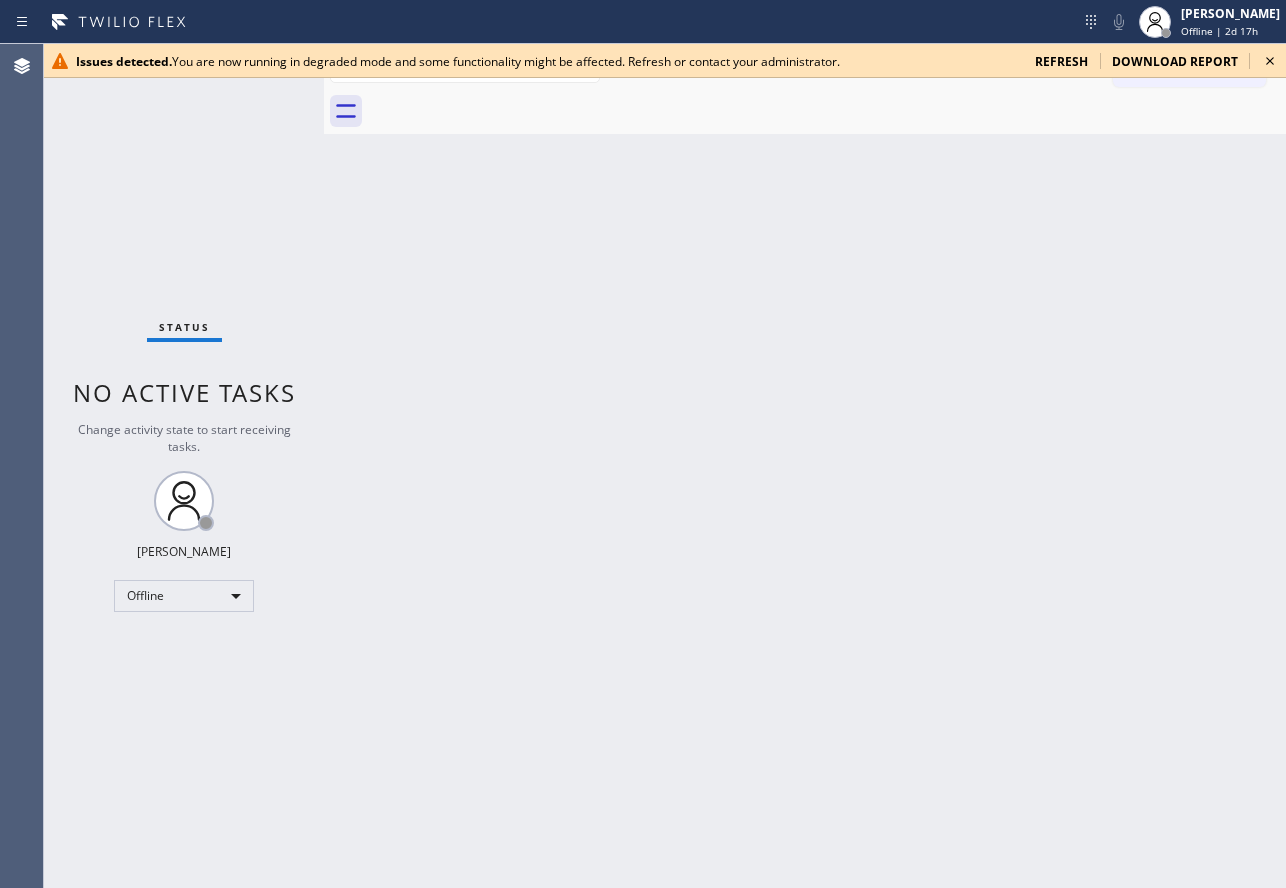 click on "refresh" at bounding box center [1061, 61] 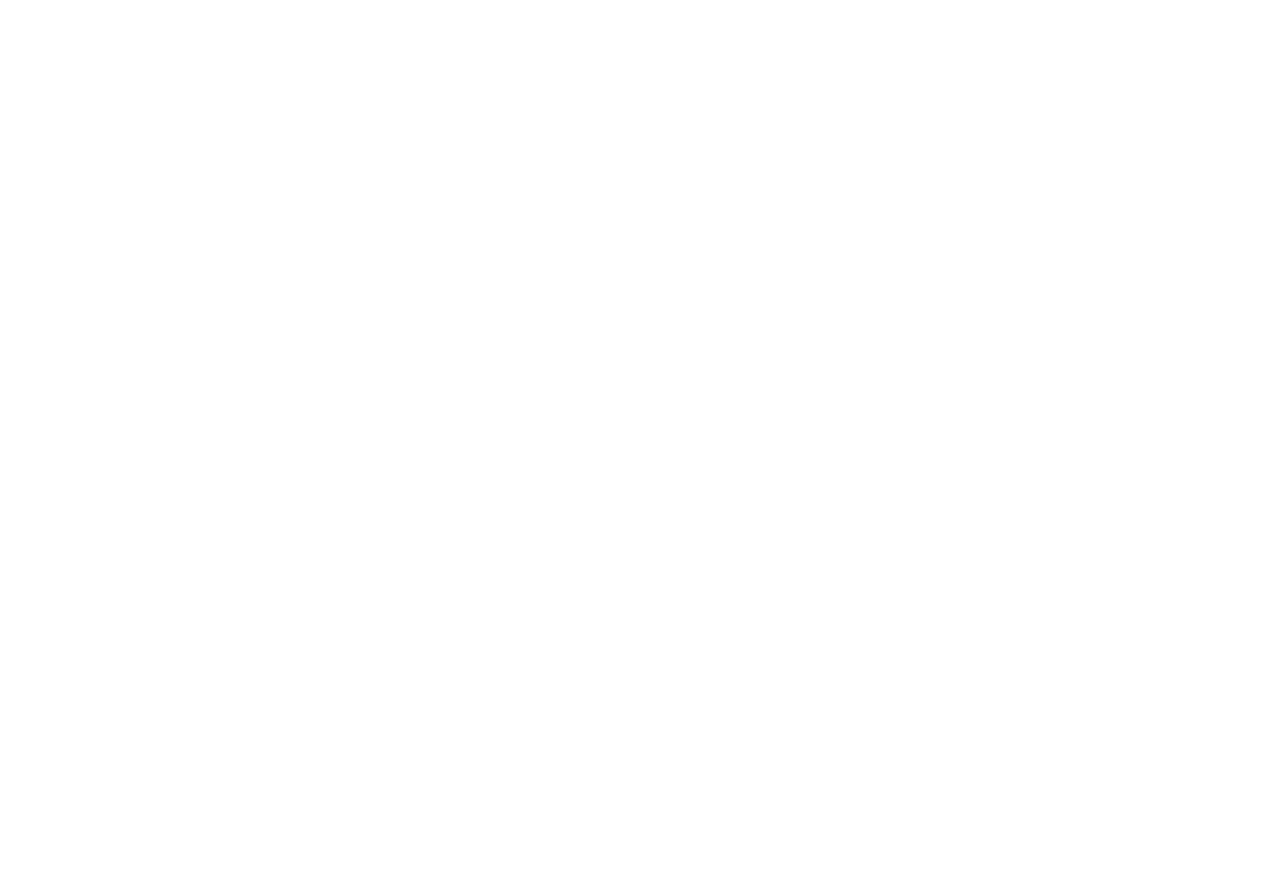 scroll, scrollTop: 0, scrollLeft: 0, axis: both 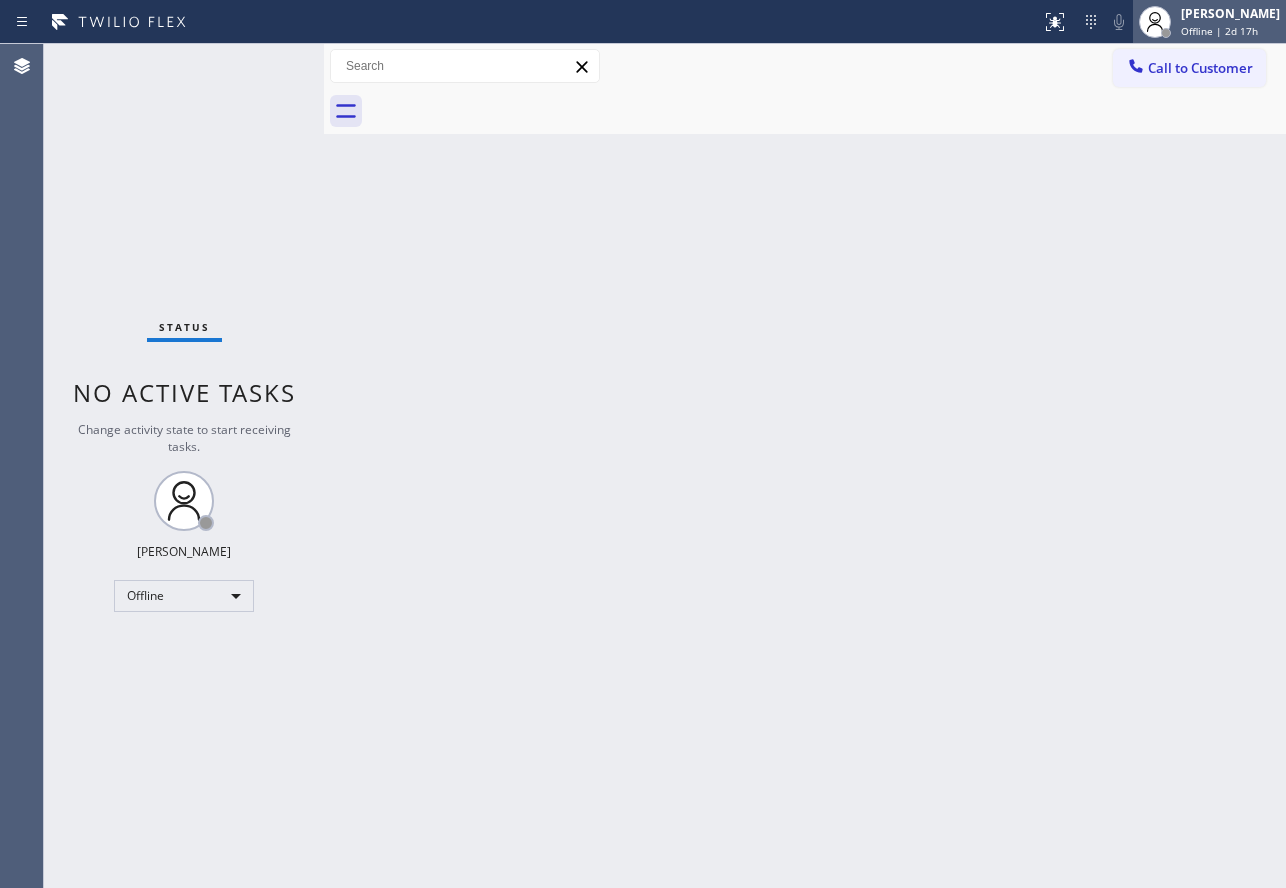click at bounding box center [1155, 22] 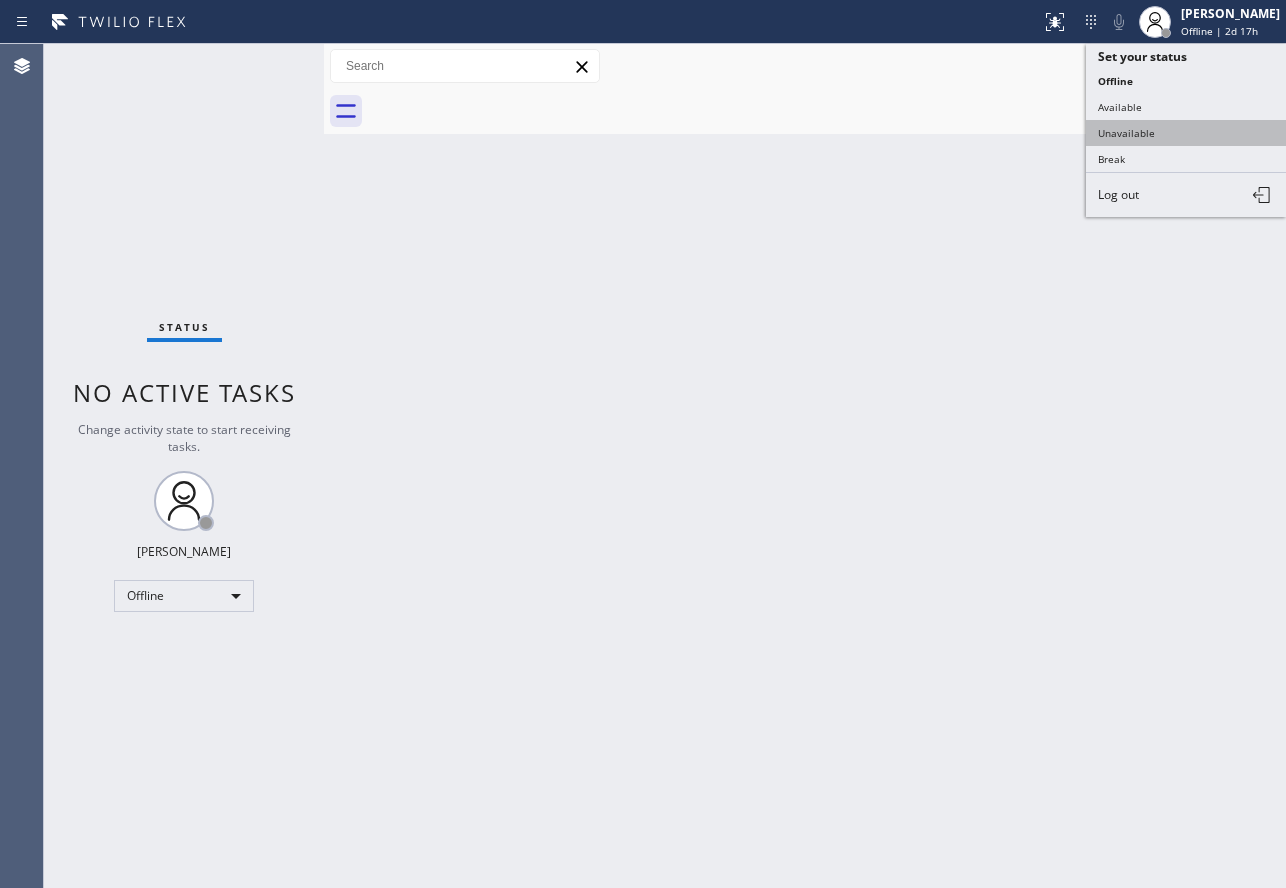 click on "Unavailable" at bounding box center (1186, 133) 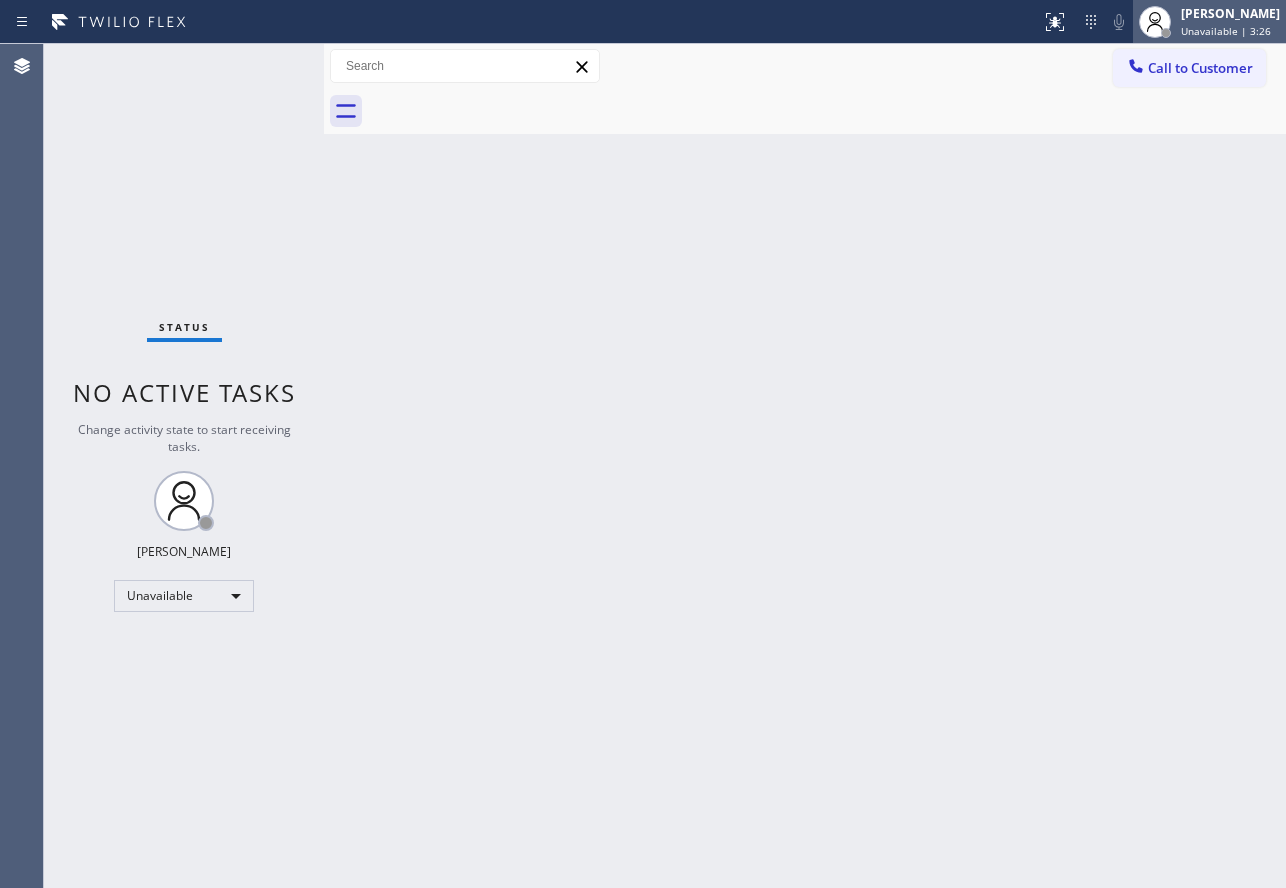 click on "[PERSON_NAME]" at bounding box center [1230, 13] 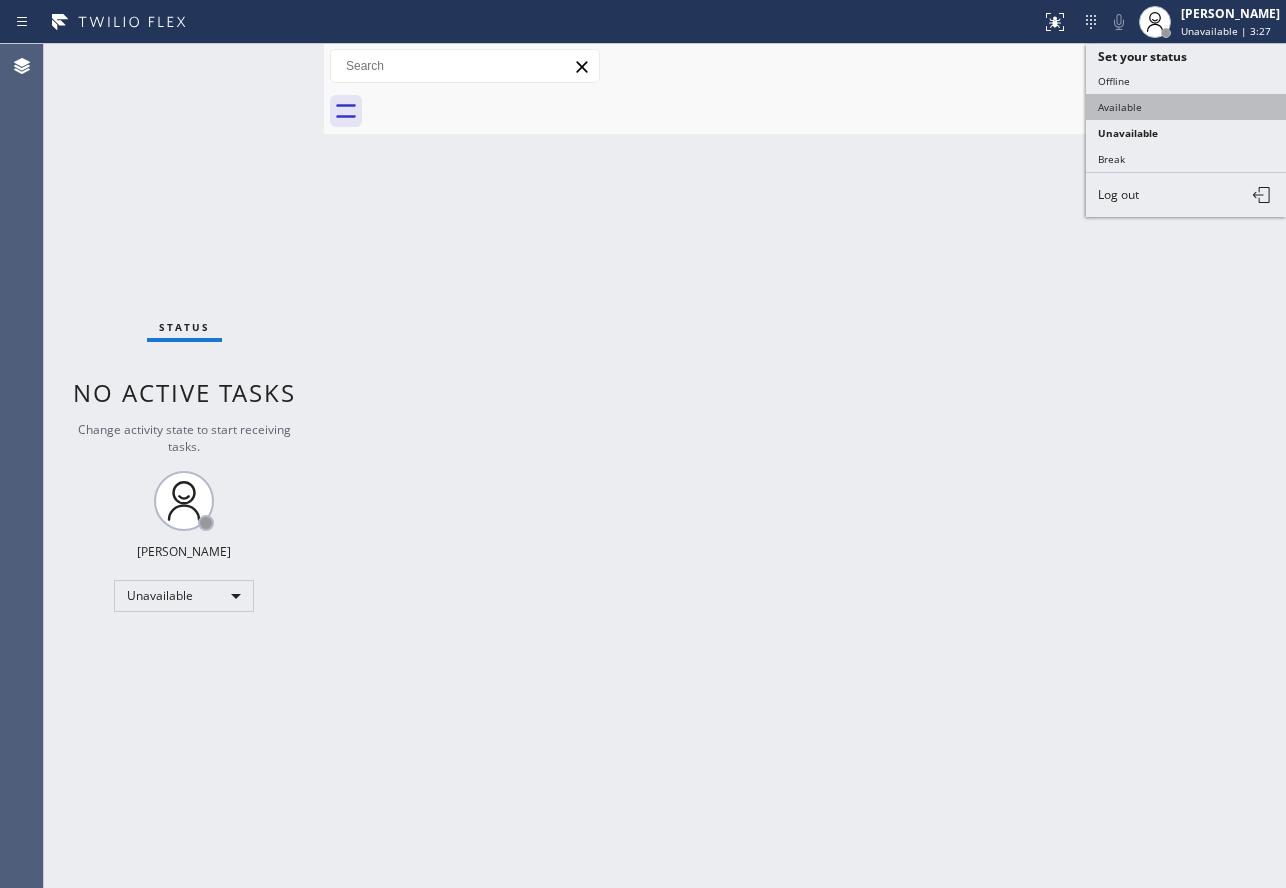 click on "Available" at bounding box center (1186, 107) 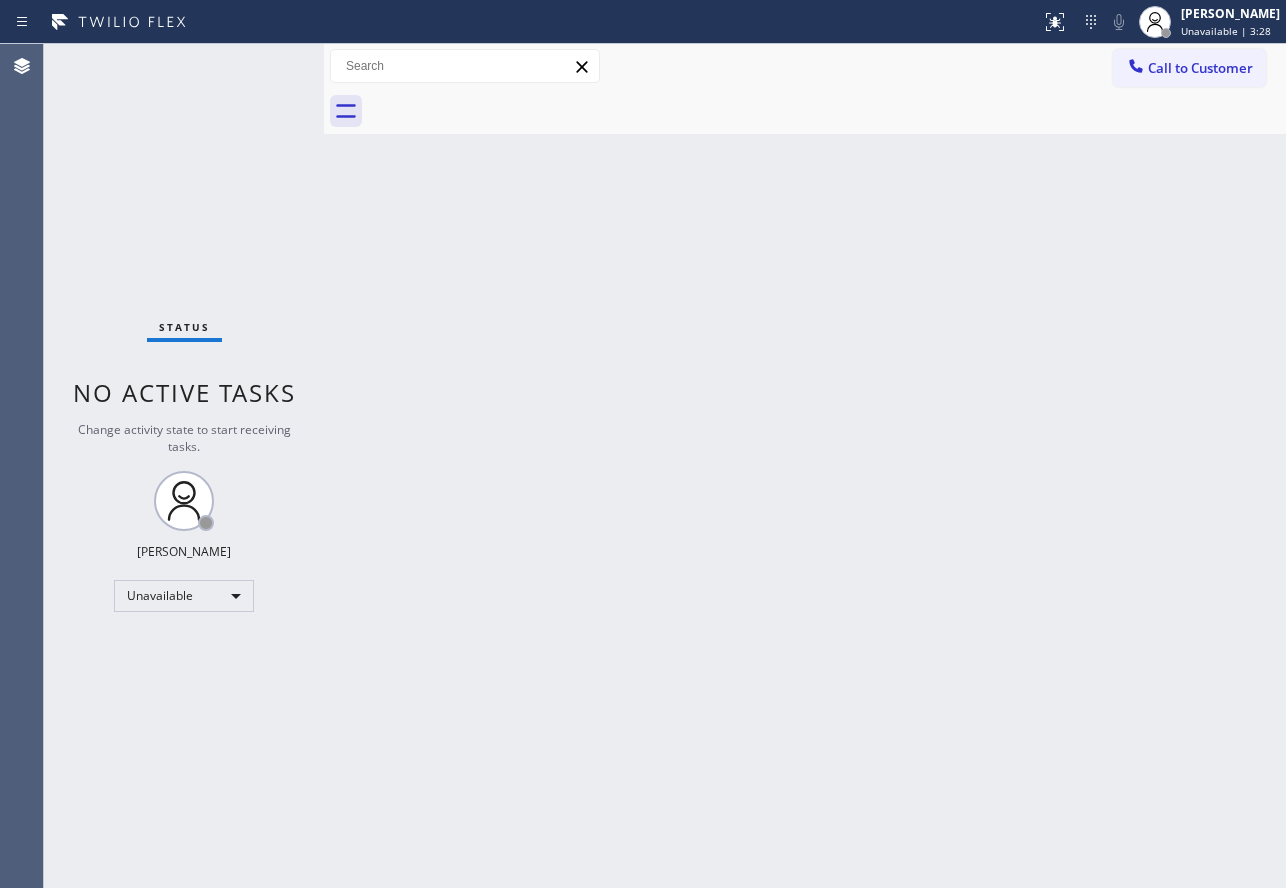 click on "Back to Dashboard Change Sender ID Customers Technicians Select a contact Outbound call Technician Search Technician Your caller id phone number Your caller id phone number Call Technician info Name   Phone none Address none Change Sender ID HVAC [PHONE_NUMBER] 5 Star Appliance [PHONE_NUMBER] Appliance Repair [PHONE_NUMBER] Plumbing [PHONE_NUMBER] Air Duct Cleaning [PHONE_NUMBER]  Electricians [PHONE_NUMBER] Cancel Change Check personal SMS Reset Change No tabs Call to Customer Outbound call Location Search location Your caller id phone number Customer number Call Outbound call Technician Search Technician Your caller id phone number Your caller id phone number Call" at bounding box center (805, 466) 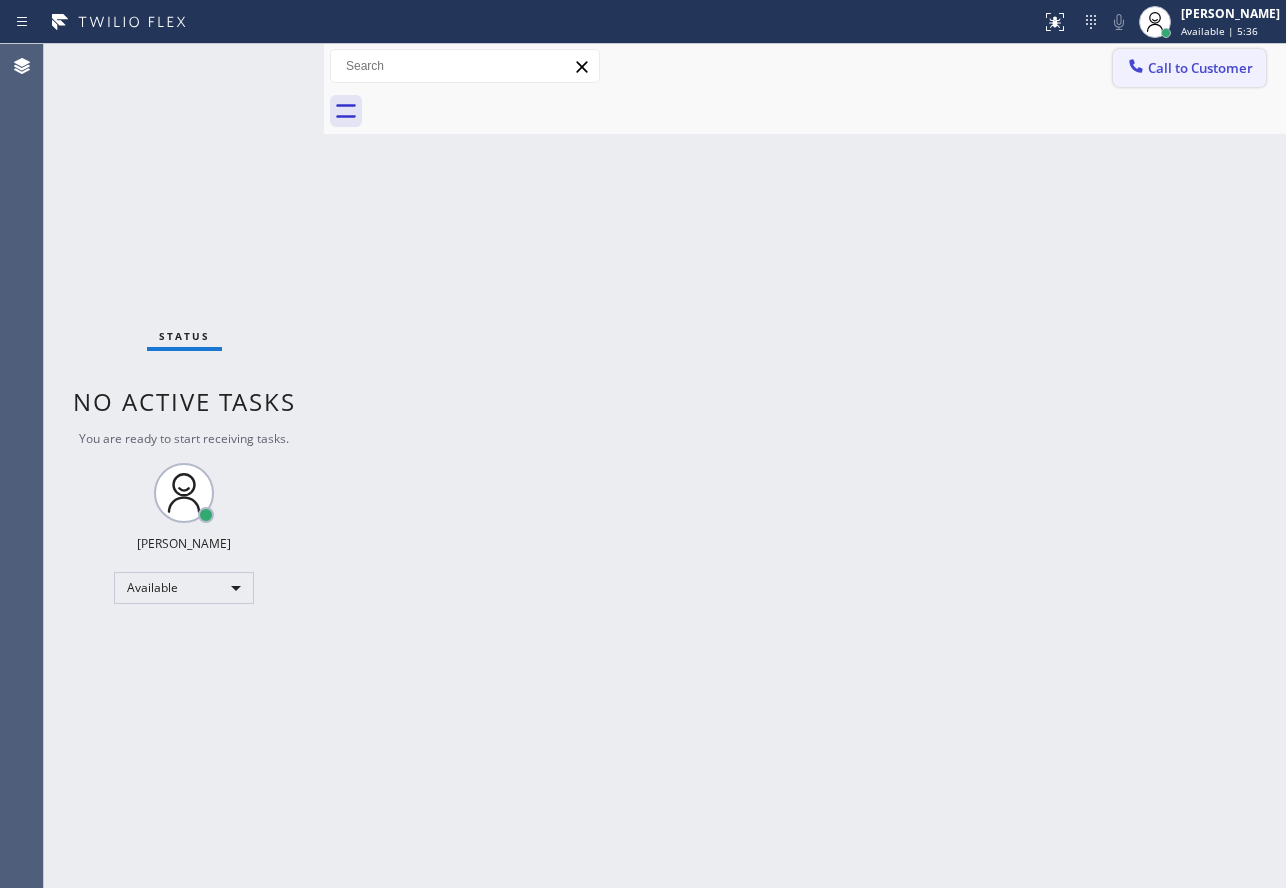 click on "Call to Customer" at bounding box center (1200, 68) 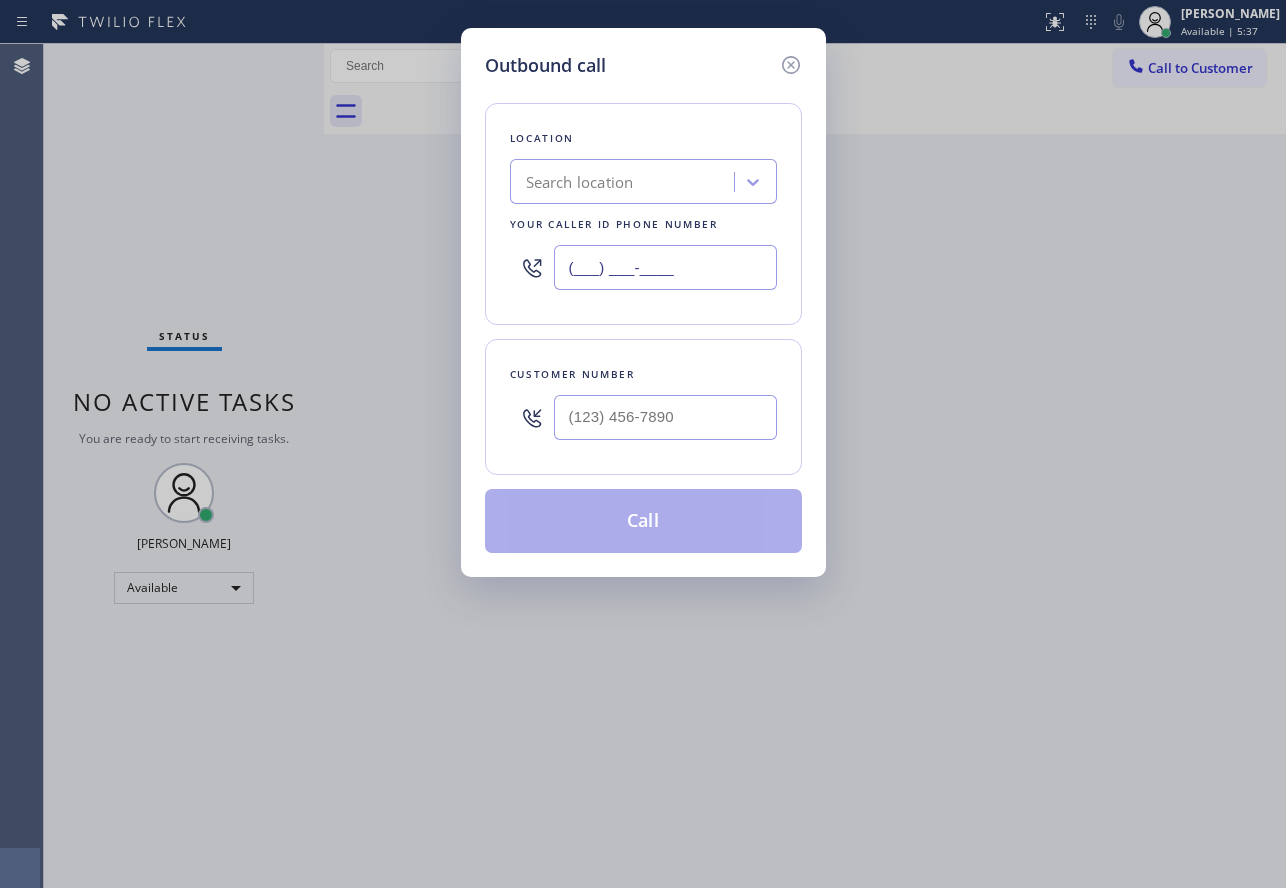 click on "(___) ___-____" at bounding box center (665, 267) 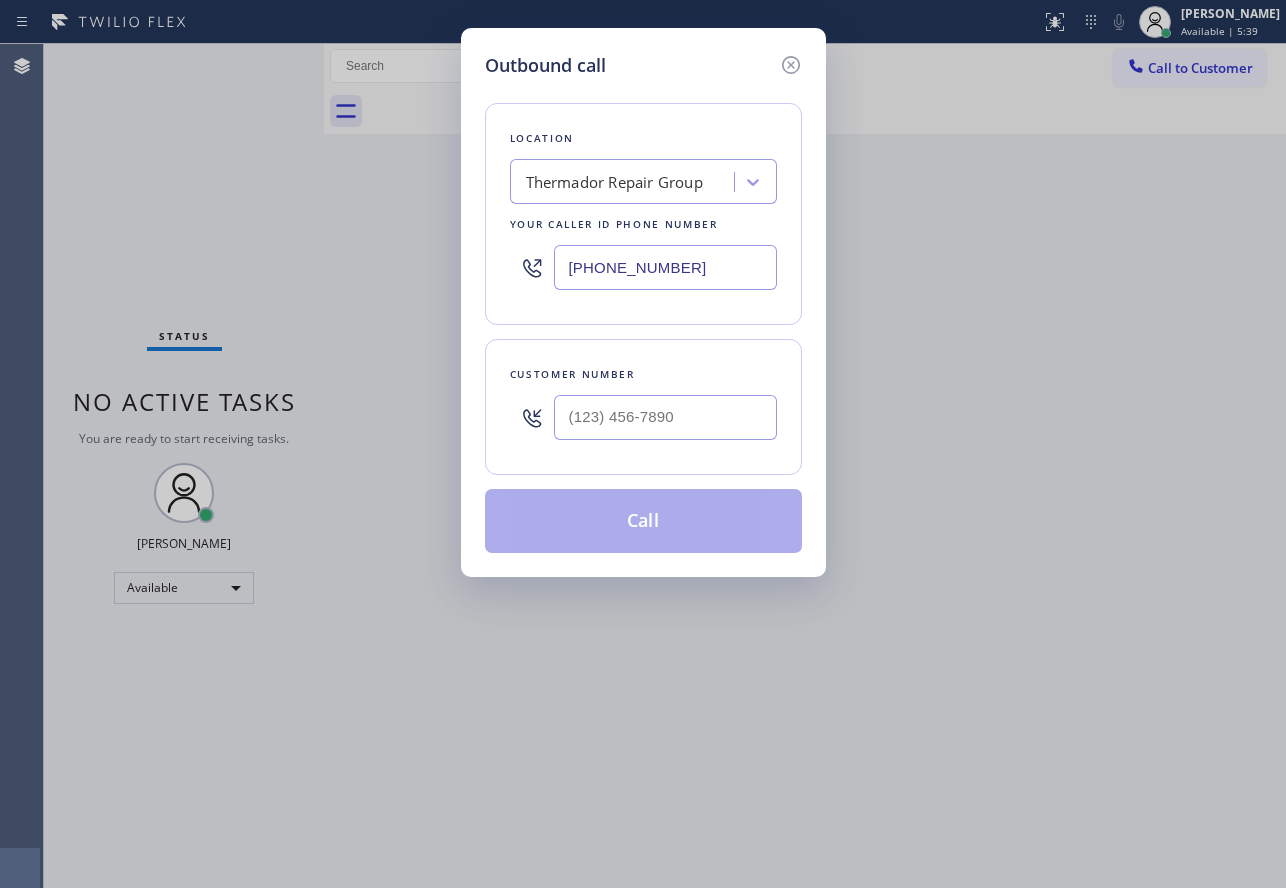 type on "[PHONE_NUMBER]" 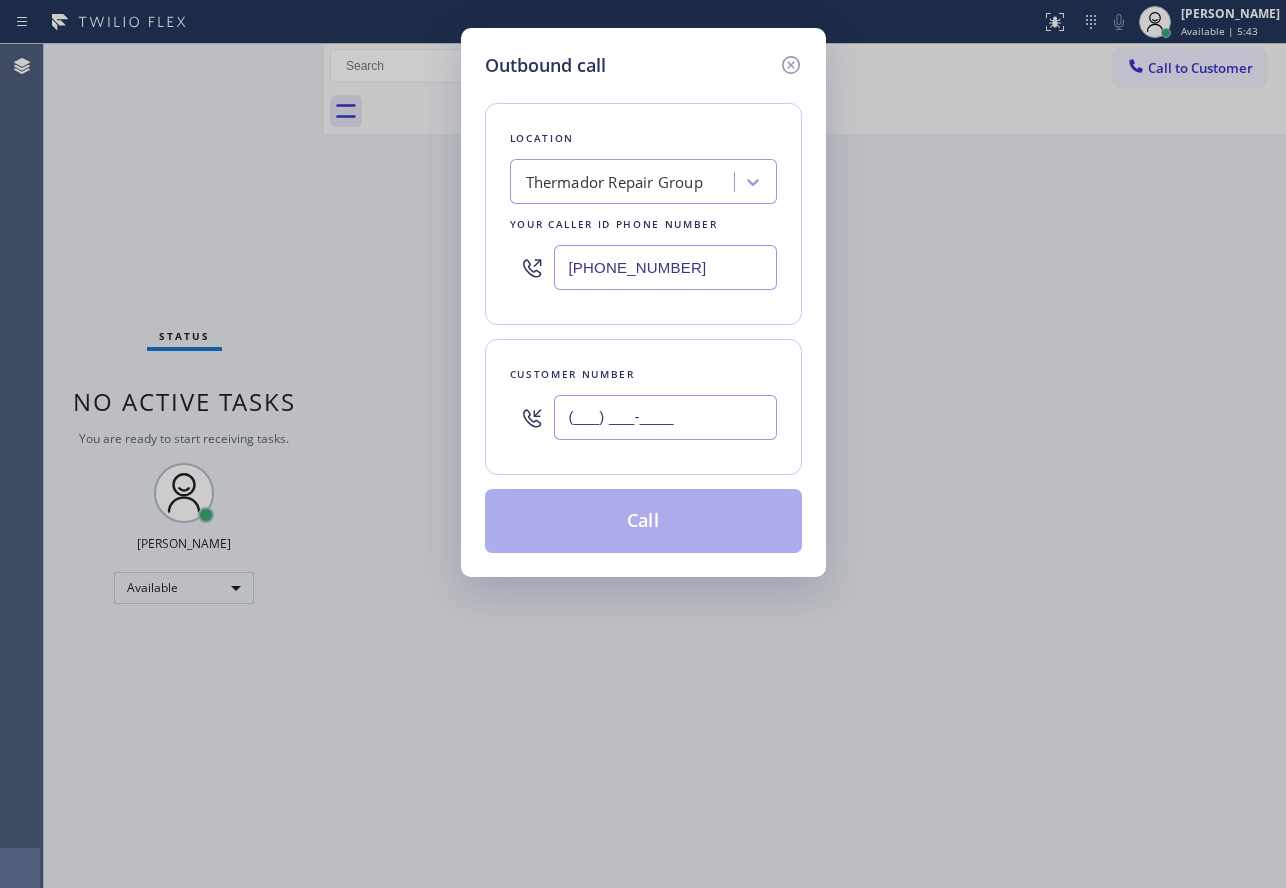 click on "(___) ___-____" at bounding box center (665, 417) 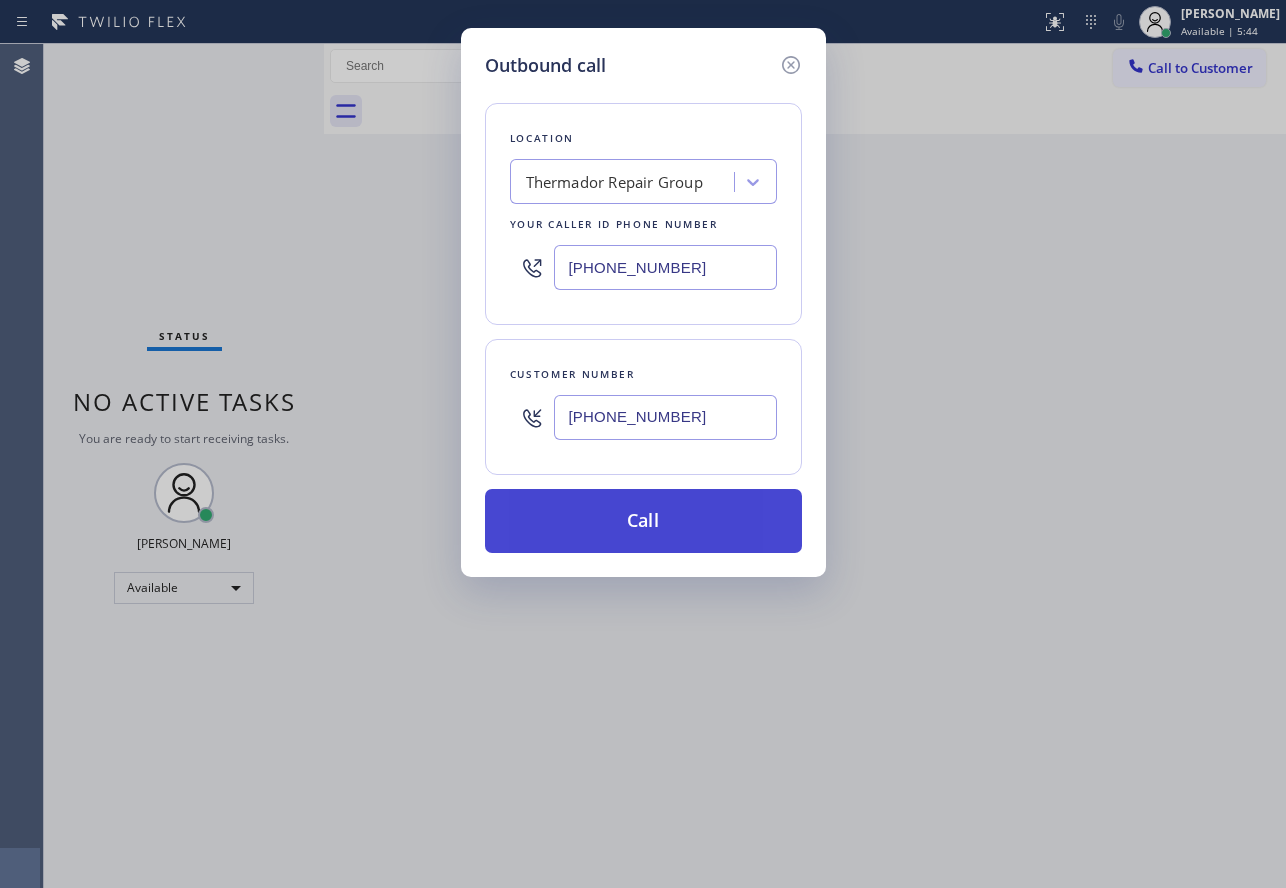 type on "[PHONE_NUMBER]" 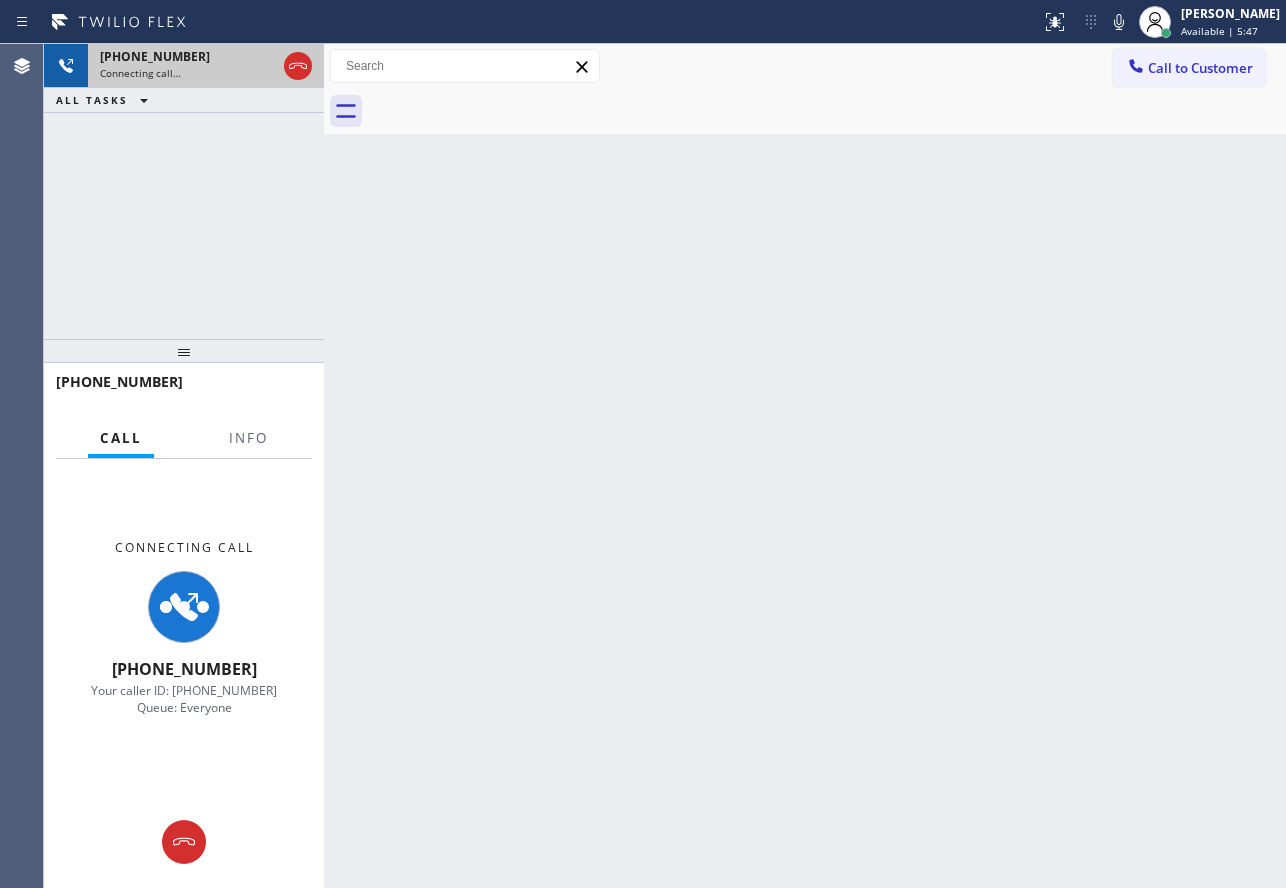 click 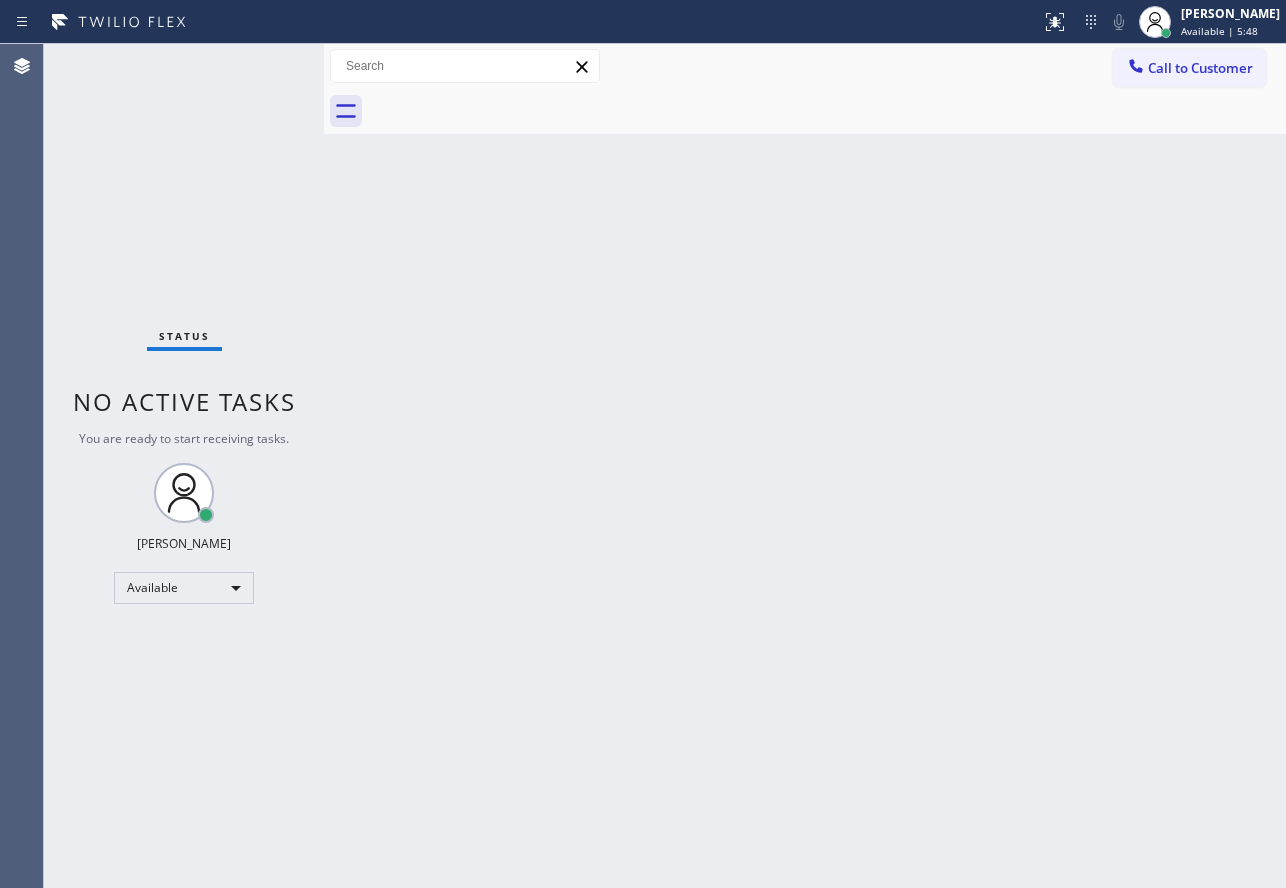 click on "You are ready to start receiving tasks." at bounding box center (184, 438) 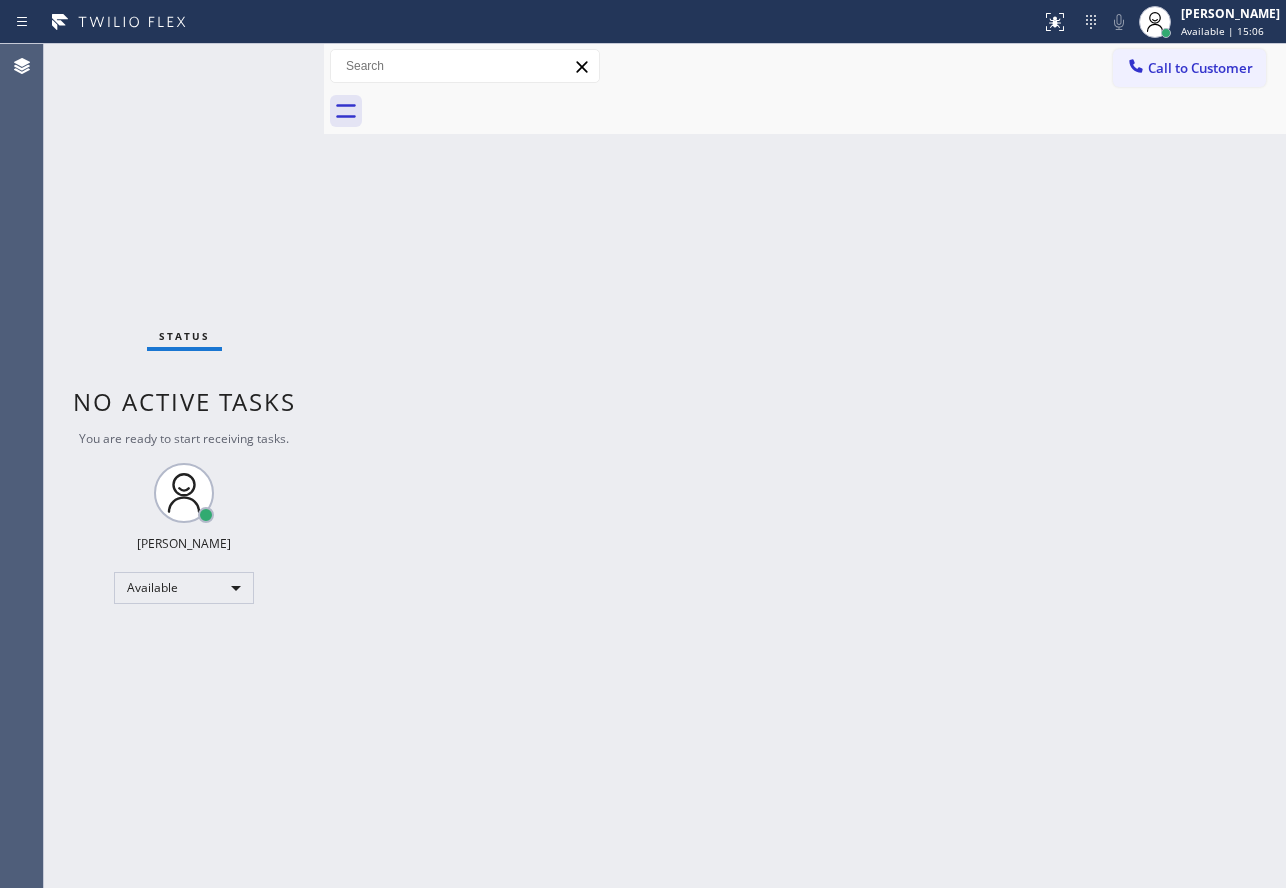 click on "Back to Dashboard Change Sender ID Customers Technicians Select a contact Outbound call Technician Search Technician Your caller id phone number Your caller id phone number Call Technician info Name   Phone none Address none Change Sender ID HVAC [PHONE_NUMBER] 5 Star Appliance [PHONE_NUMBER] Appliance Repair [PHONE_NUMBER] Plumbing [PHONE_NUMBER] Air Duct Cleaning [PHONE_NUMBER]  Electricians [PHONE_NUMBER] Cancel Change Check personal SMS Reset Change No tabs Call to Customer Outbound call Location Thermador Repair Group Your caller id phone number [PHONE_NUMBER] Customer number Call Outbound call Technician Search Technician Your caller id phone number Your caller id phone number Call" at bounding box center (805, 466) 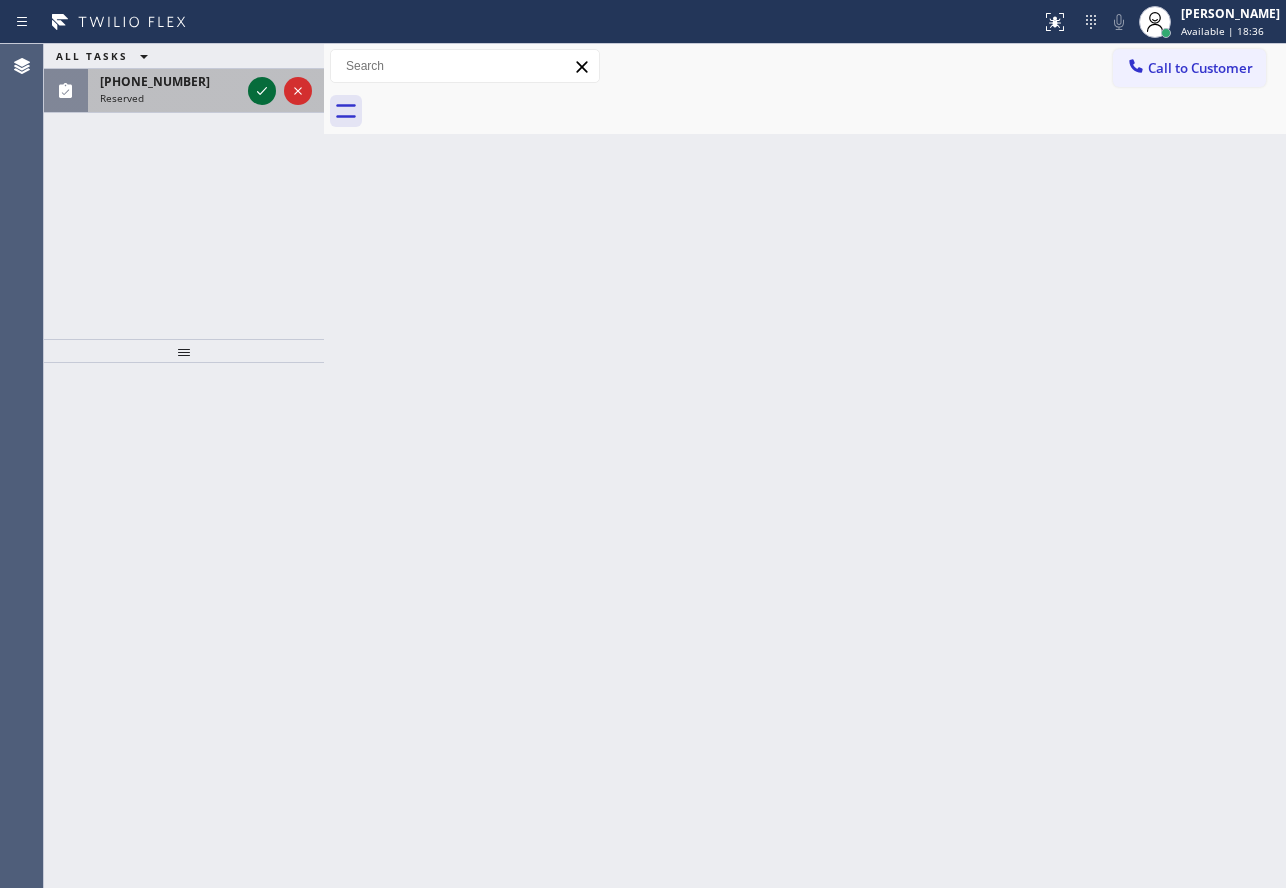 click 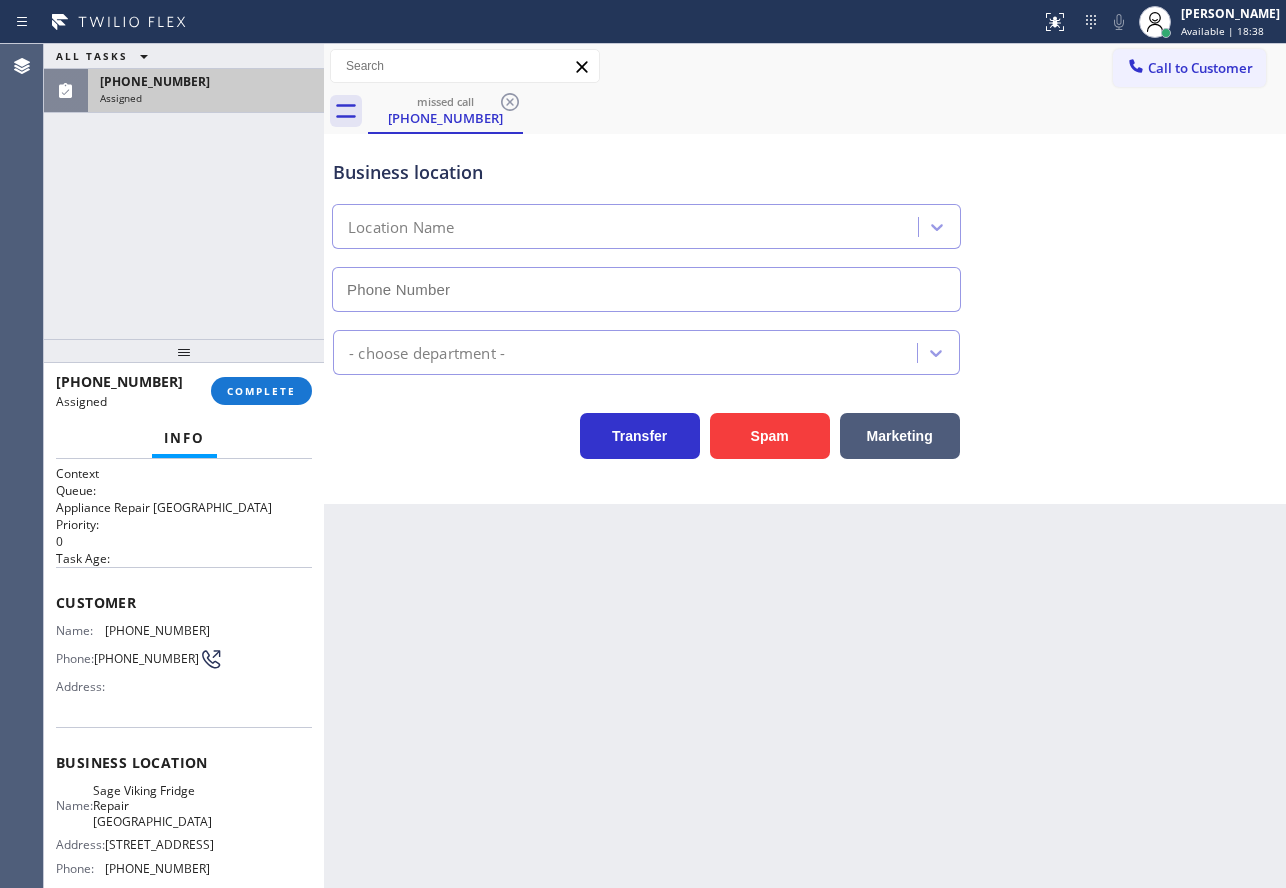 type on "[PHONE_NUMBER]" 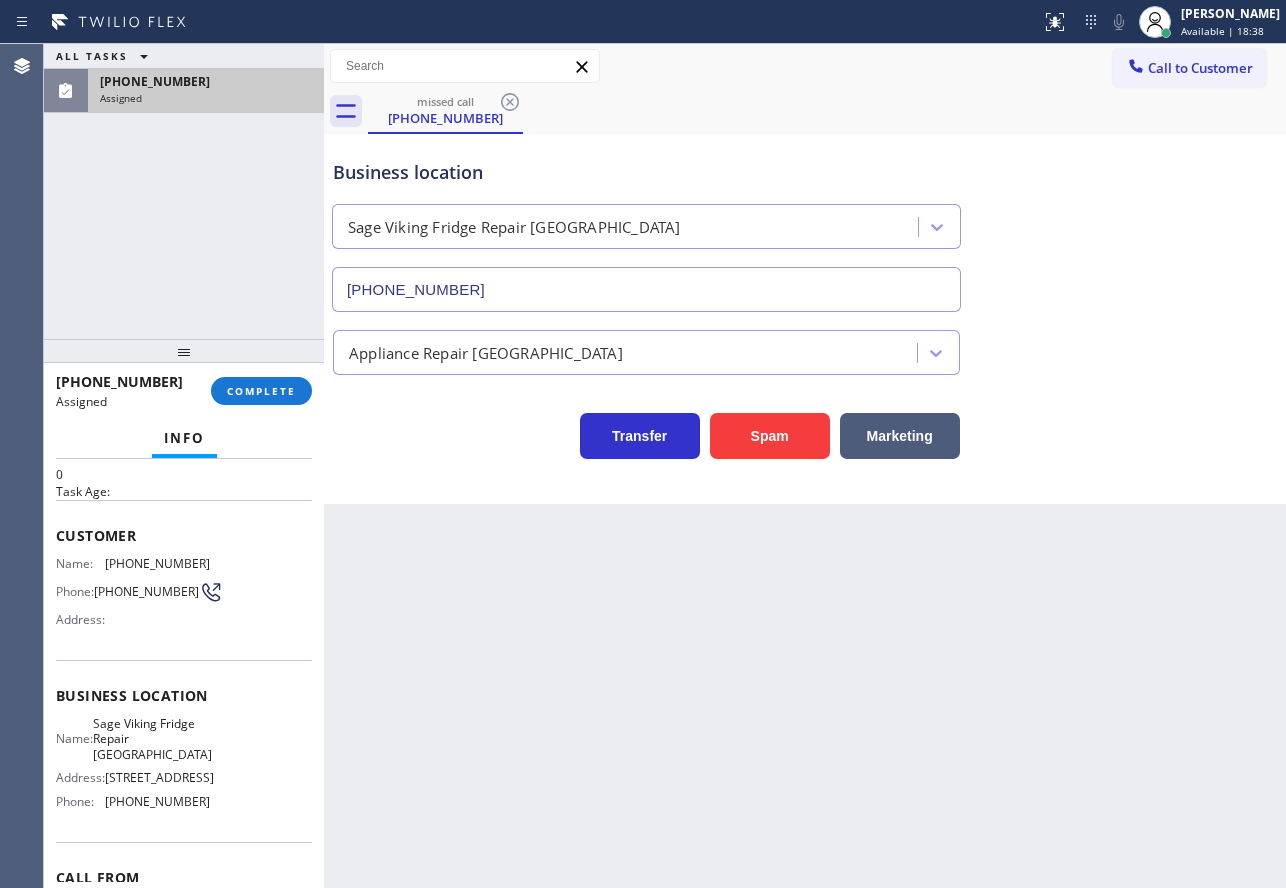 scroll, scrollTop: 100, scrollLeft: 0, axis: vertical 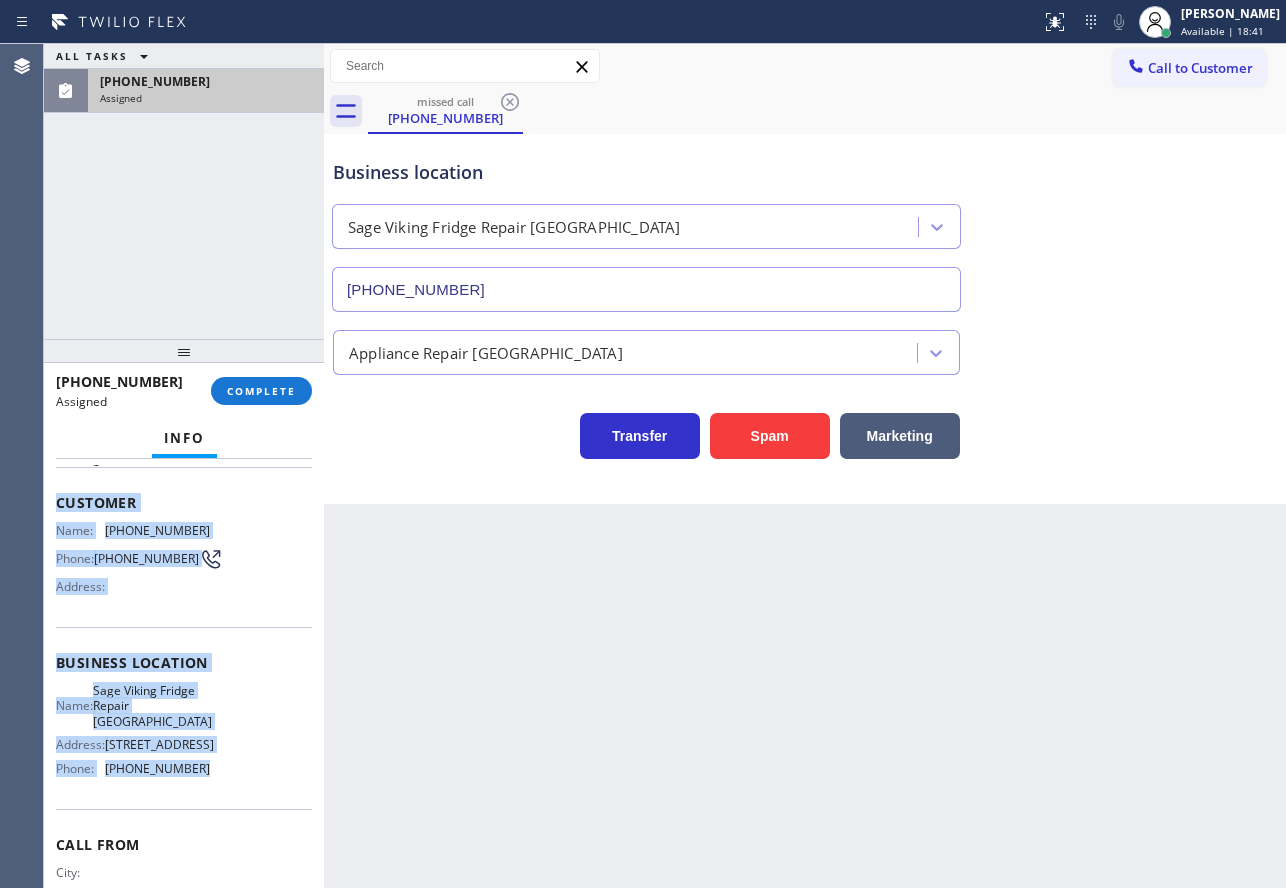 drag, startPoint x: 211, startPoint y: 785, endPoint x: 51, endPoint y: 502, distance: 325.09845 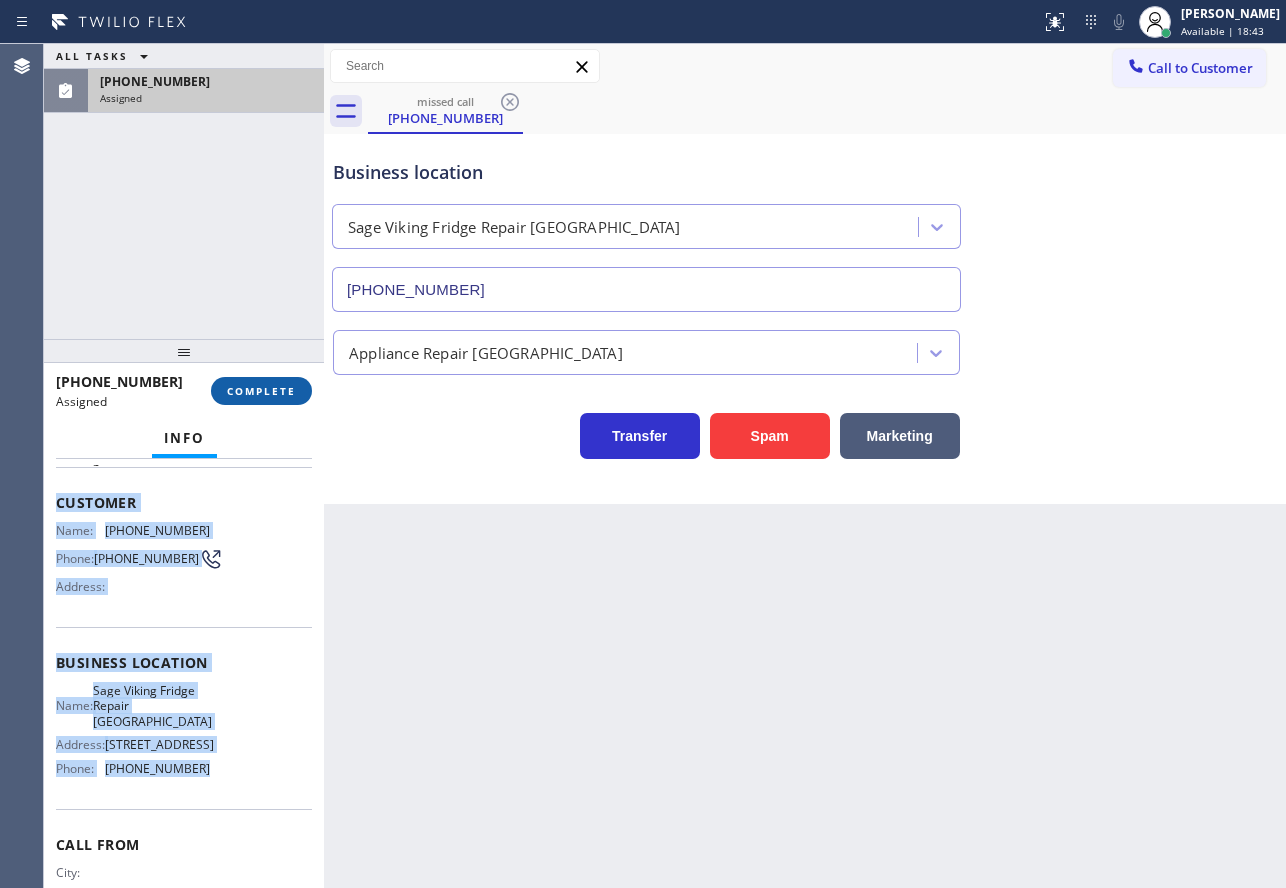 click on "COMPLETE" at bounding box center [261, 391] 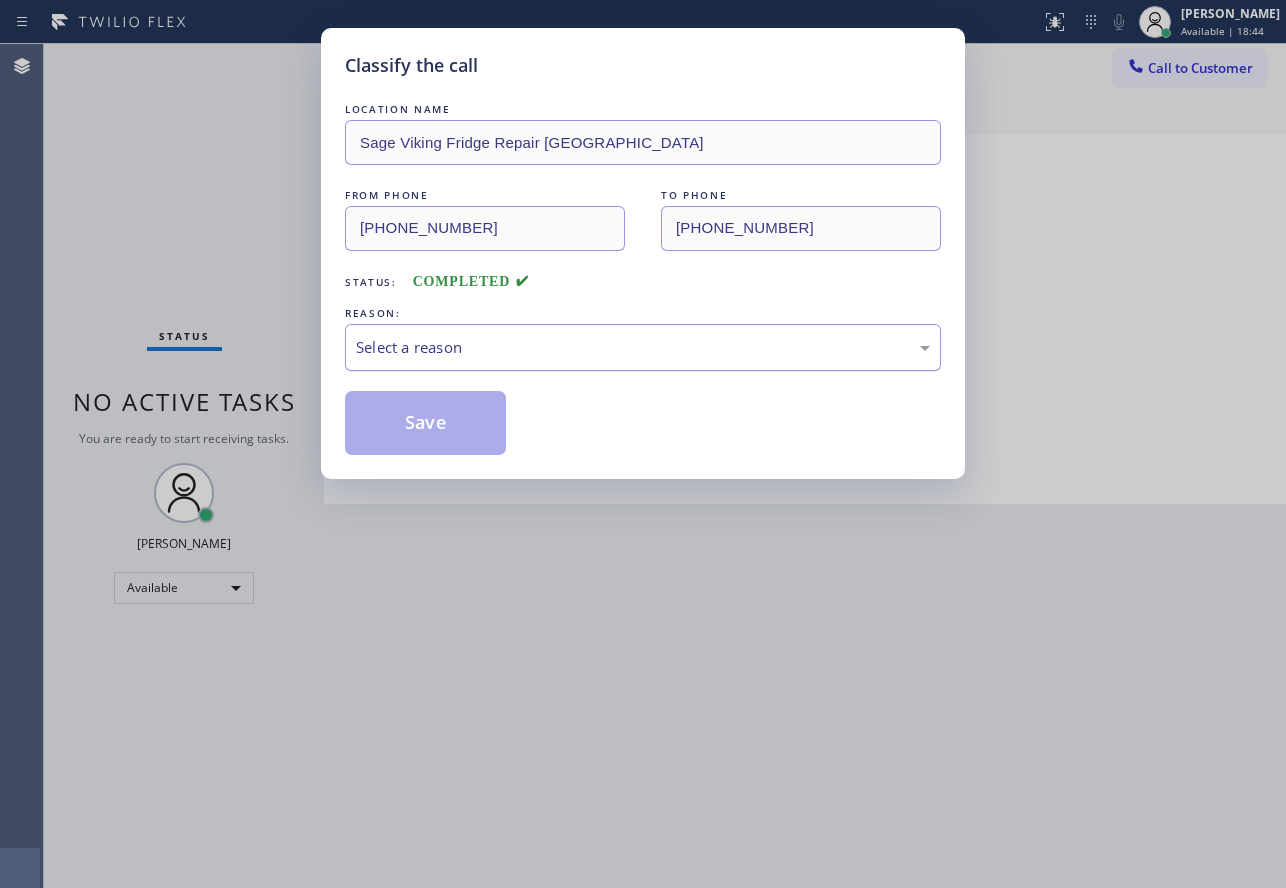 click on "Select a reason" at bounding box center [643, 347] 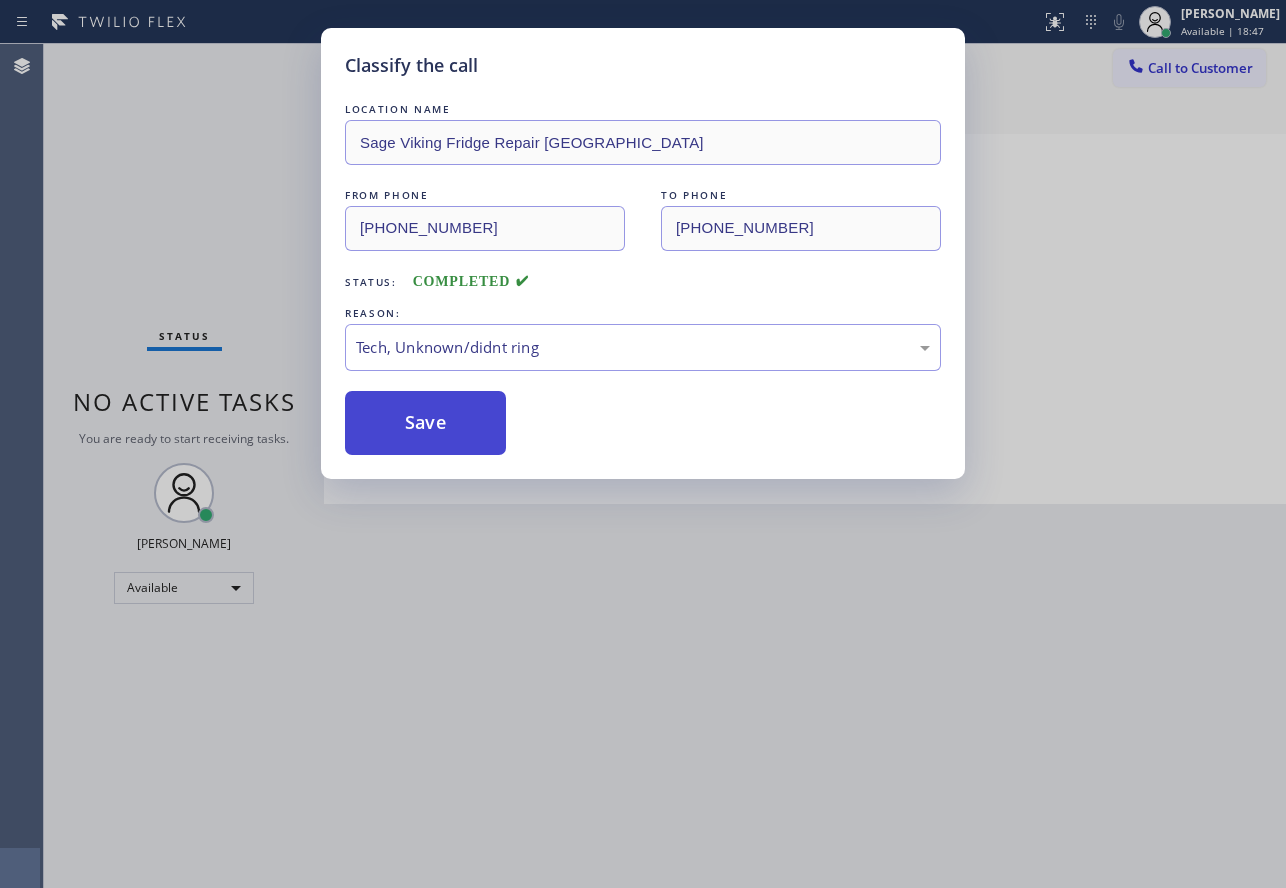 click on "Save" at bounding box center (425, 423) 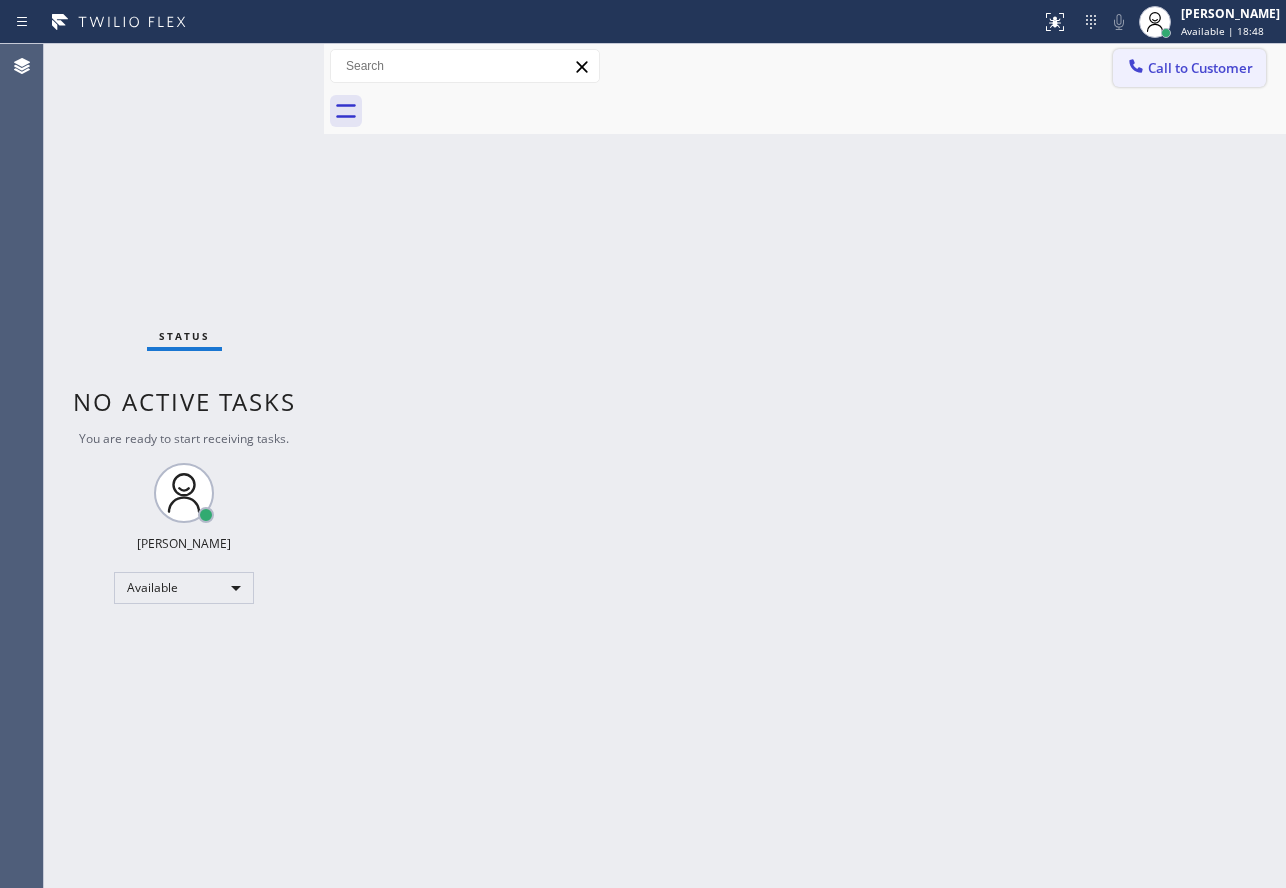 click on "Call to Customer" at bounding box center (1200, 68) 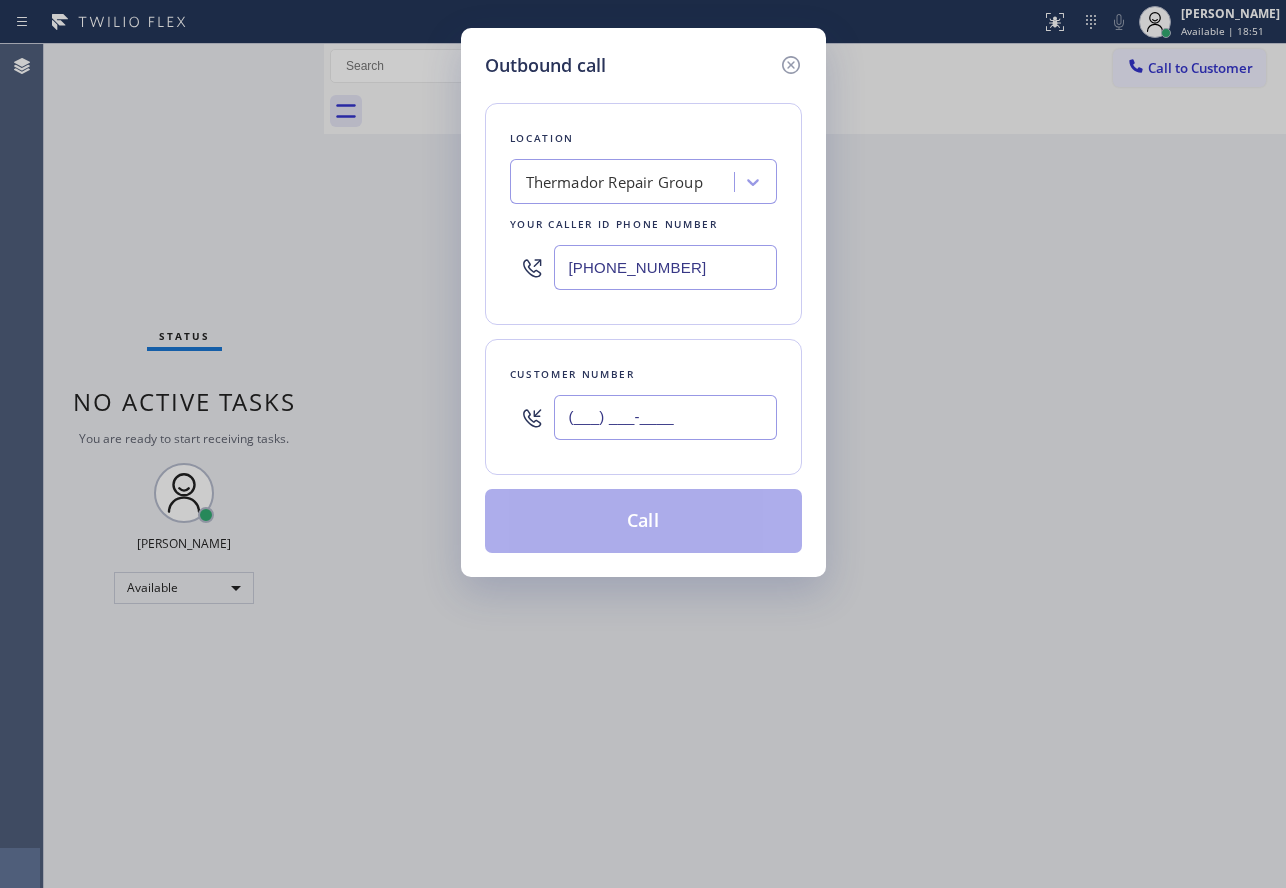 click on "(___) ___-____" at bounding box center [665, 417] 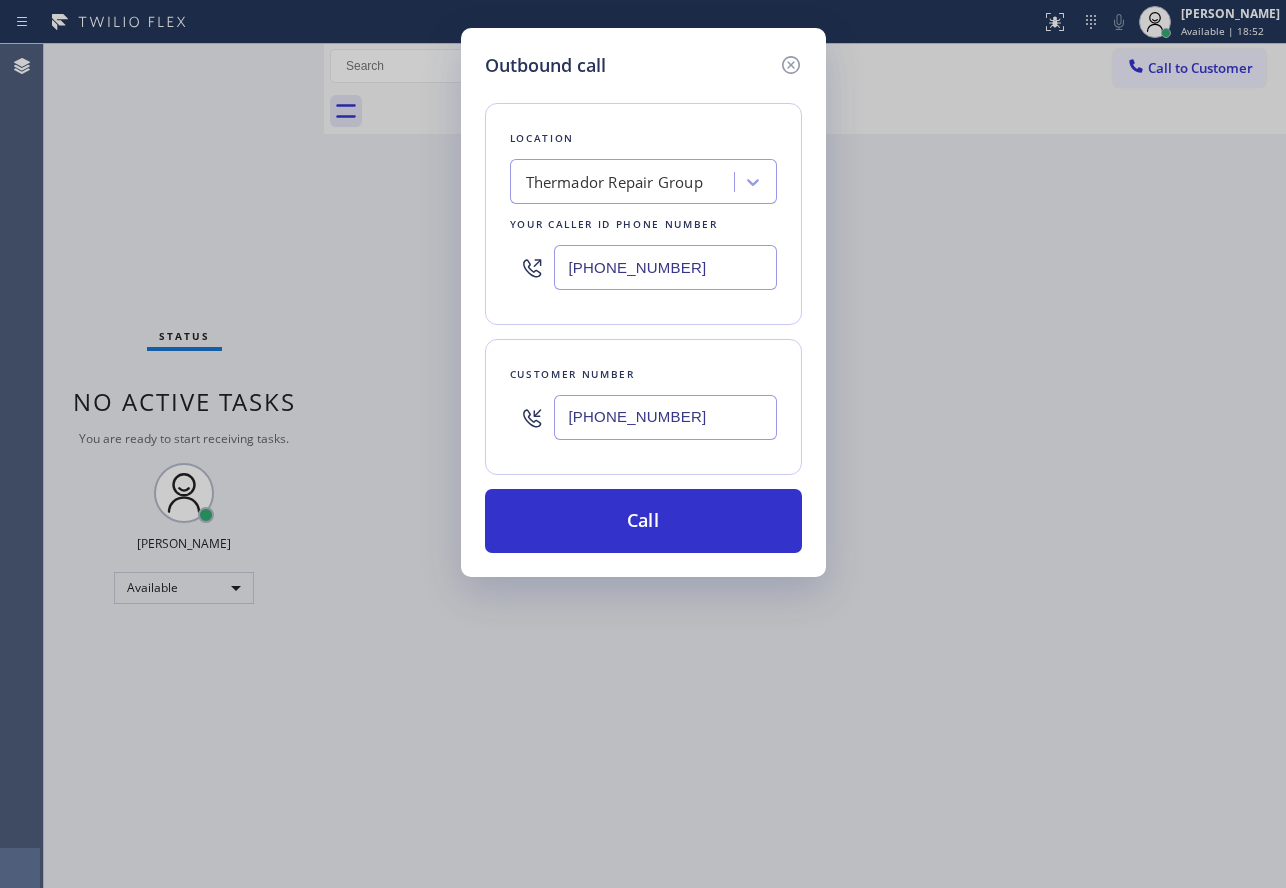 type on "[PHONE_NUMBER]" 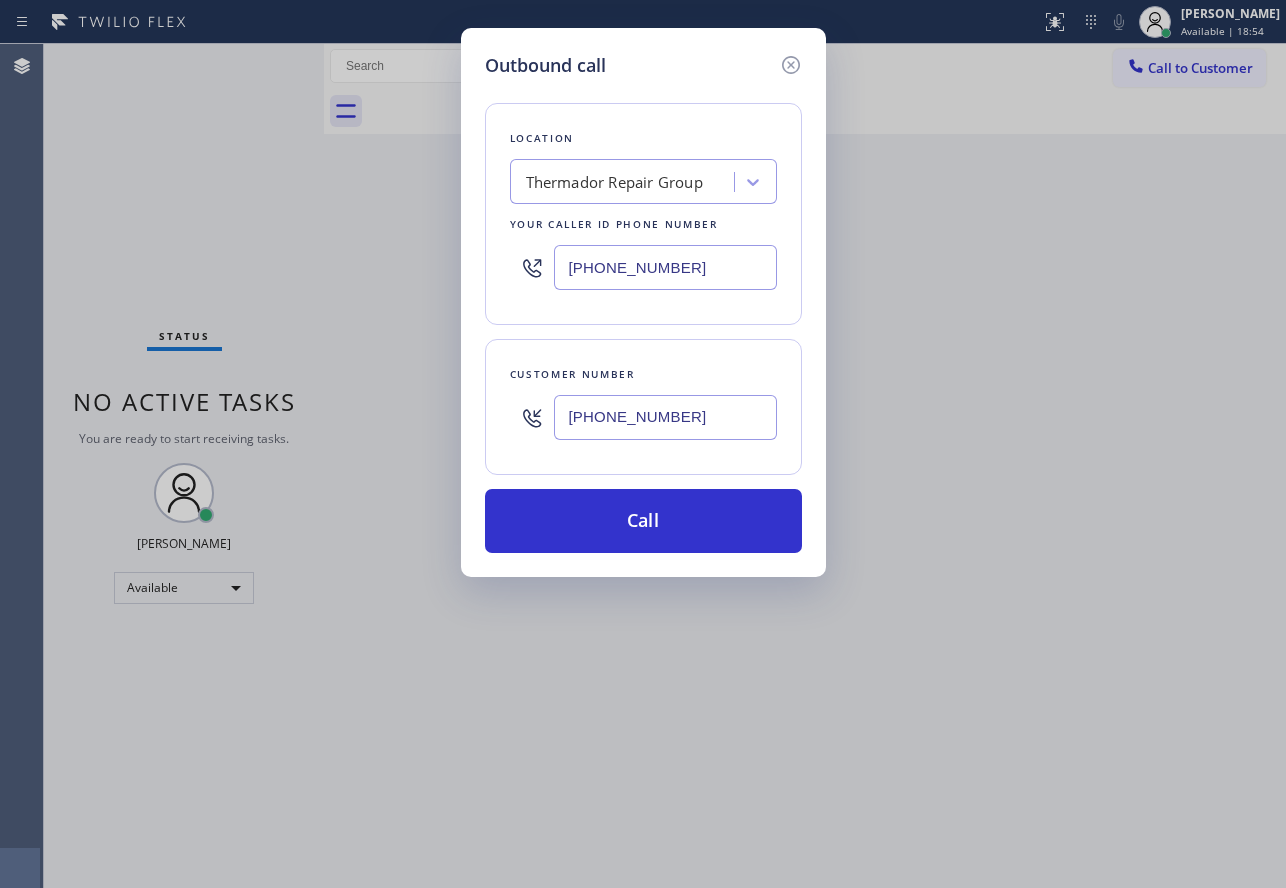 drag, startPoint x: 712, startPoint y: 256, endPoint x: 516, endPoint y: 260, distance: 196.04082 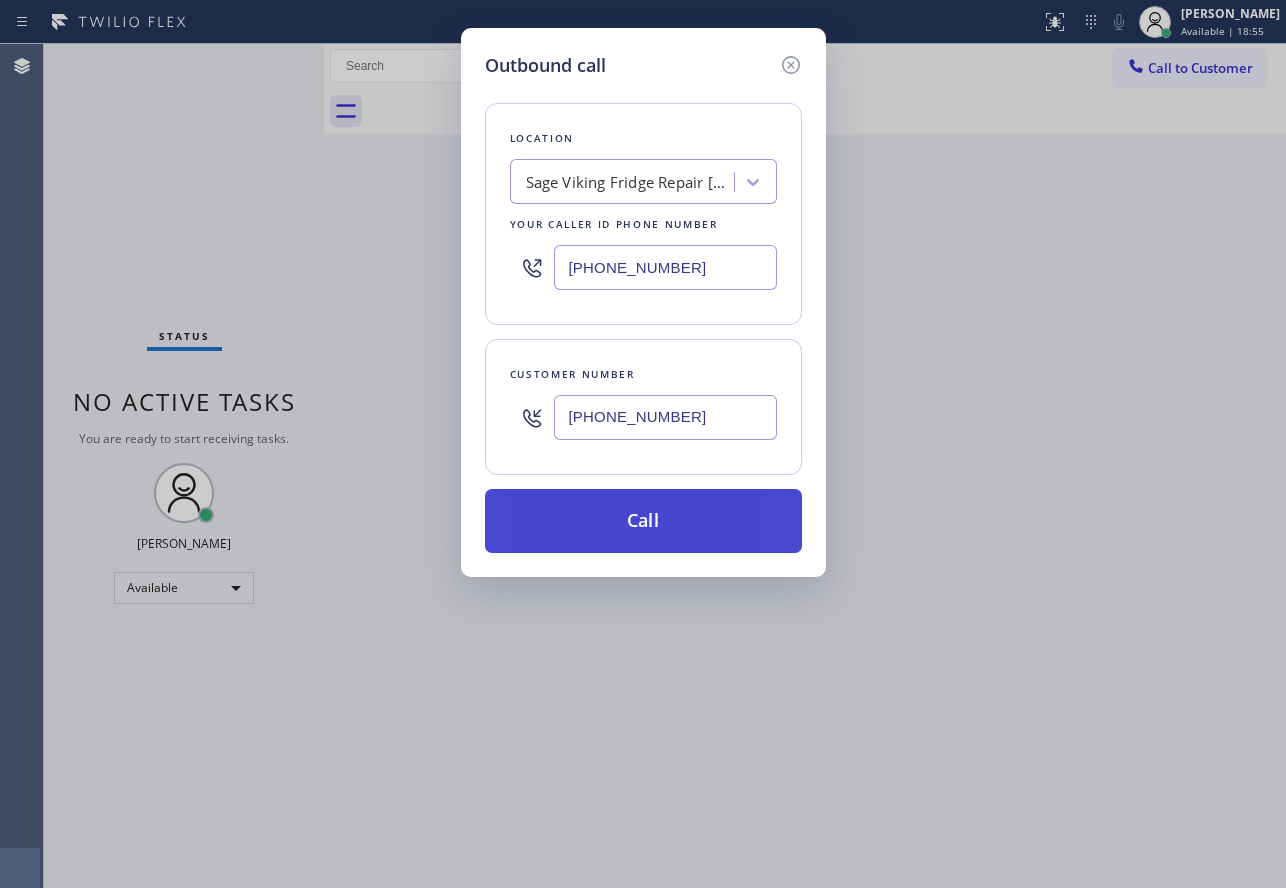 type on "[PHONE_NUMBER]" 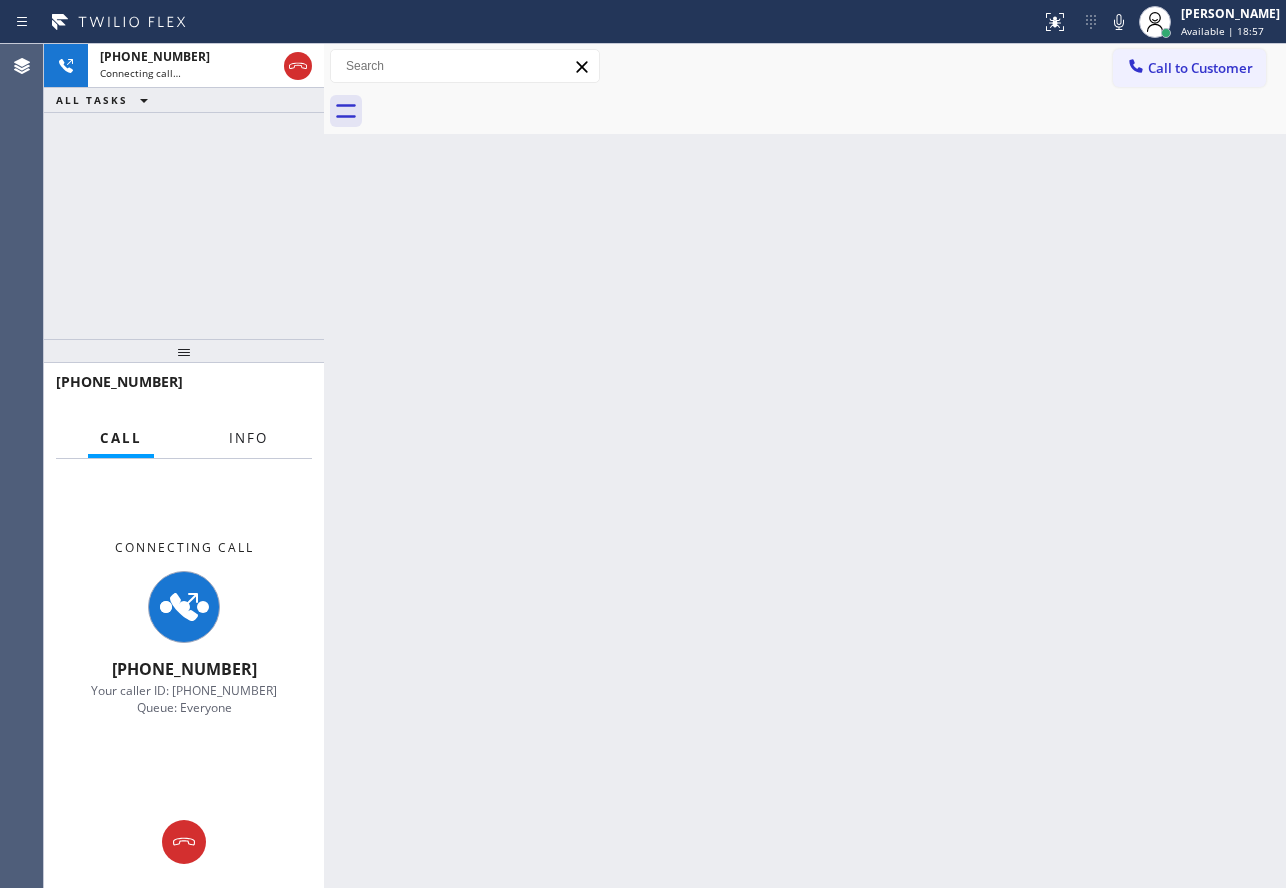 click on "Info" at bounding box center [248, 438] 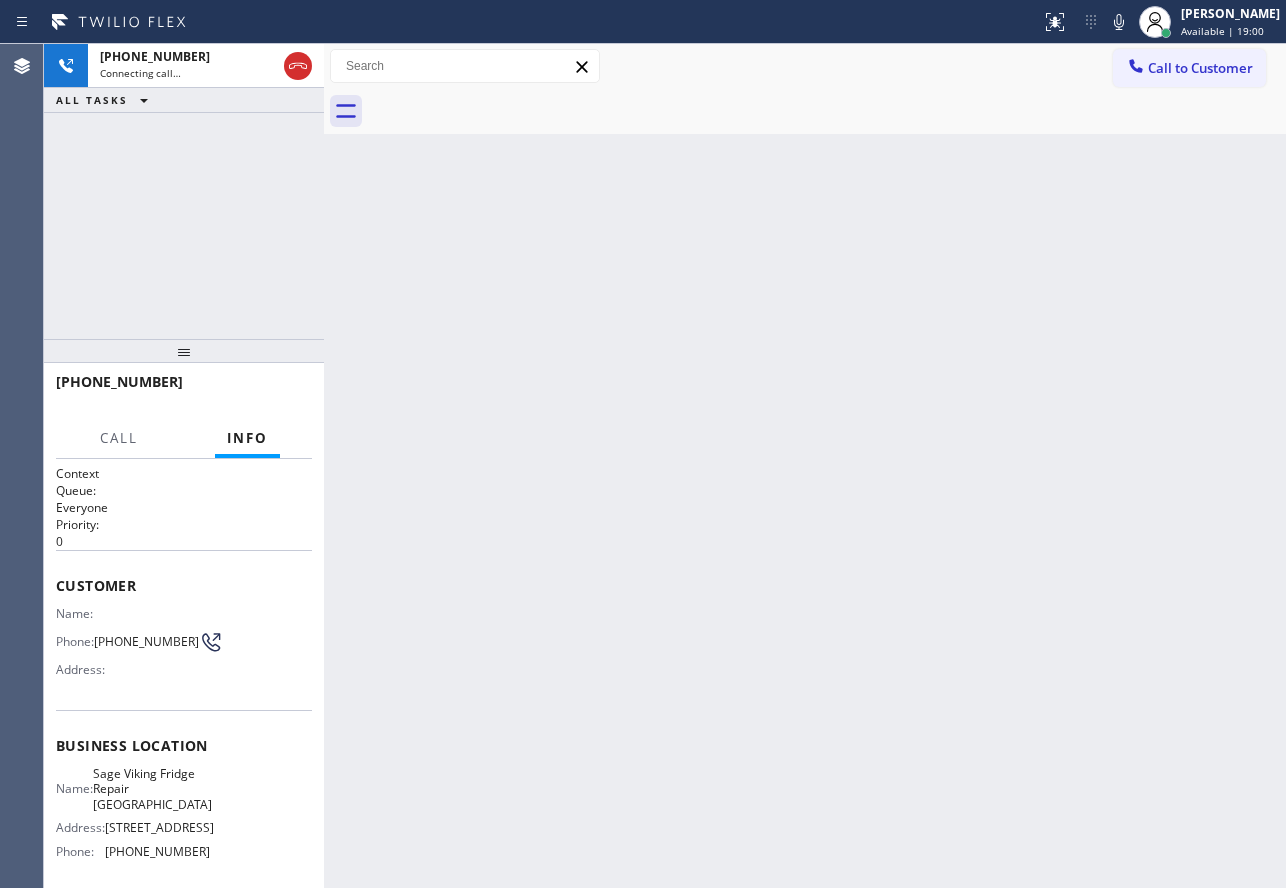 drag, startPoint x: 302, startPoint y: 67, endPoint x: 653, endPoint y: 447, distance: 517.30164 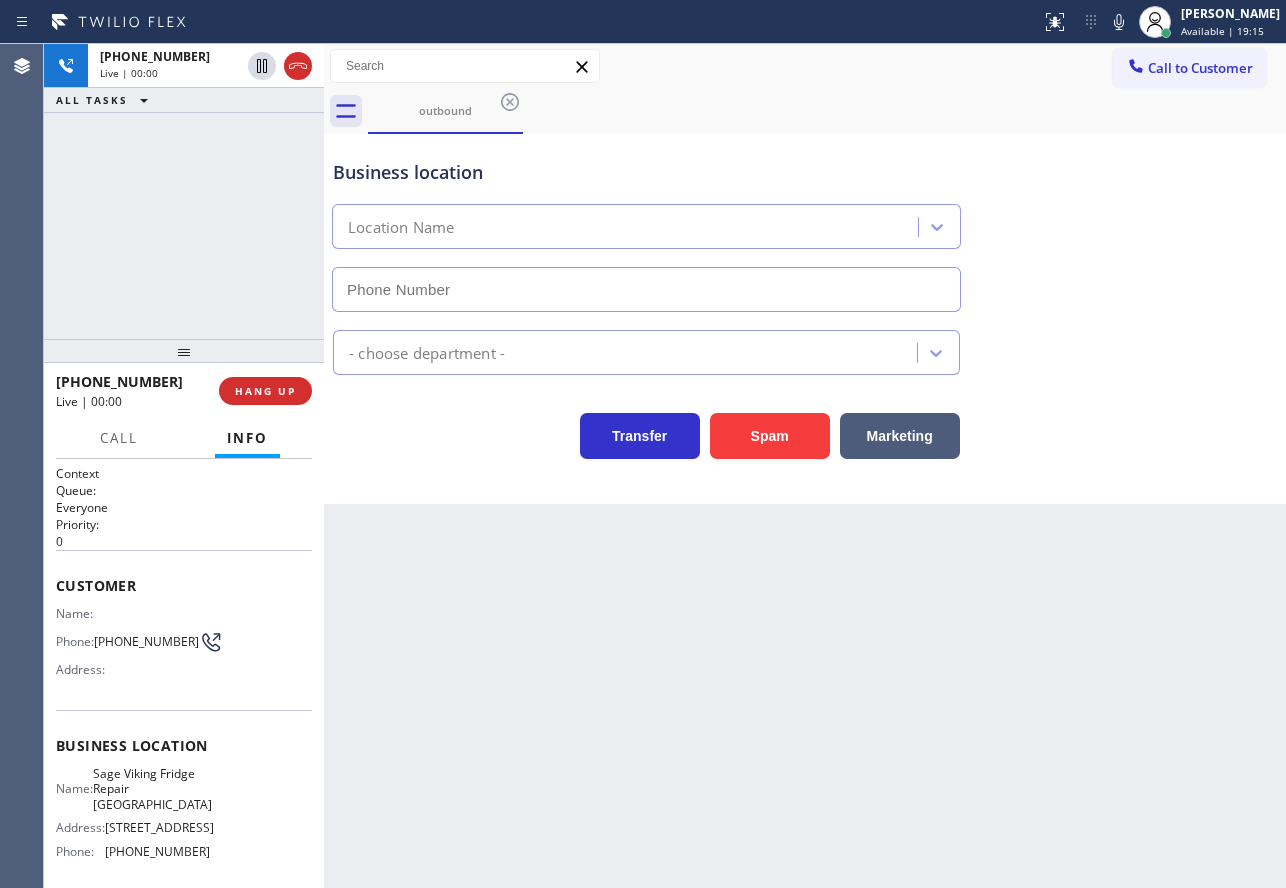 type on "[PHONE_NUMBER]" 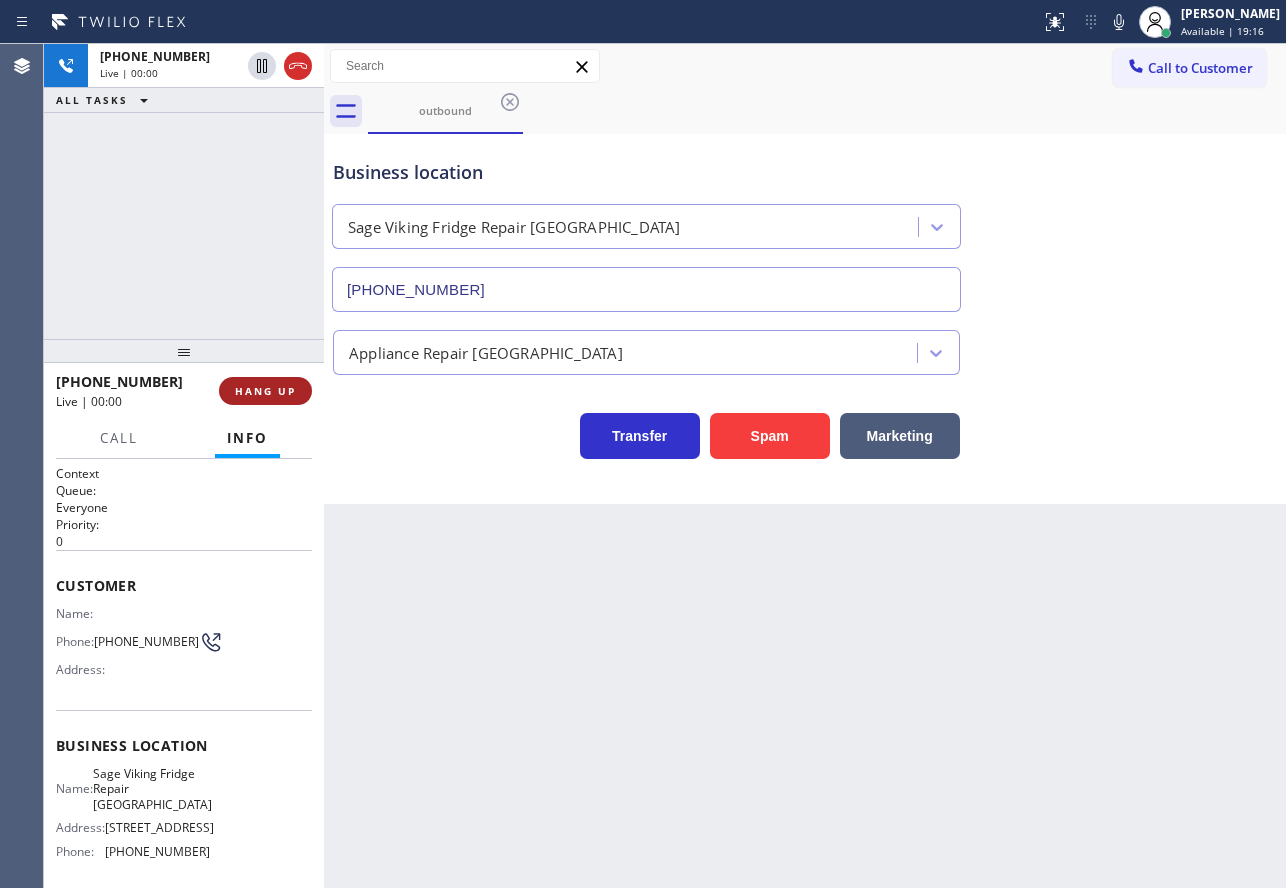 click on "HANG UP" at bounding box center (265, 391) 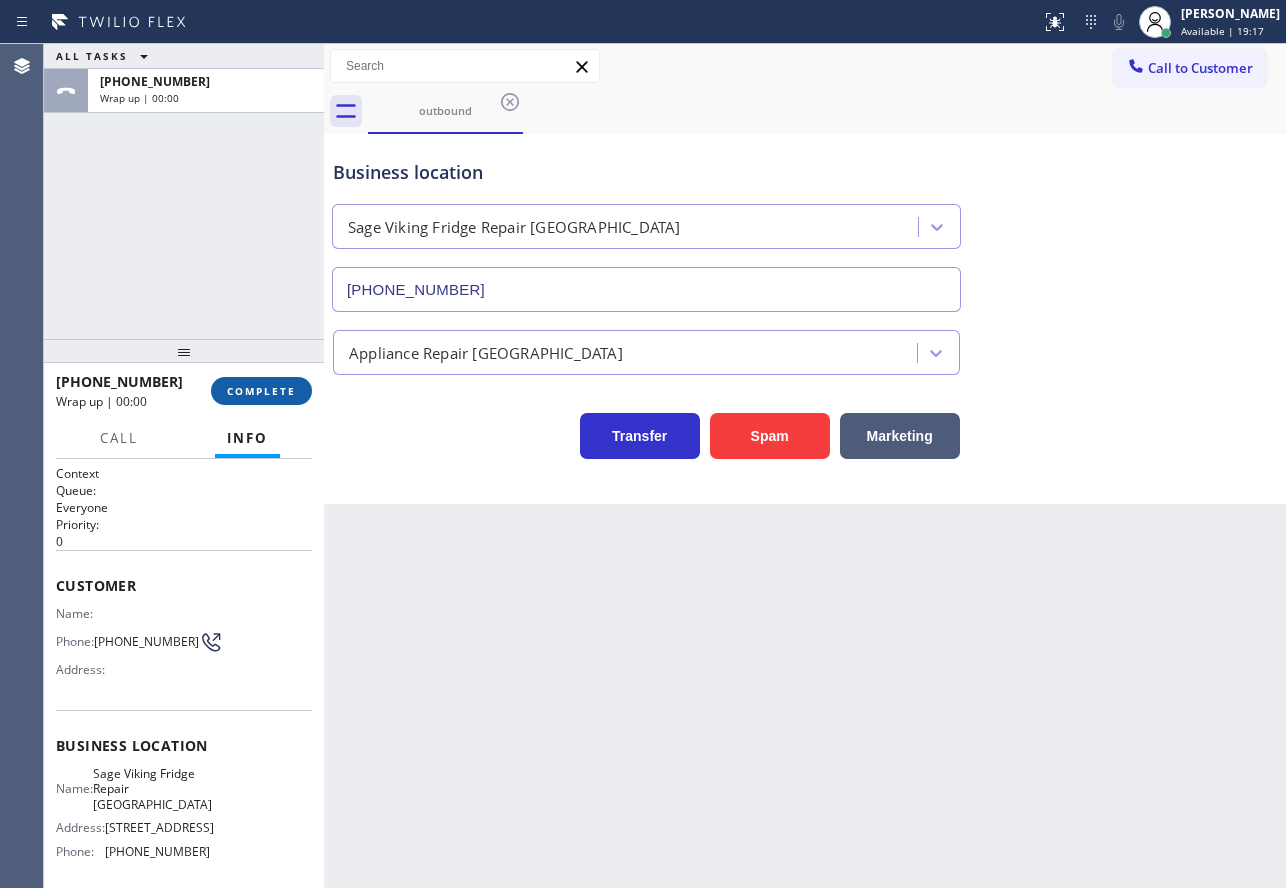 click on "COMPLETE" at bounding box center (261, 391) 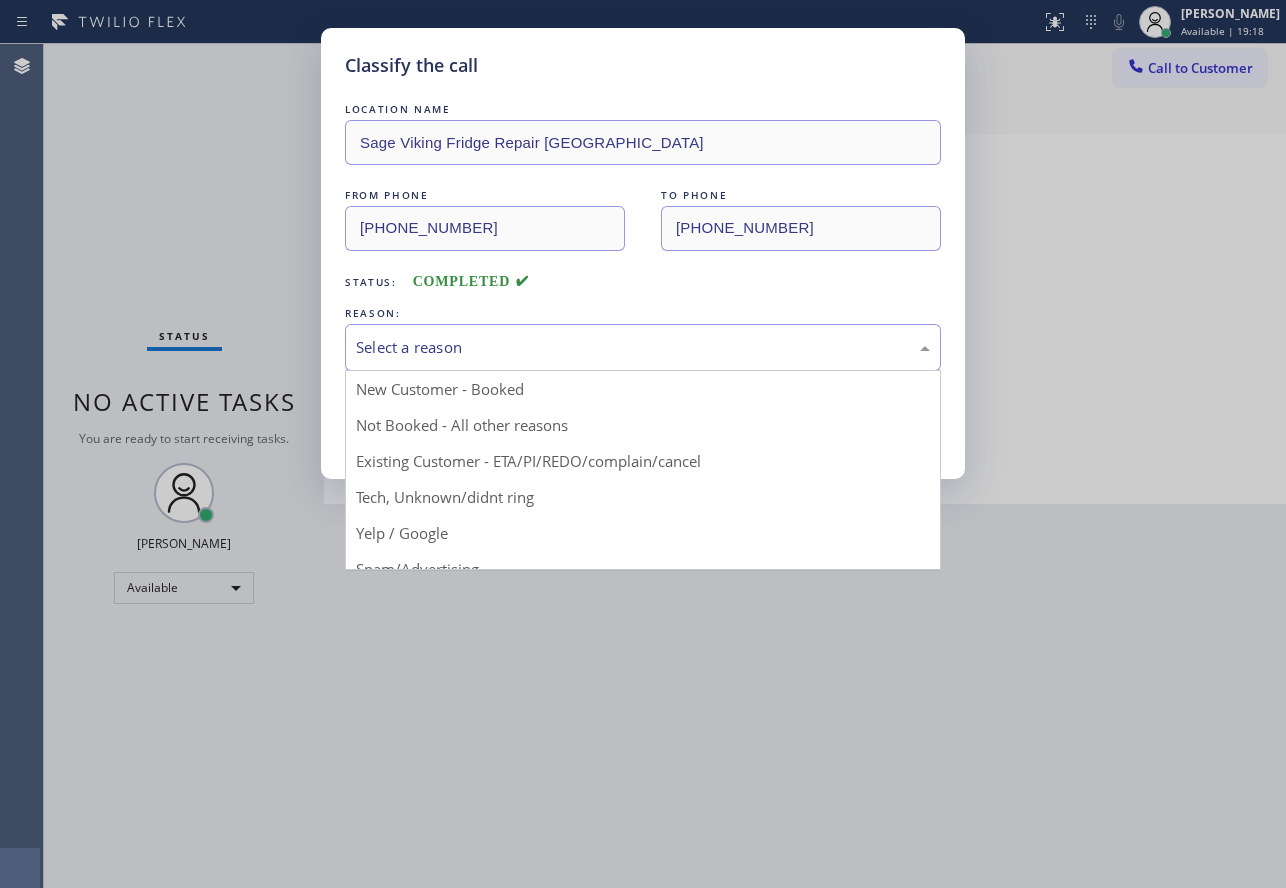 click on "Select a reason" at bounding box center (643, 347) 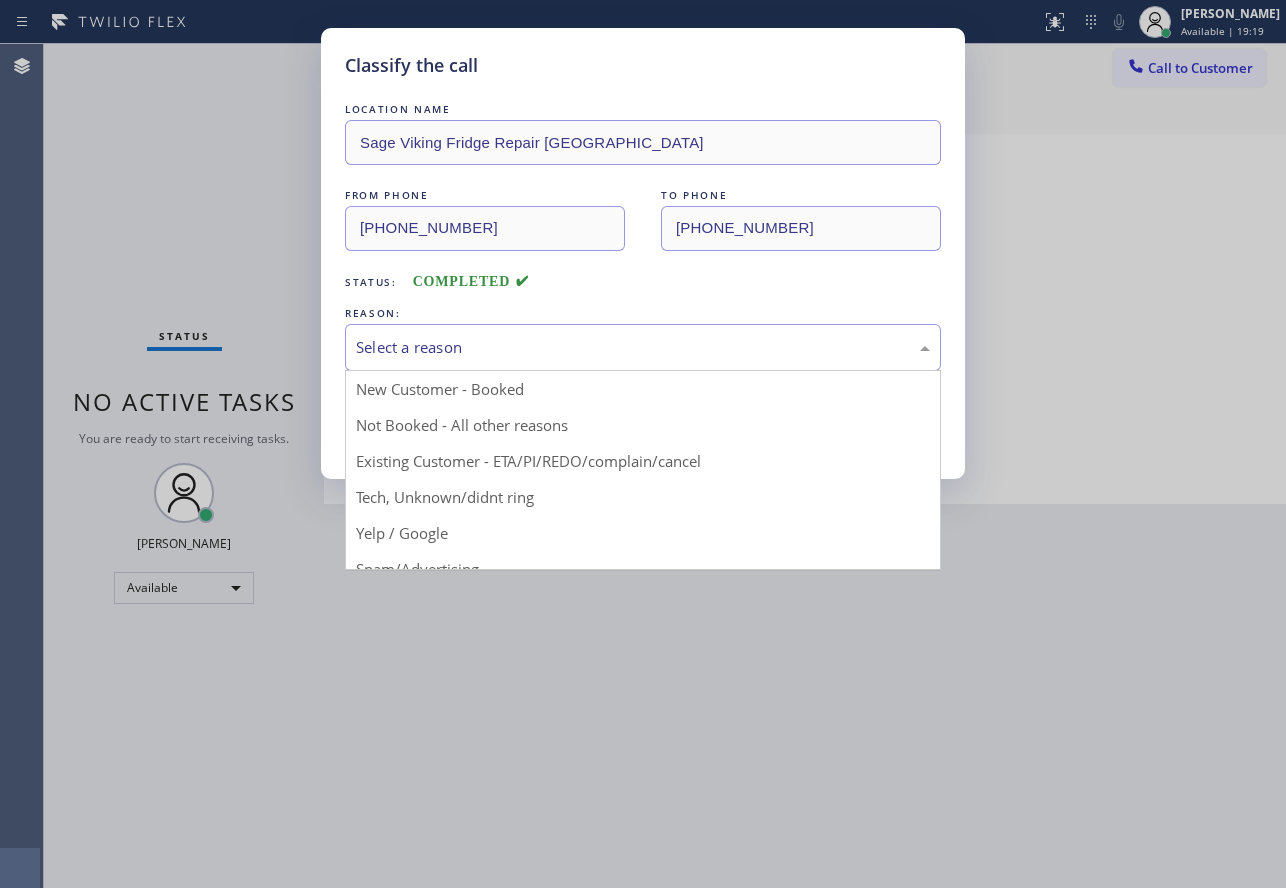 drag, startPoint x: 439, startPoint y: 501, endPoint x: 442, endPoint y: 479, distance: 22.203604 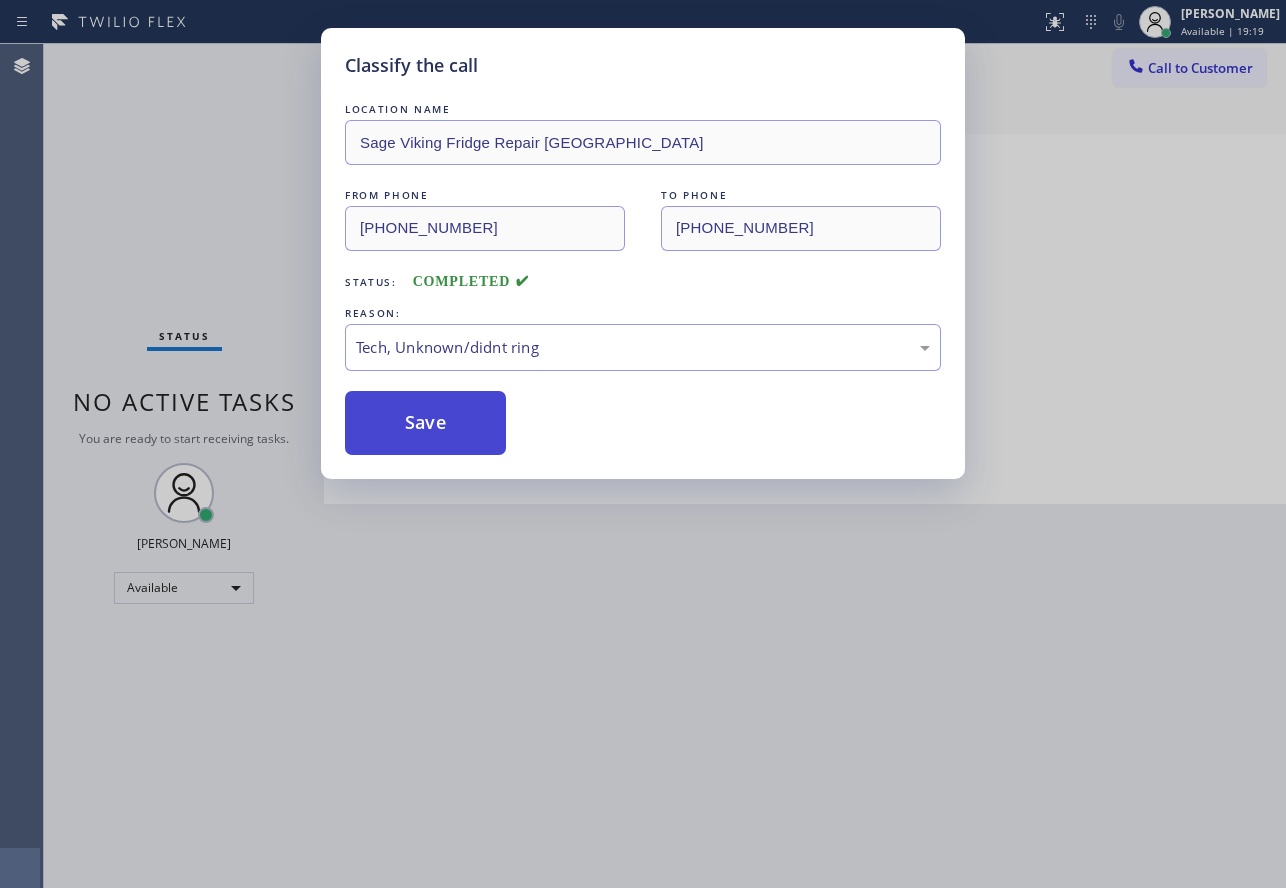 click on "Save" at bounding box center [425, 423] 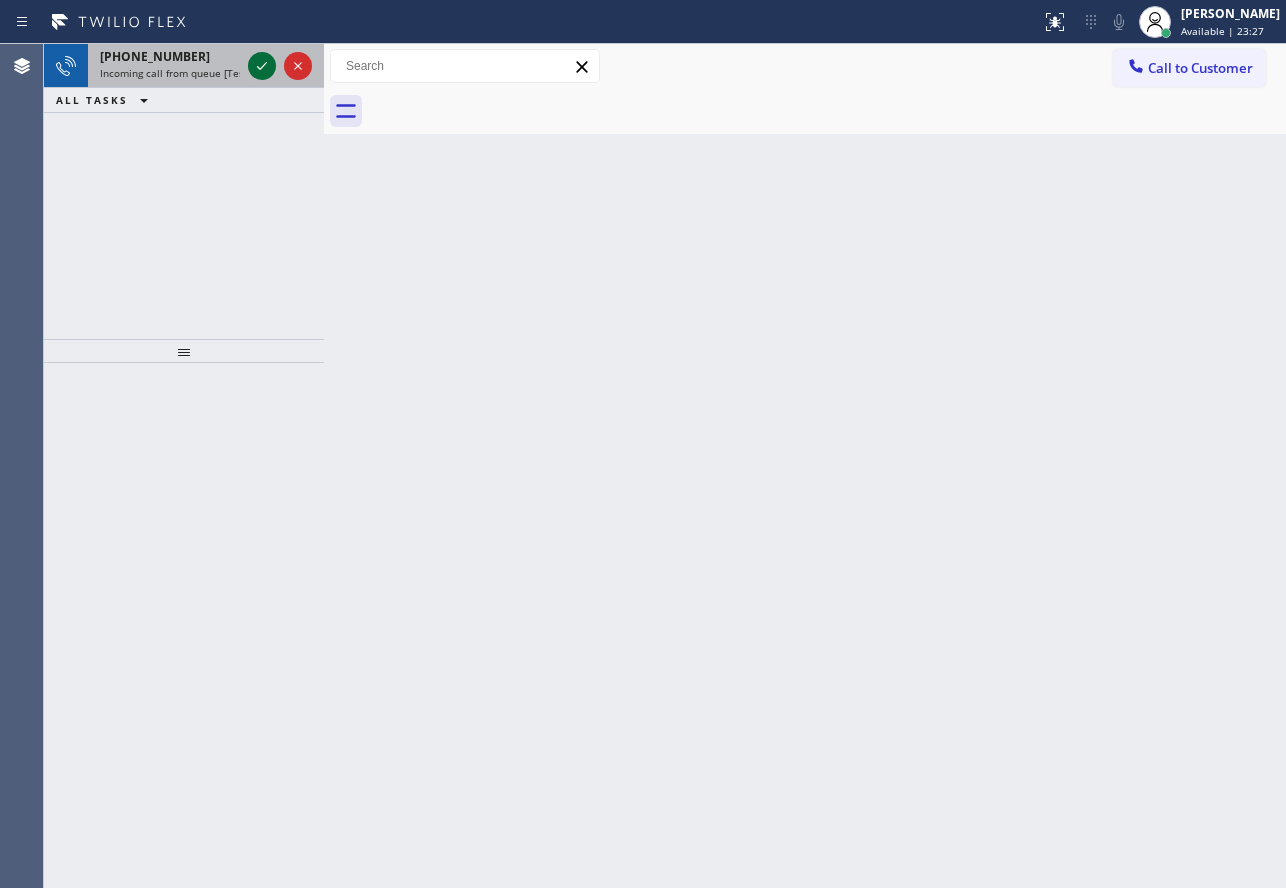 click 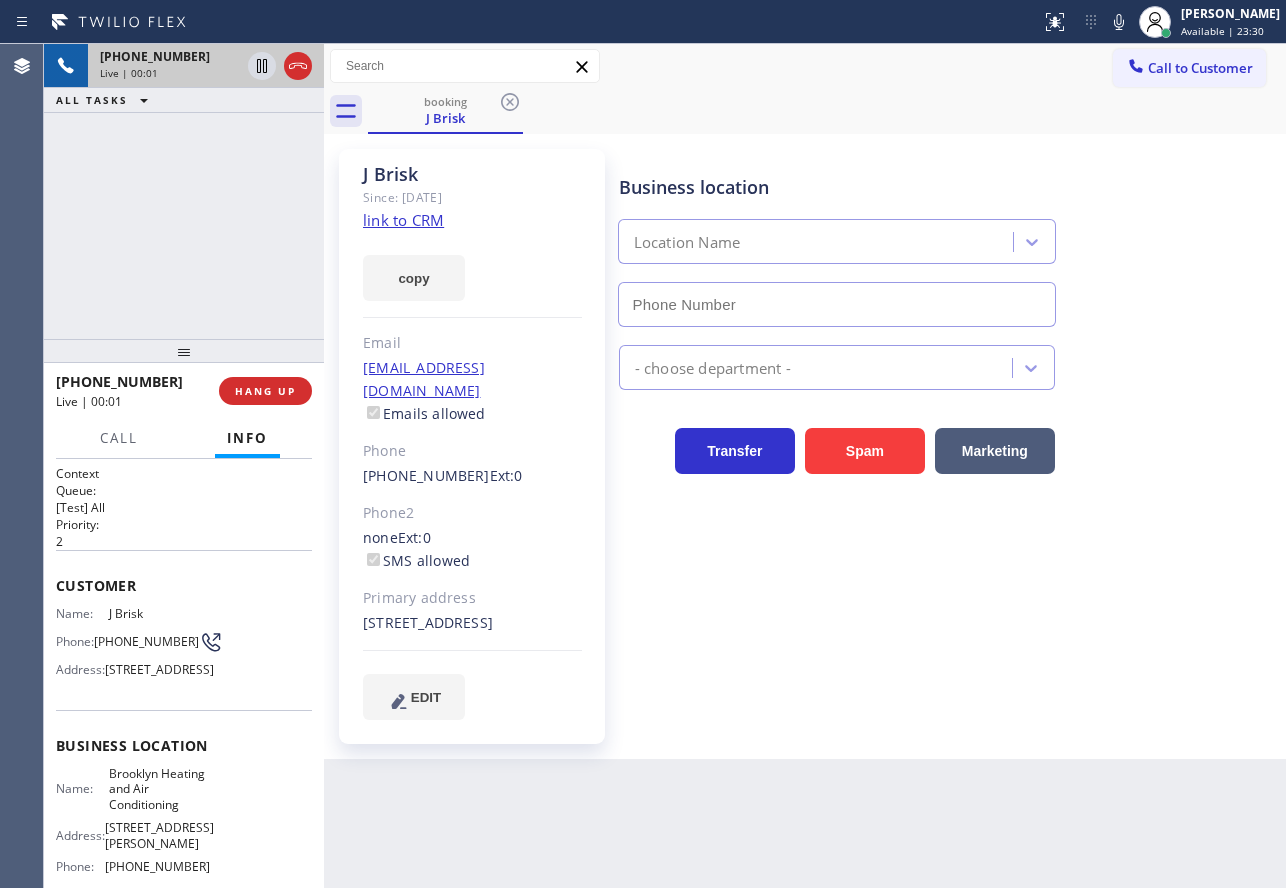 type on "[PHONE_NUMBER]" 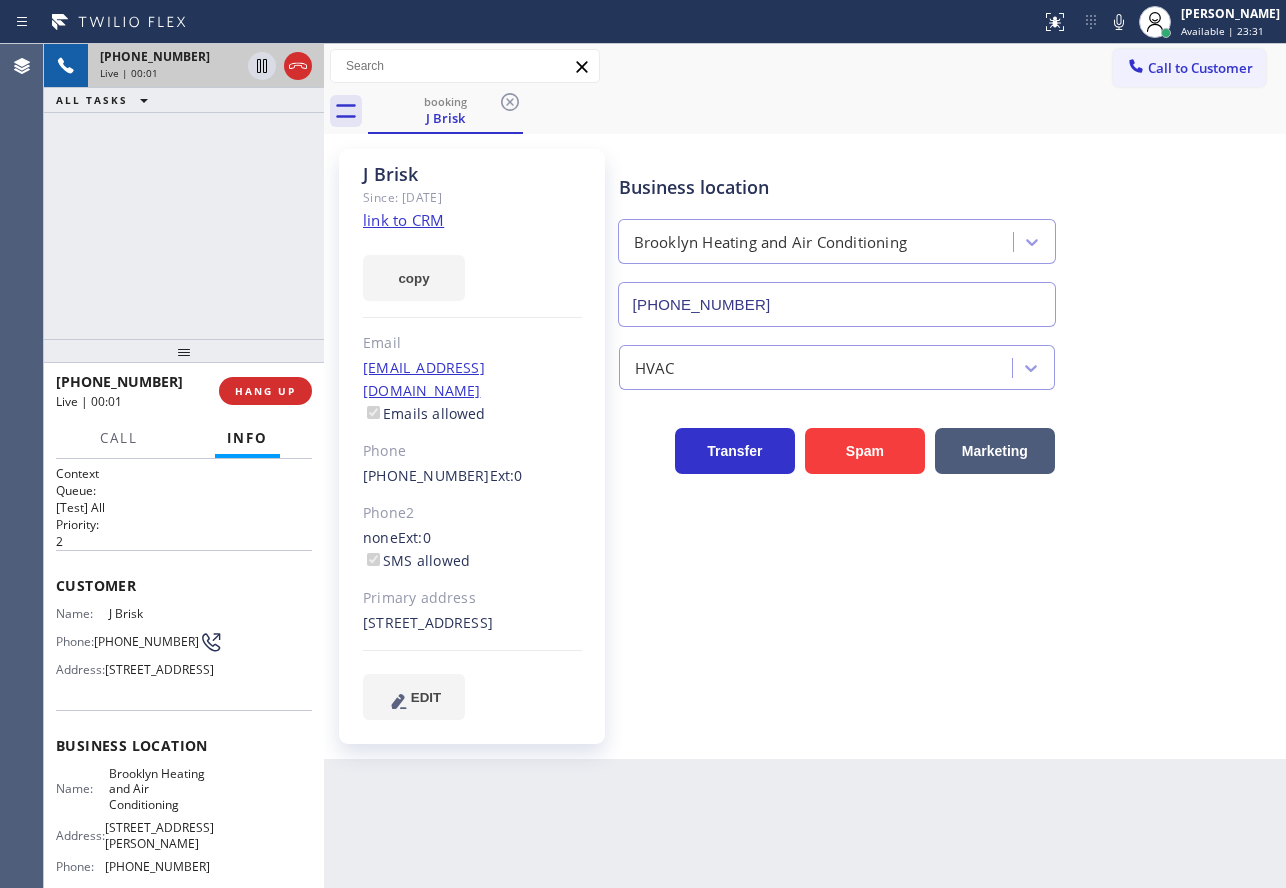 click on "link to CRM" 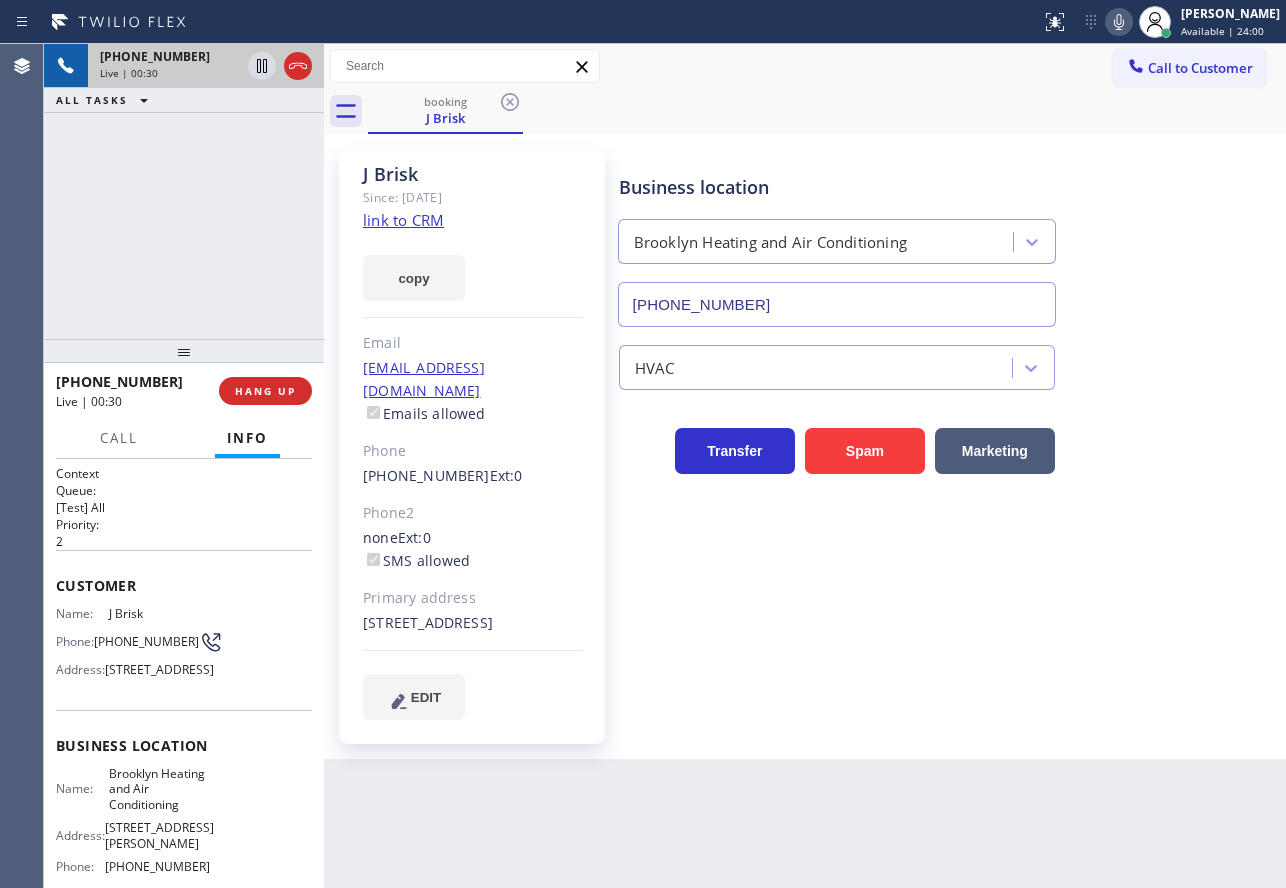click 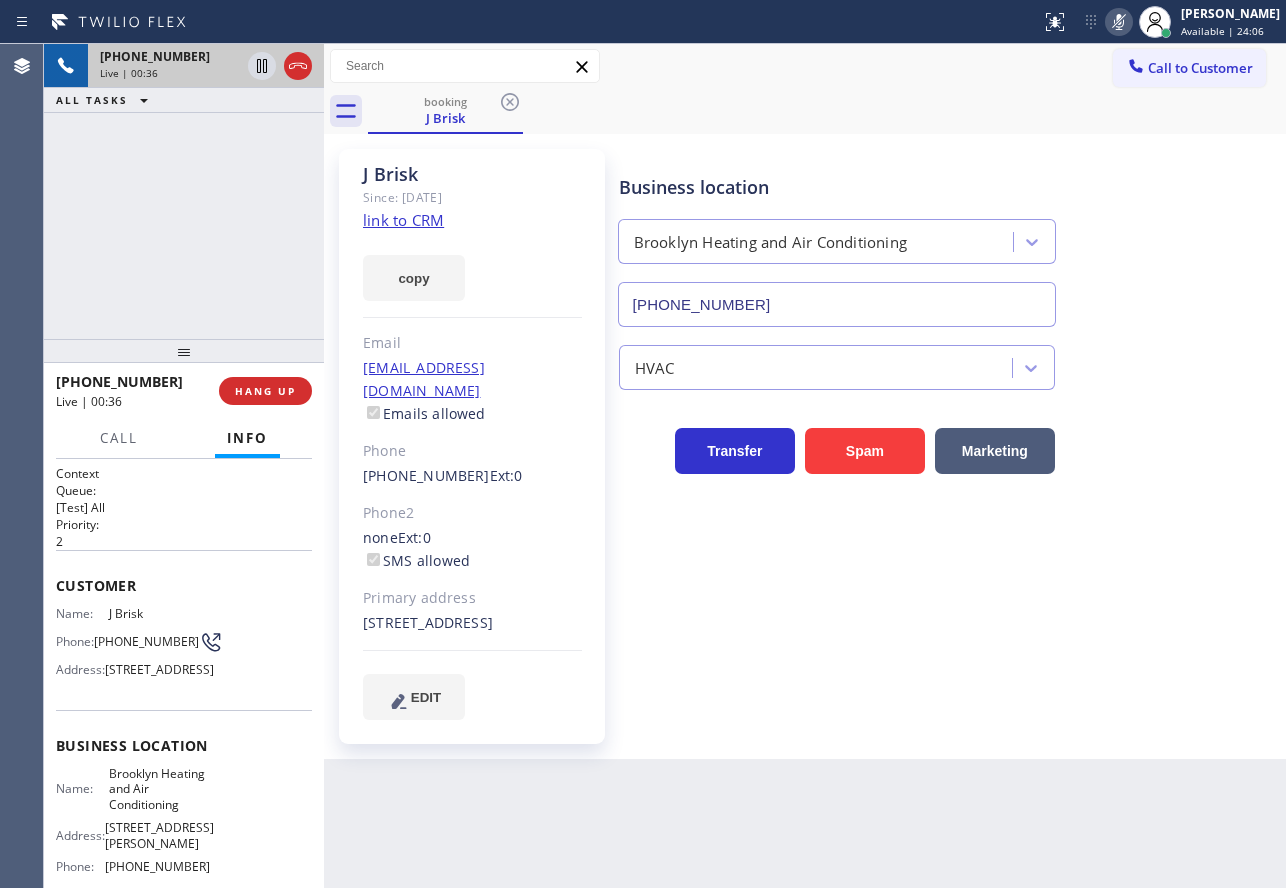 click 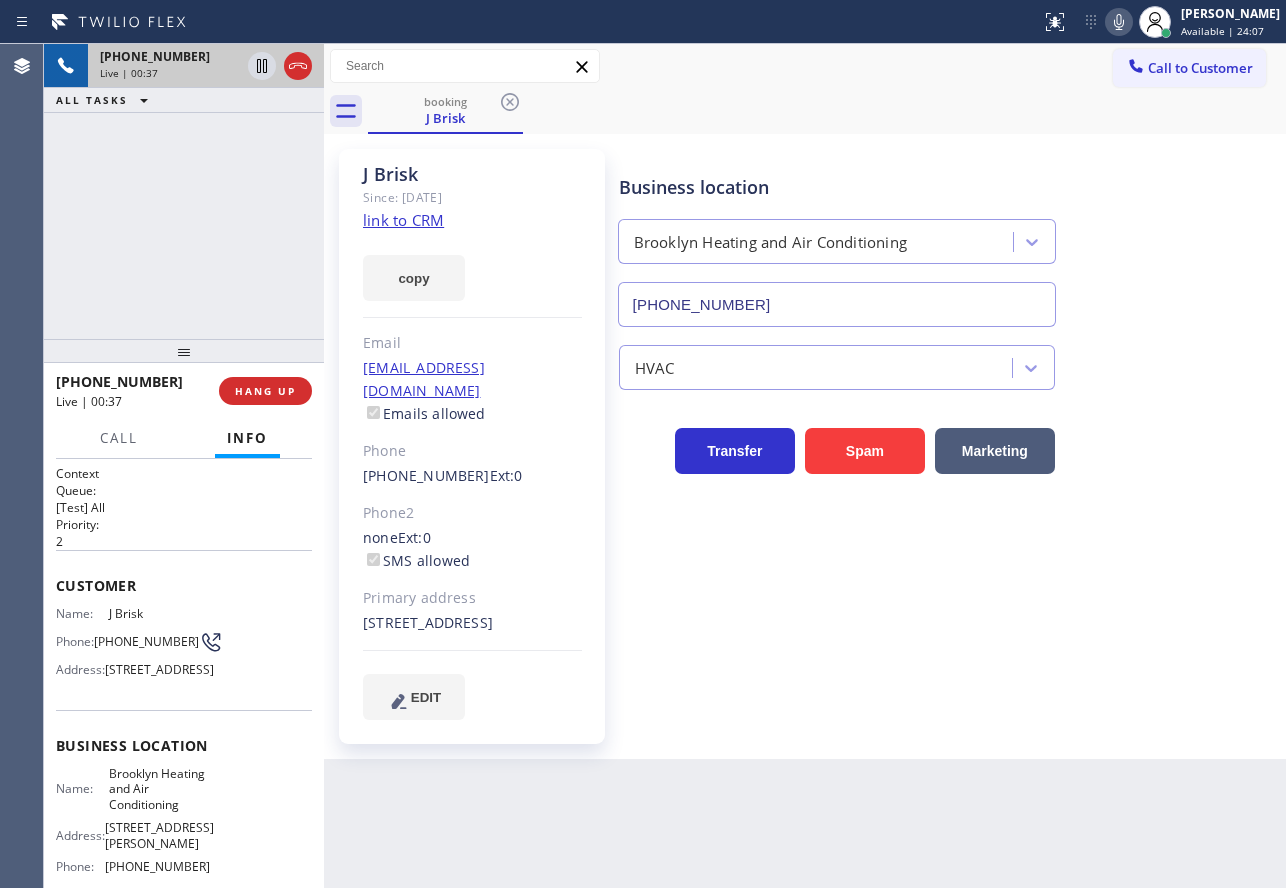 click 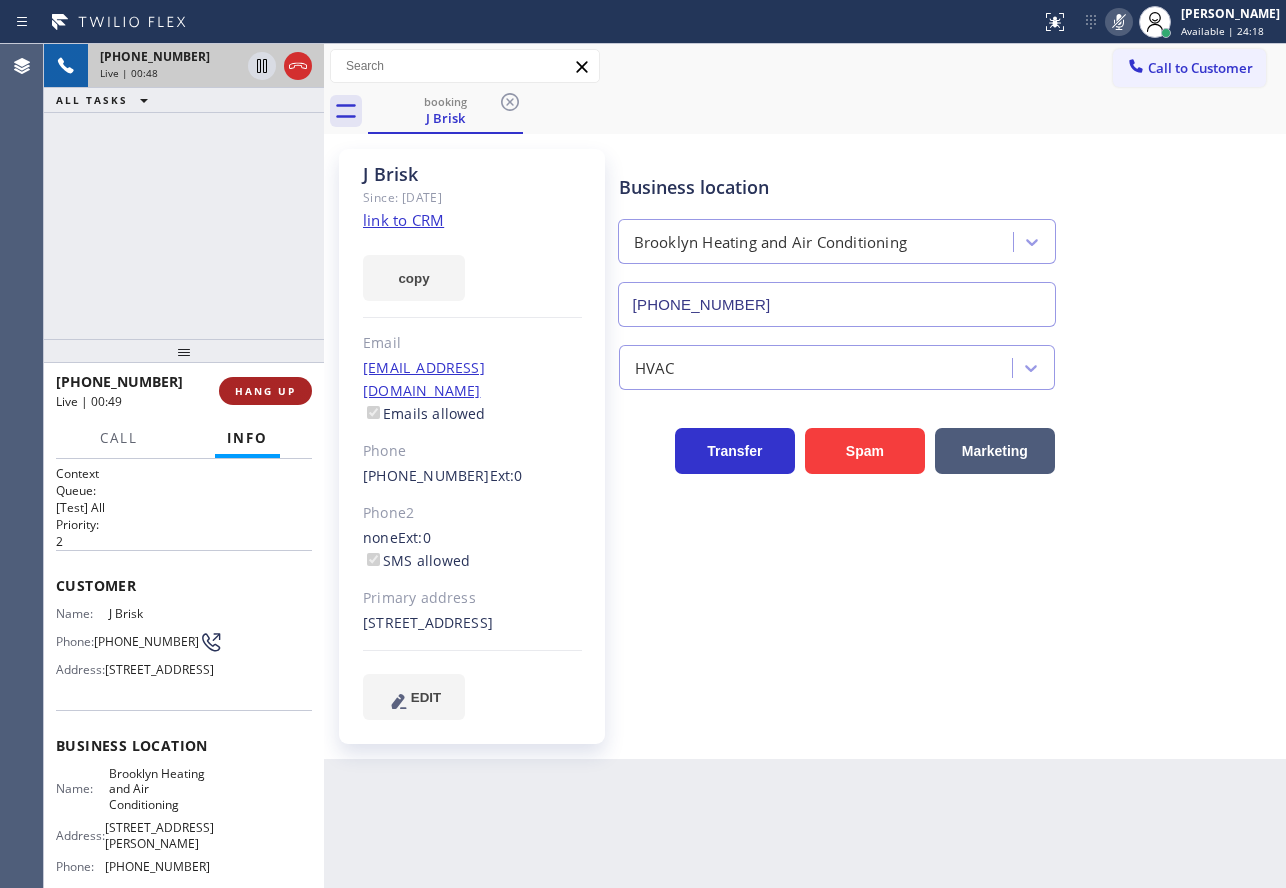 click on "HANG UP" at bounding box center [265, 391] 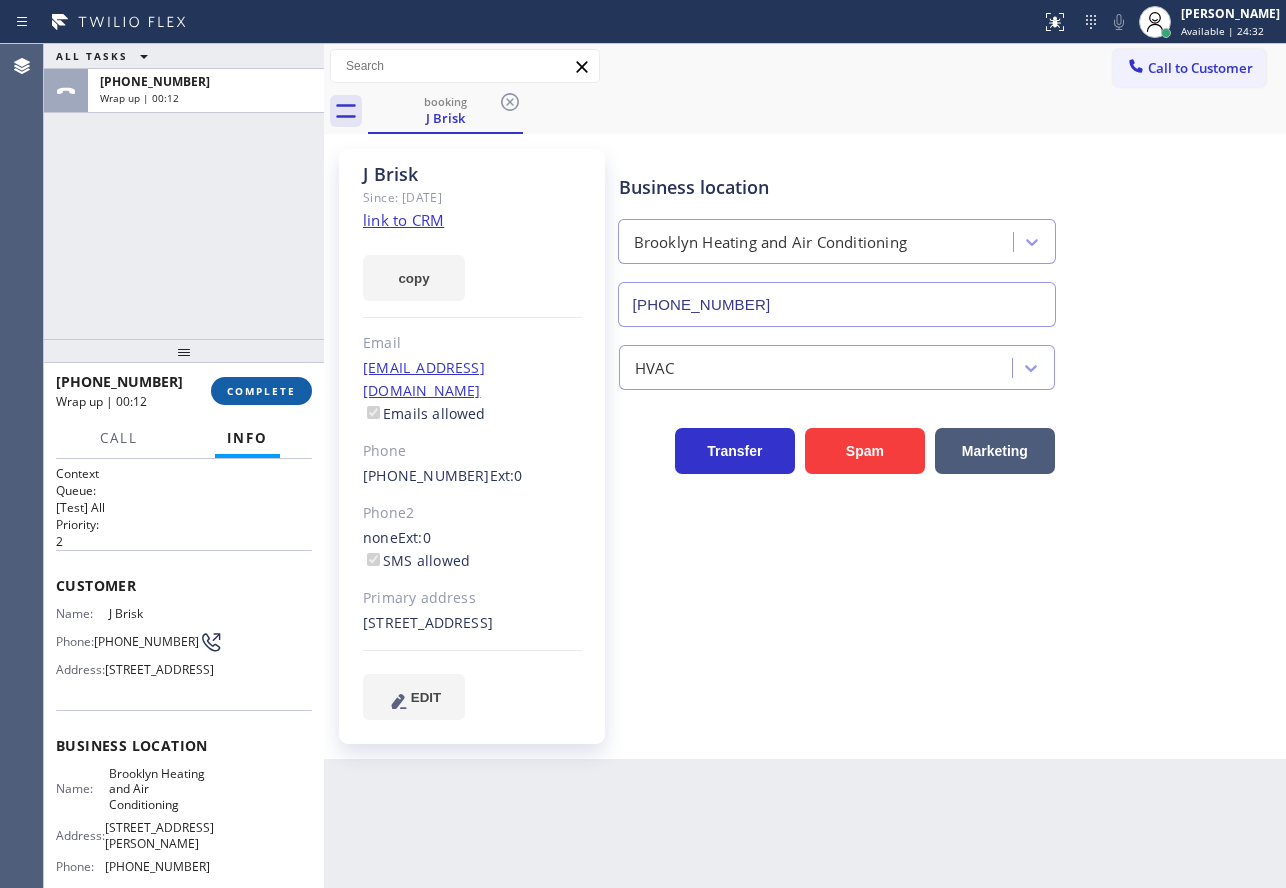 click on "COMPLETE" at bounding box center (261, 391) 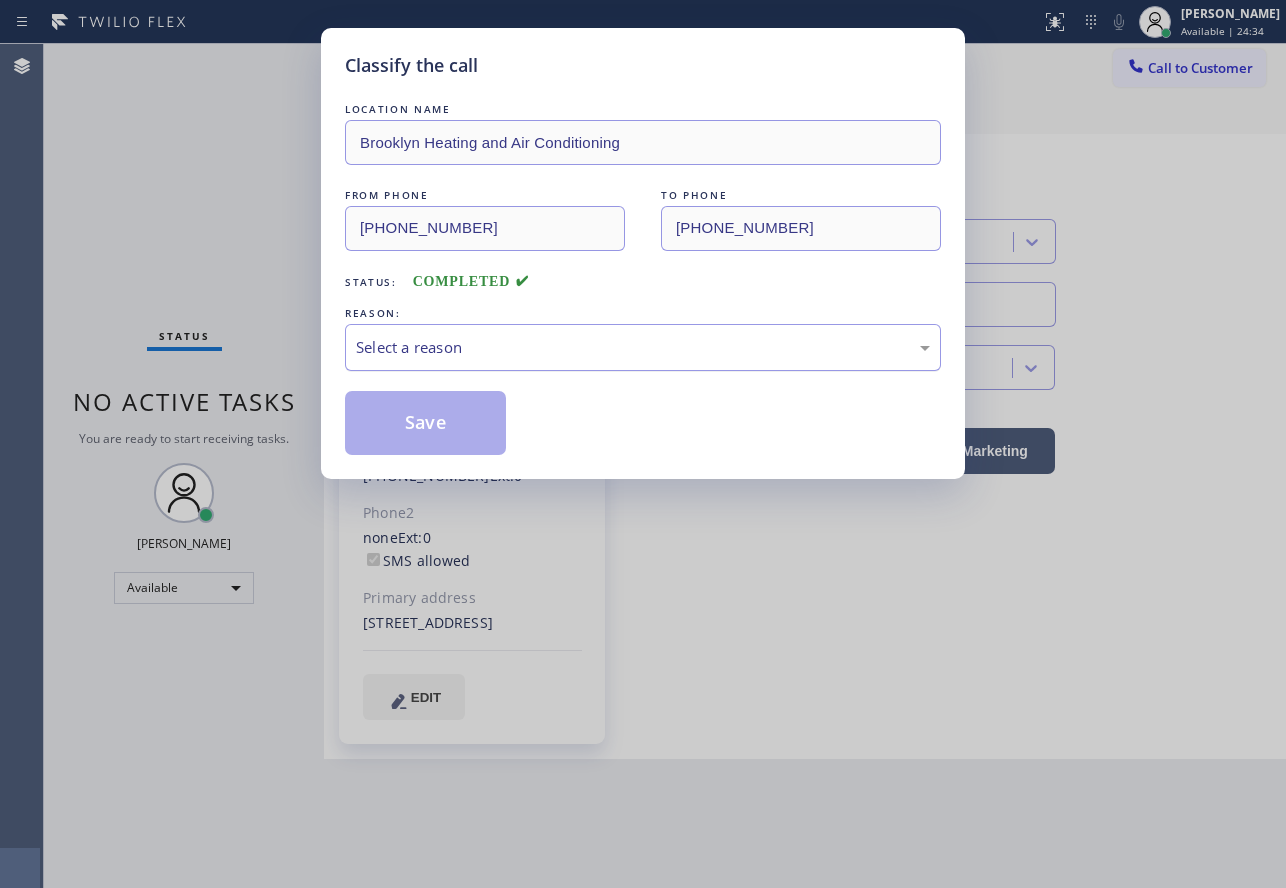 click on "Select a reason" at bounding box center (643, 347) 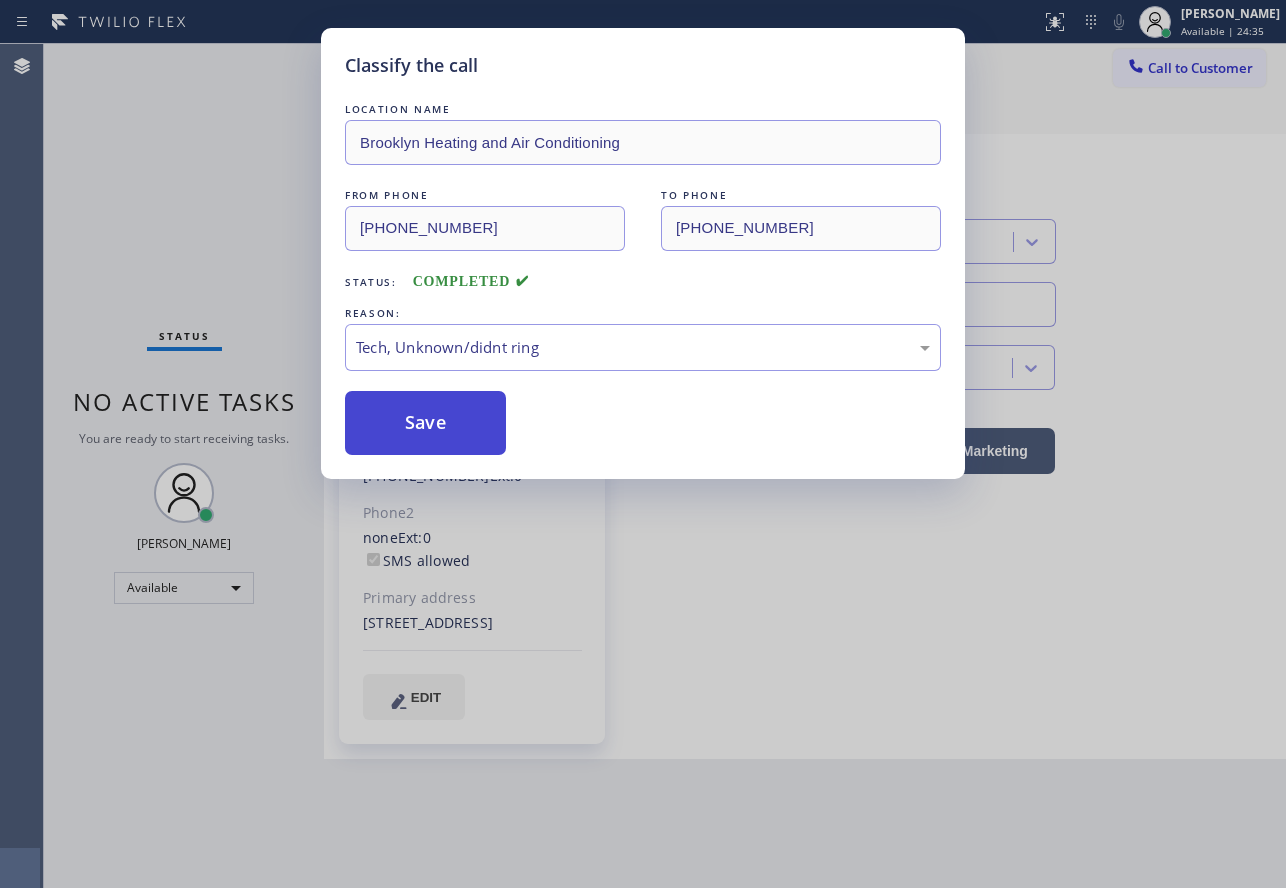 click on "Save" at bounding box center [425, 423] 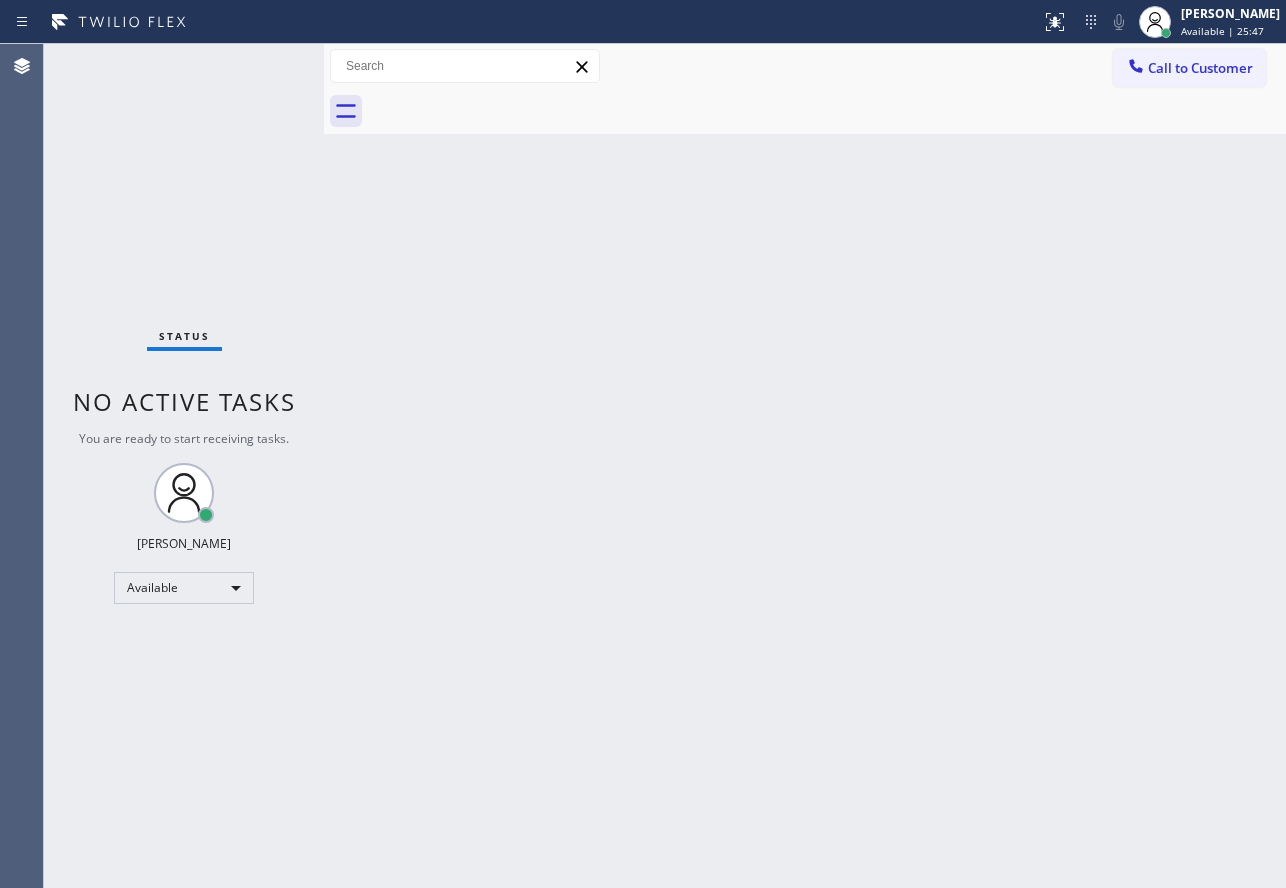 click on "Back to Dashboard Change Sender ID Customers Technicians Select a contact Outbound call Technician Search Technician Your caller id phone number Your caller id phone number Call Technician info Name   Phone none Address none Change Sender ID HVAC [PHONE_NUMBER] 5 Star Appliance [PHONE_NUMBER] Appliance Repair [PHONE_NUMBER] Plumbing [PHONE_NUMBER] Air Duct Cleaning [PHONE_NUMBER]  Electricians [PHONE_NUMBER] Cancel Change Check personal SMS Reset Change No tabs Call to Customer Outbound call Location Sage Viking Fridge Repair [GEOGRAPHIC_DATA] Your caller id phone number [PHONE_NUMBER] Customer number Call Outbound call Technician Search Technician Your caller id phone number Your caller id phone number Call" at bounding box center (805, 466) 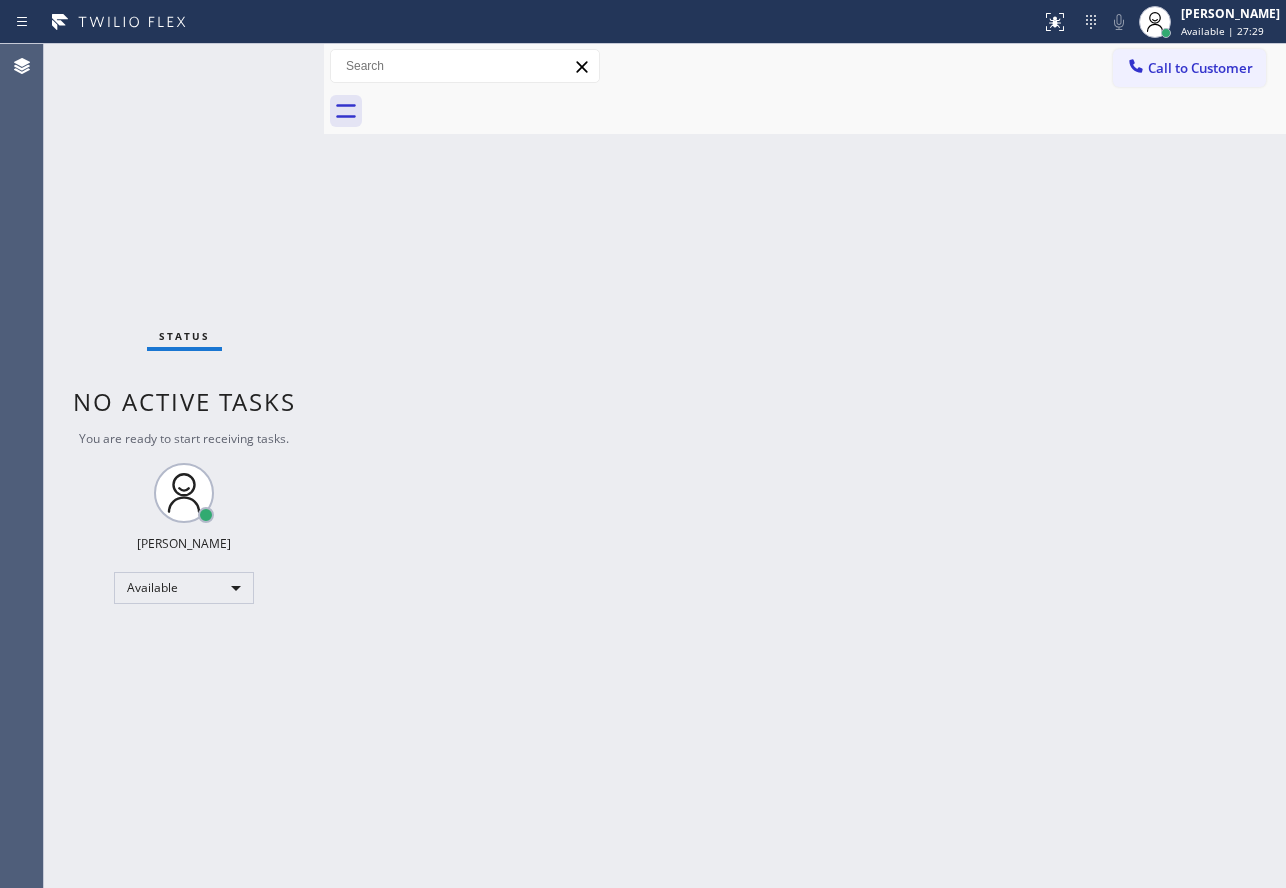 click on "Back to Dashboard Change Sender ID Customers Technicians Select a contact Outbound call Technician Search Technician Your caller id phone number Your caller id phone number Call Technician info Name   Phone none Address none Change Sender ID HVAC [PHONE_NUMBER] 5 Star Appliance [PHONE_NUMBER] Appliance Repair [PHONE_NUMBER] Plumbing [PHONE_NUMBER] Air Duct Cleaning [PHONE_NUMBER]  Electricians [PHONE_NUMBER] Cancel Change Check personal SMS Reset Change No tabs Call to Customer Outbound call Location Sage Viking Fridge Repair [GEOGRAPHIC_DATA] Your caller id phone number [PHONE_NUMBER] Customer number Call Outbound call Technician Search Technician Your caller id phone number Your caller id phone number Call" at bounding box center [805, 466] 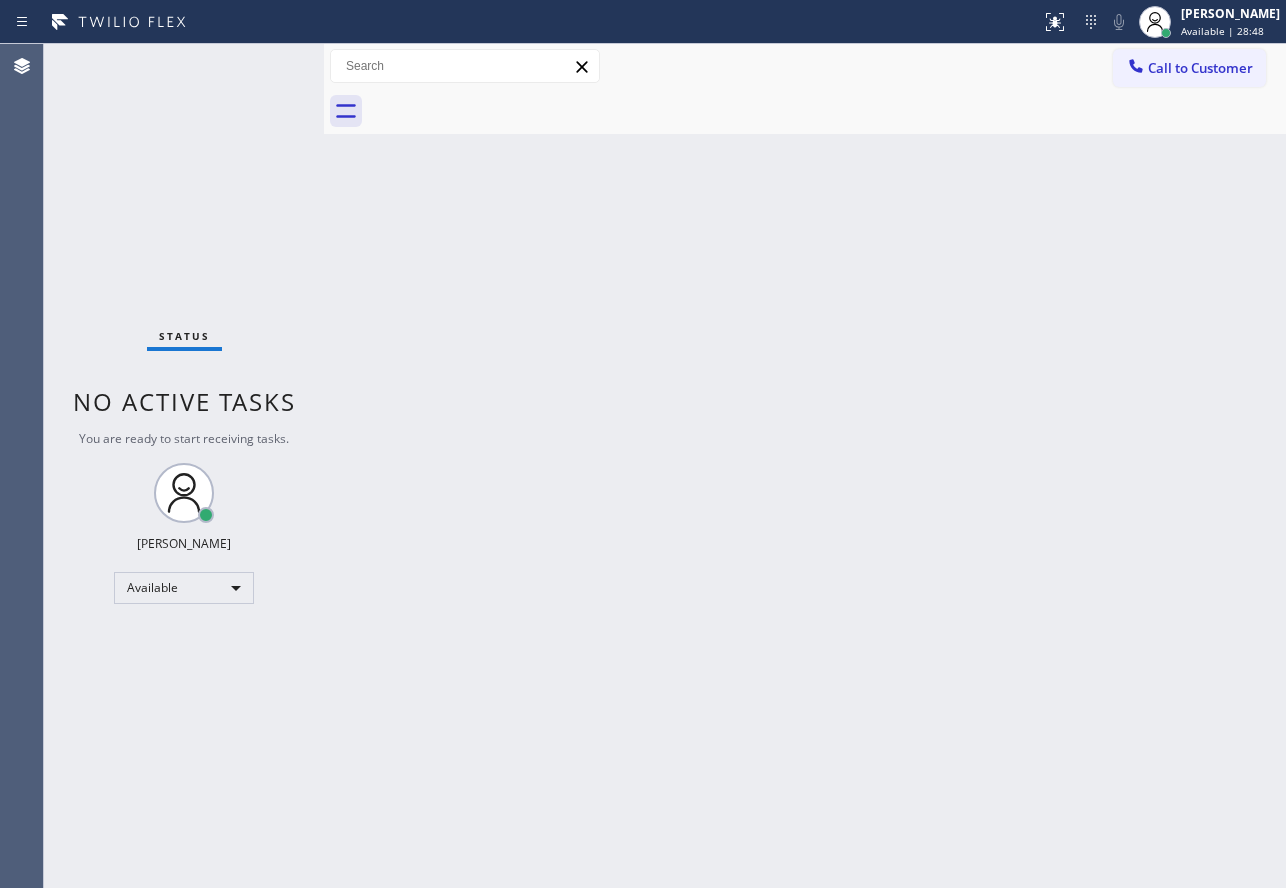 click on "Back to Dashboard Change Sender ID Customers Technicians Select a contact Outbound call Technician Search Technician Your caller id phone number Your caller id phone number Call Technician info Name   Phone none Address none Change Sender ID HVAC [PHONE_NUMBER] 5 Star Appliance [PHONE_NUMBER] Appliance Repair [PHONE_NUMBER] Plumbing [PHONE_NUMBER] Air Duct Cleaning [PHONE_NUMBER]  Electricians [PHONE_NUMBER] Cancel Change Check personal SMS Reset Change No tabs Call to Customer Outbound call Location Sage Viking Fridge Repair [GEOGRAPHIC_DATA] Your caller id phone number [PHONE_NUMBER] Customer number Call Outbound call Technician Search Technician Your caller id phone number Your caller id phone number Call" at bounding box center (805, 466) 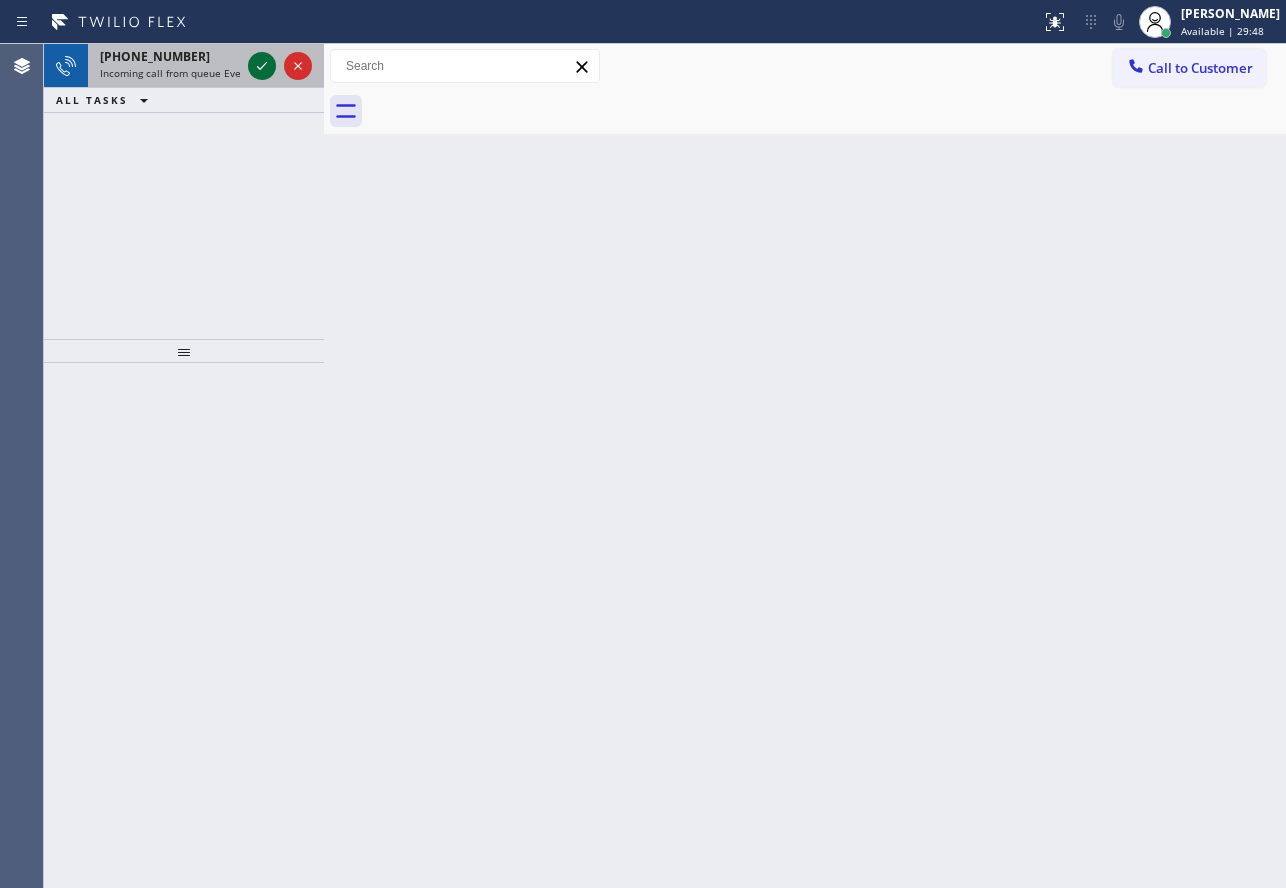 click 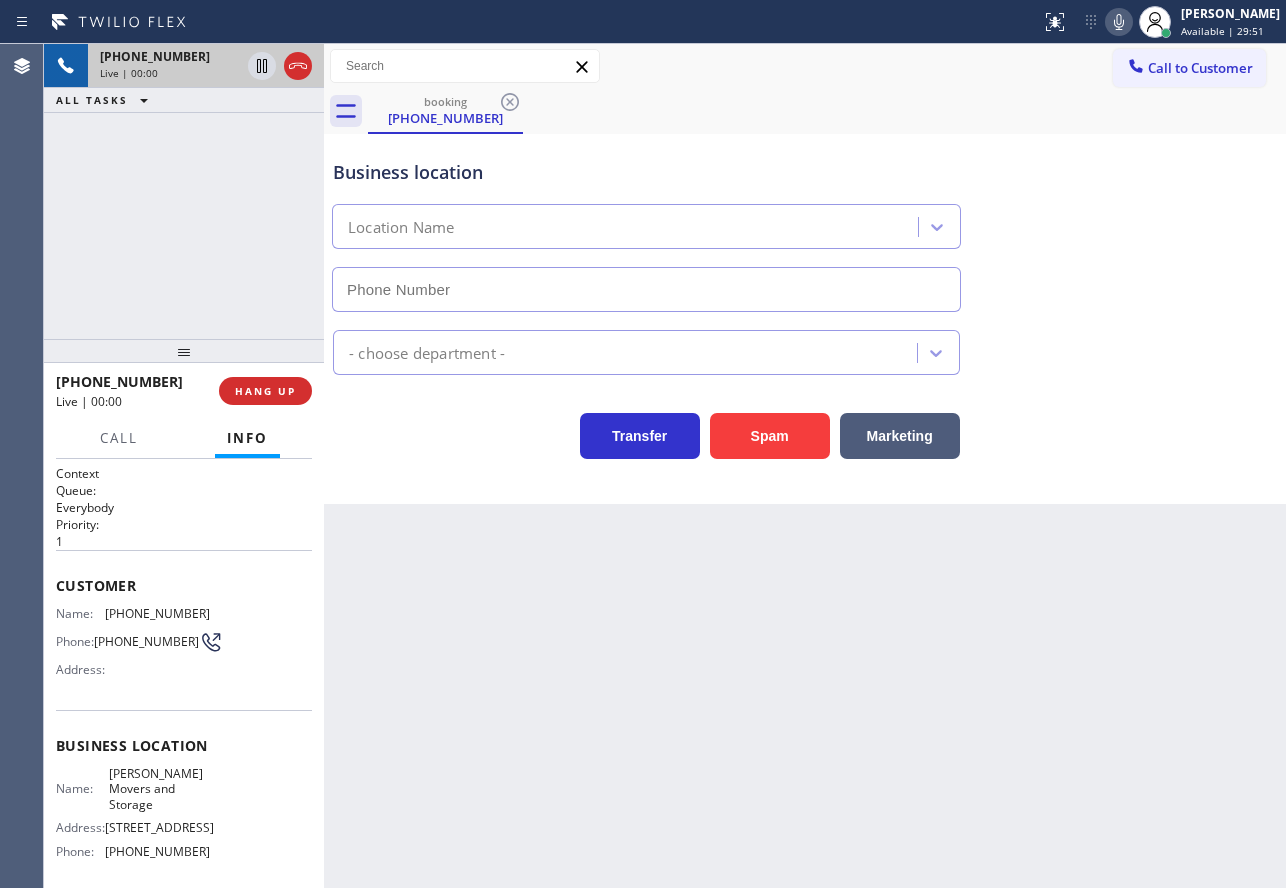 type on "[PHONE_NUMBER]" 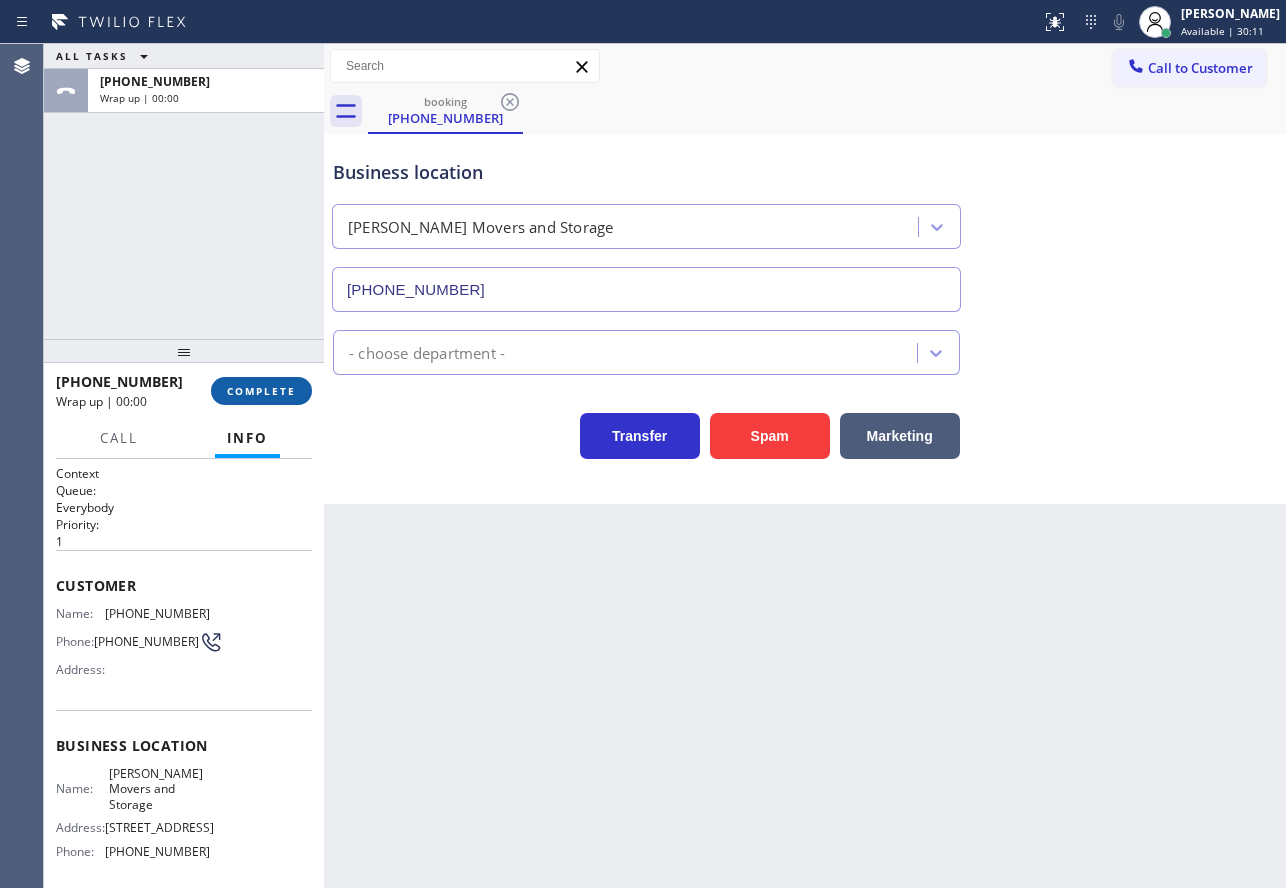 click on "COMPLETE" at bounding box center (261, 391) 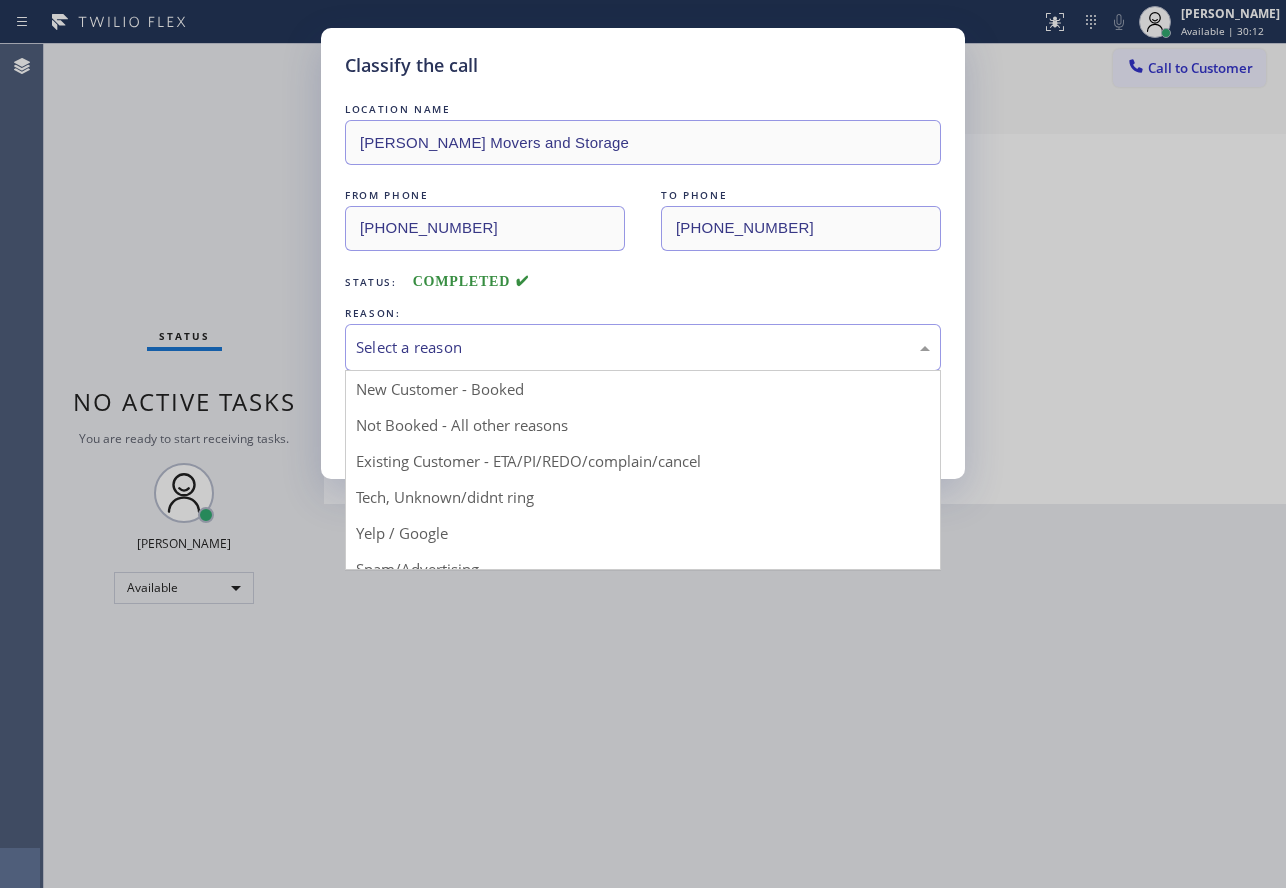 click on "Select a reason" at bounding box center [643, 347] 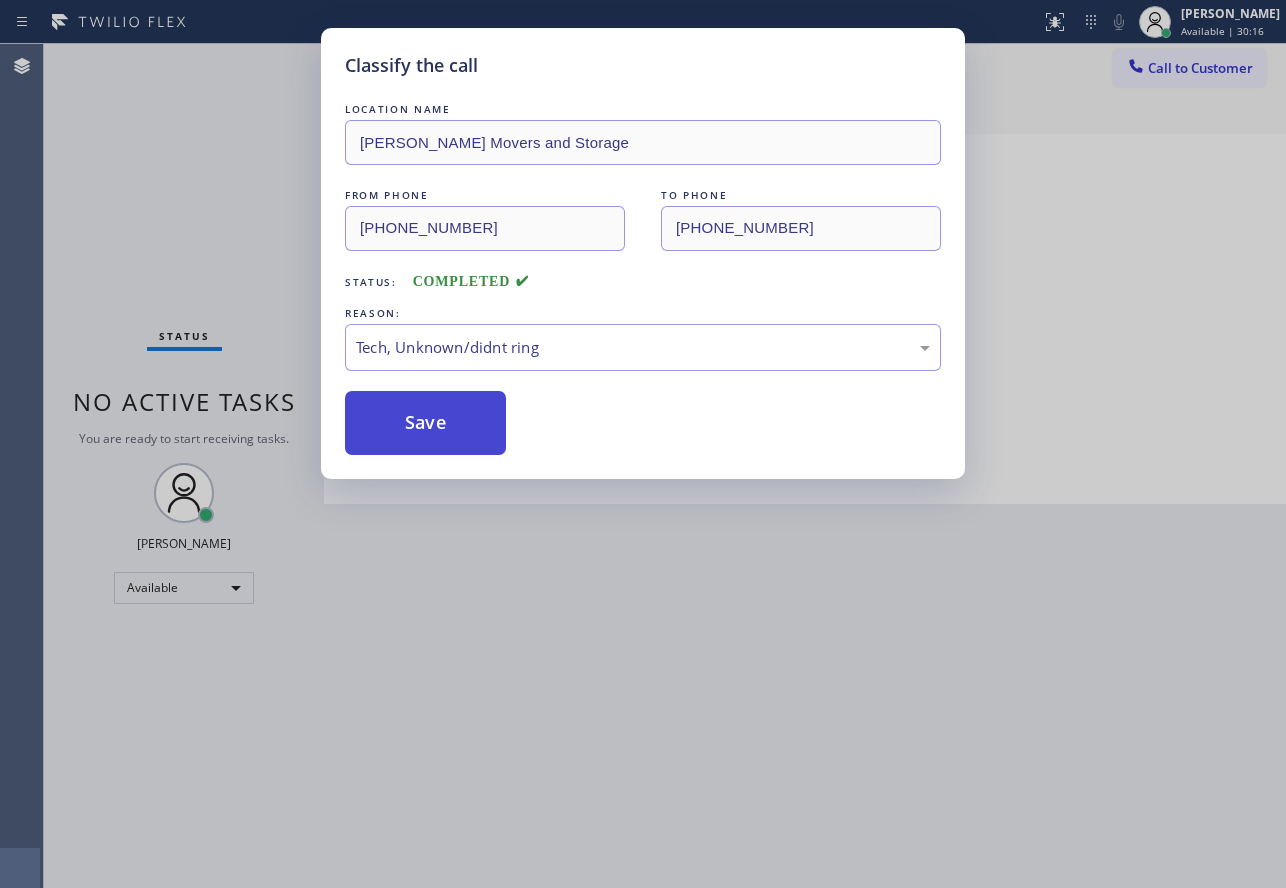 click on "Save" at bounding box center (425, 423) 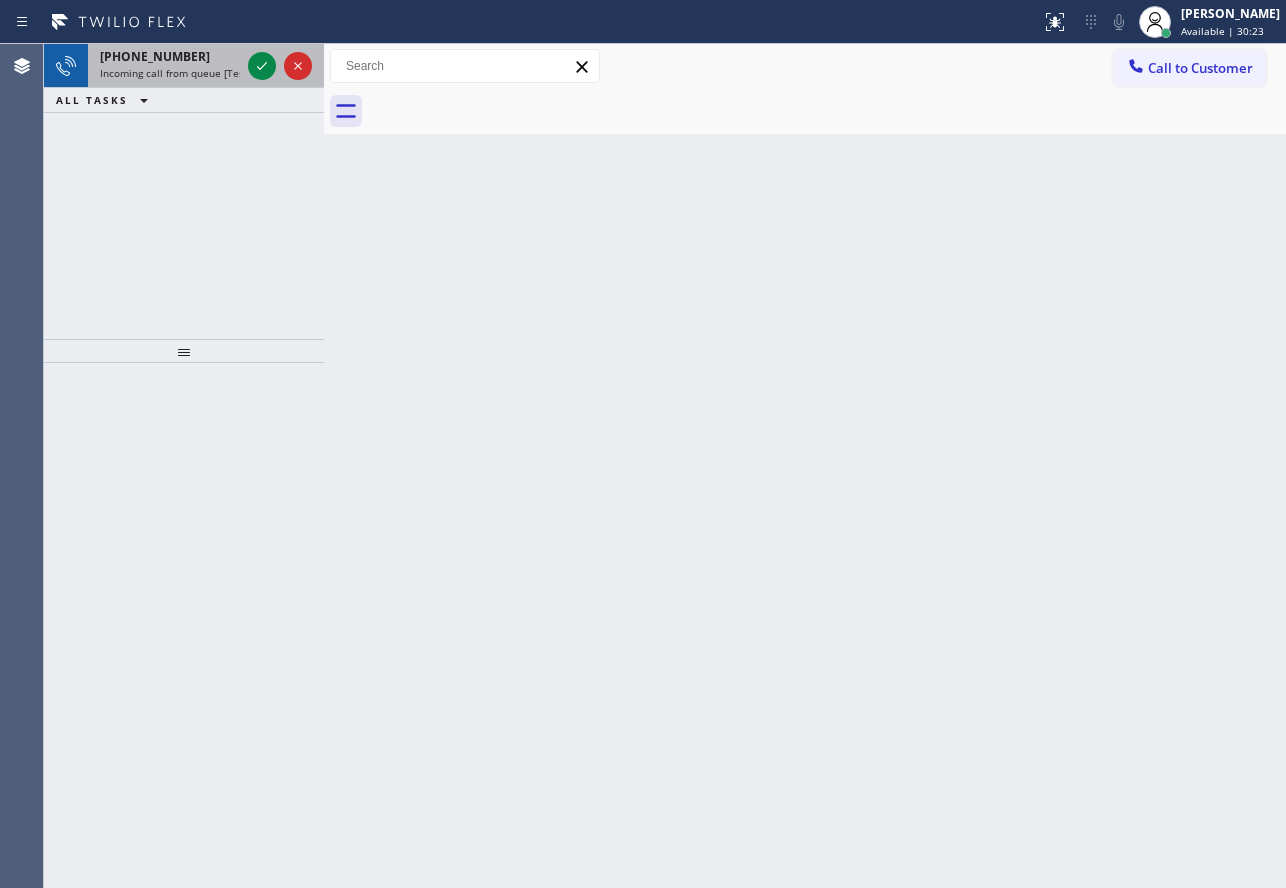 drag, startPoint x: 260, startPoint y: 66, endPoint x: 257, endPoint y: 86, distance: 20.22375 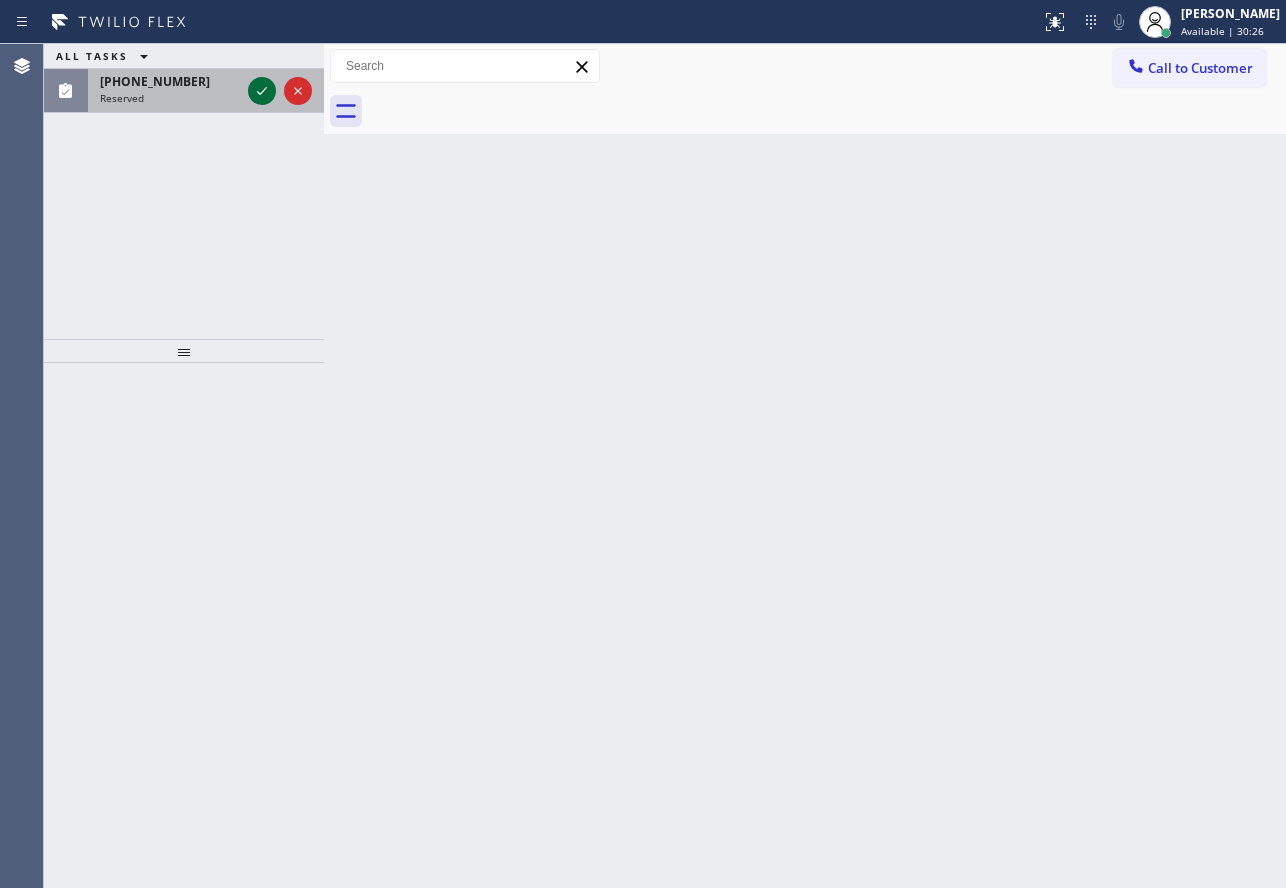 click 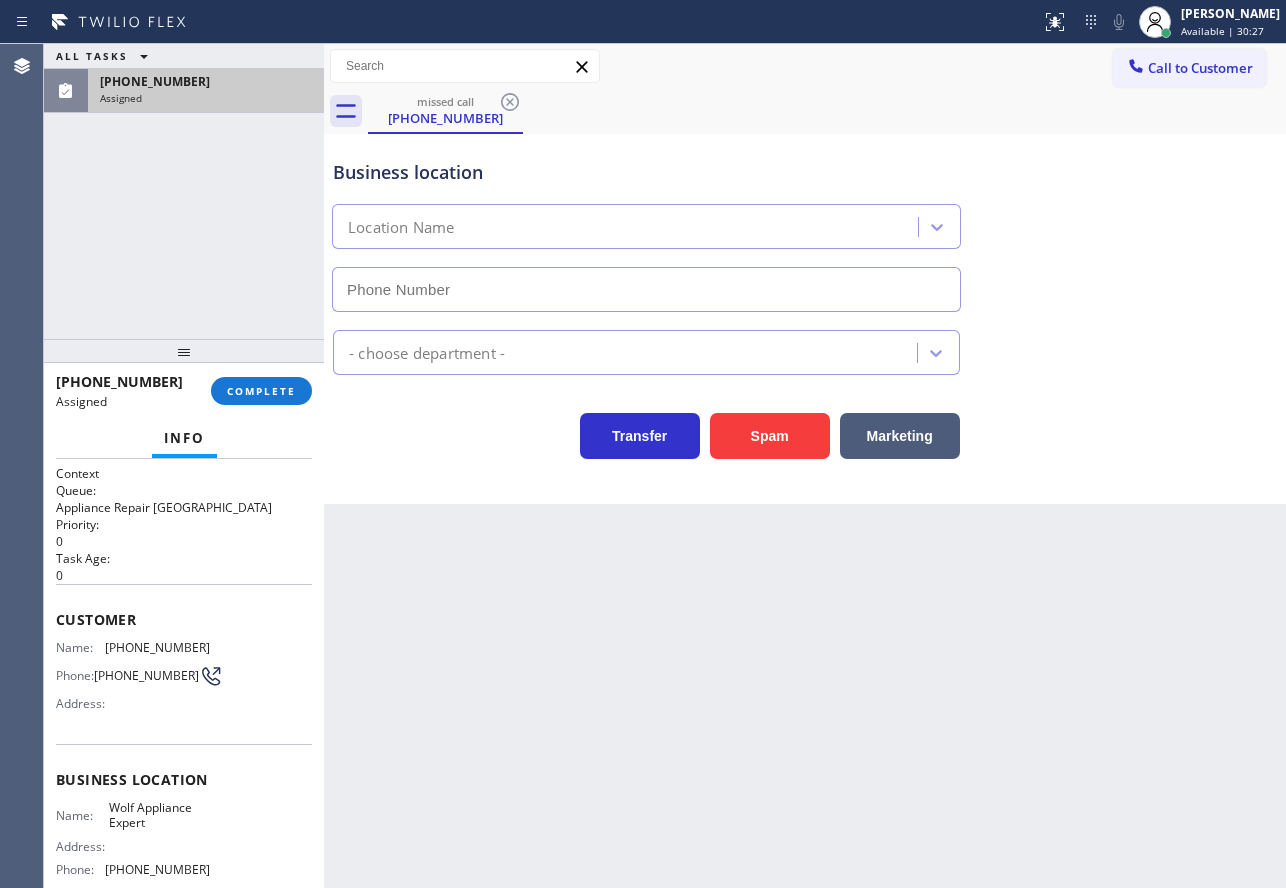 type on "[PHONE_NUMBER]" 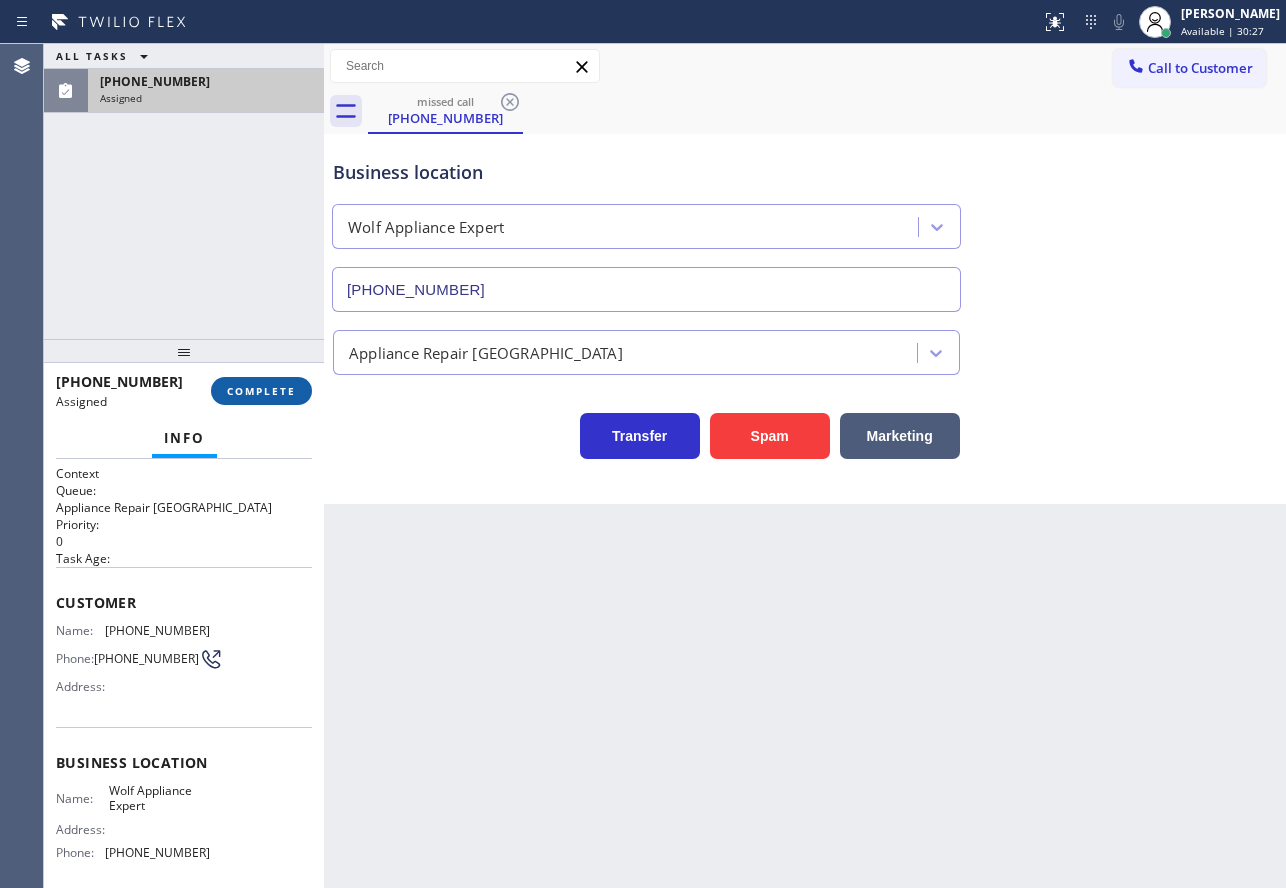 click on "COMPLETE" at bounding box center [261, 391] 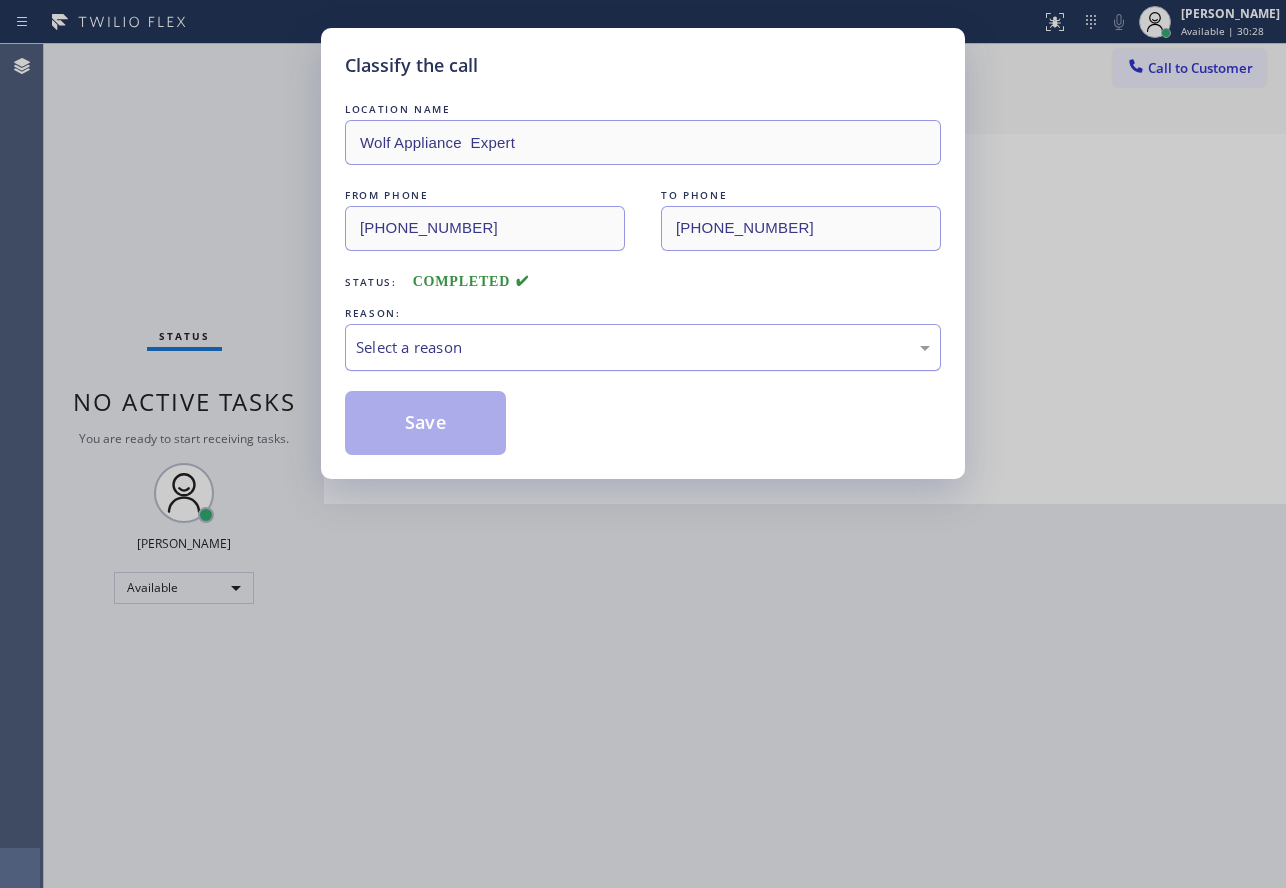click on "Select a reason" at bounding box center (643, 347) 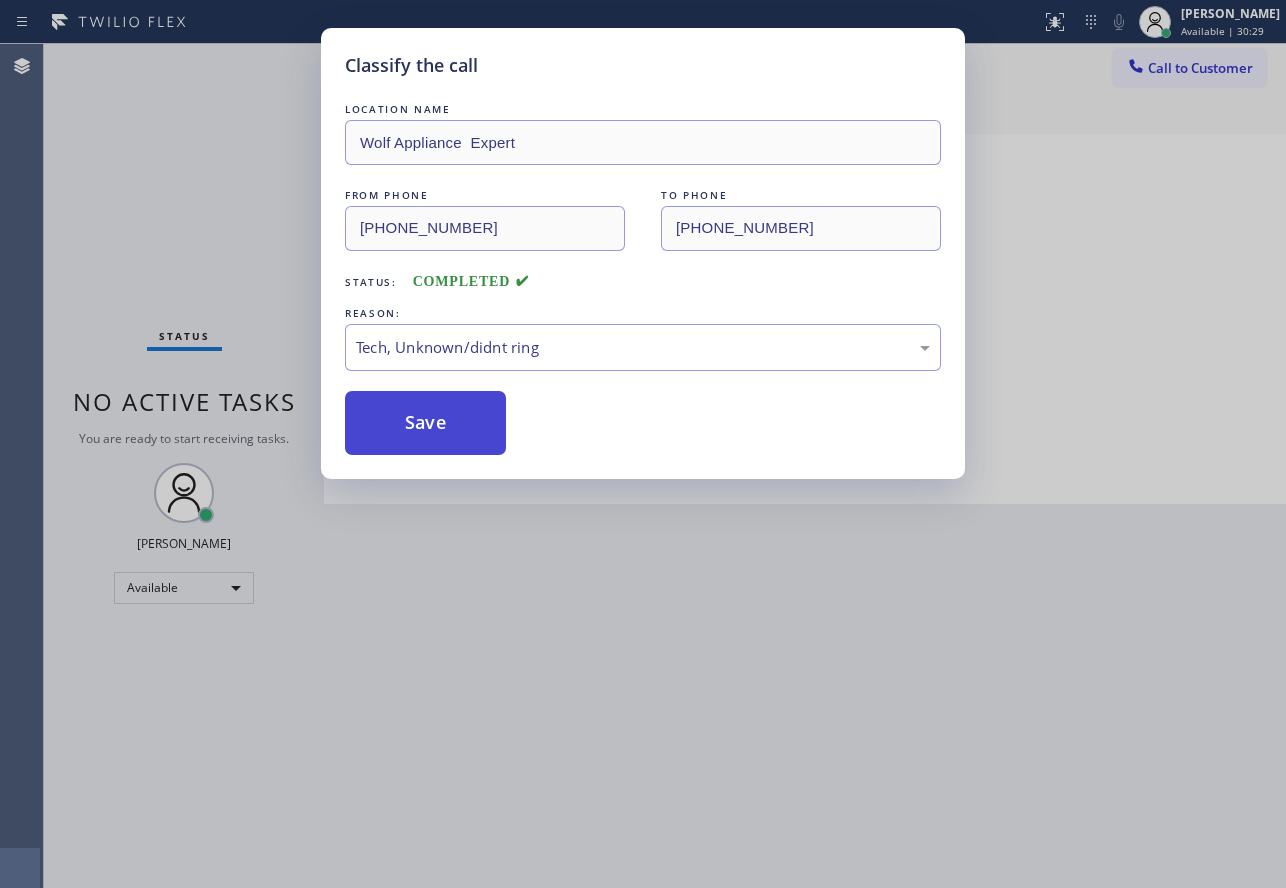 click on "Save" at bounding box center (425, 423) 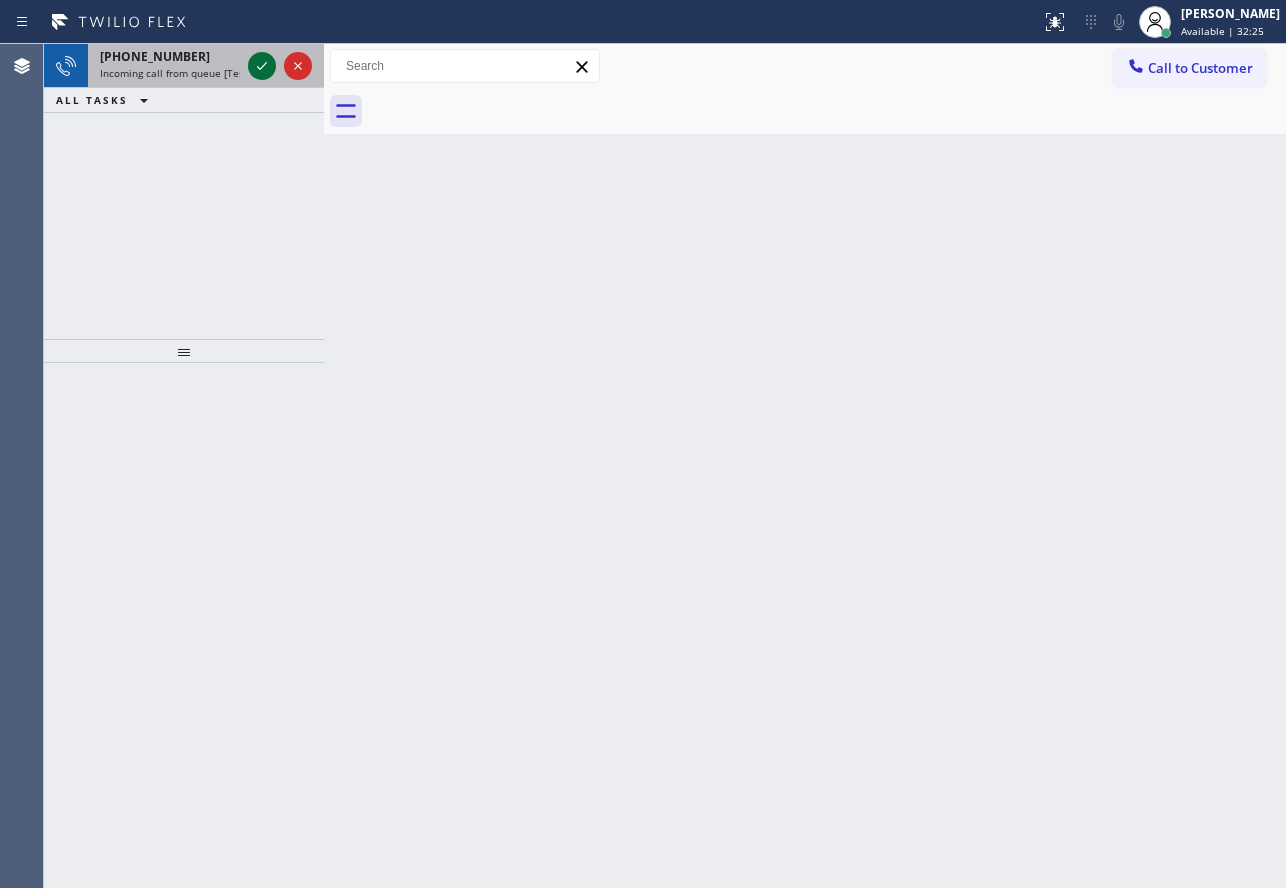 click 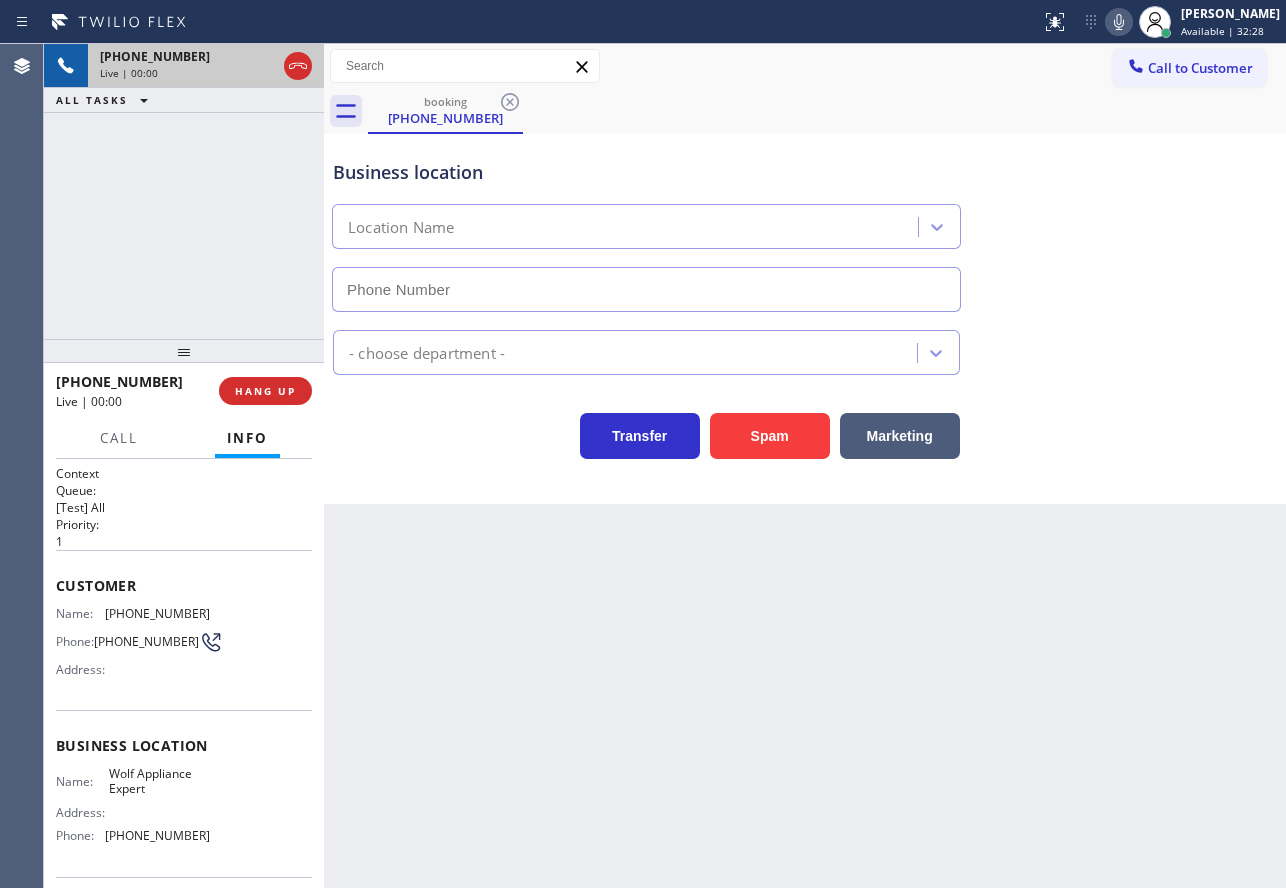 type on "[PHONE_NUMBER]" 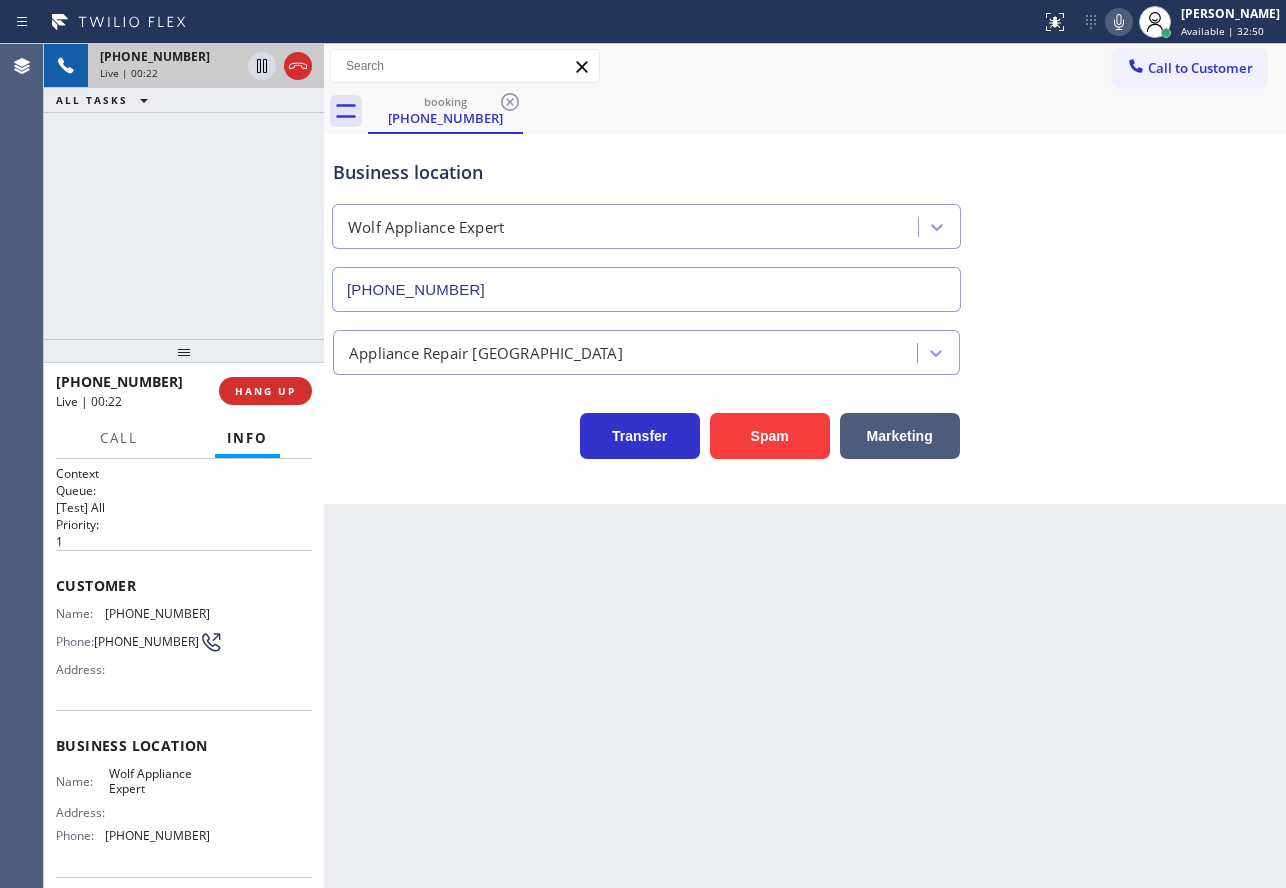 click 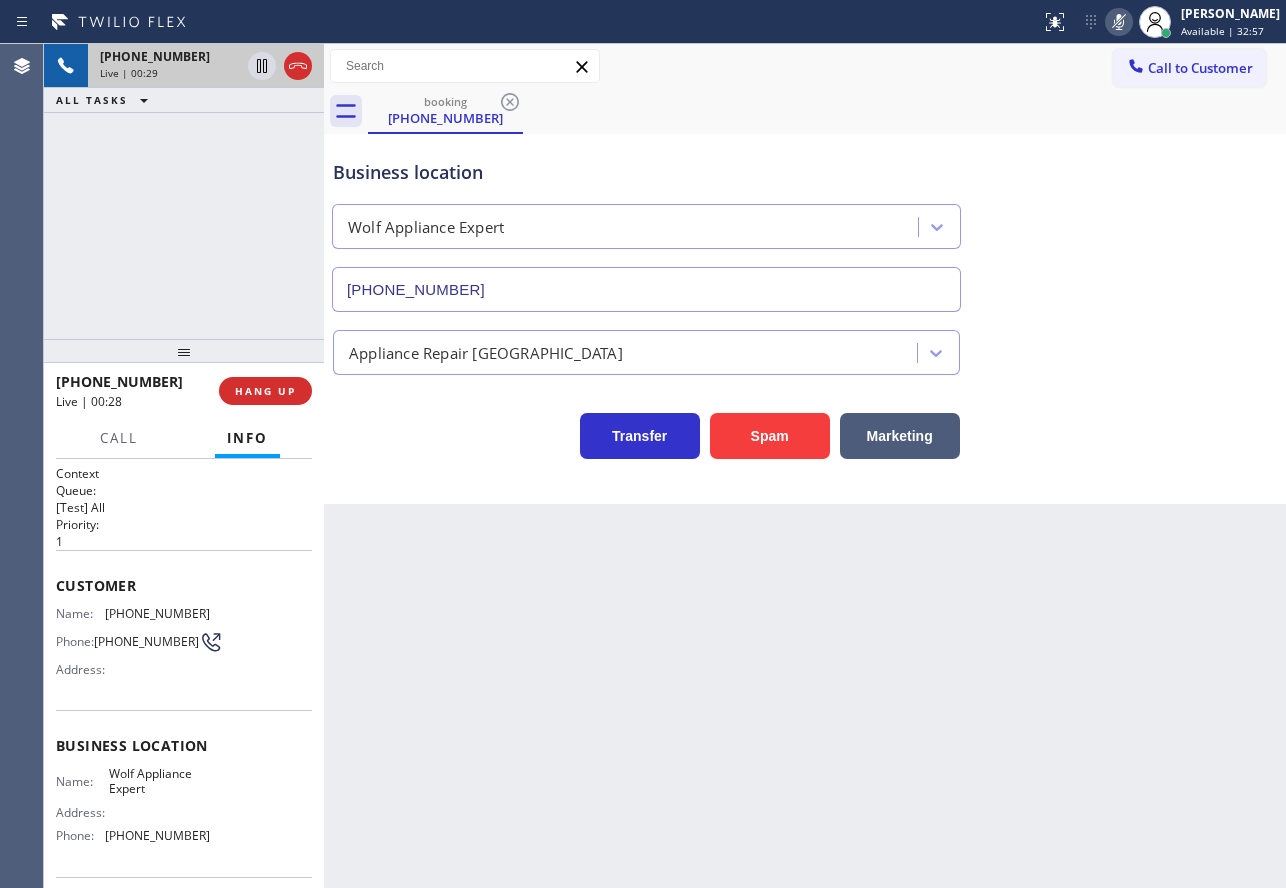 click 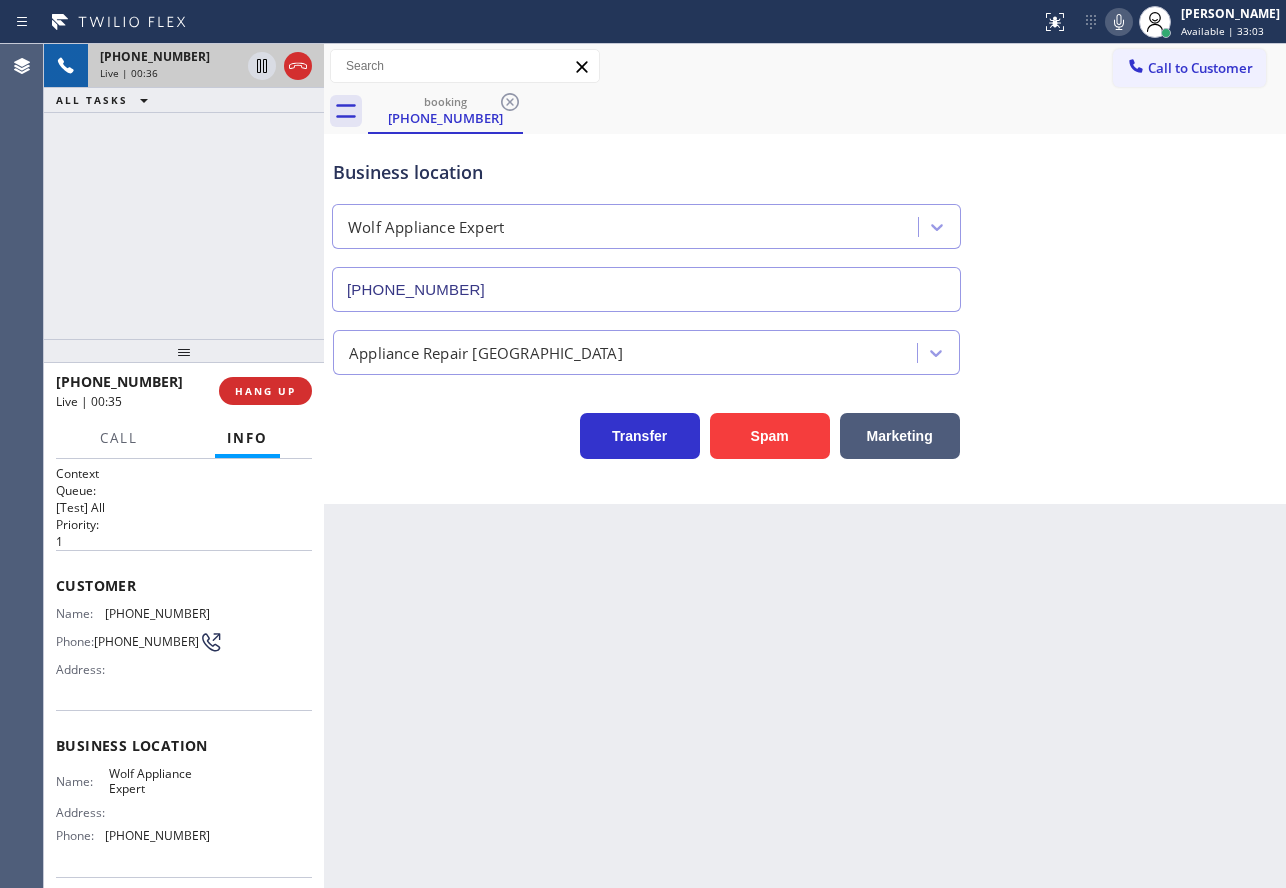 click on "Business location Wolf Appliance  Expert [PHONE_NUMBER]" at bounding box center (805, 221) 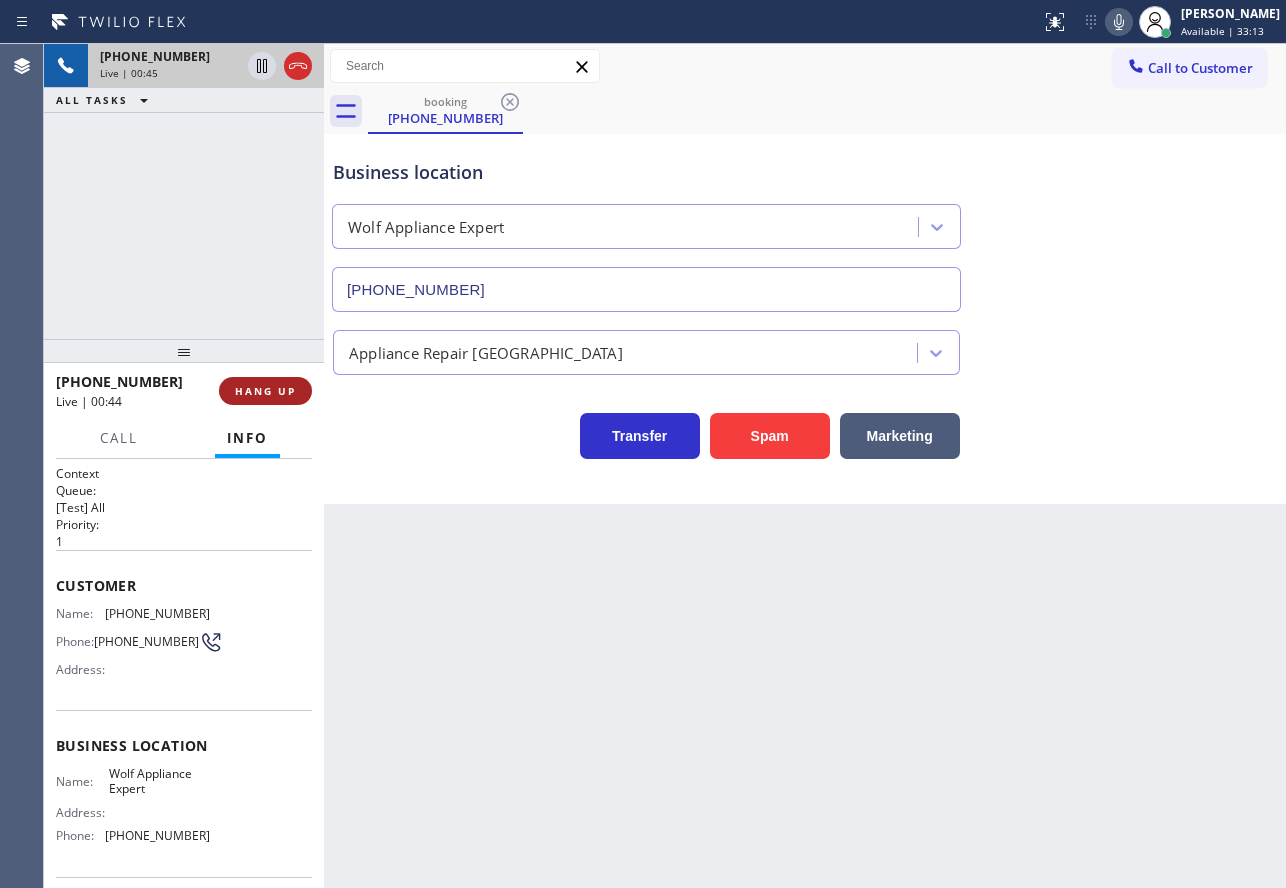click on "HANG UP" at bounding box center [265, 391] 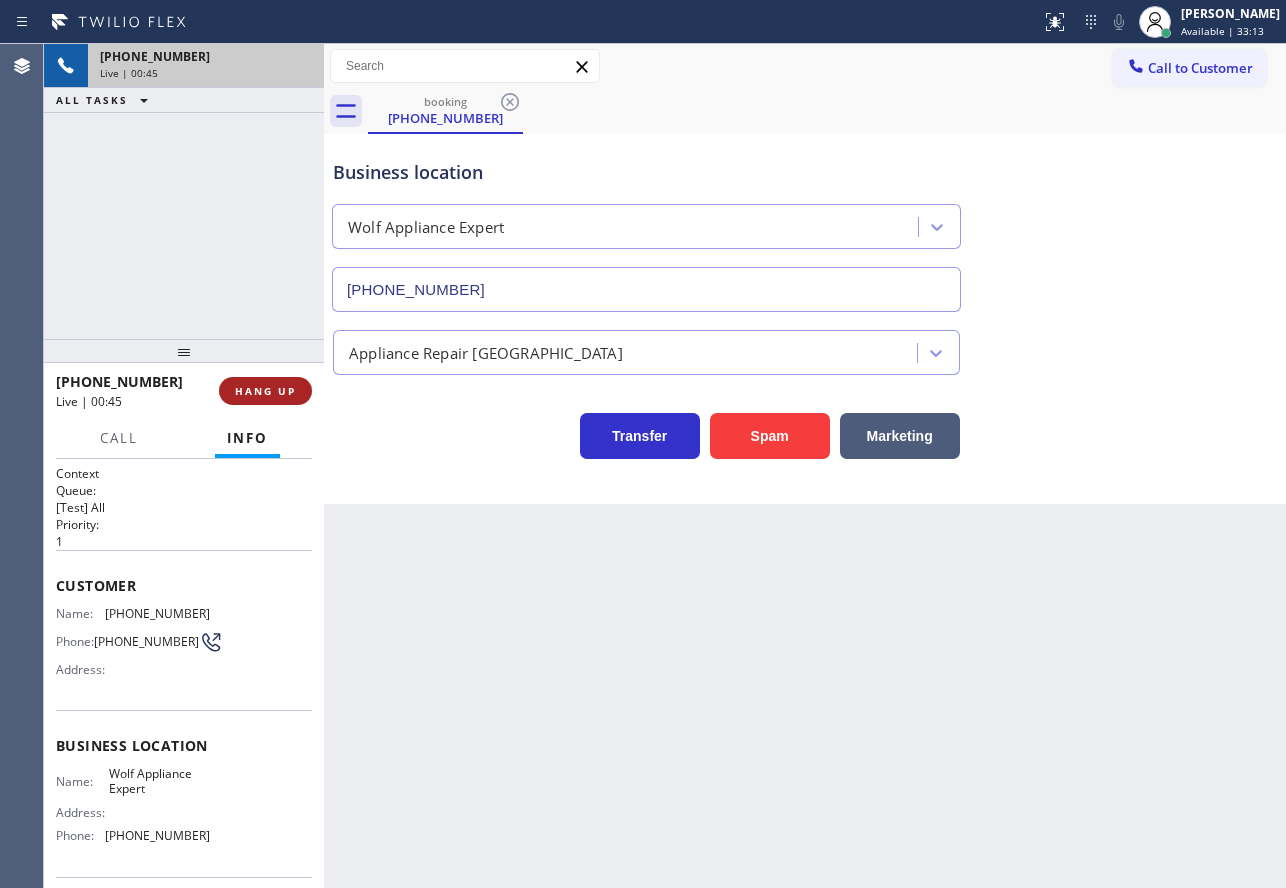 click on "HANG UP" at bounding box center (265, 391) 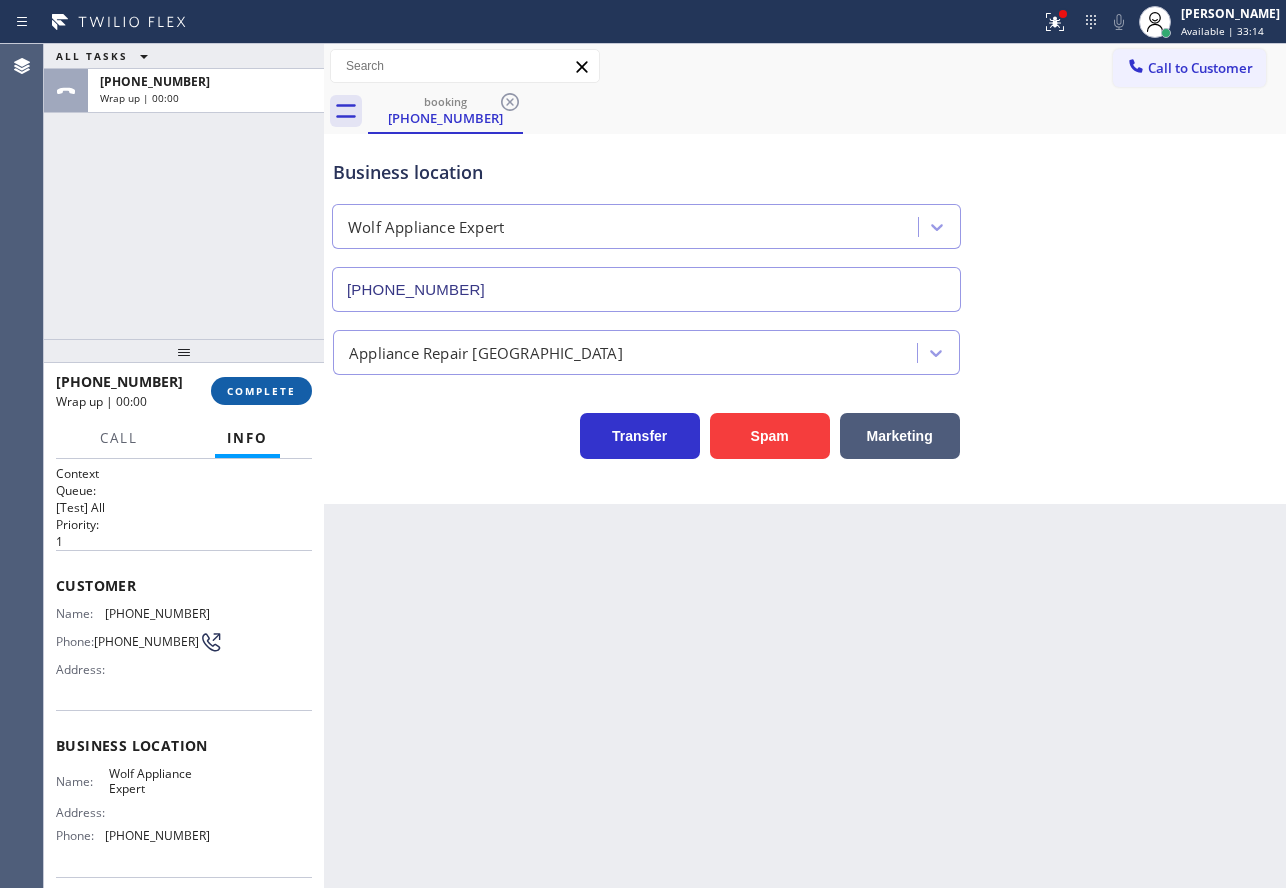 click on "COMPLETE" at bounding box center [261, 391] 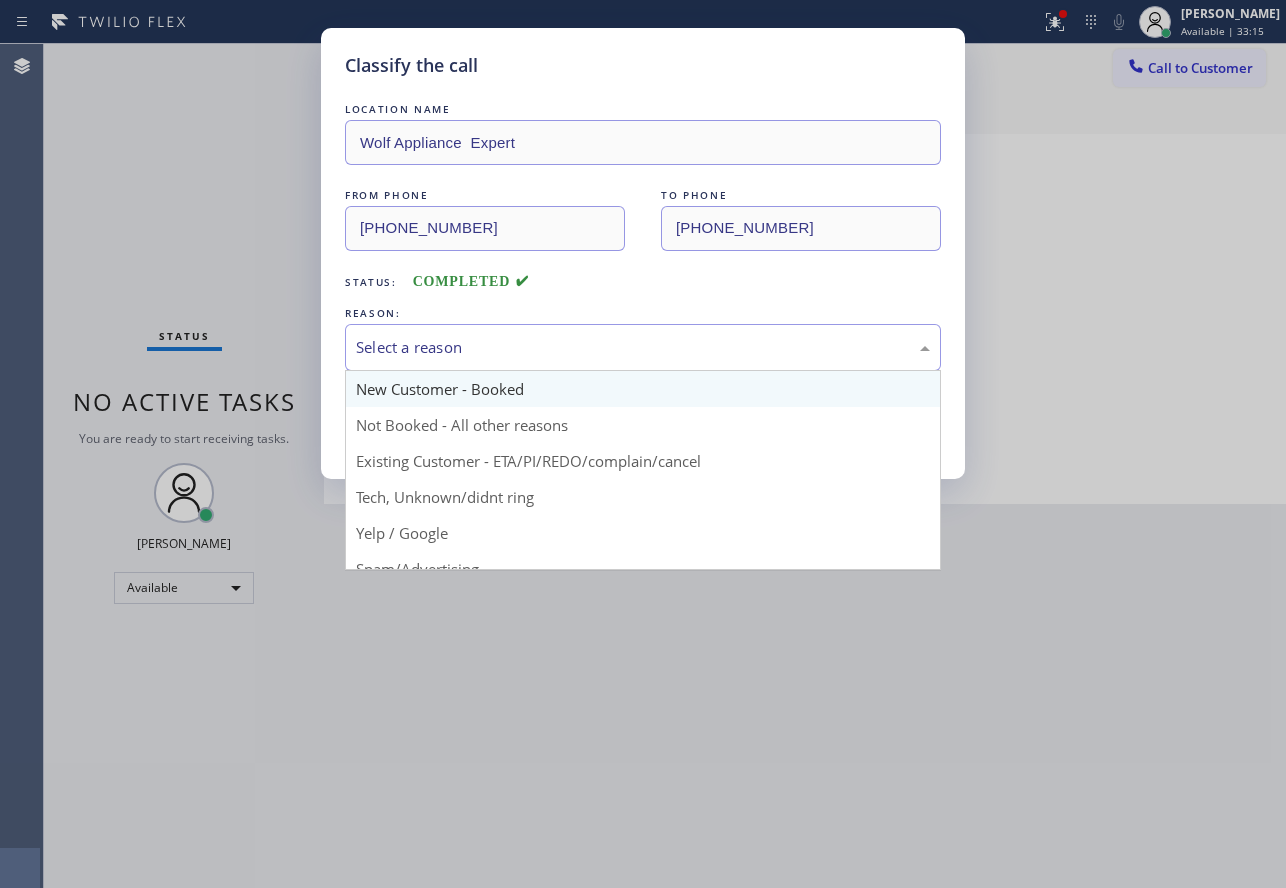 drag, startPoint x: 524, startPoint y: 356, endPoint x: 512, endPoint y: 377, distance: 24.186773 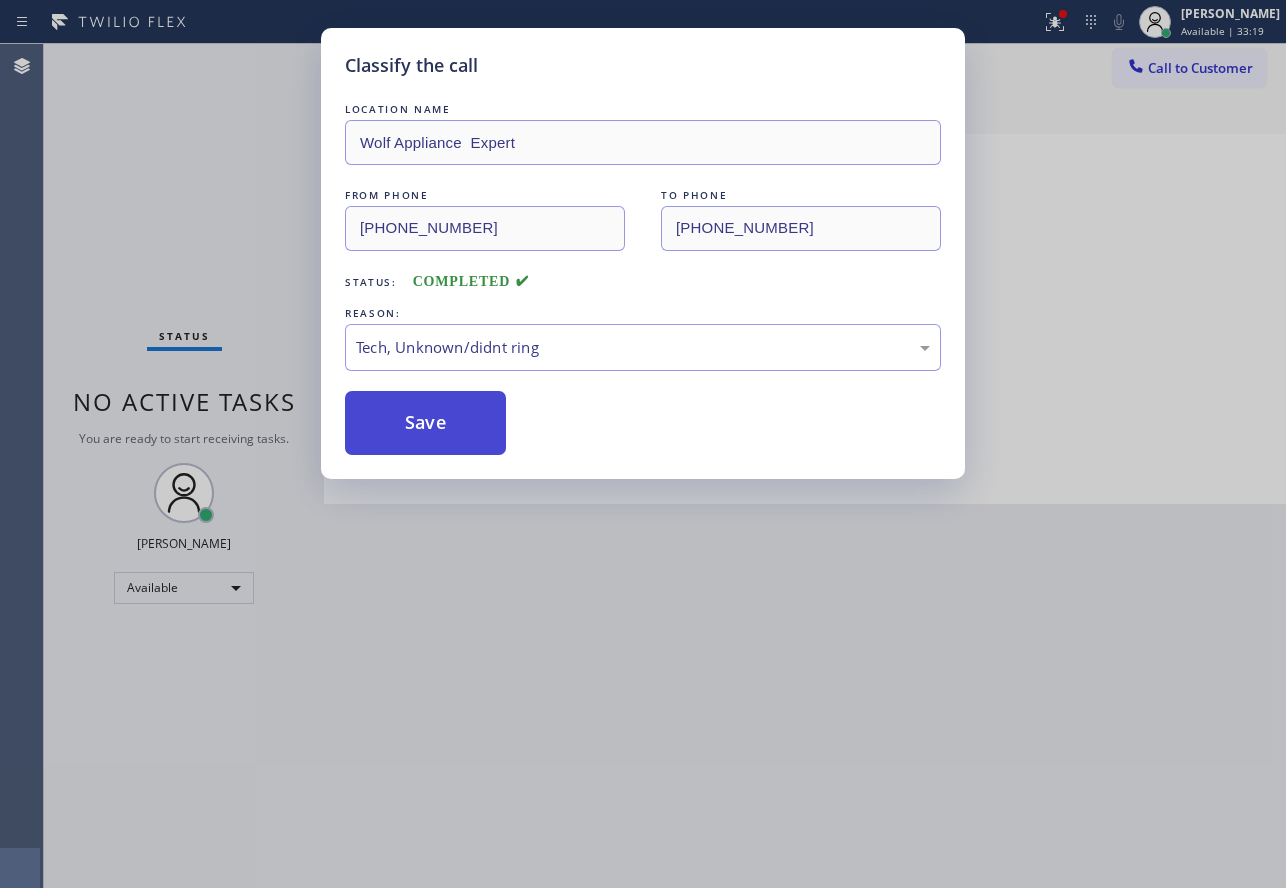 click on "Save" at bounding box center [425, 423] 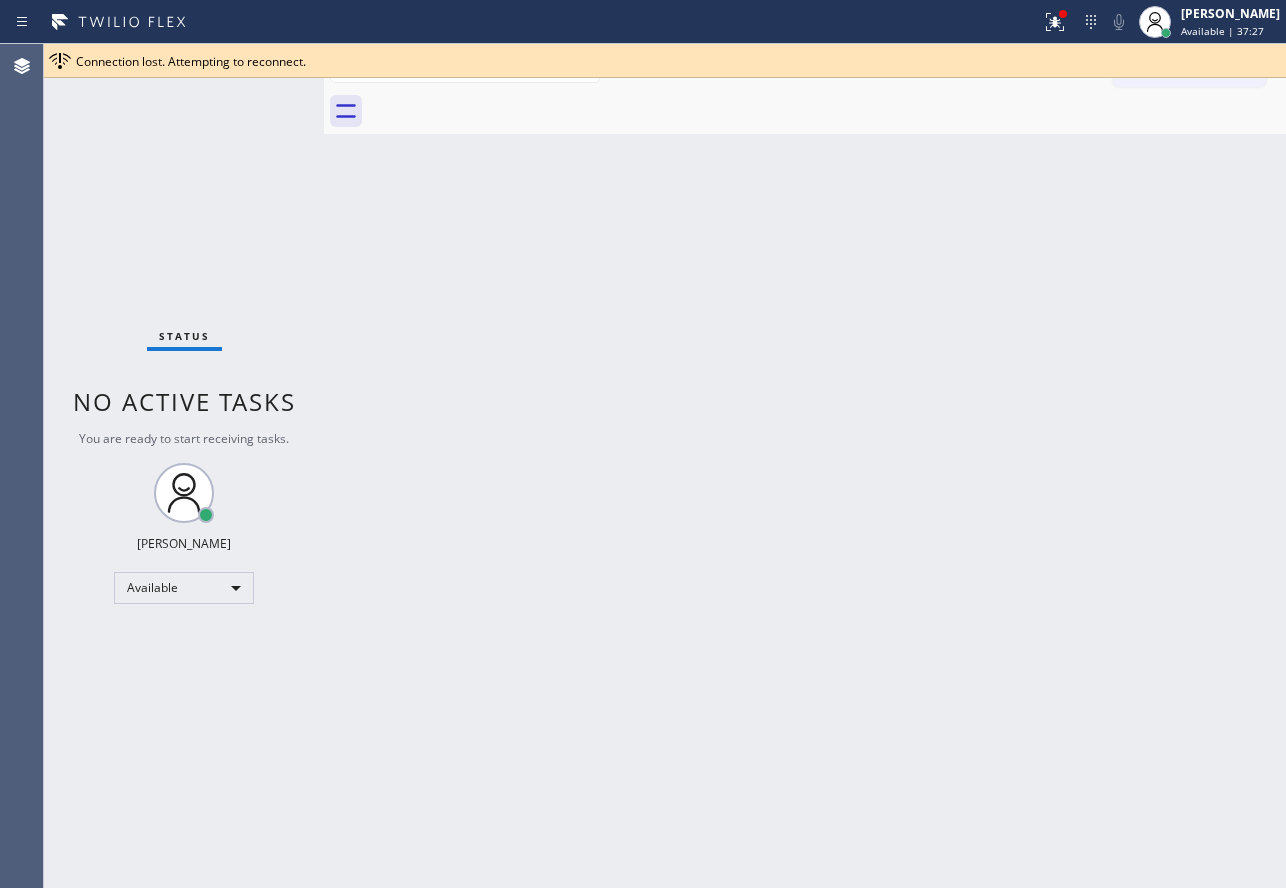 click on "Back to Dashboard Change Sender ID Customers Technicians Select a contact Outbound call Technician Search Technician Your caller id phone number Your caller id phone number Call Technician info Name   Phone none Address none Change Sender ID HVAC [PHONE_NUMBER] 5 Star Appliance [PHONE_NUMBER] Appliance Repair [PHONE_NUMBER] Plumbing [PHONE_NUMBER] Air Duct Cleaning [PHONE_NUMBER]  Electricians [PHONE_NUMBER] Cancel Change Check personal SMS Reset Change No tabs Call to Customer Outbound call Location Sage Viking Fridge Repair [GEOGRAPHIC_DATA] Your caller id phone number [PHONE_NUMBER] Customer number Call Outbound call Technician Search Technician Your caller id phone number Your caller id phone number Call" at bounding box center [805, 466] 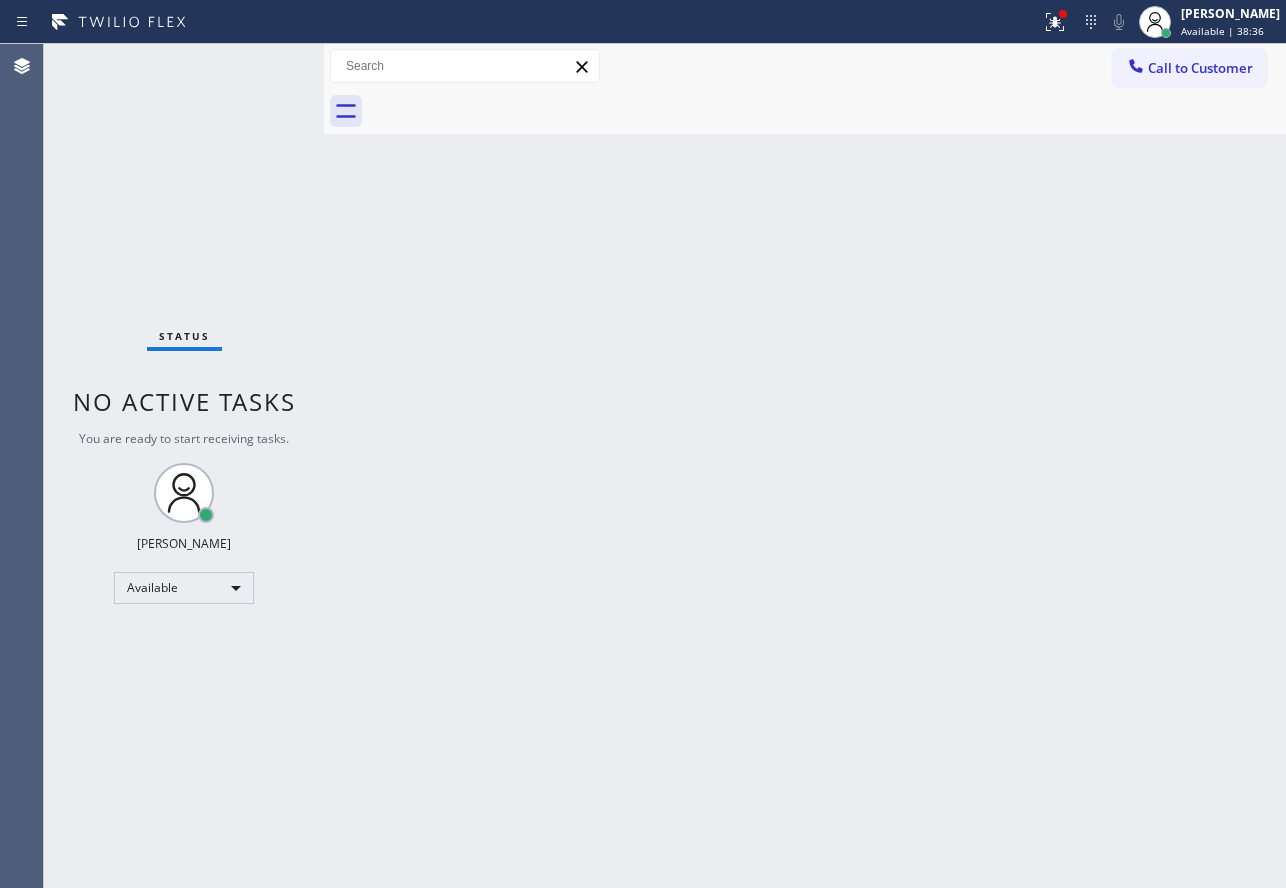 drag, startPoint x: 1214, startPoint y: 24, endPoint x: 1206, endPoint y: 73, distance: 49.648766 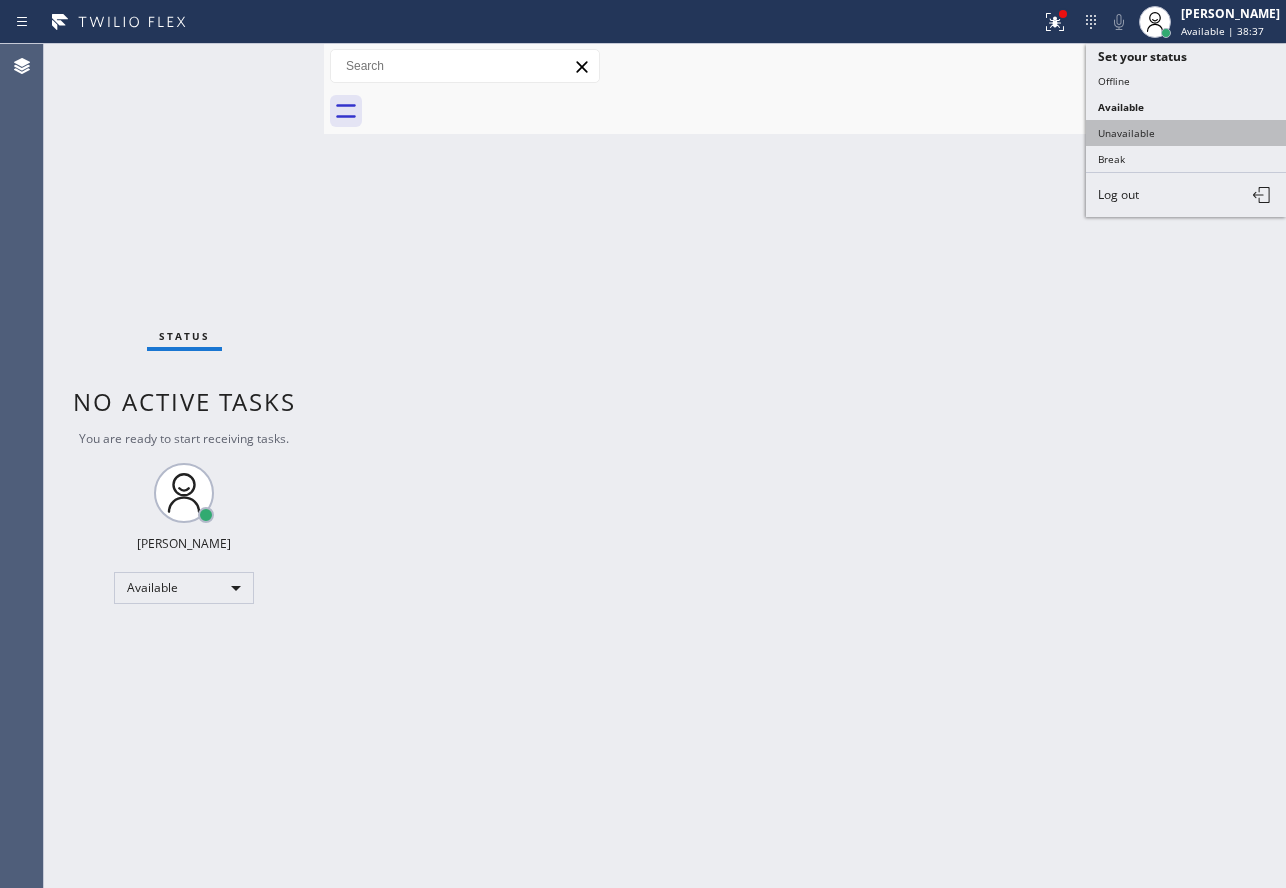 click on "Unavailable" at bounding box center (1186, 133) 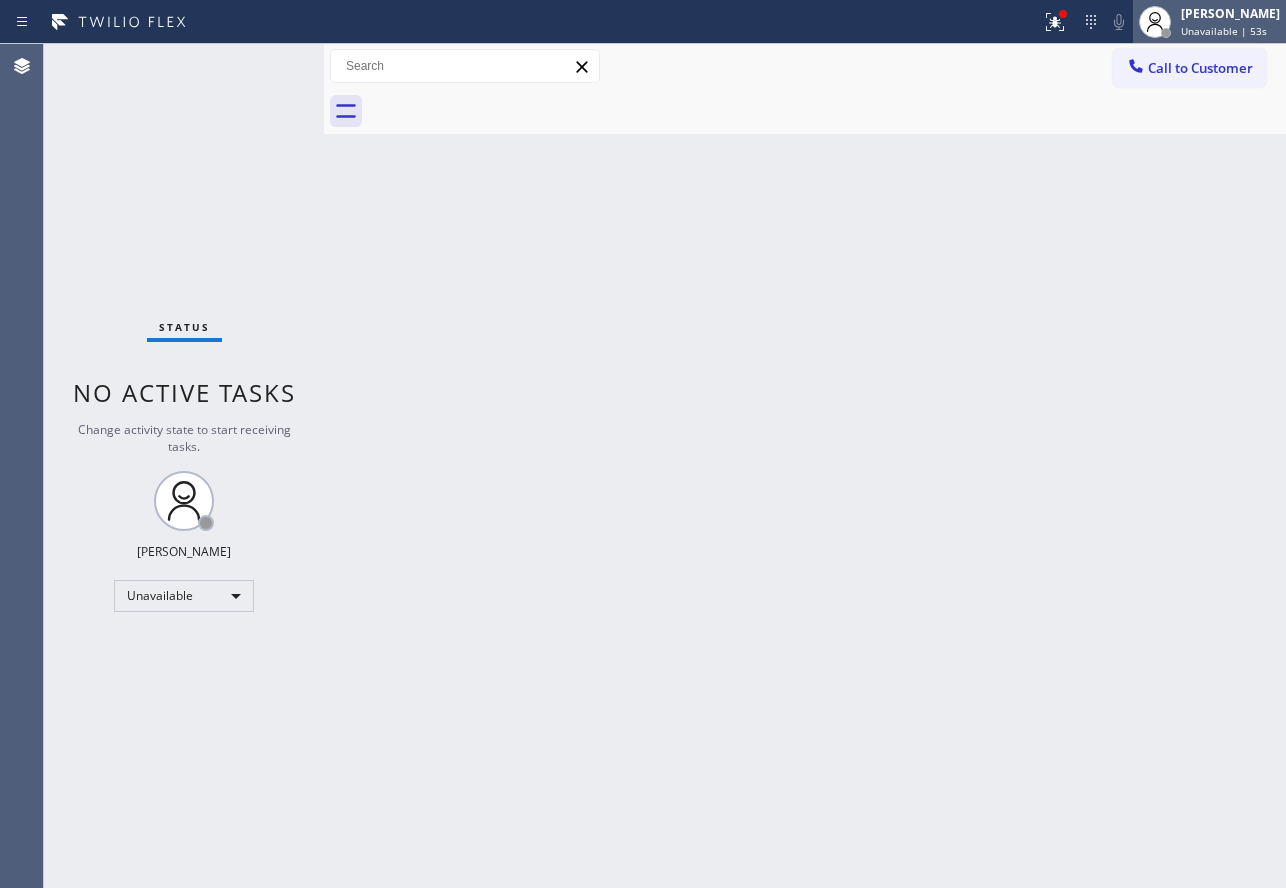 click on "[PERSON_NAME]" at bounding box center (1230, 13) 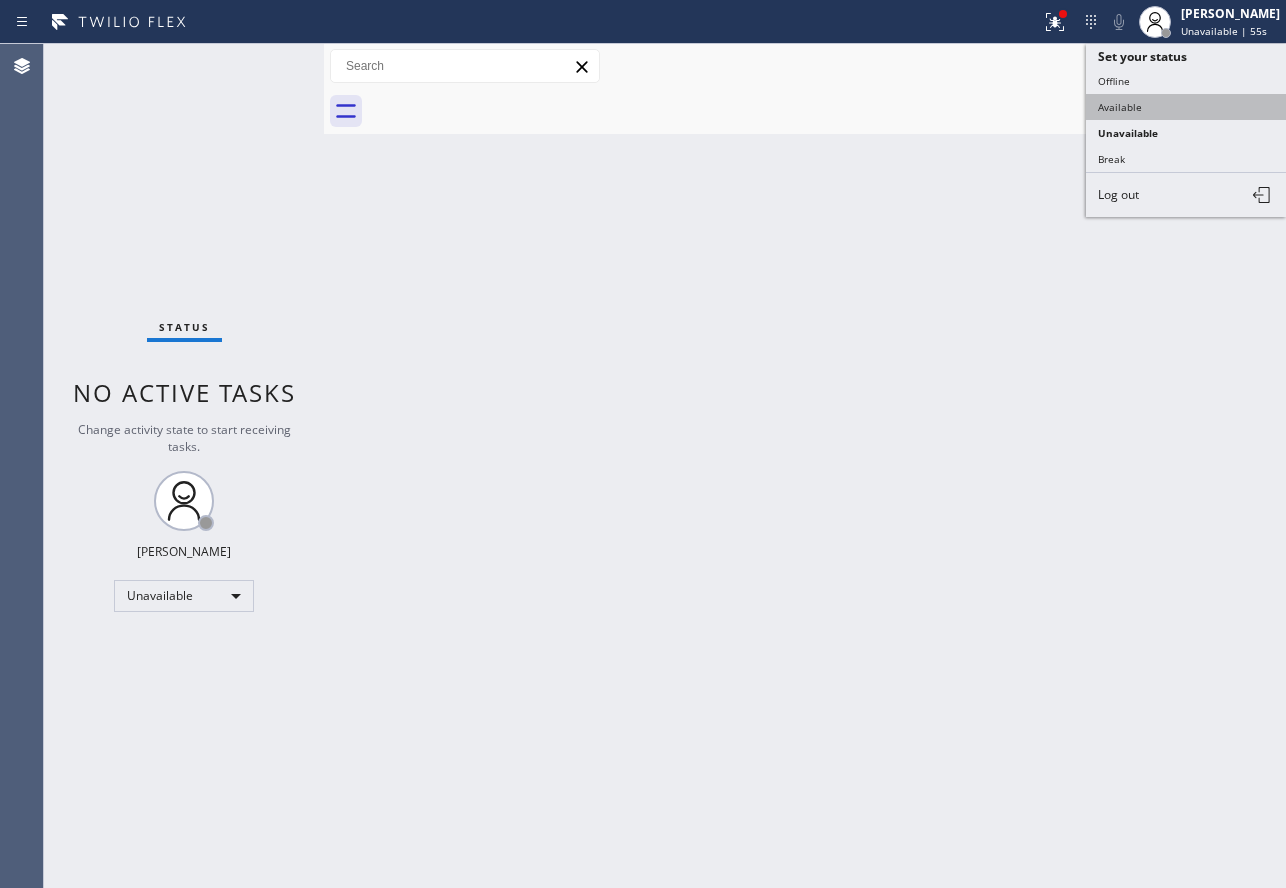 click on "Available" at bounding box center [1186, 107] 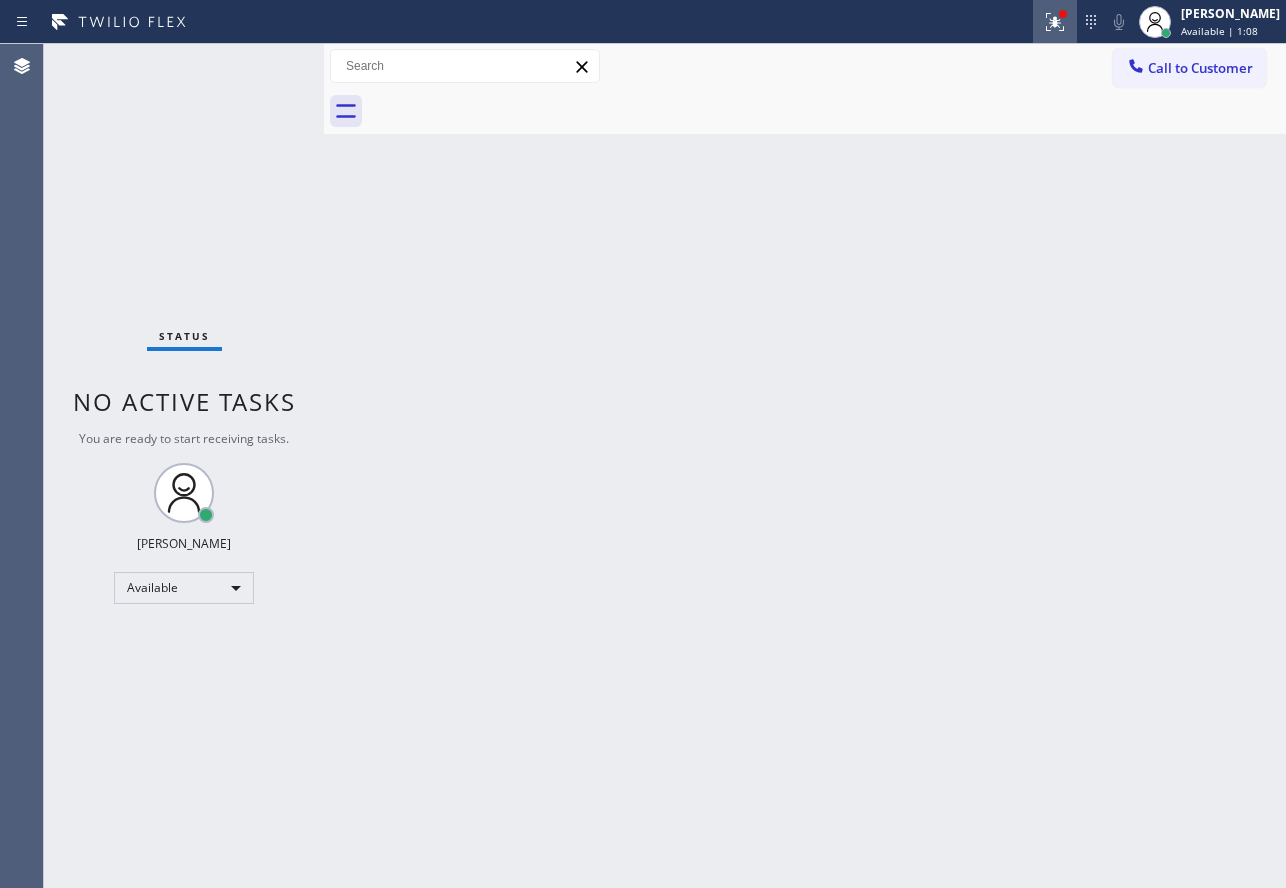 click at bounding box center (1055, 22) 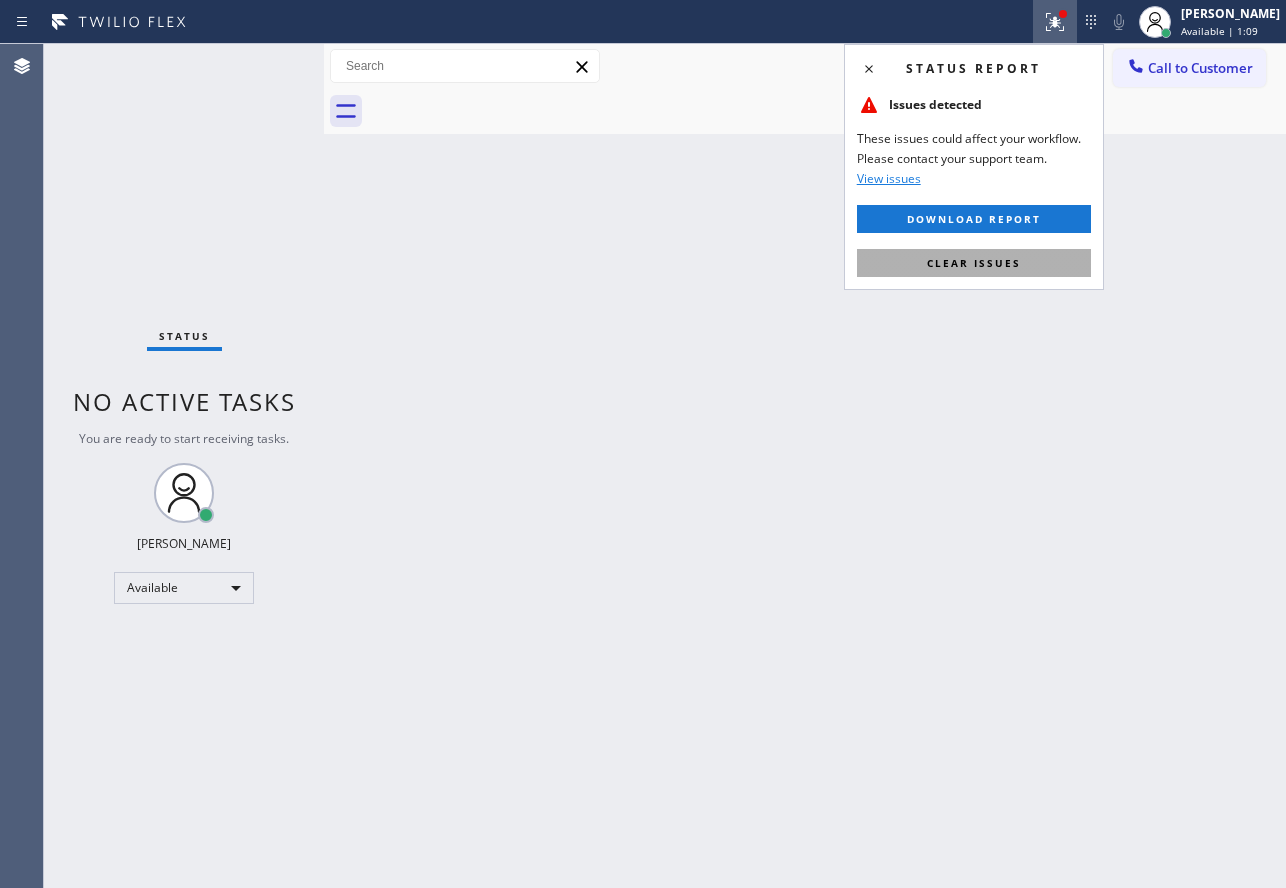 click on "Clear issues" at bounding box center (974, 263) 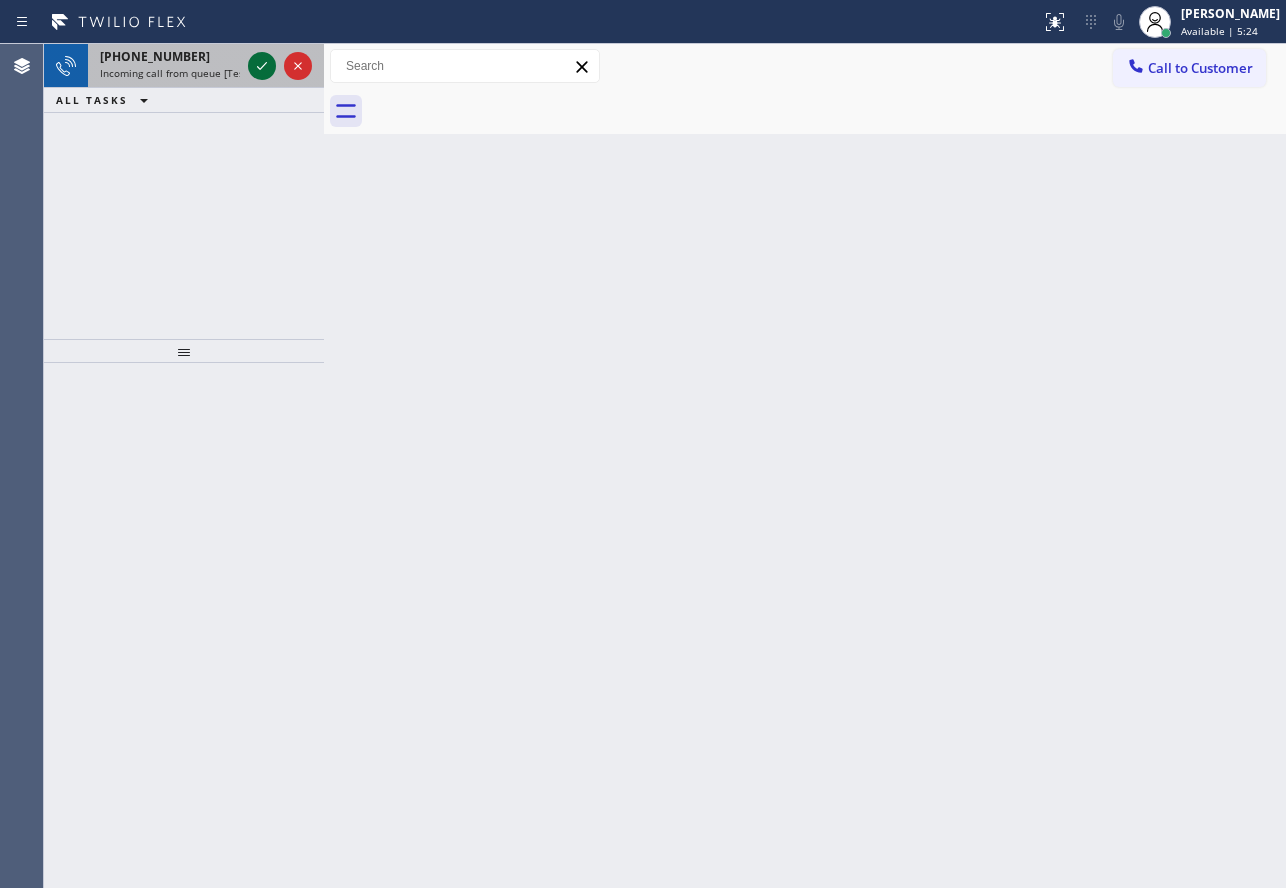 click 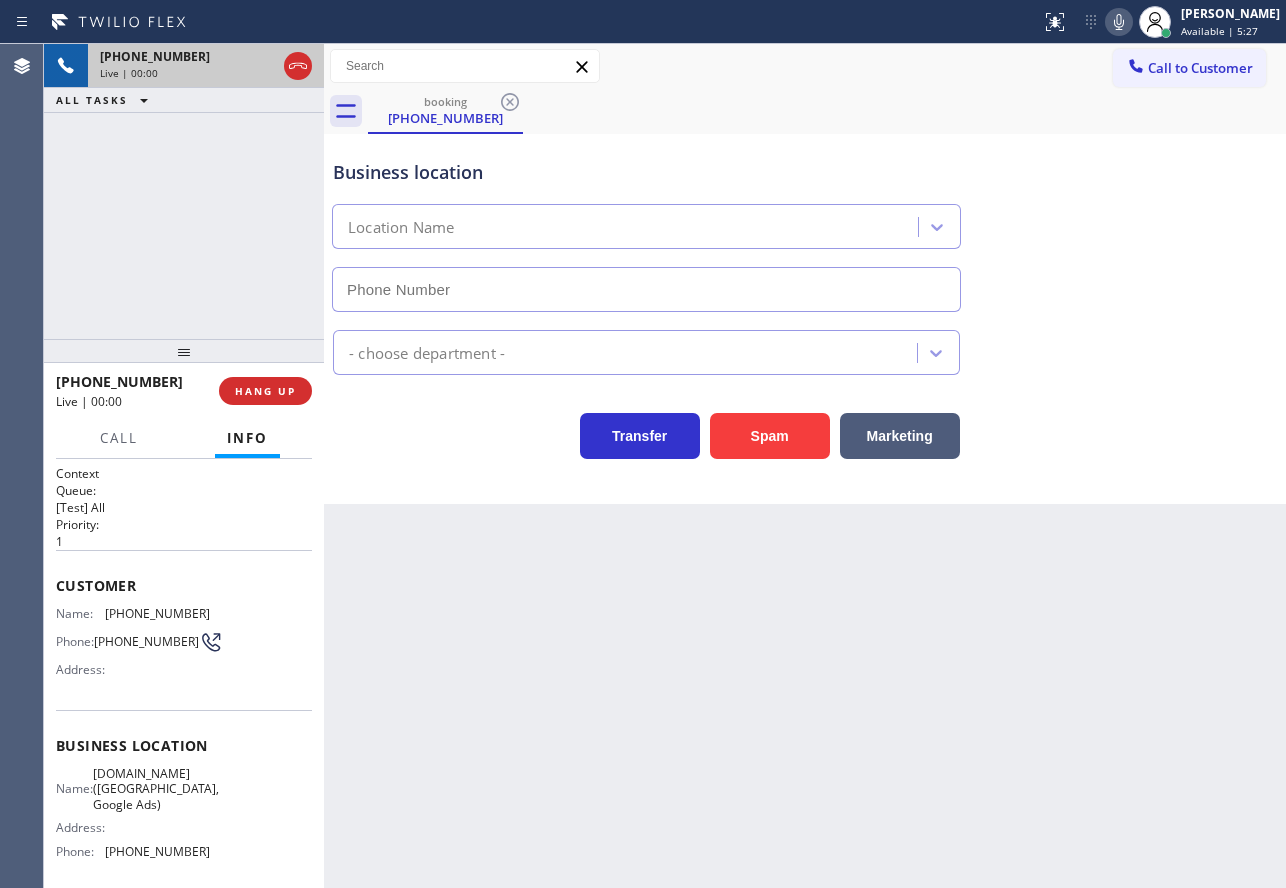 type on "[PHONE_NUMBER]" 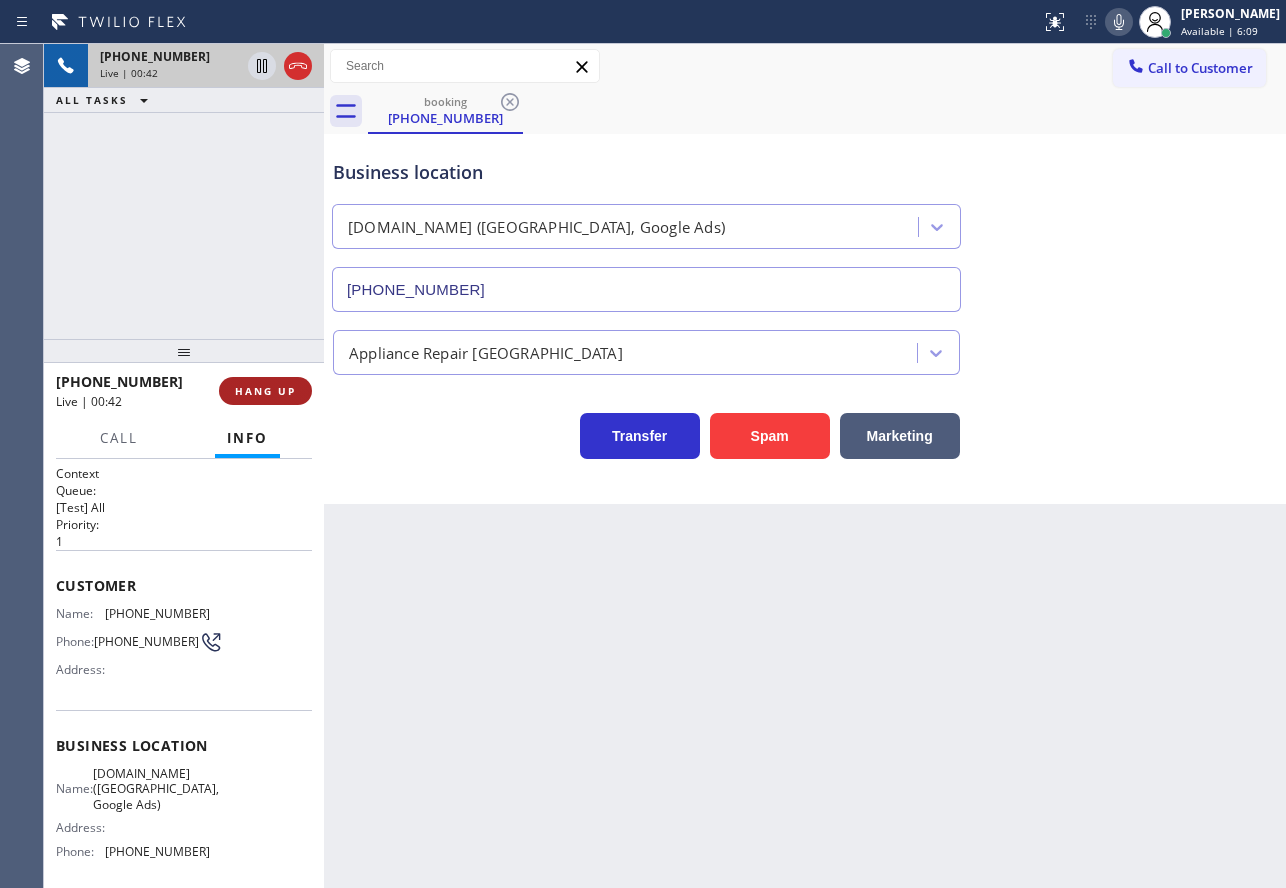 click on "HANG UP" at bounding box center (265, 391) 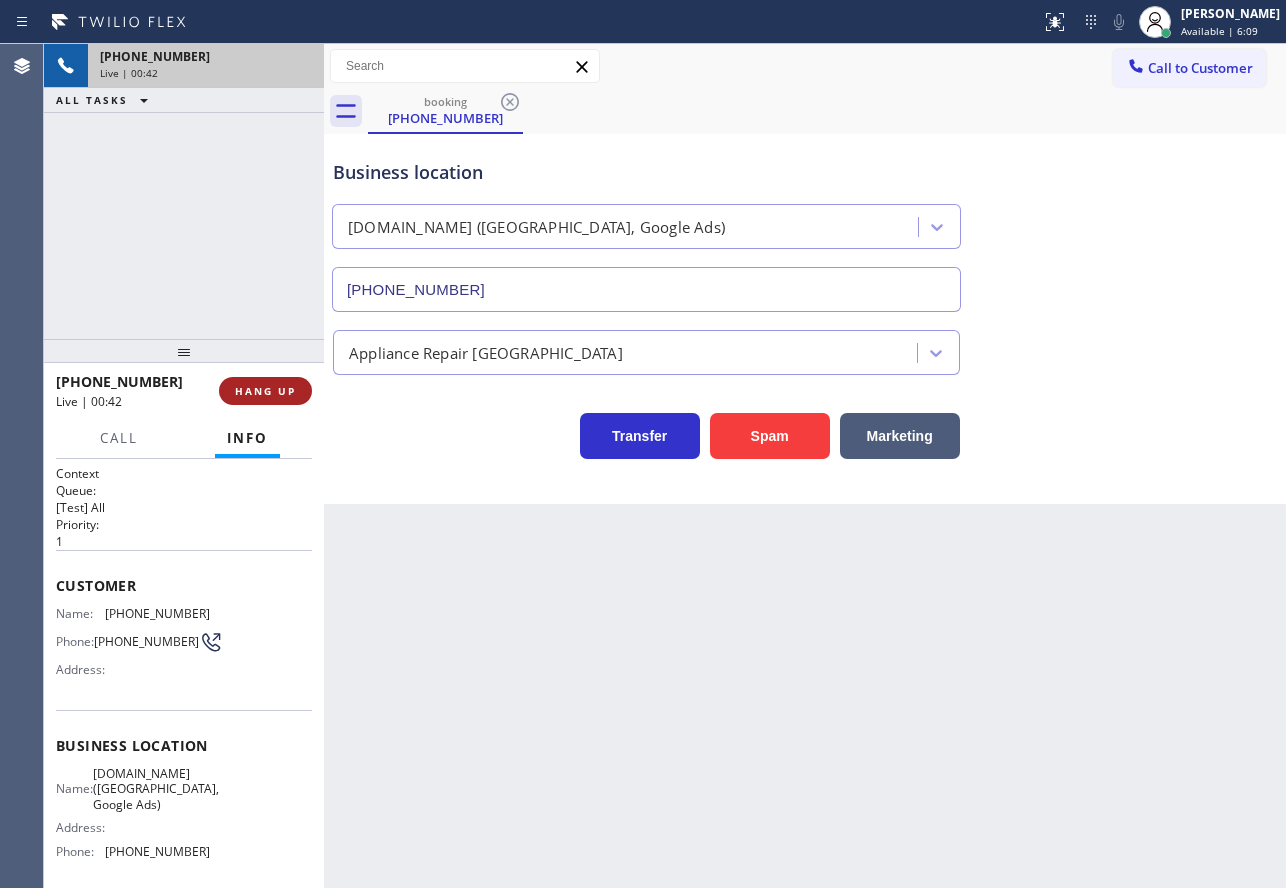 click on "HANG UP" at bounding box center [265, 391] 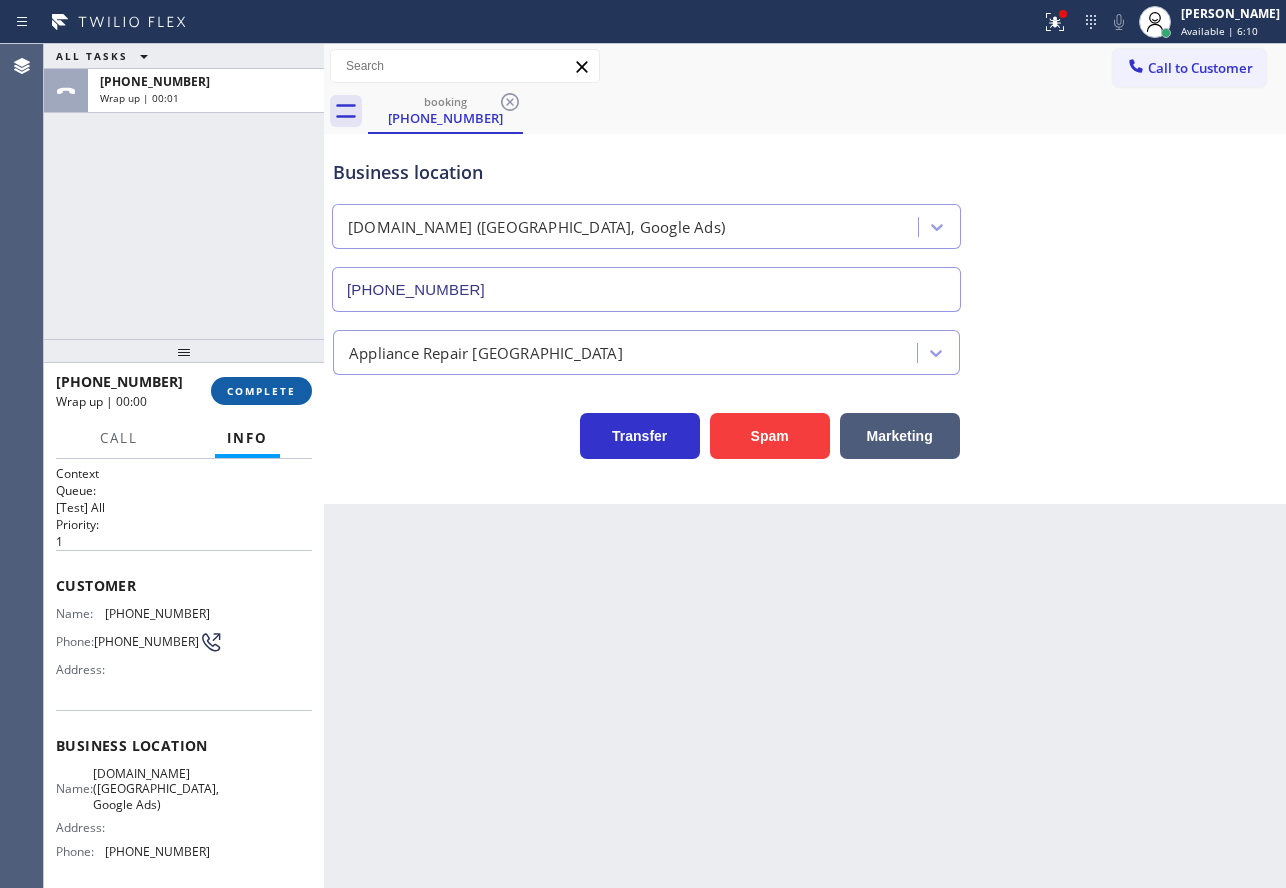 click on "COMPLETE" at bounding box center [261, 391] 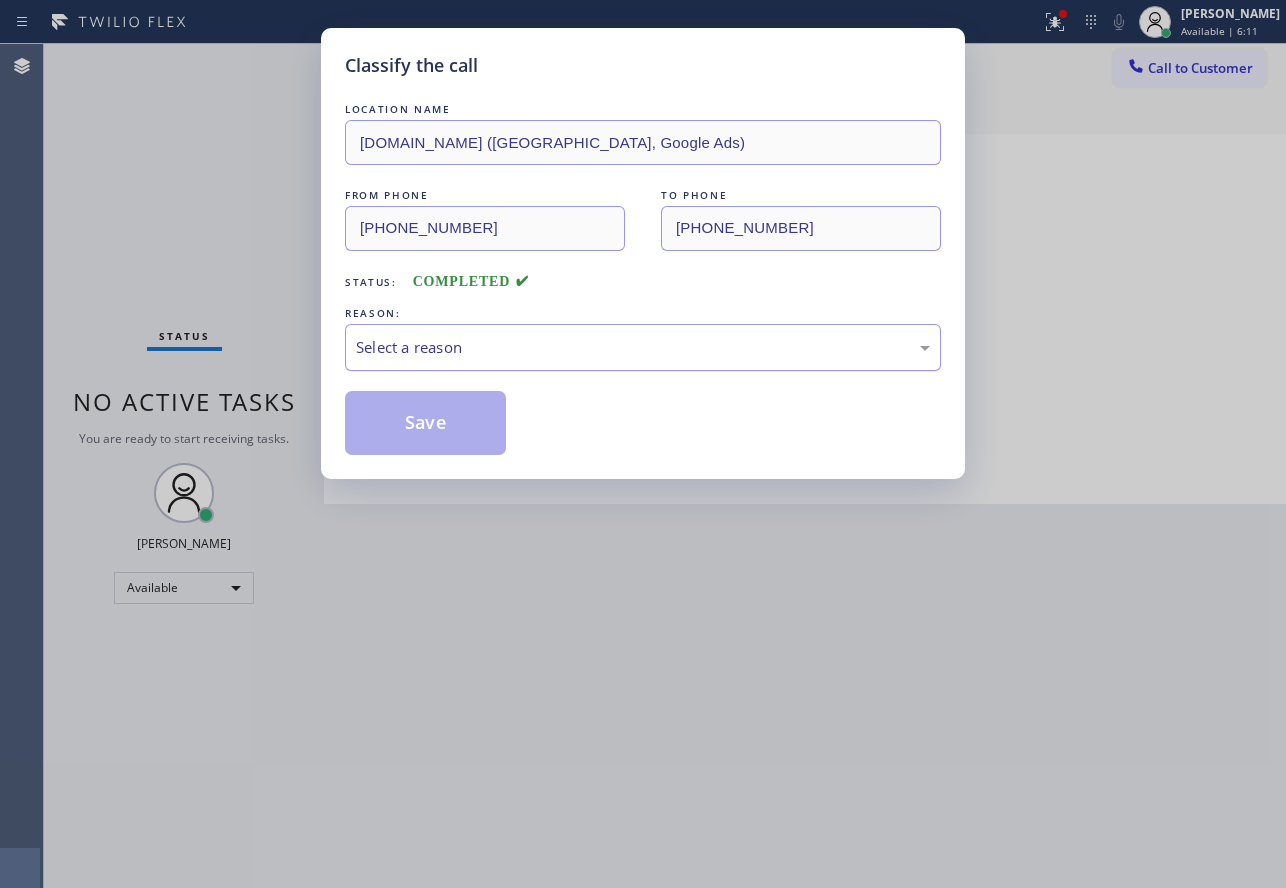 click on "Select a reason" at bounding box center [643, 347] 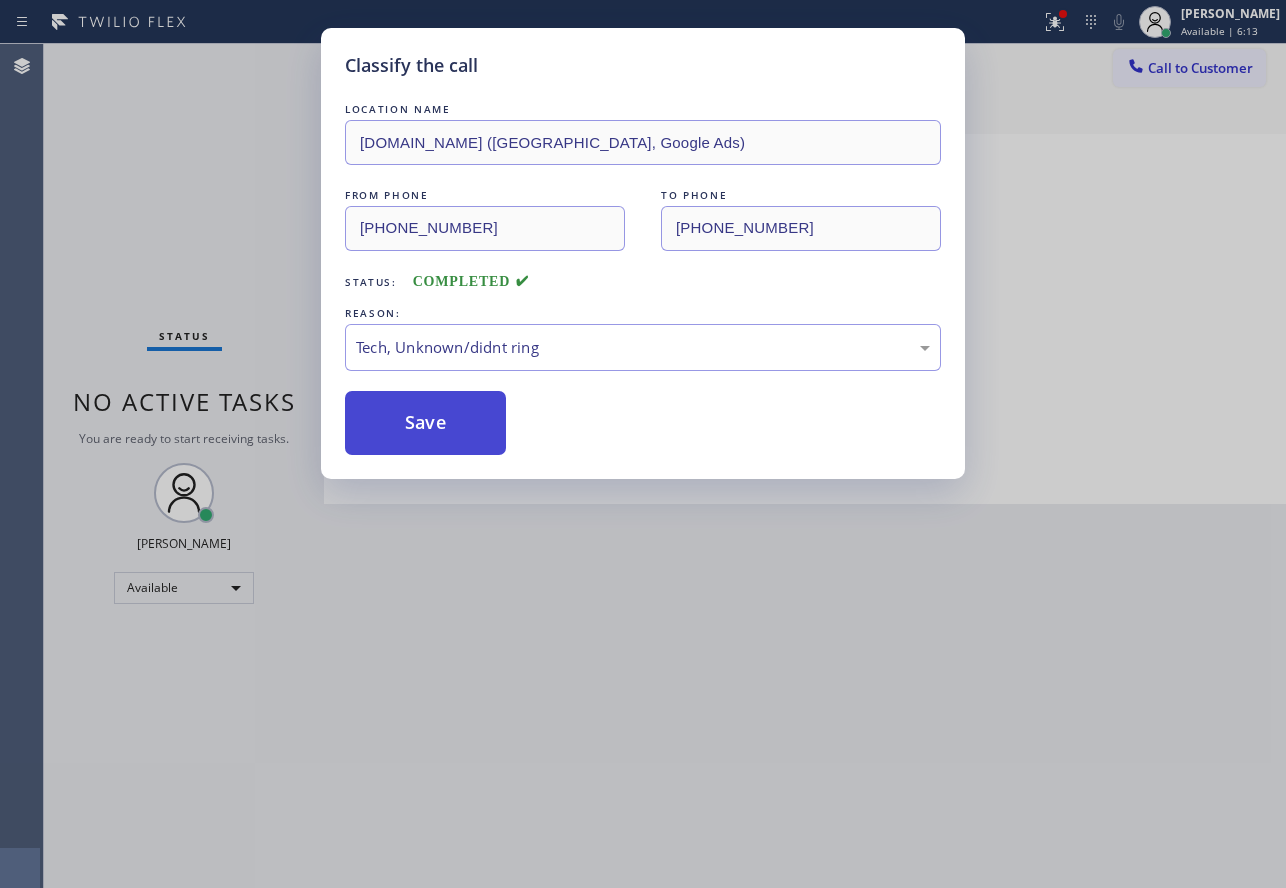 click on "Save" at bounding box center (425, 423) 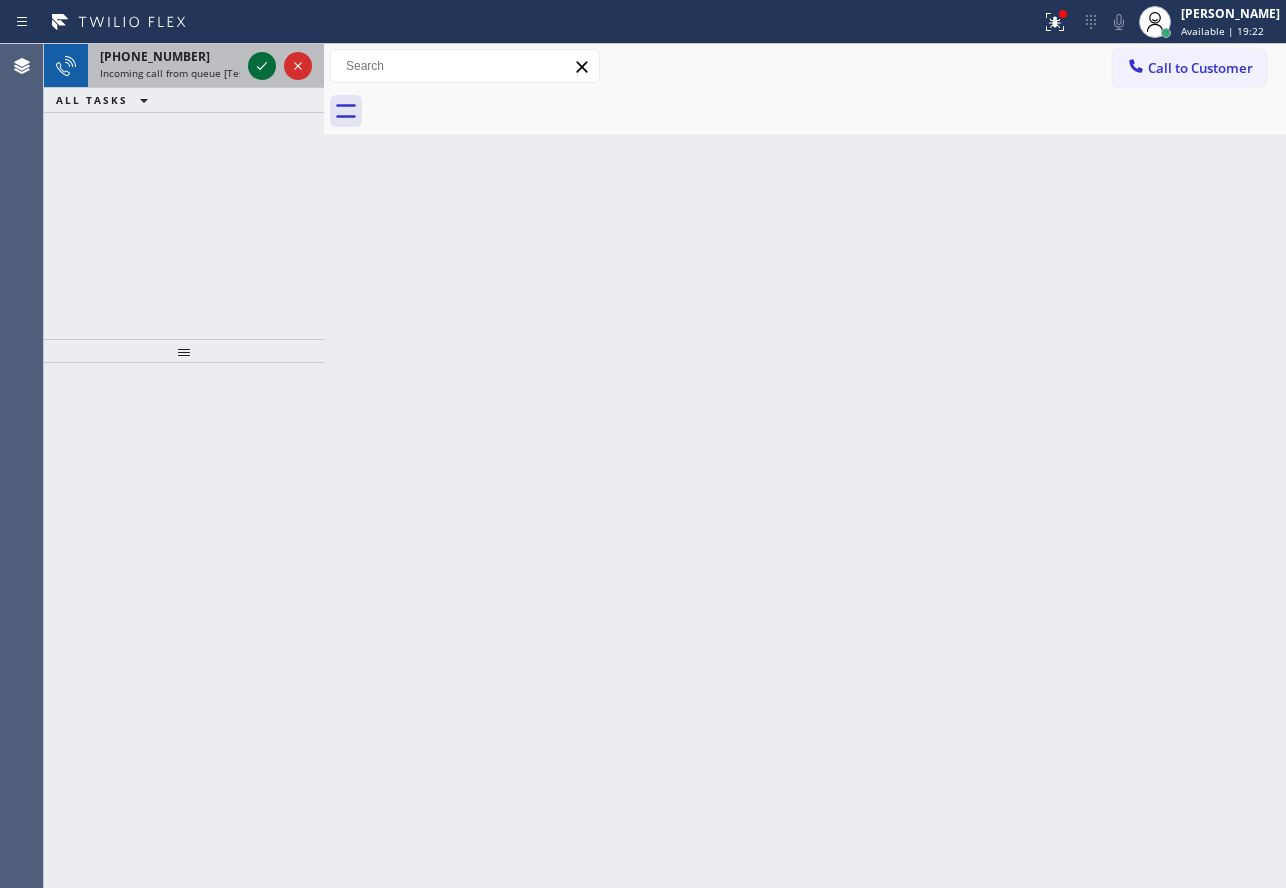 click 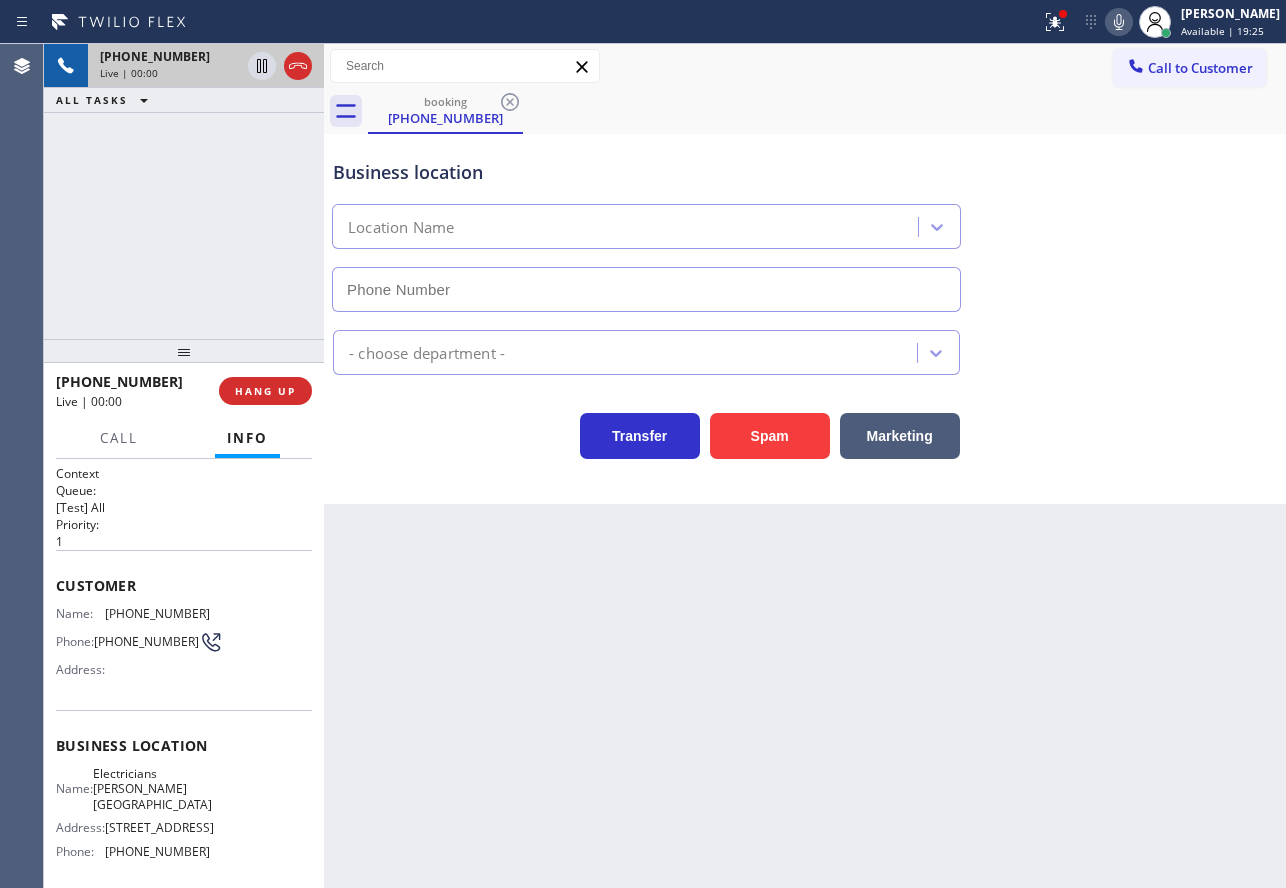 type on "[PHONE_NUMBER]" 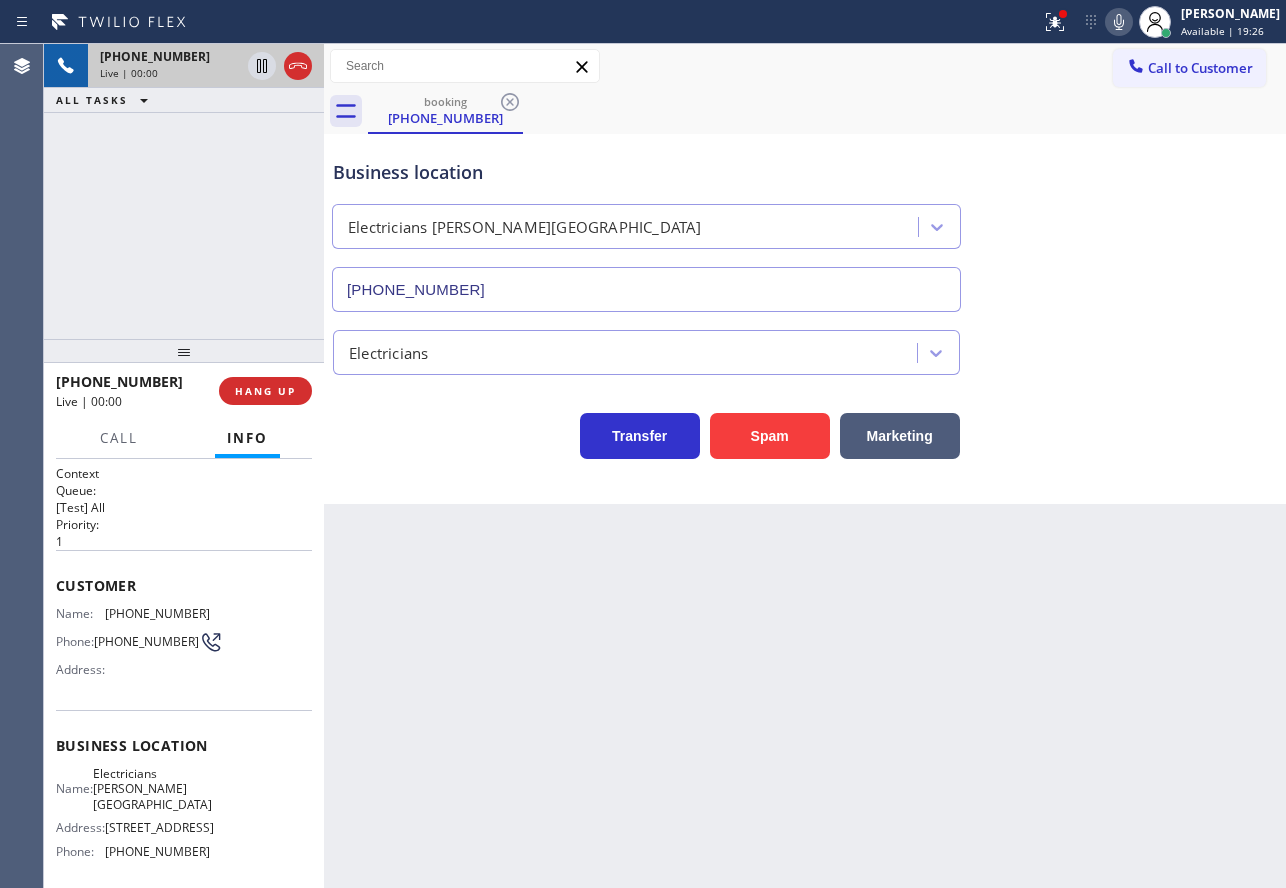 click on "Transfer Spam Marketing" at bounding box center [805, 427] 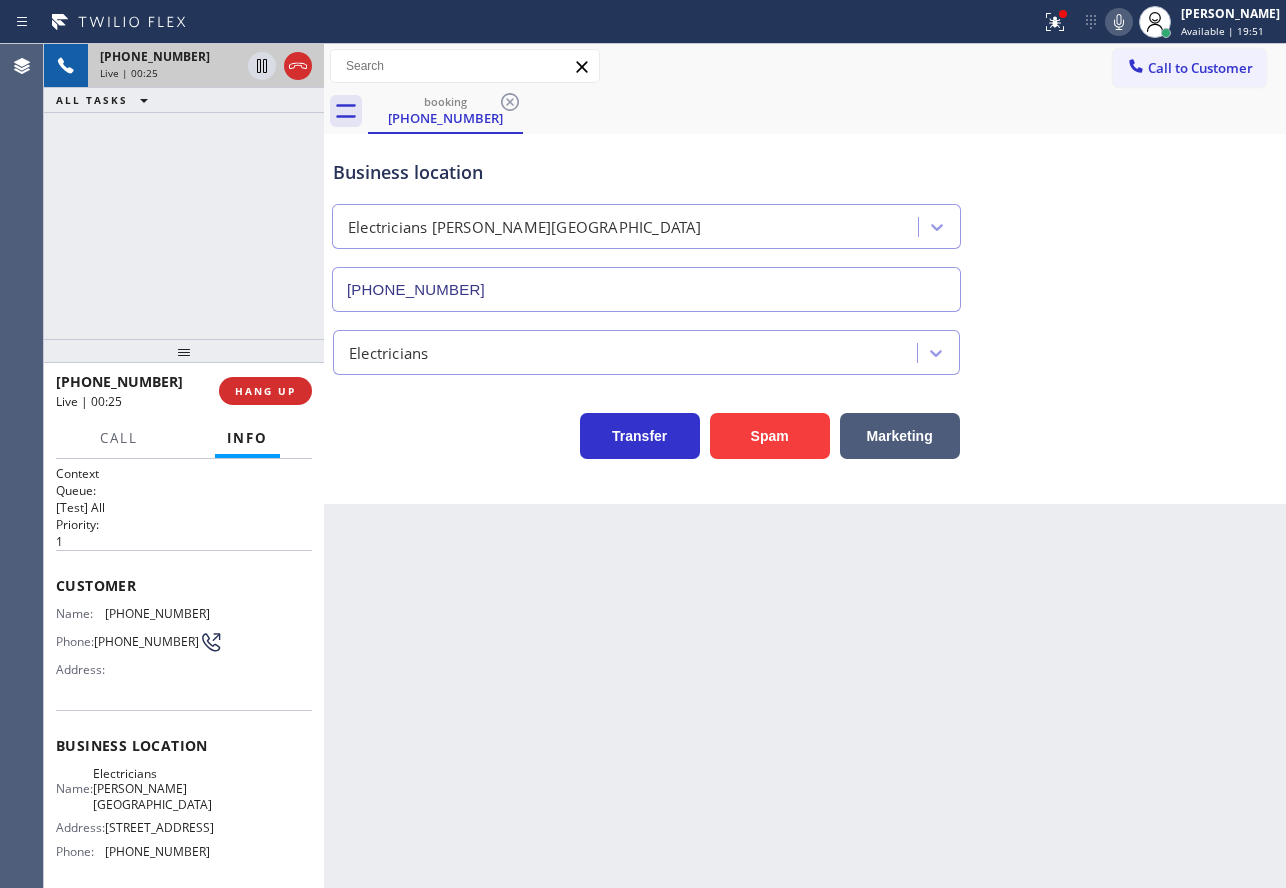 click on "Transfer Spam Marketing" at bounding box center (805, 427) 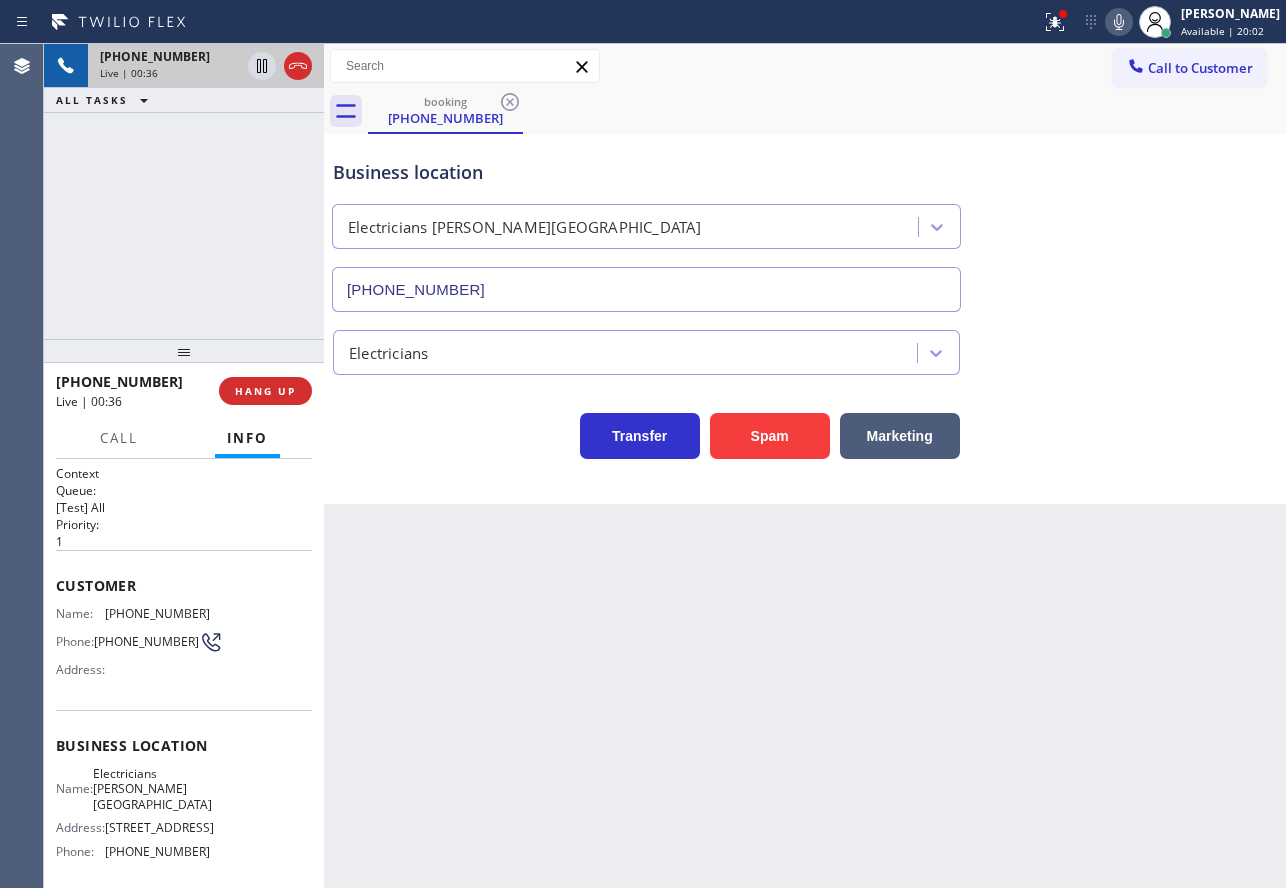 drag, startPoint x: 895, startPoint y: 441, endPoint x: 724, endPoint y: 629, distance: 254.13579 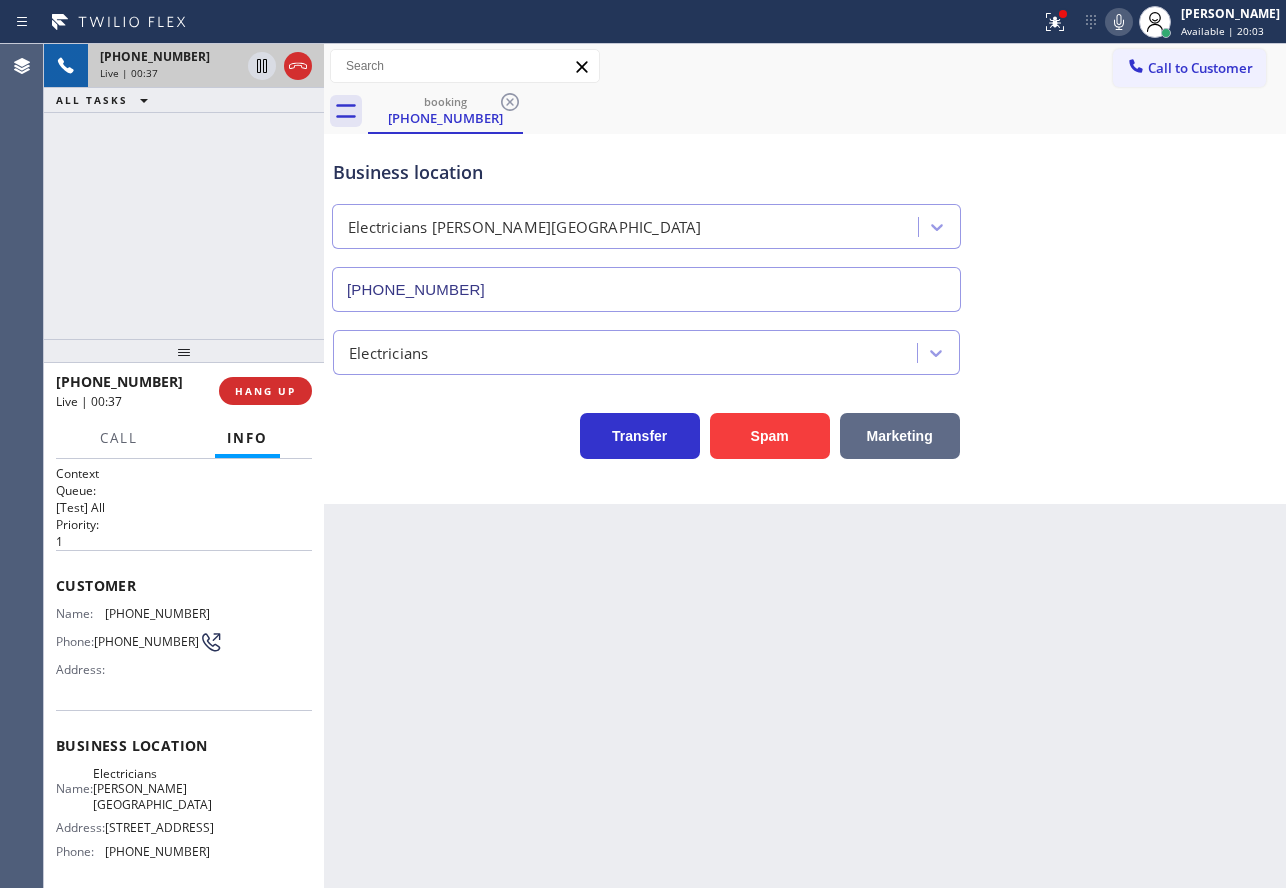 click on "Marketing" at bounding box center (900, 436) 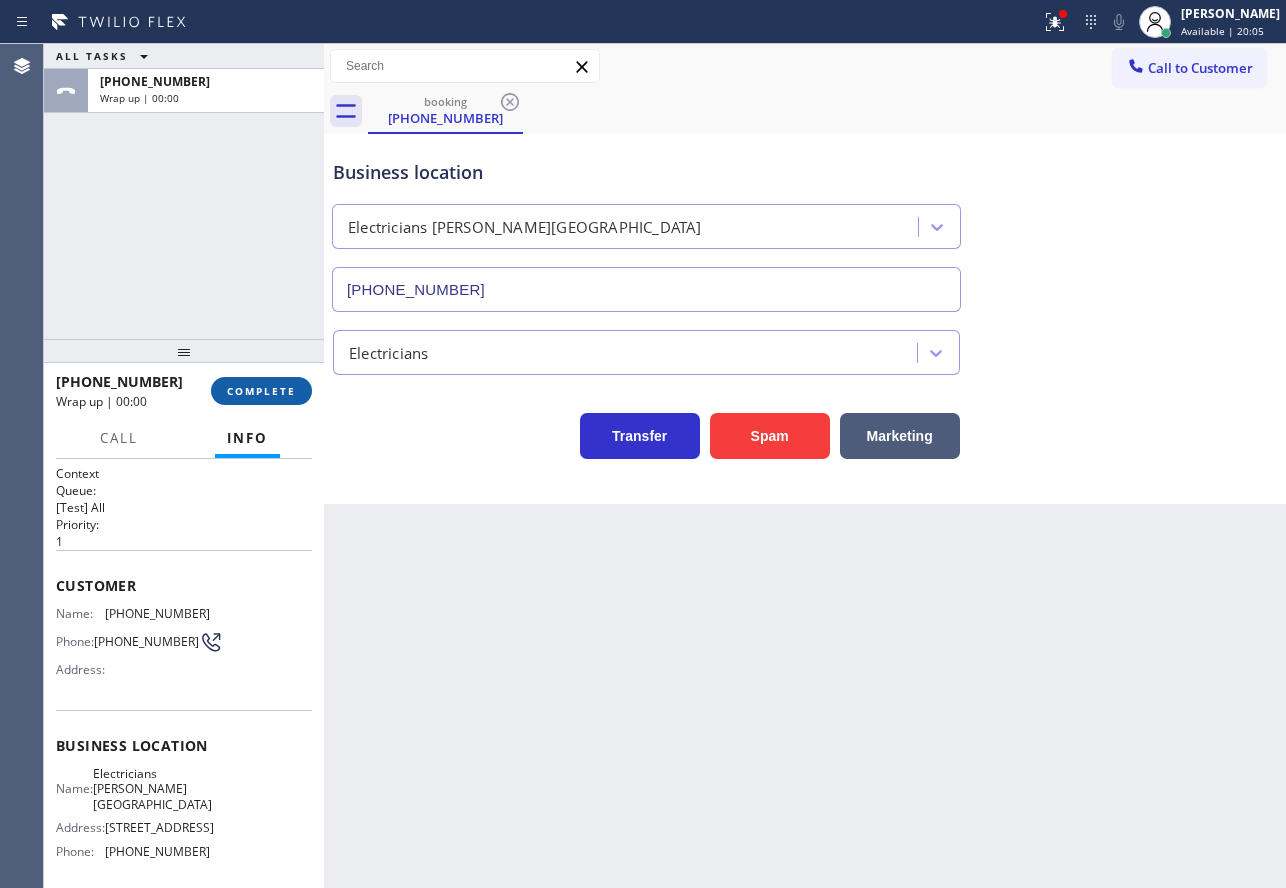 click on "COMPLETE" at bounding box center [261, 391] 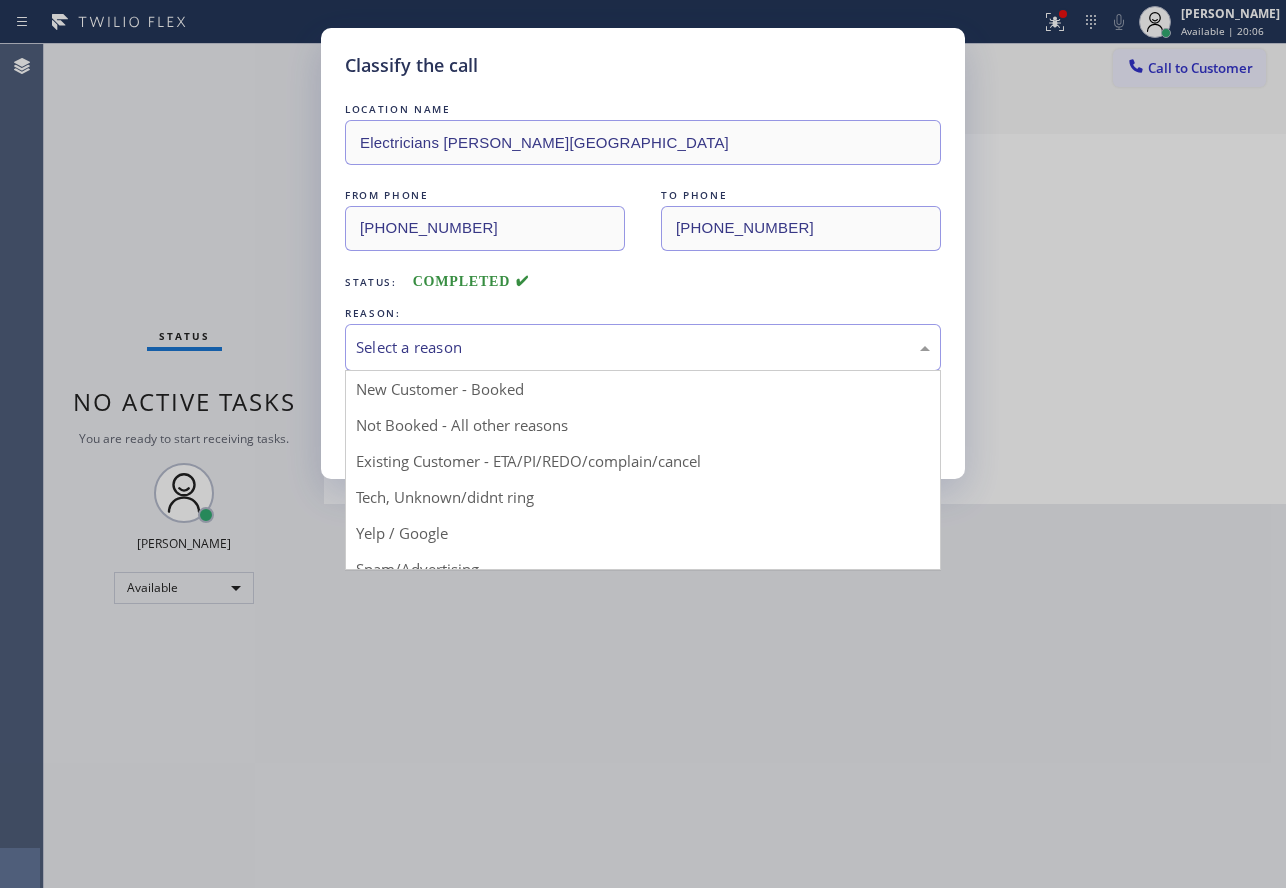 click on "Select a reason" at bounding box center [643, 347] 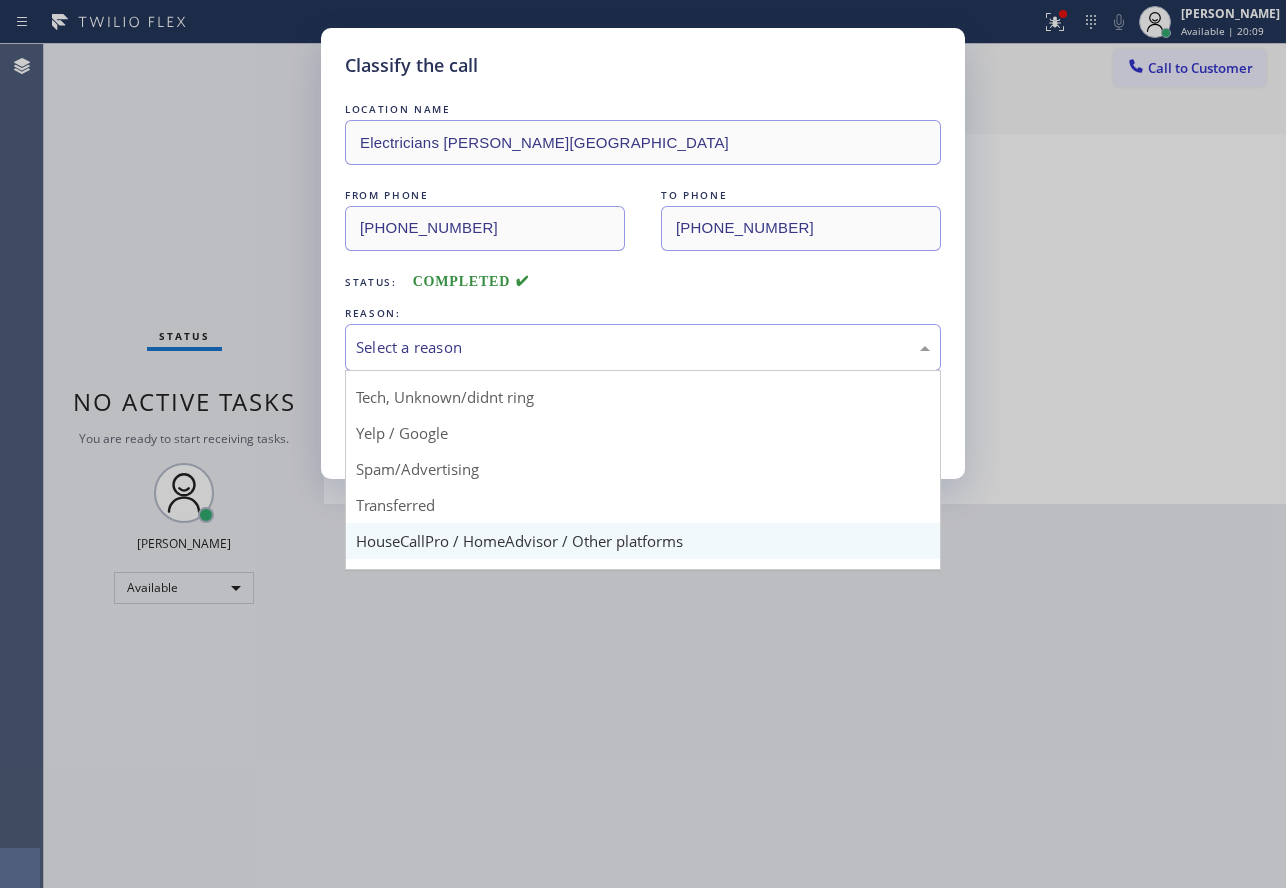 scroll, scrollTop: 126, scrollLeft: 0, axis: vertical 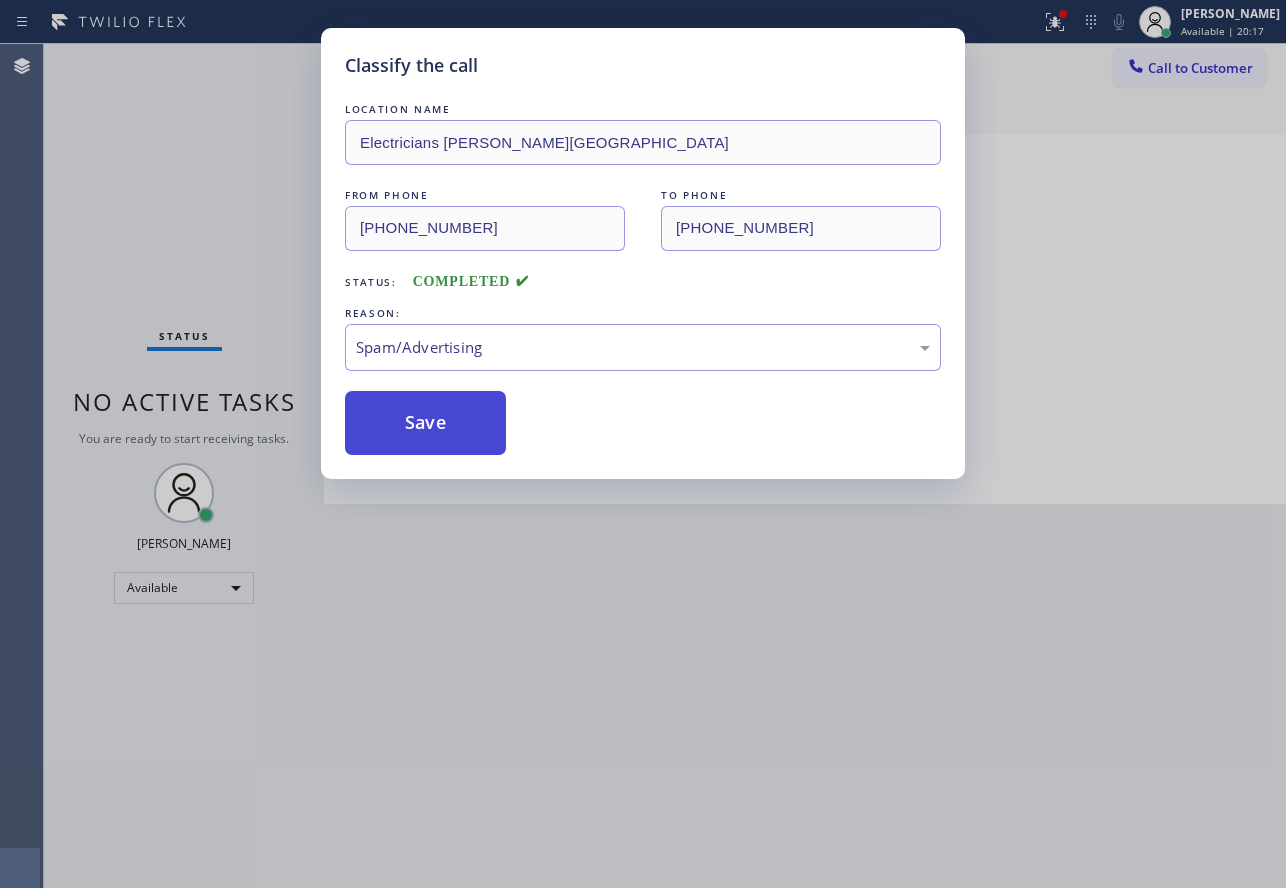 click on "Save" at bounding box center [425, 423] 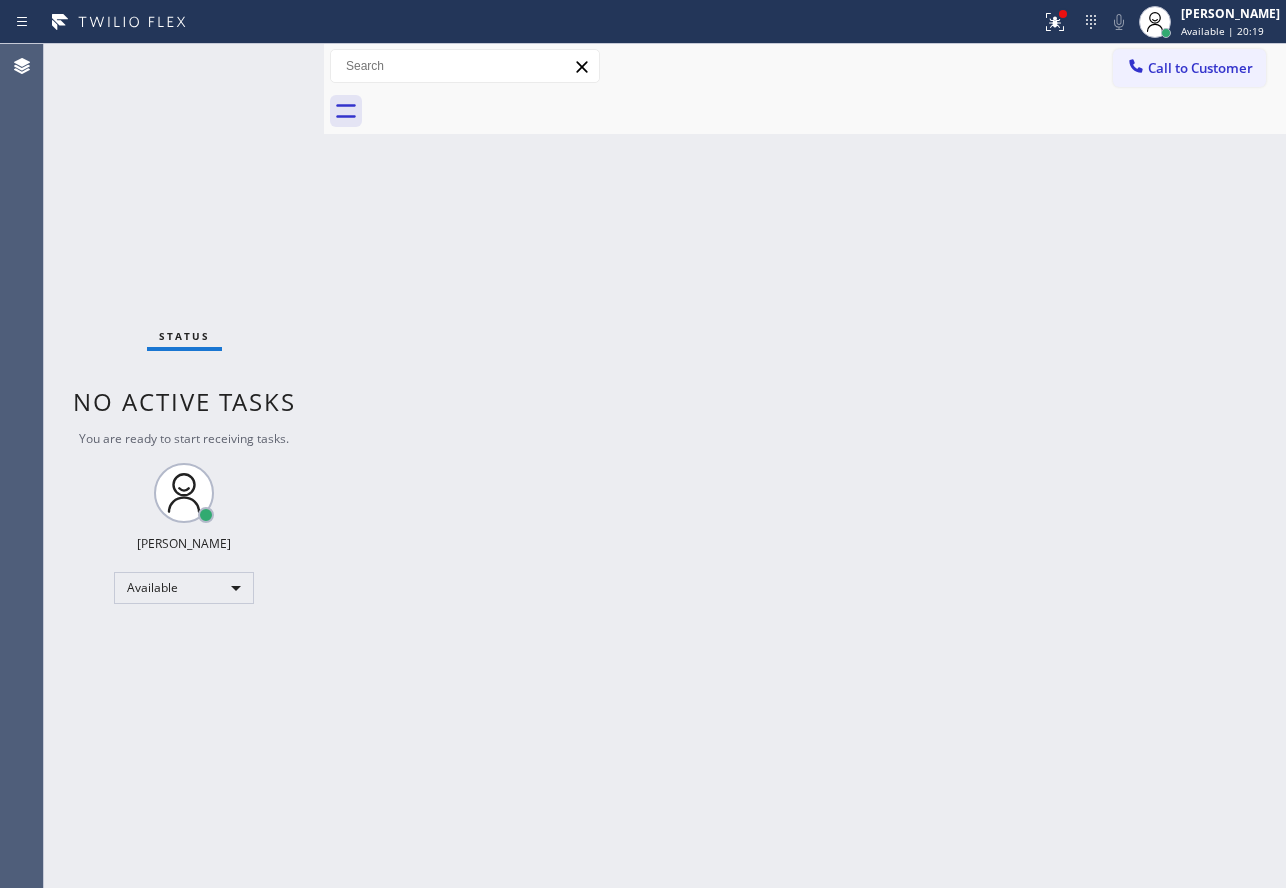 click on "Back to Dashboard Change Sender ID Customers Technicians Select a contact Outbound call Technician Search Technician Your caller id phone number Your caller id phone number Call Technician info Name   Phone none Address none Change Sender ID HVAC [PHONE_NUMBER] 5 Star Appliance [PHONE_NUMBER] Appliance Repair [PHONE_NUMBER] Plumbing [PHONE_NUMBER] Air Duct Cleaning [PHONE_NUMBER]  Electricians [PHONE_NUMBER] Cancel Change Check personal SMS Reset Change No tabs Call to Customer Outbound call Location Sage Viking Fridge Repair [GEOGRAPHIC_DATA] Your caller id phone number [PHONE_NUMBER] Customer number Call Outbound call Technician Search Technician Your caller id phone number Your caller id phone number Call" at bounding box center [805, 466] 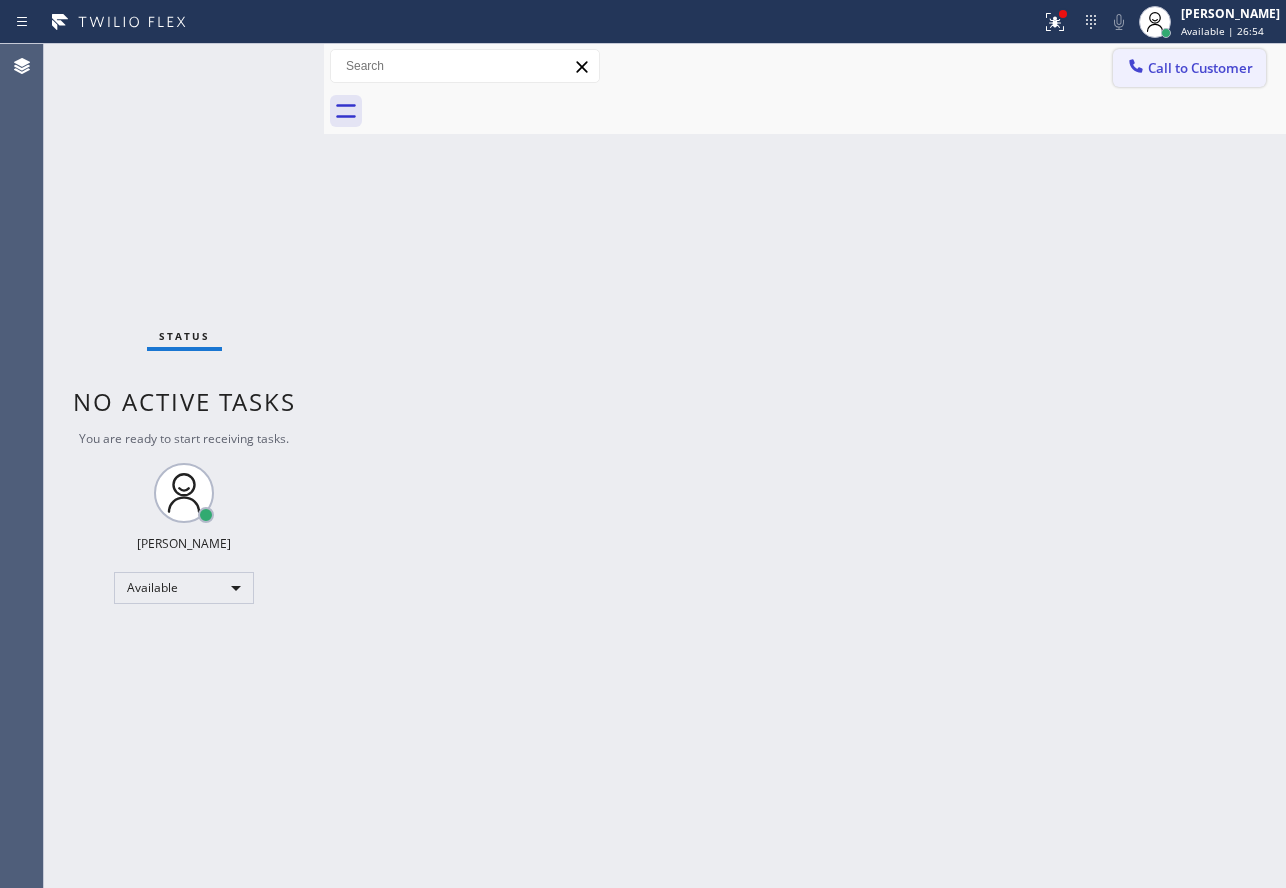 click at bounding box center [1136, 68] 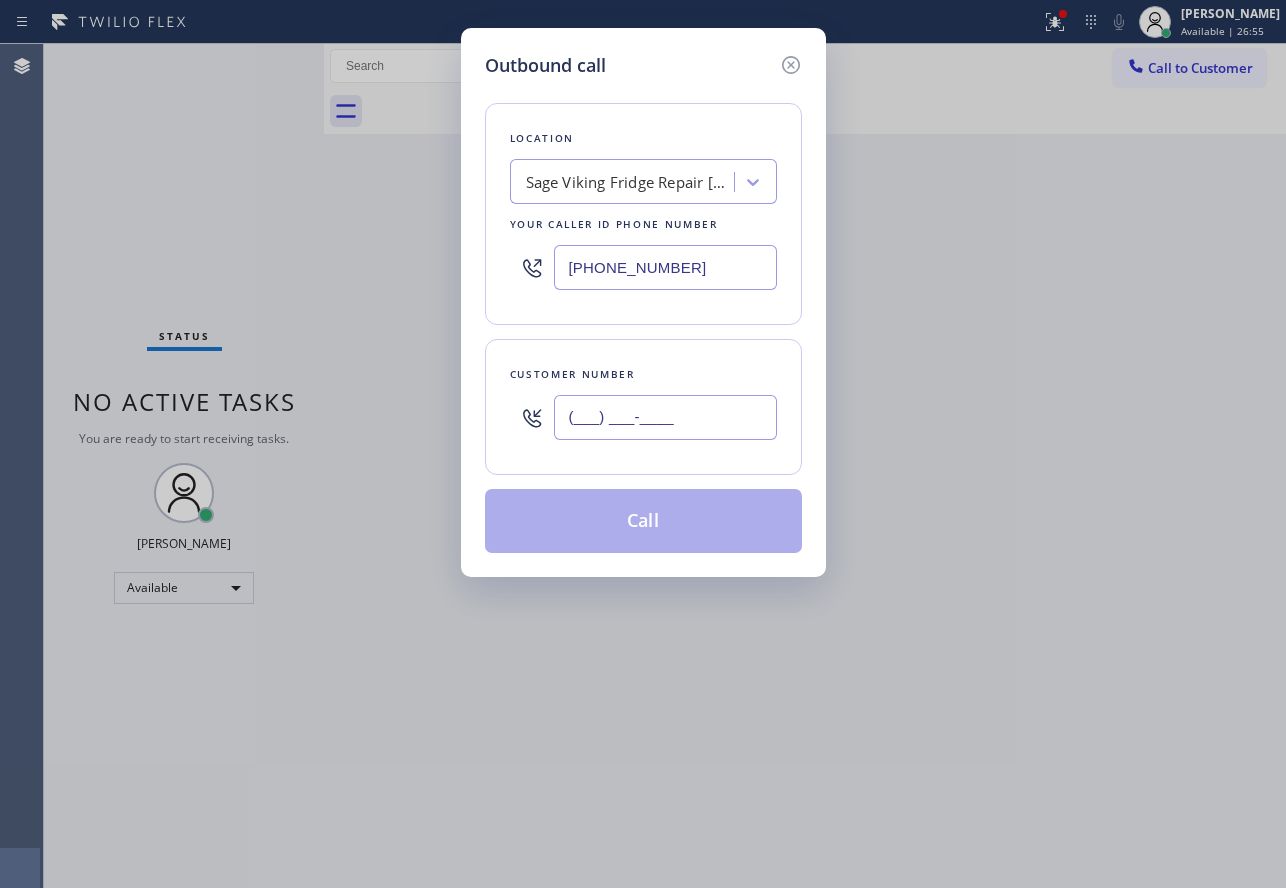 click on "(___) ___-____" at bounding box center (665, 417) 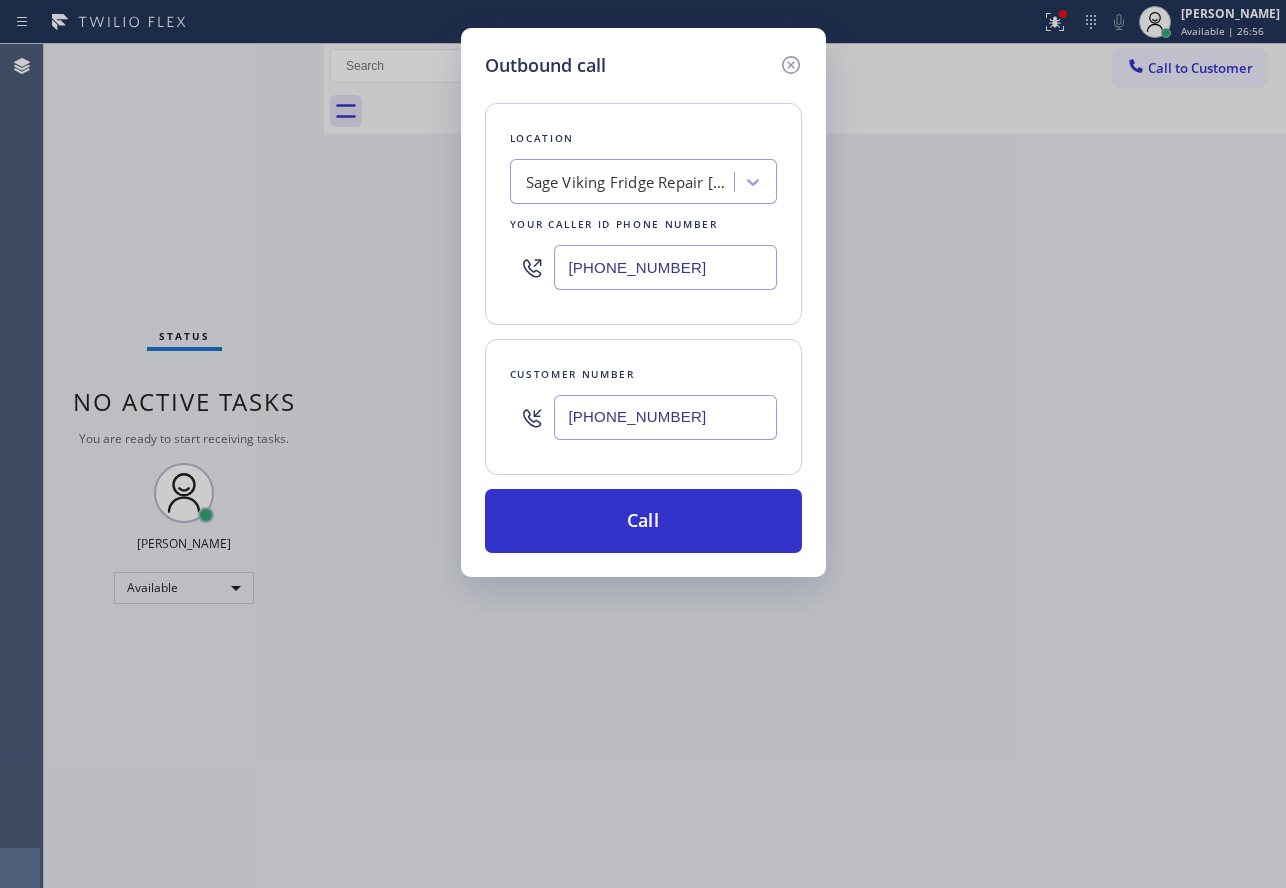 type on "[PHONE_NUMBER]" 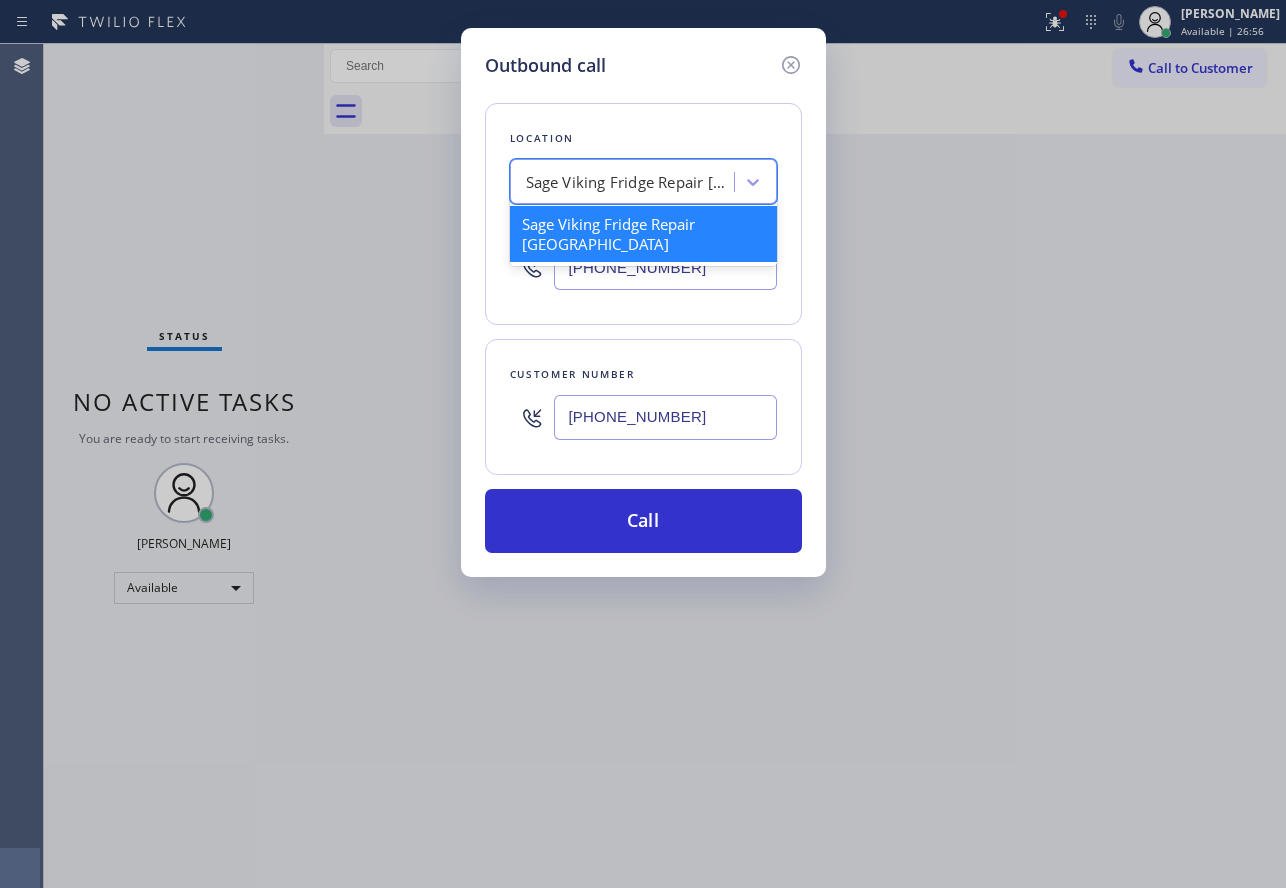 click on "Sage Viking Fridge Repair [GEOGRAPHIC_DATA]" at bounding box center (631, 182) 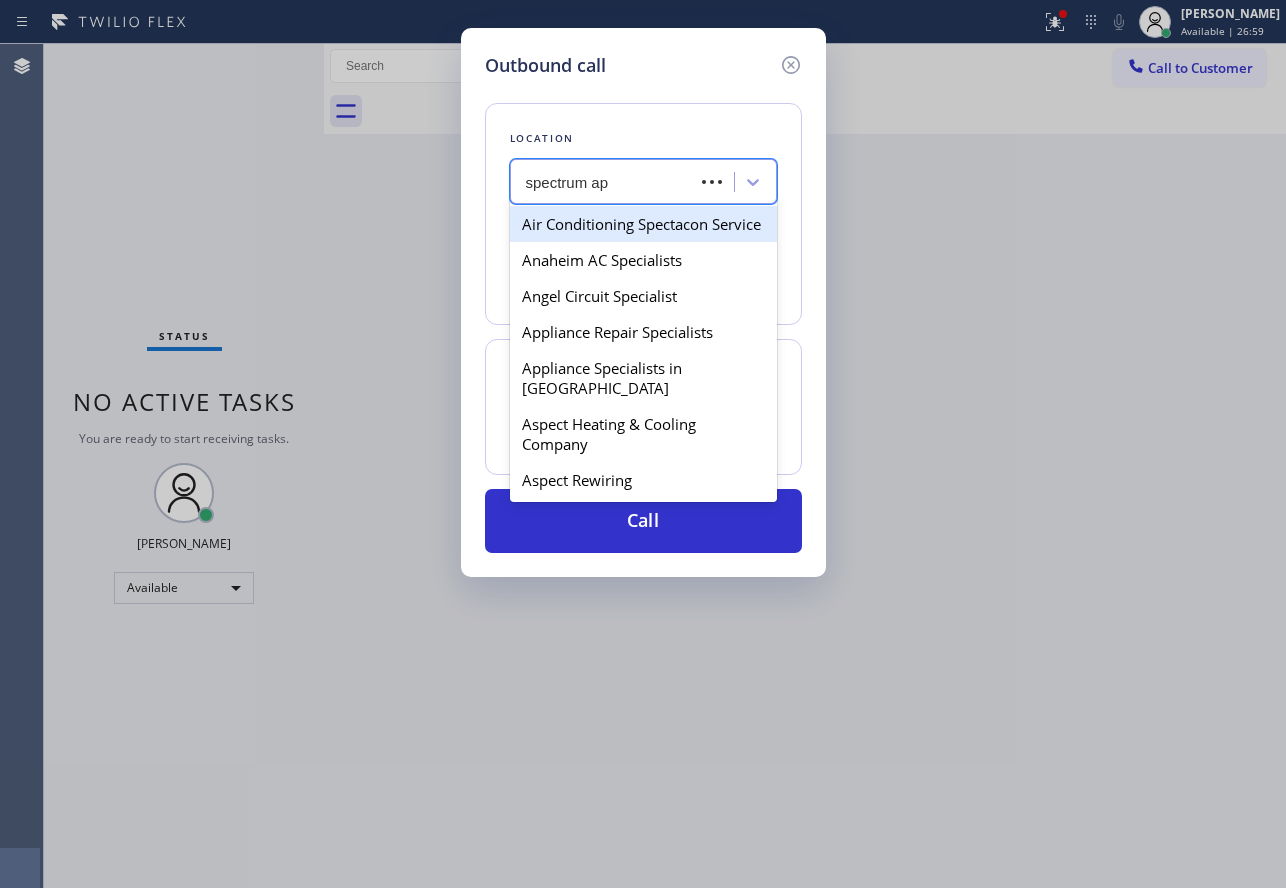 type on "spectrum app" 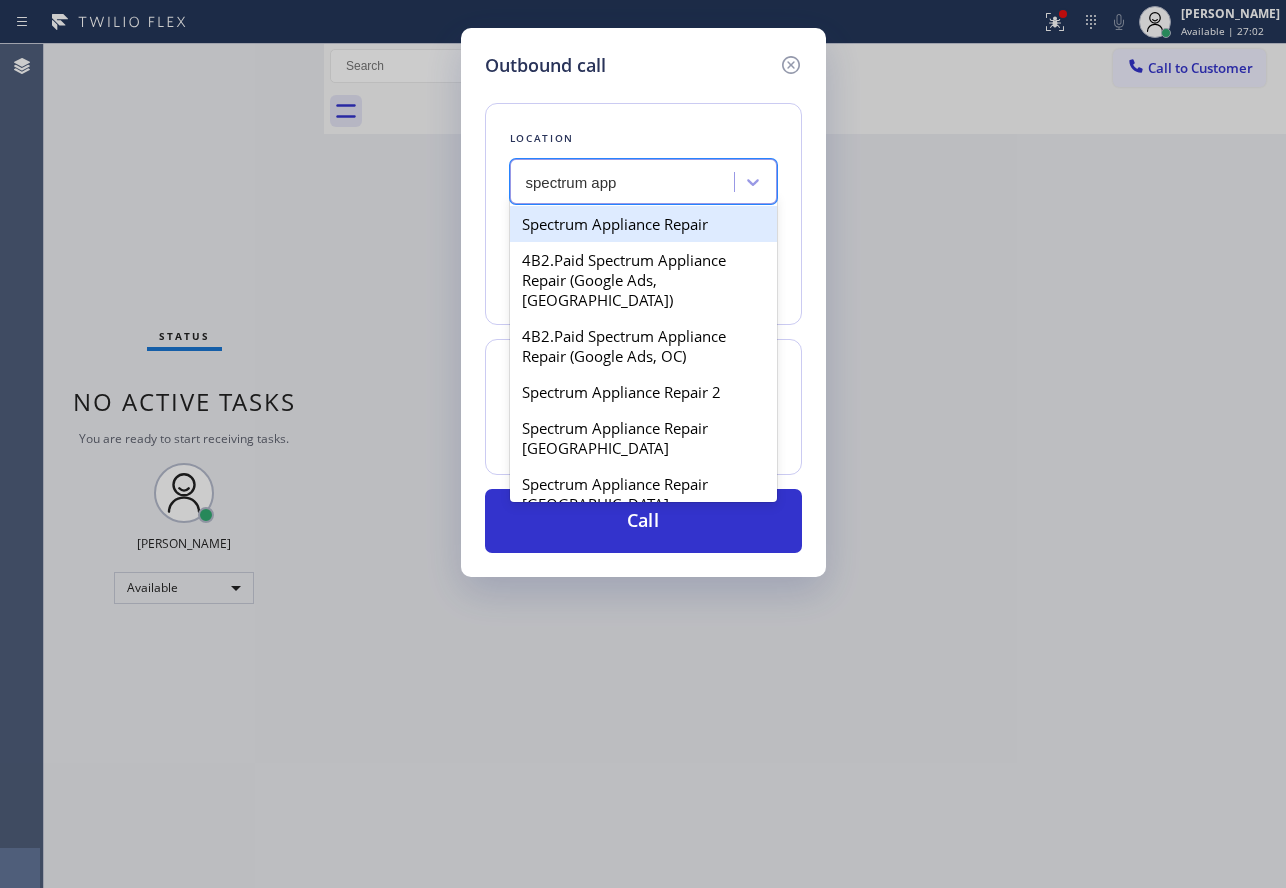 click on "Spectrum Appliance Repair" at bounding box center (643, 224) 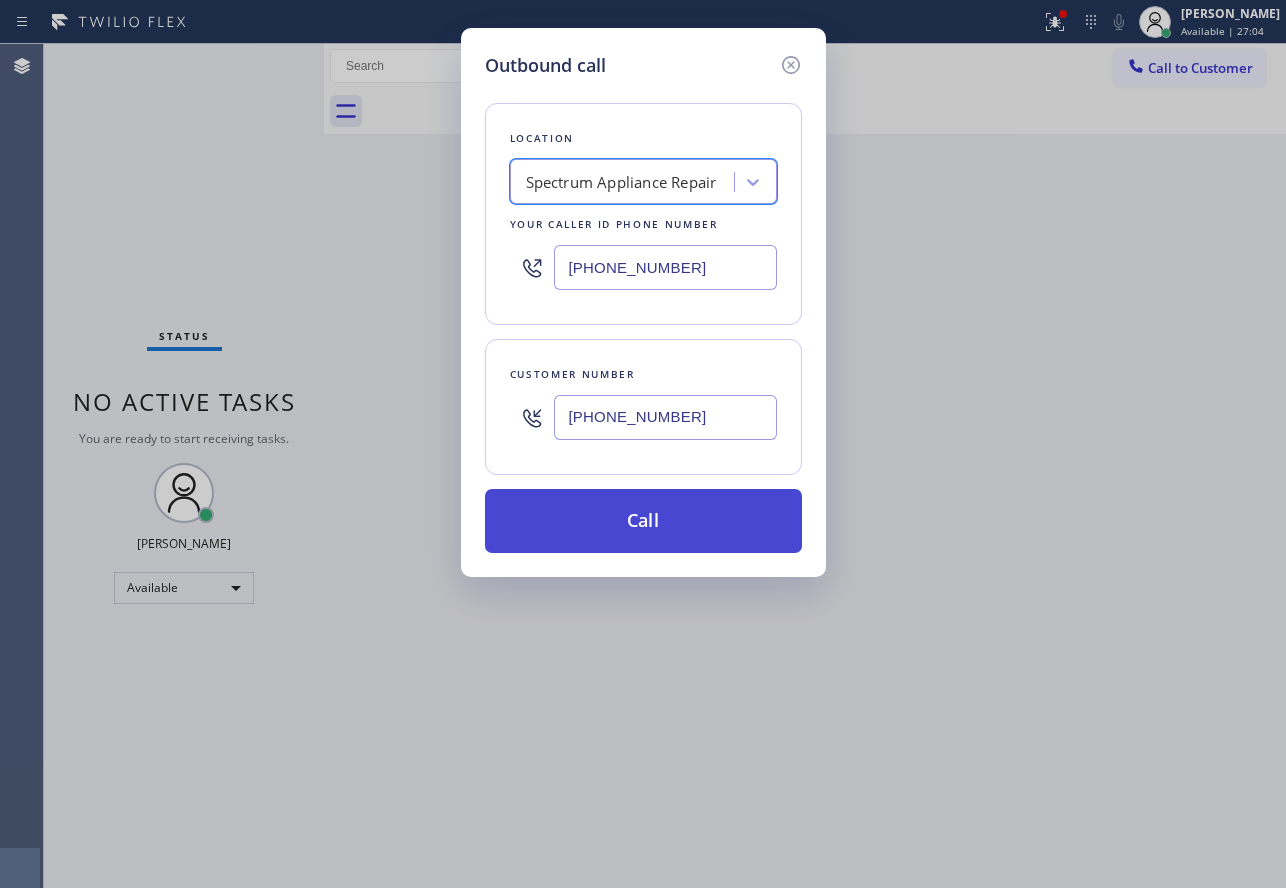click on "Call" at bounding box center (643, 521) 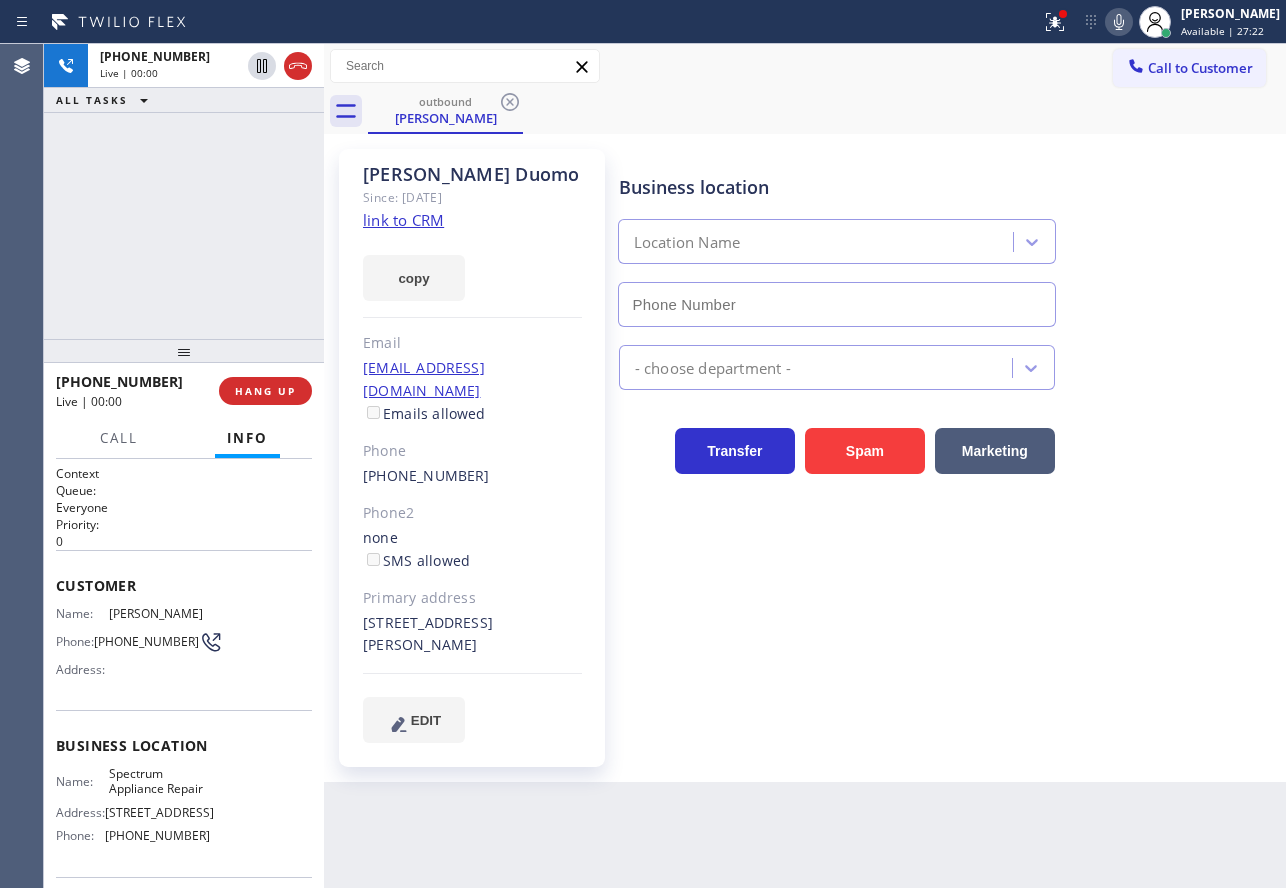 type on "[PHONE_NUMBER]" 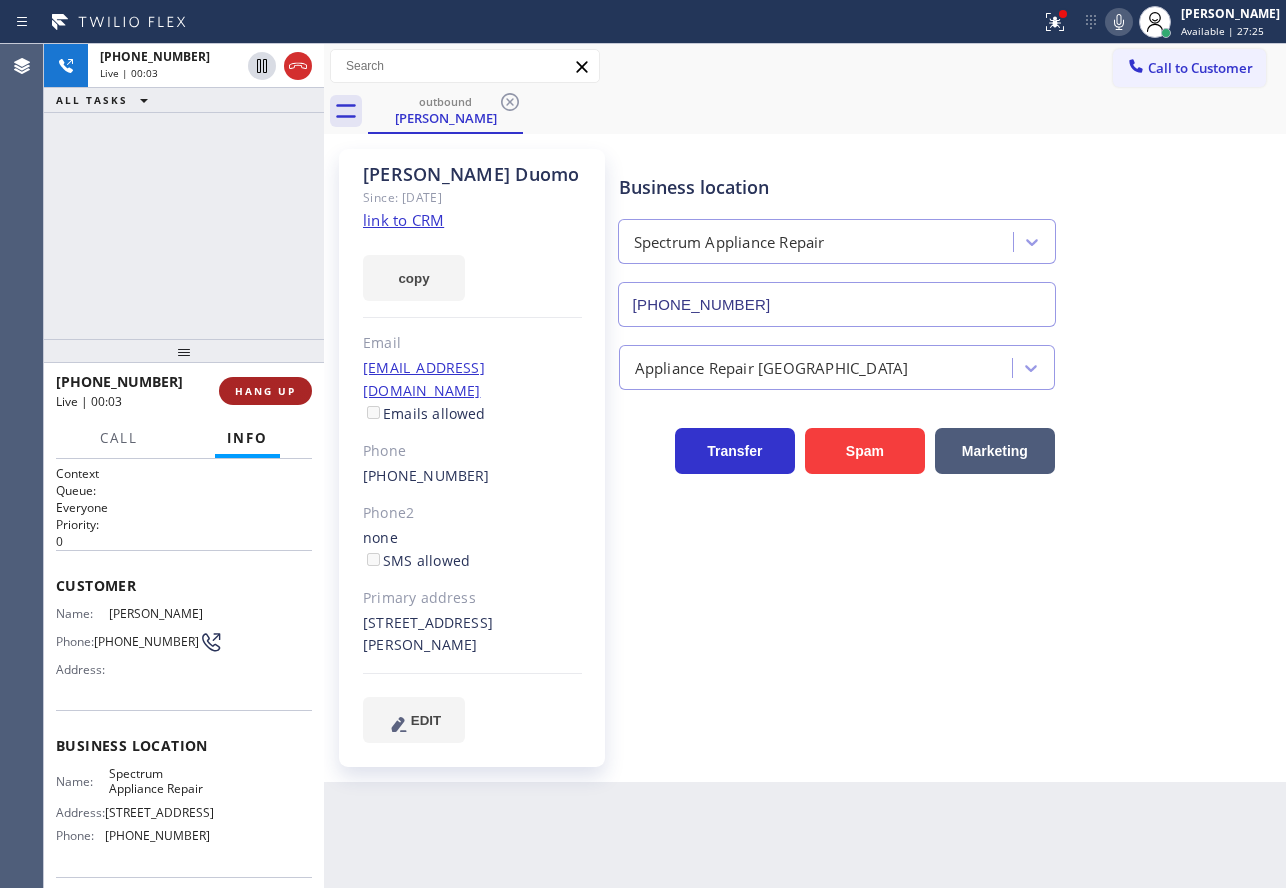 click on "HANG UP" at bounding box center [265, 391] 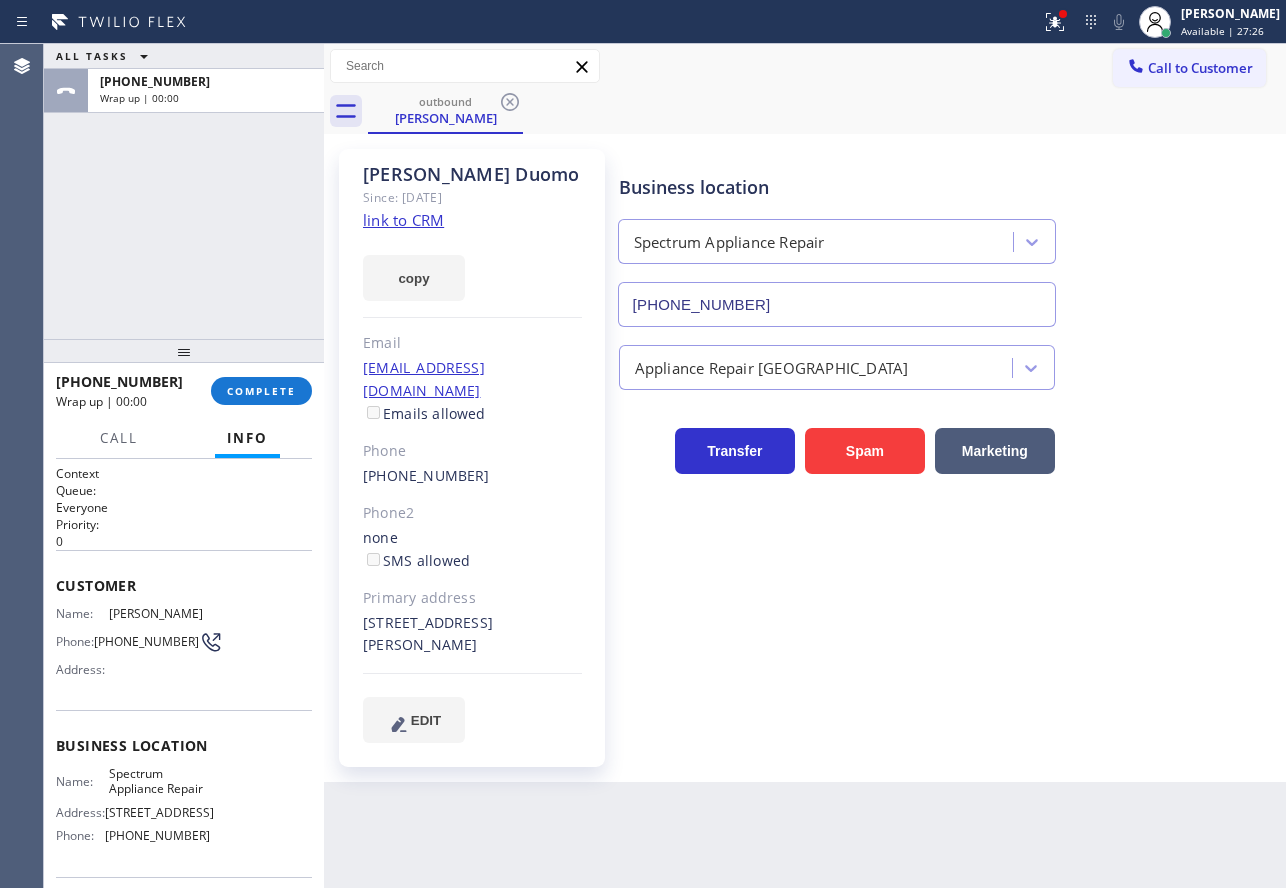 click on "link to CRM" 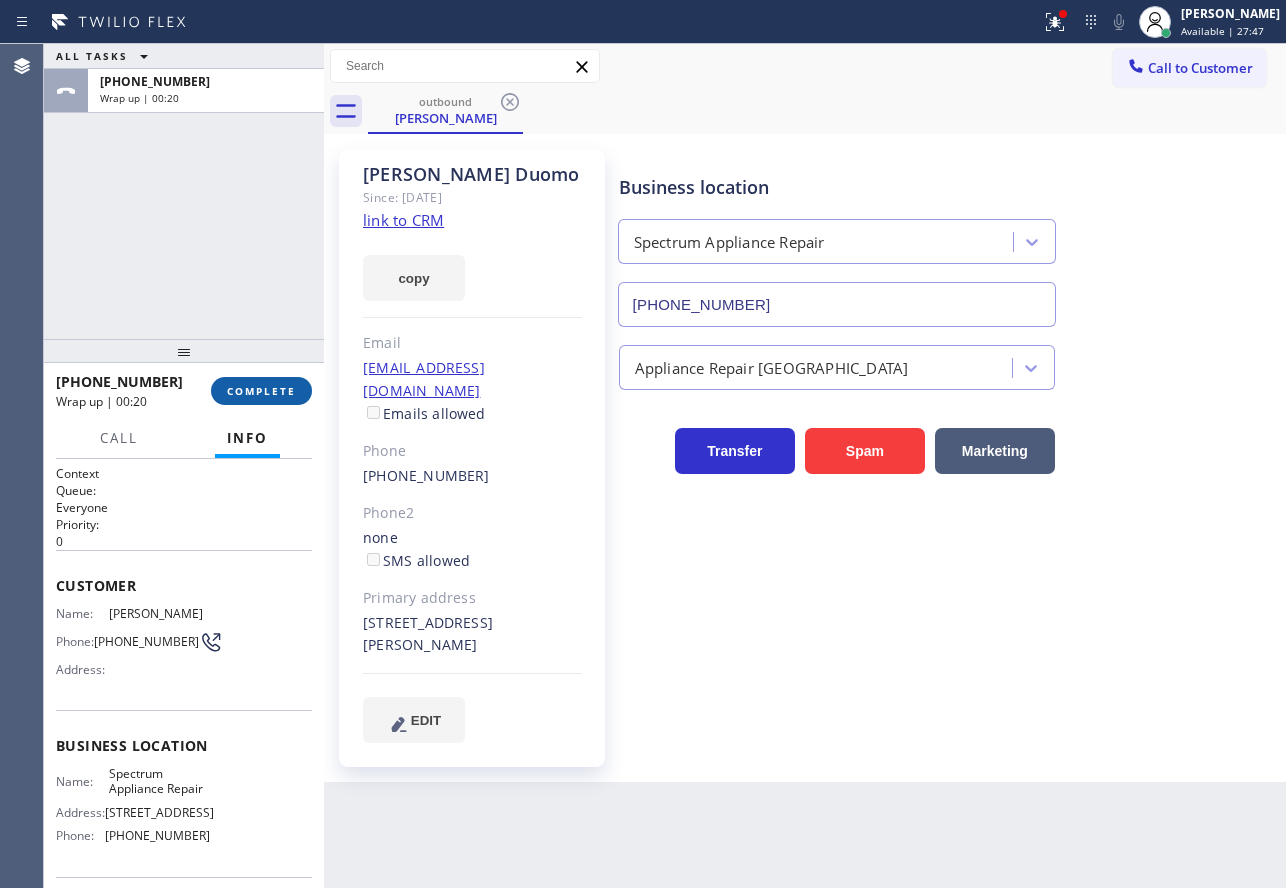 click on "COMPLETE" at bounding box center [261, 391] 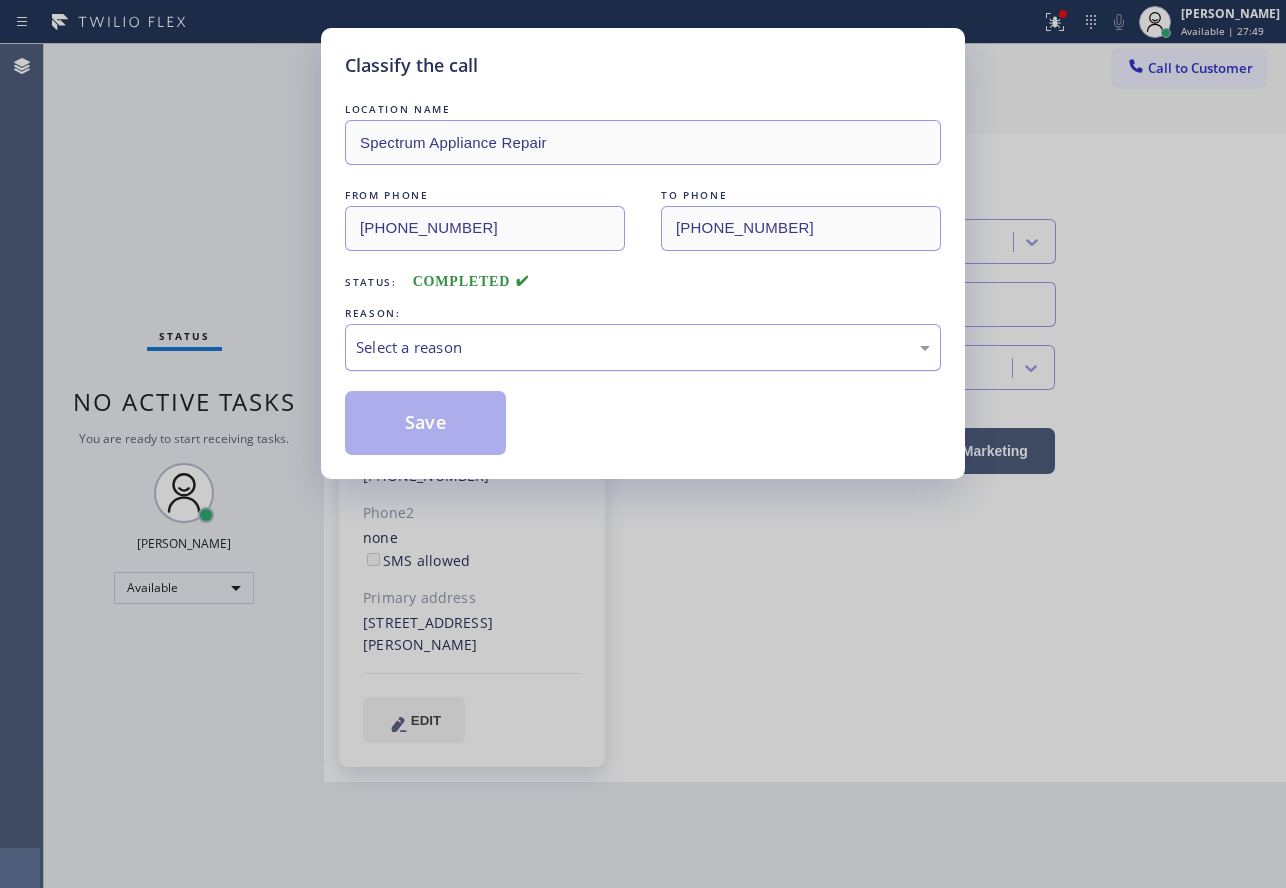 click on "Select a reason" at bounding box center [643, 347] 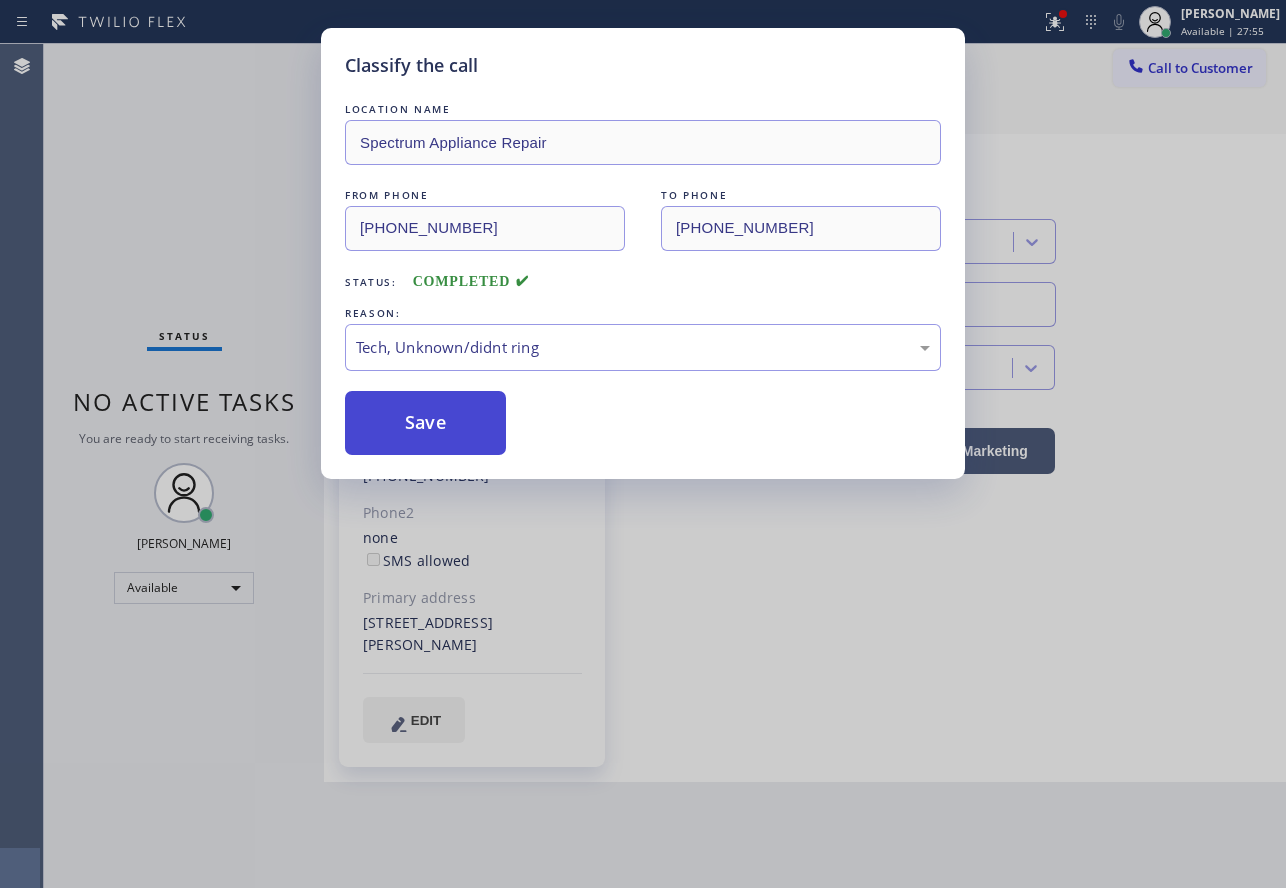 click on "Save" at bounding box center [425, 423] 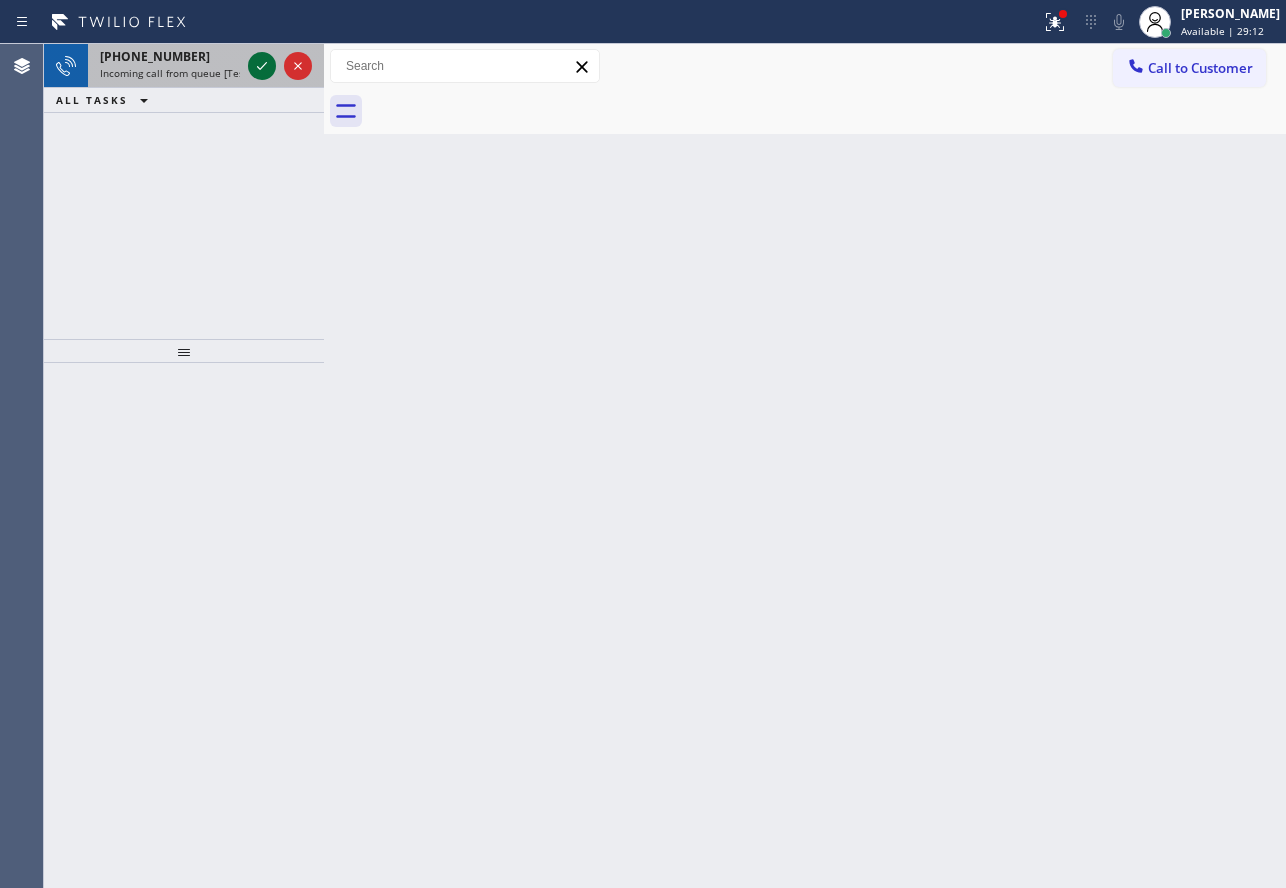 click 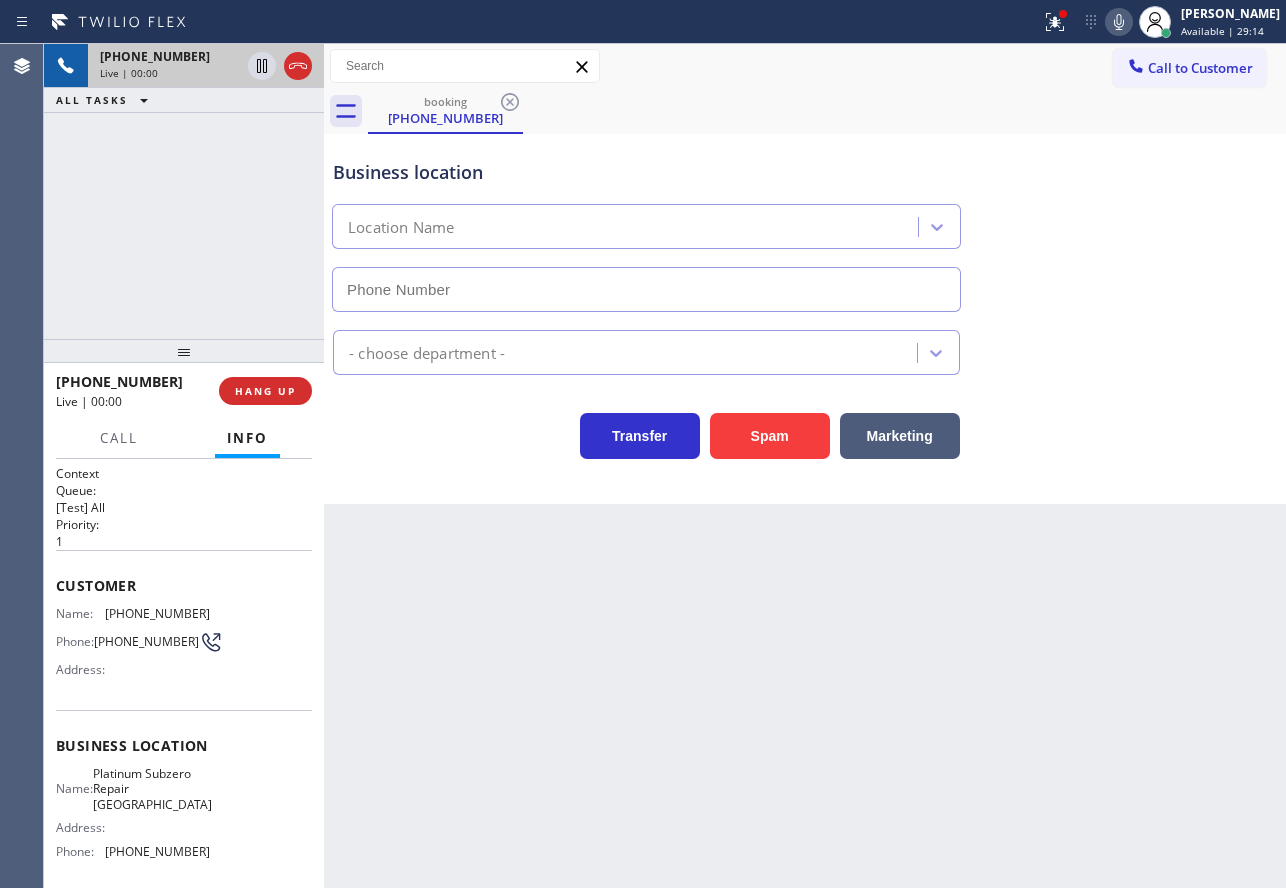 type on "[PHONE_NUMBER]" 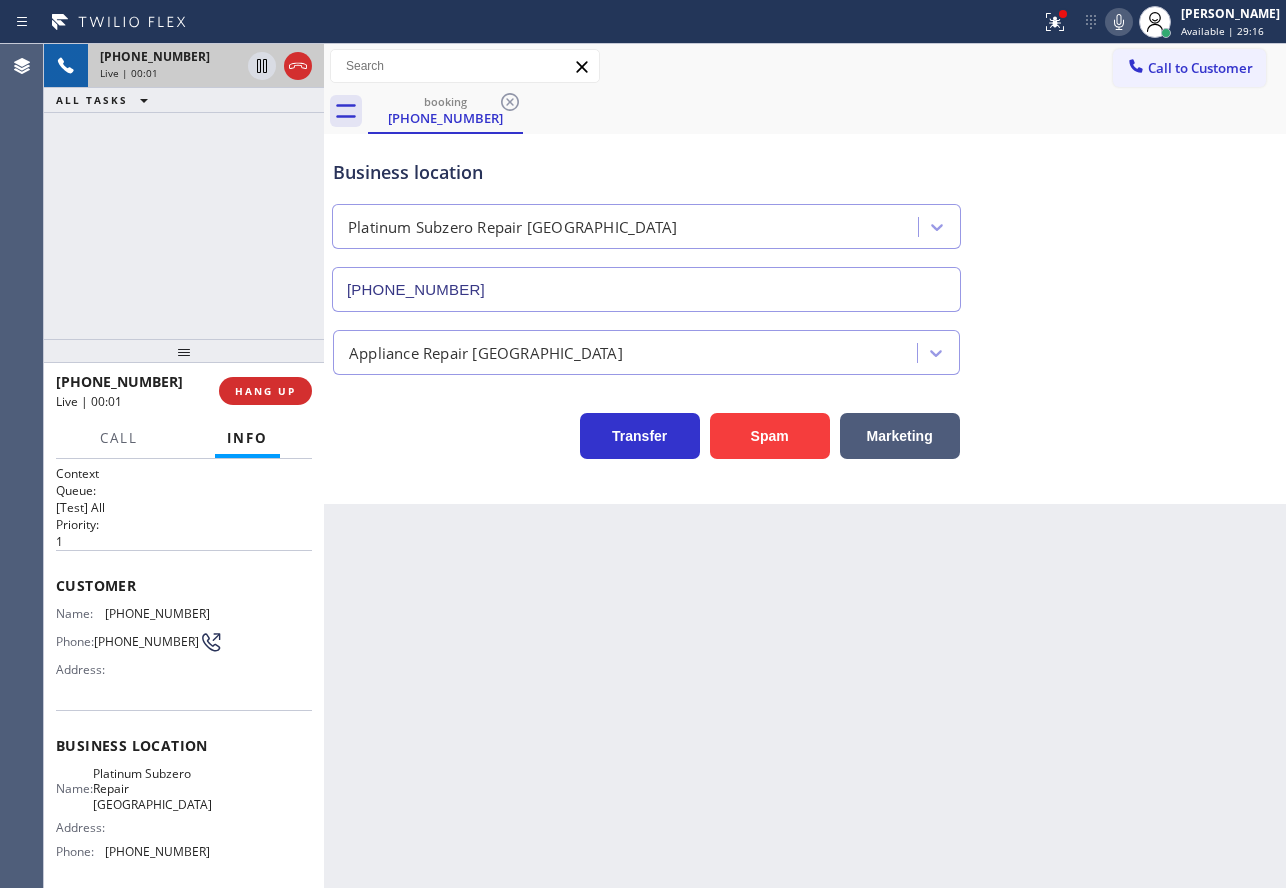 click on "Transfer Spam Marketing" at bounding box center [646, 431] 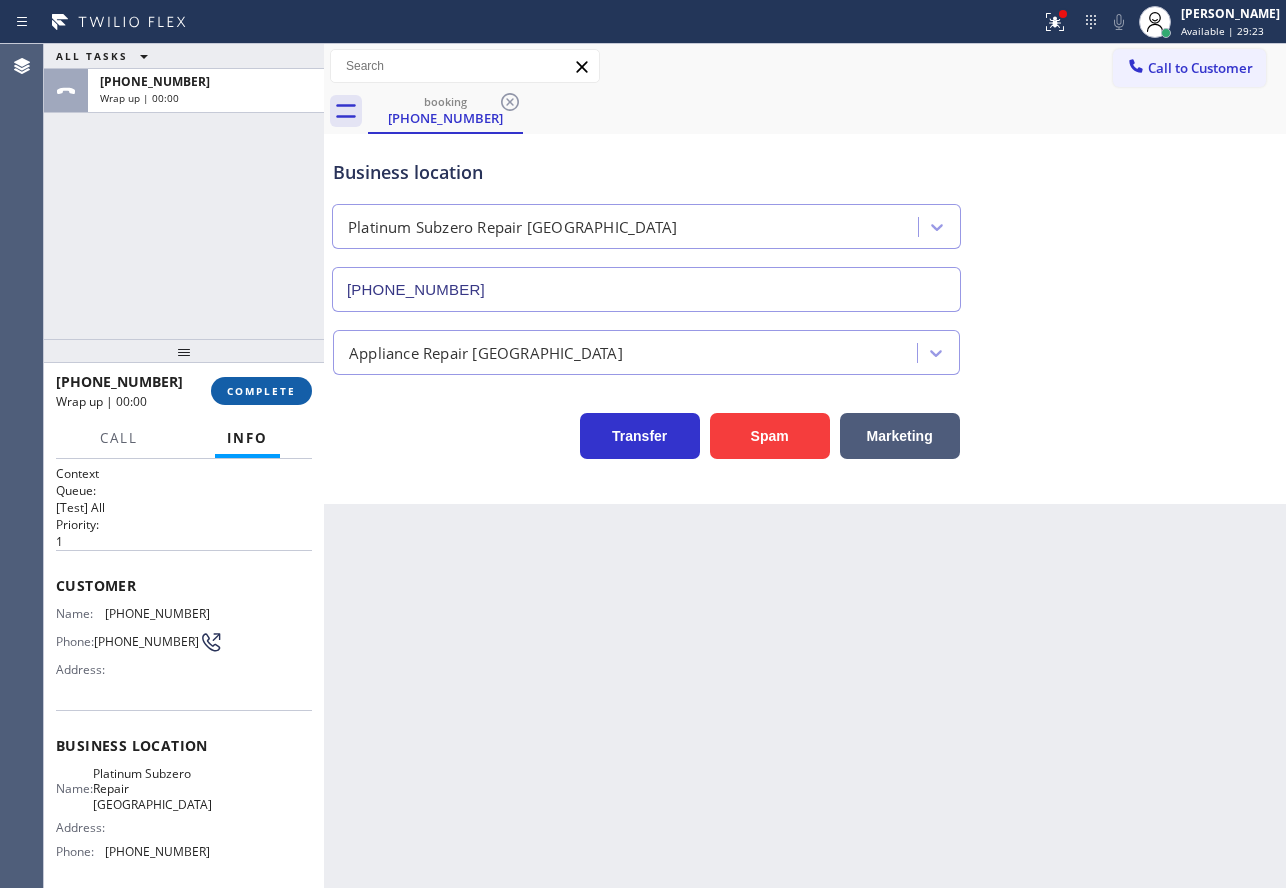 click on "COMPLETE" at bounding box center [261, 391] 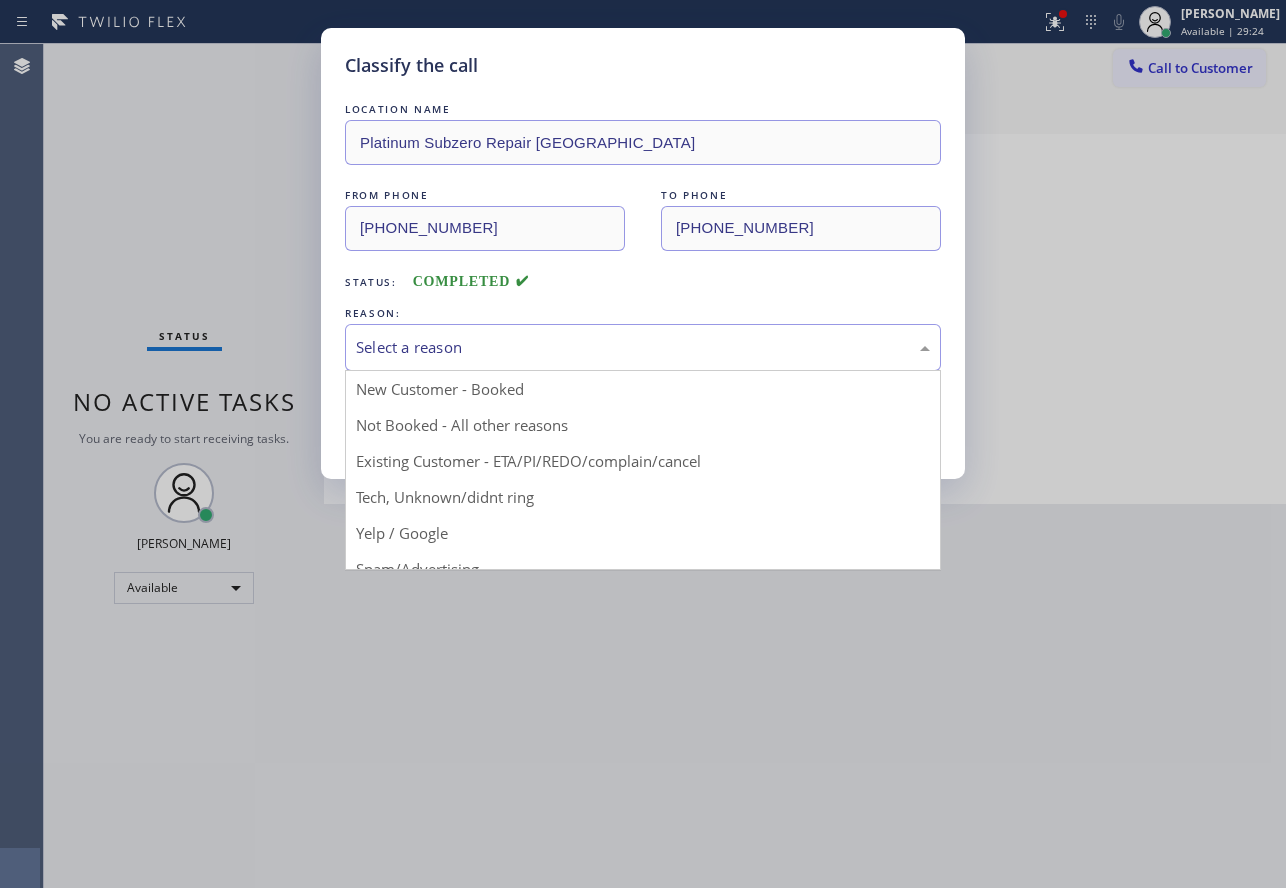 click on "Select a reason" at bounding box center (643, 347) 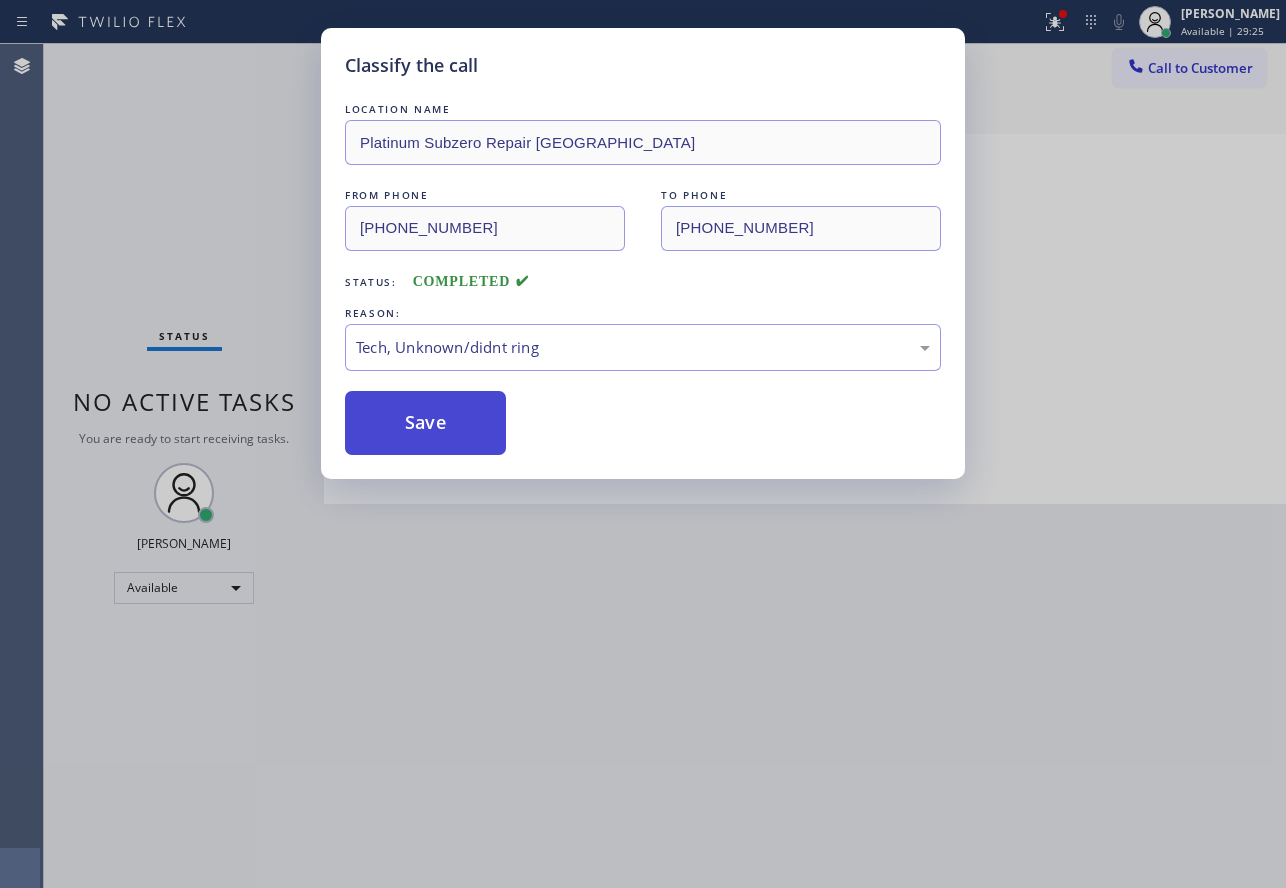 click on "Save" at bounding box center (425, 423) 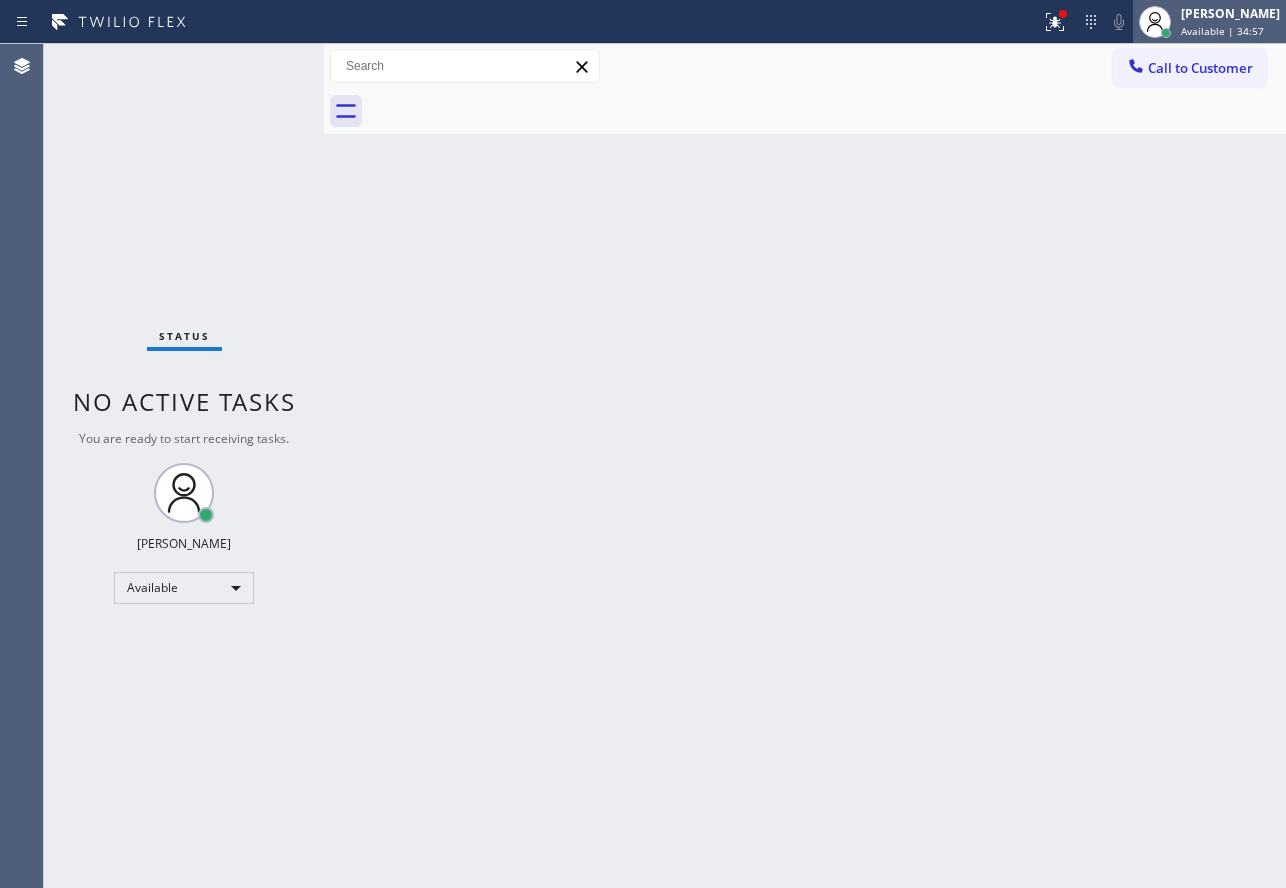 click on "[PERSON_NAME]" at bounding box center (1230, 13) 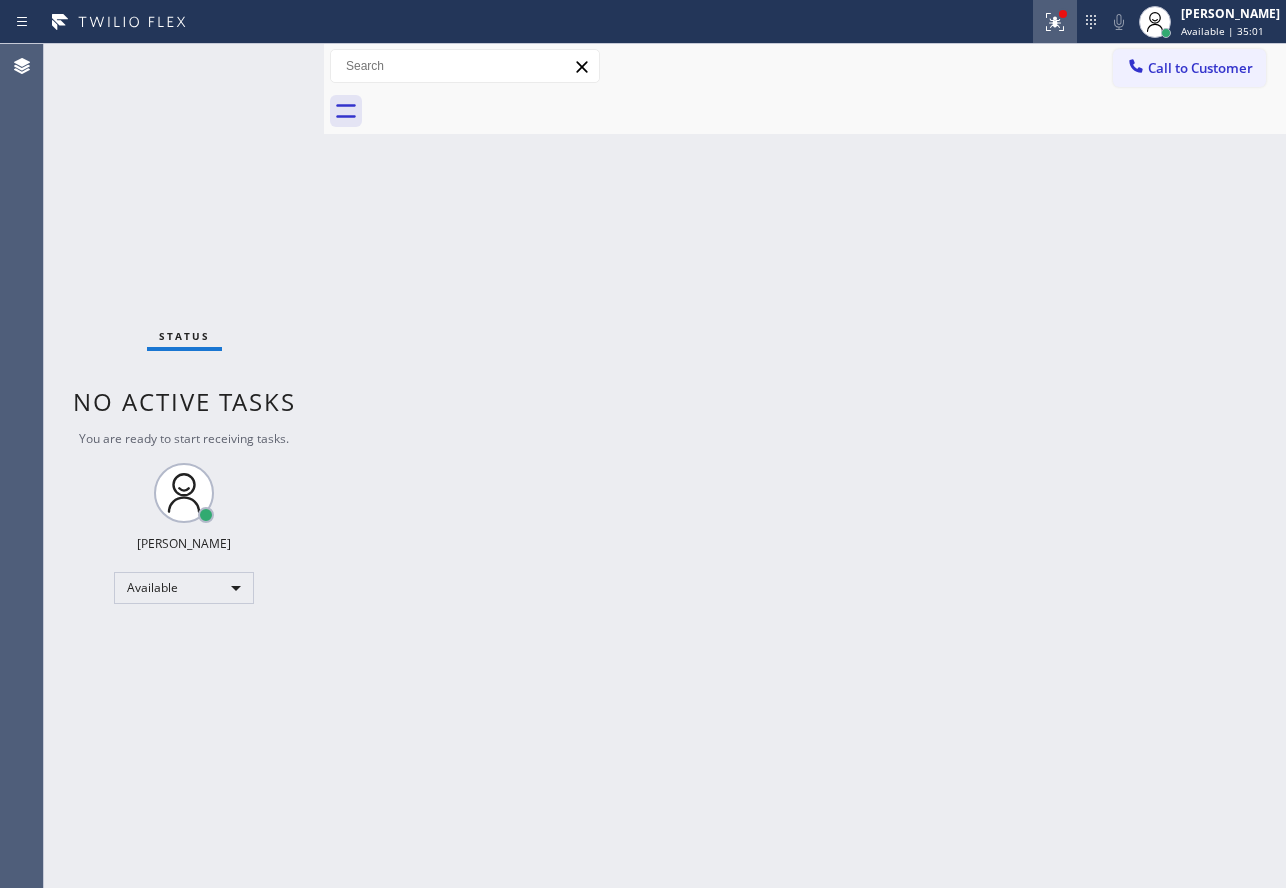 click 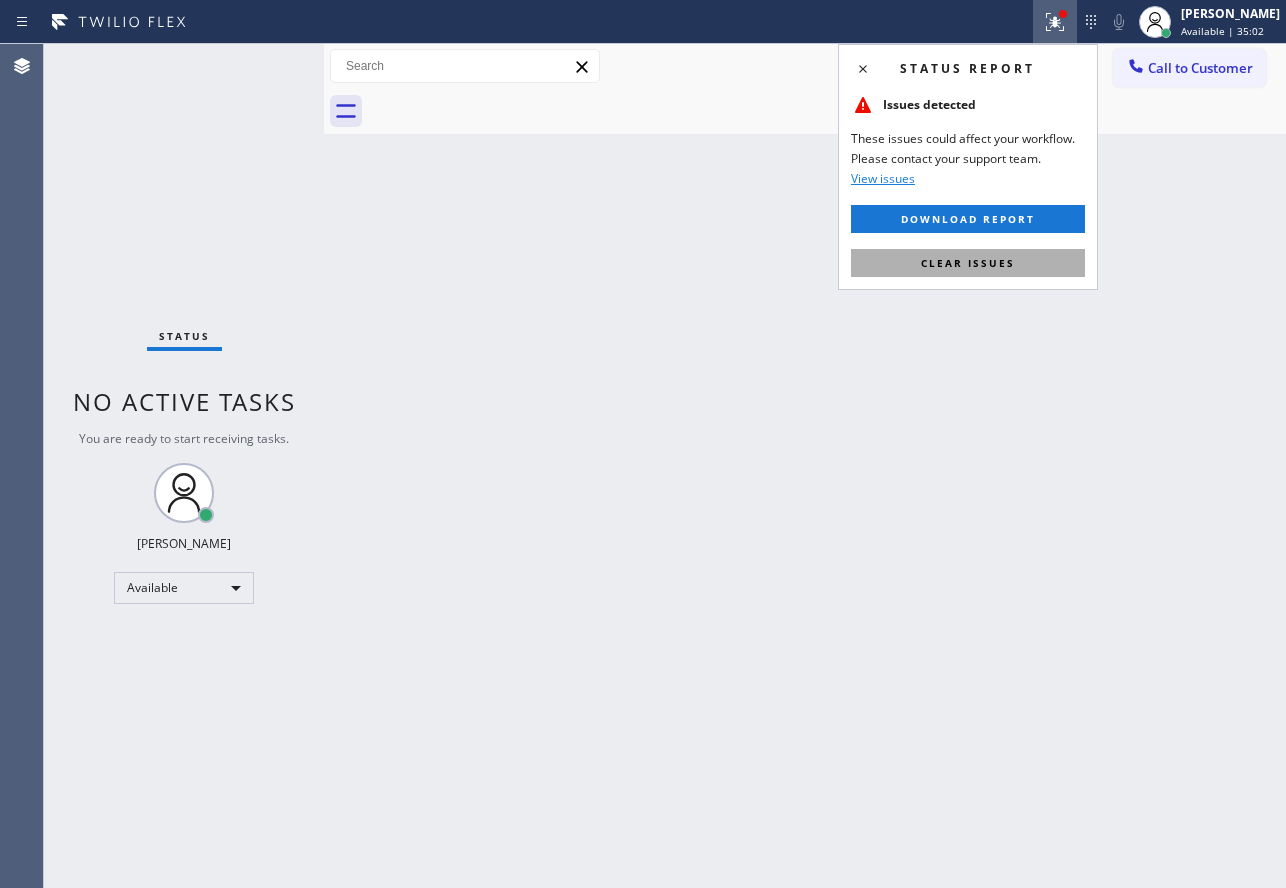 click on "Clear issues" at bounding box center [968, 263] 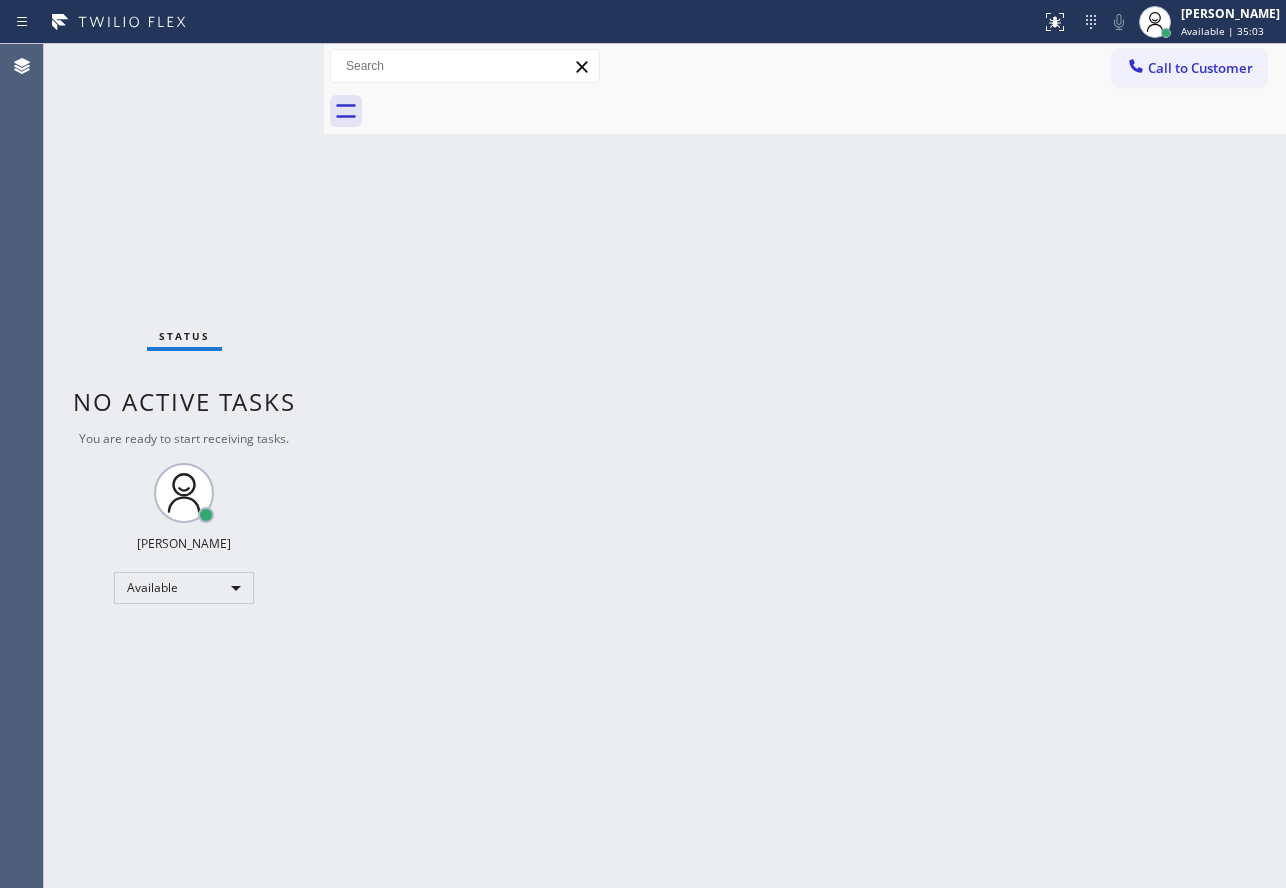 click on "Back to Dashboard Change Sender ID Customers Technicians Select a contact Outbound call Technician Search Technician Your caller id phone number Your caller id phone number Call Technician info Name   Phone none Address none Change Sender ID HVAC [PHONE_NUMBER] 5 Star Appliance [PHONE_NUMBER] Appliance Repair [PHONE_NUMBER] Plumbing [PHONE_NUMBER] Air Duct Cleaning [PHONE_NUMBER]  Electricians [PHONE_NUMBER] Cancel Change Check personal SMS Reset Change No tabs Call to Customer Outbound call Location Spectrum Appliance Repair Your caller id phone number [PHONE_NUMBER] Customer number Call Outbound call Technician Search Technician Your caller id phone number Your caller id phone number Call" at bounding box center (805, 466) 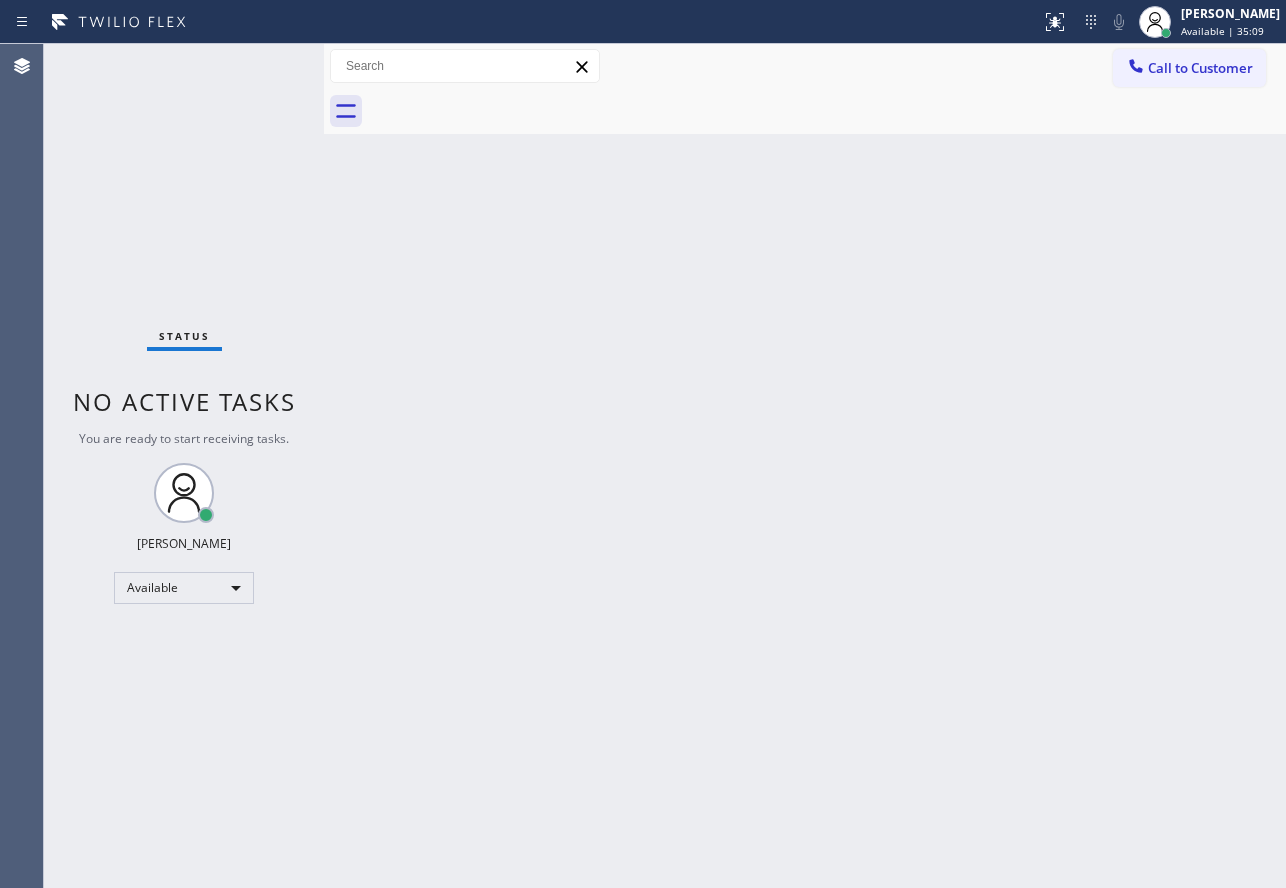 click on "Back to Dashboard Change Sender ID Customers Technicians Select a contact Outbound call Technician Search Technician Your caller id phone number Your caller id phone number Call Technician info Name   Phone none Address none Change Sender ID HVAC [PHONE_NUMBER] 5 Star Appliance [PHONE_NUMBER] Appliance Repair [PHONE_NUMBER] Plumbing [PHONE_NUMBER] Air Duct Cleaning [PHONE_NUMBER]  Electricians [PHONE_NUMBER] Cancel Change Check personal SMS Reset Change No tabs Call to Customer Outbound call Location Spectrum Appliance Repair Your caller id phone number [PHONE_NUMBER] Customer number Call Outbound call Technician Search Technician Your caller id phone number Your caller id phone number Call" at bounding box center [805, 466] 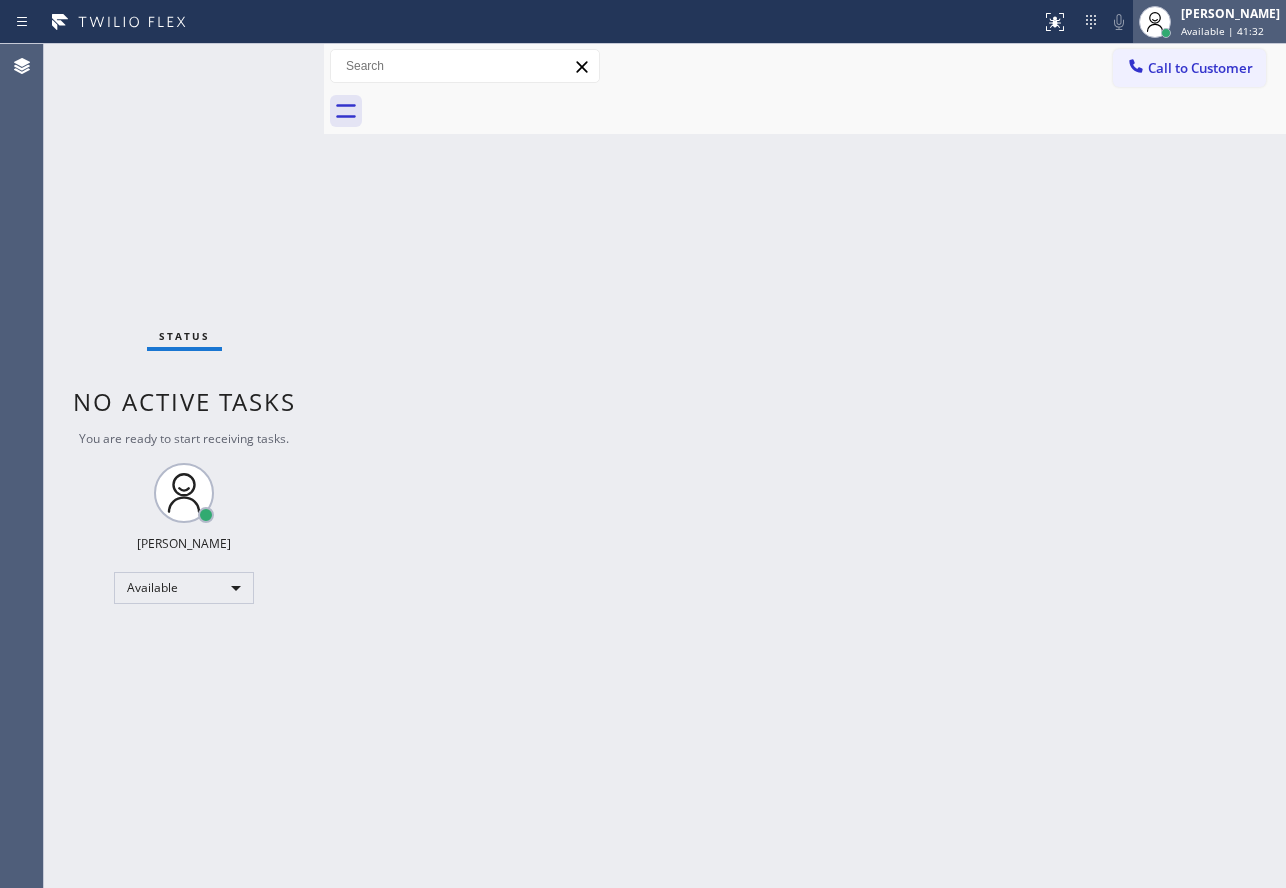 click on "[PERSON_NAME]" at bounding box center (1230, 13) 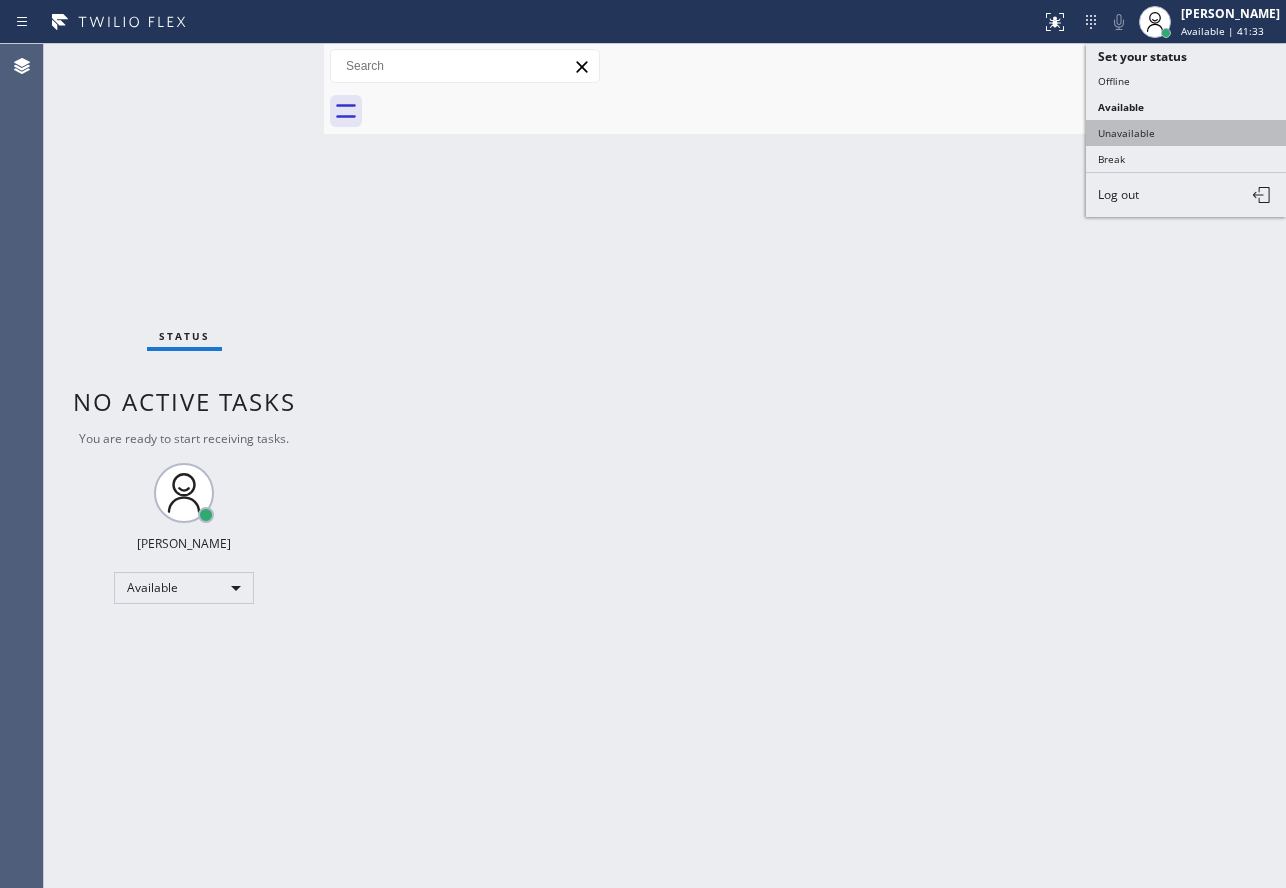 click on "Unavailable" at bounding box center (1186, 133) 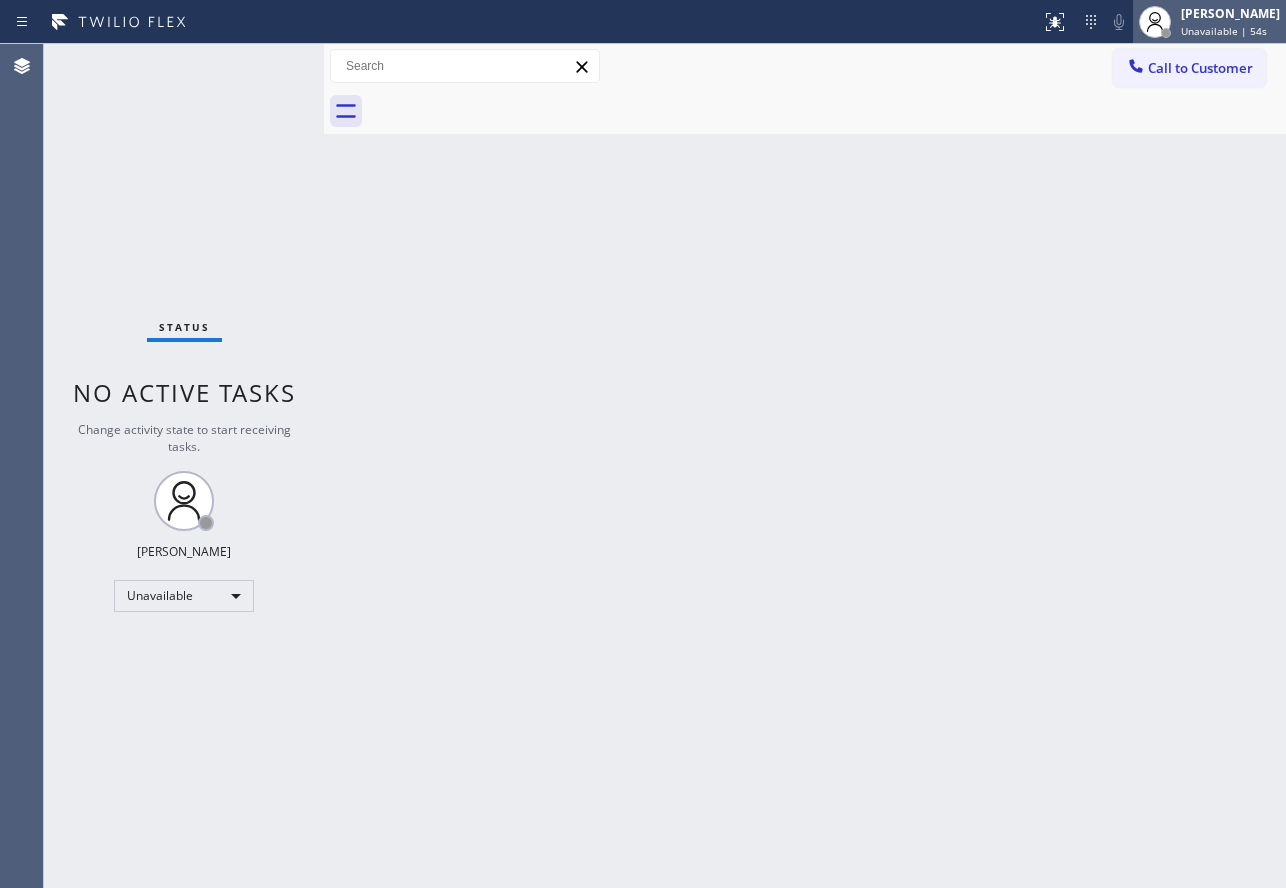 click on "Unavailable | 54s" at bounding box center (1224, 31) 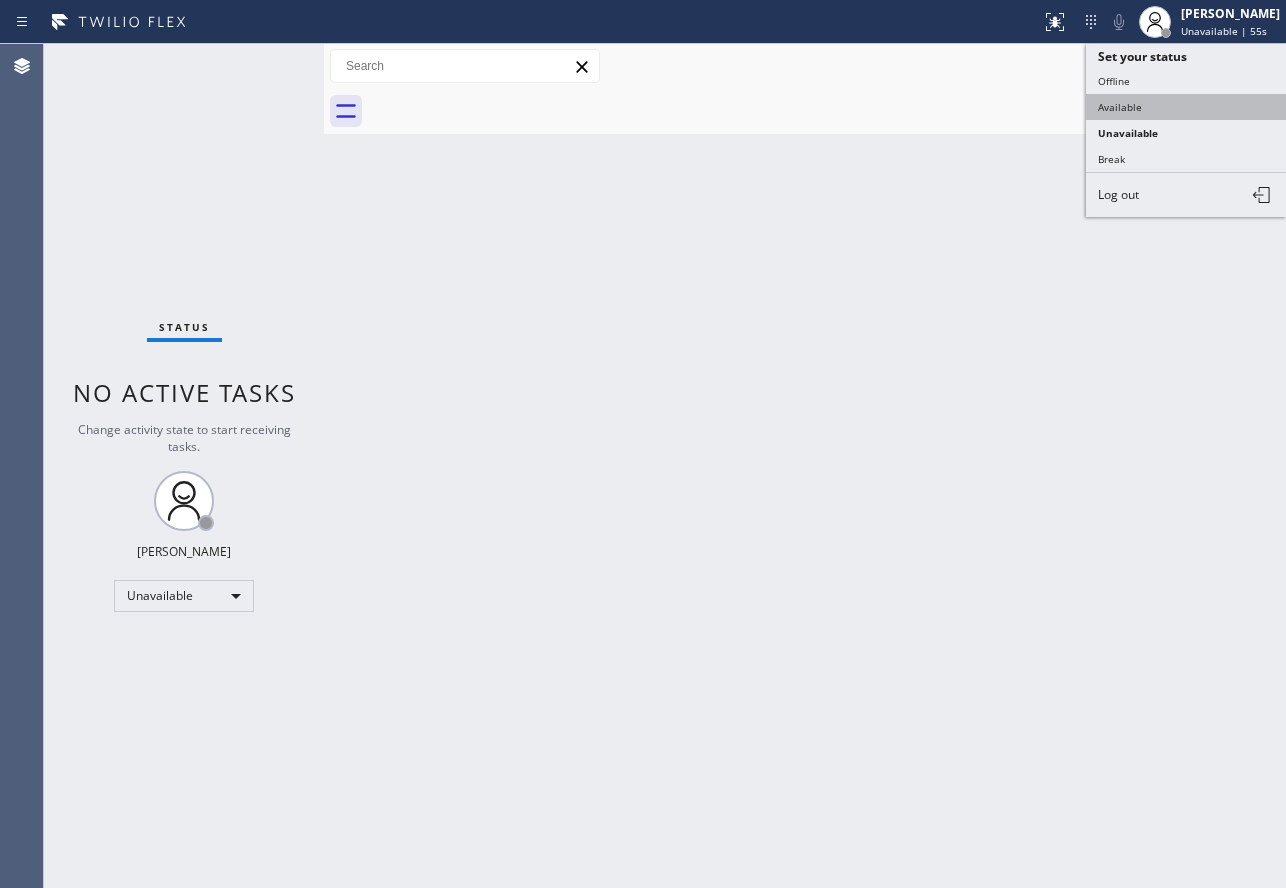 click on "Available" at bounding box center (1186, 107) 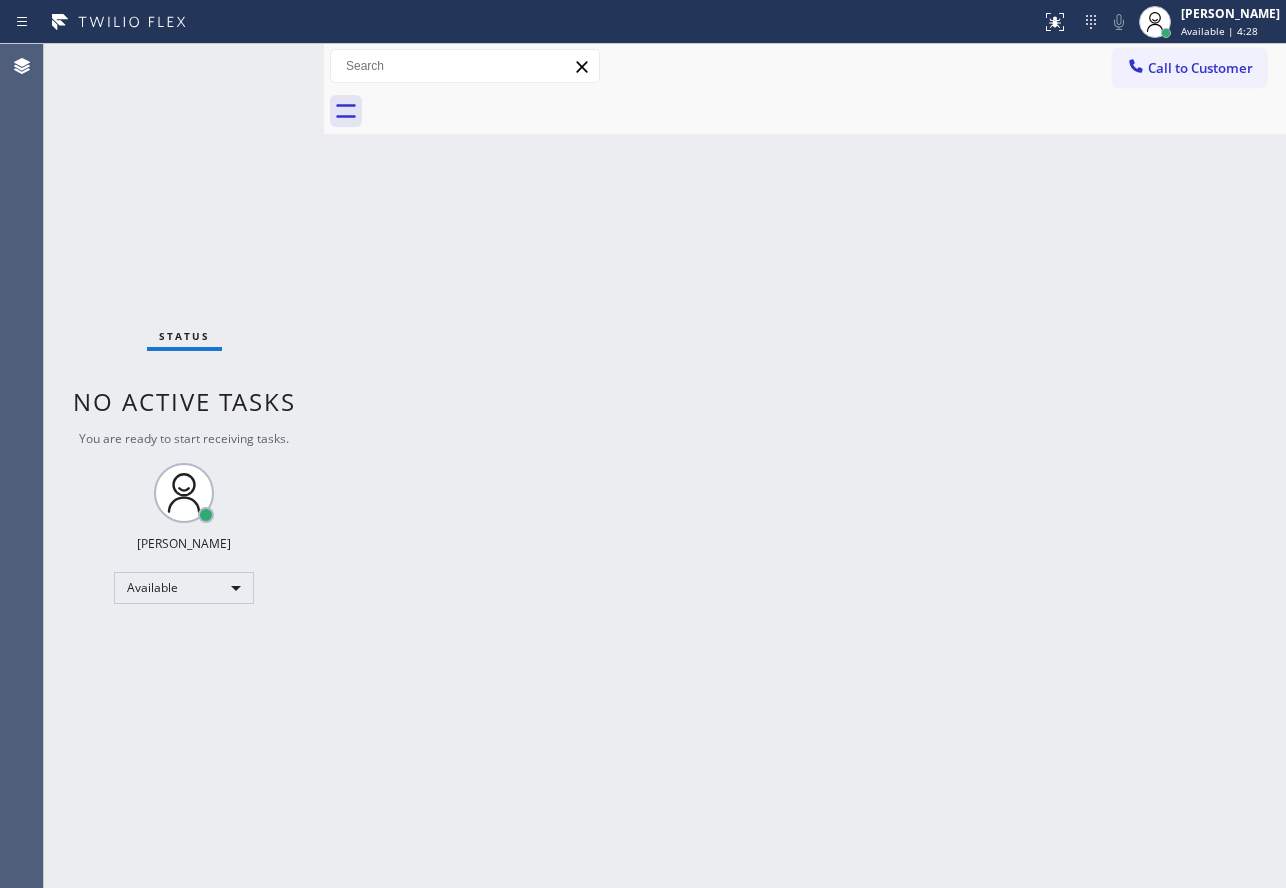 click on "Back to Dashboard Change Sender ID Customers Technicians Select a contact Outbound call Technician Search Technician Your caller id phone number Your caller id phone number Call Technician info Name   Phone none Address none Change Sender ID HVAC [PHONE_NUMBER] 5 Star Appliance [PHONE_NUMBER] Appliance Repair [PHONE_NUMBER] Plumbing [PHONE_NUMBER] Air Duct Cleaning [PHONE_NUMBER]  Electricians [PHONE_NUMBER] Cancel Change Check personal SMS Reset Change No tabs Call to Customer Outbound call Location Spectrum Appliance Repair Your caller id phone number [PHONE_NUMBER] Customer number Call Outbound call Technician Search Technician Your caller id phone number Your caller id phone number Call" at bounding box center [805, 466] 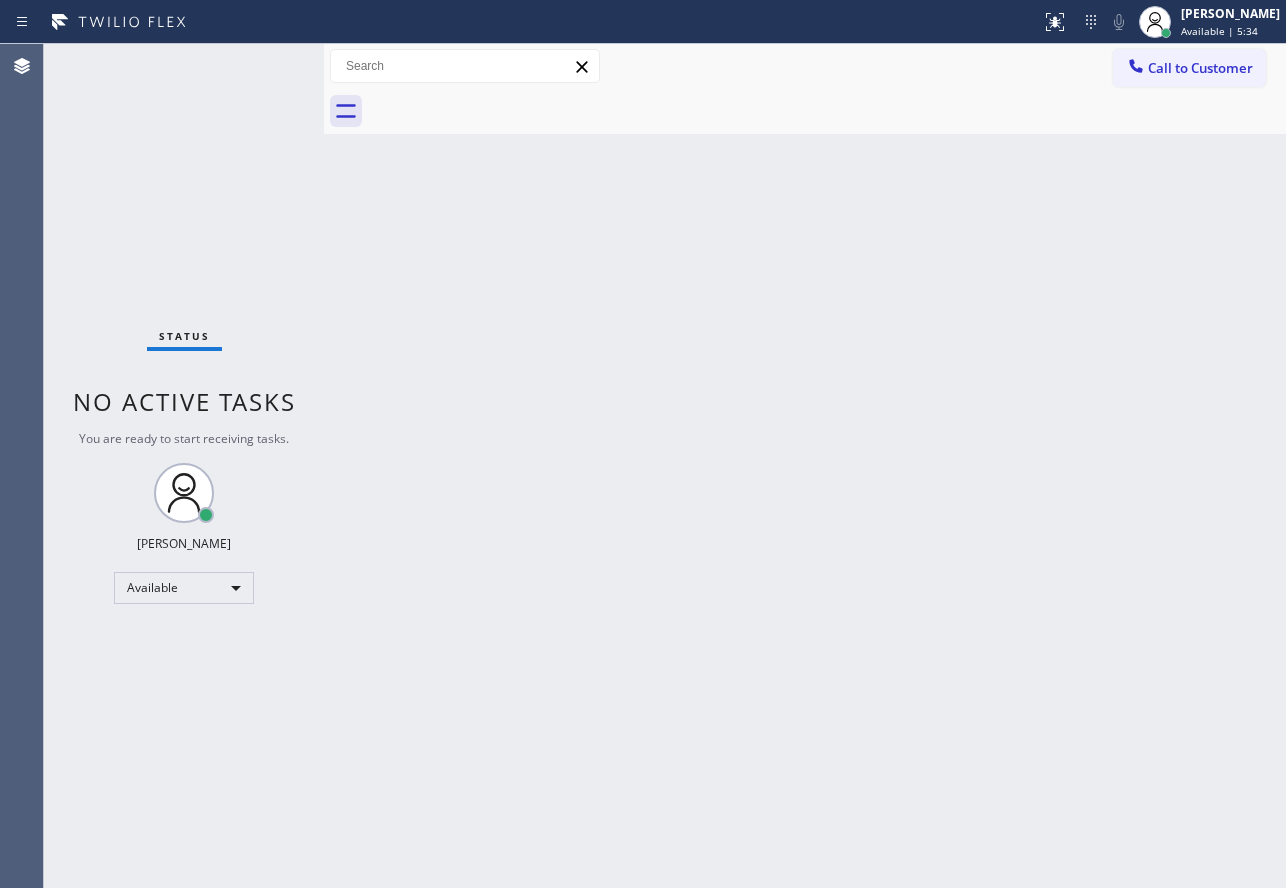 click on "Back to Dashboard Change Sender ID Customers Technicians Select a contact Outbound call Technician Search Technician Your caller id phone number Your caller id phone number Call Technician info Name   Phone none Address none Change Sender ID HVAC [PHONE_NUMBER] 5 Star Appliance [PHONE_NUMBER] Appliance Repair [PHONE_NUMBER] Plumbing [PHONE_NUMBER] Air Duct Cleaning [PHONE_NUMBER]  Electricians [PHONE_NUMBER] Cancel Change Check personal SMS Reset Change No tabs Call to Customer Outbound call Location Spectrum Appliance Repair Your caller id phone number [PHONE_NUMBER] Customer number Call Outbound call Technician Search Technician Your caller id phone number Your caller id phone number Call" at bounding box center [805, 466] 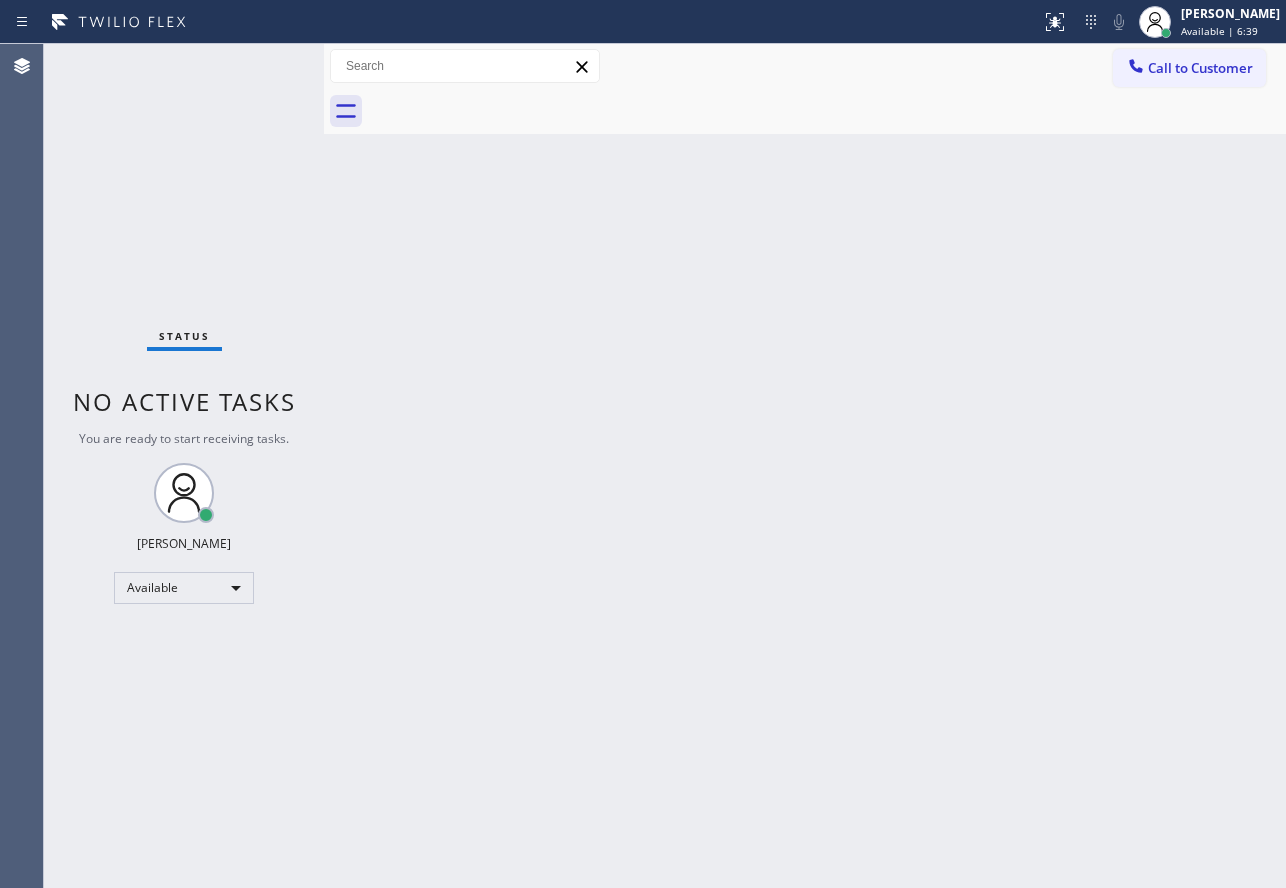 click on "Back to Dashboard Change Sender ID Customers Technicians Select a contact Outbound call Technician Search Technician Your caller id phone number Your caller id phone number Call Technician info Name   Phone none Address none Change Sender ID HVAC [PHONE_NUMBER] 5 Star Appliance [PHONE_NUMBER] Appliance Repair [PHONE_NUMBER] Plumbing [PHONE_NUMBER] Air Duct Cleaning [PHONE_NUMBER]  Electricians [PHONE_NUMBER] Cancel Change Check personal SMS Reset Change No tabs Call to Customer Outbound call Location Spectrum Appliance Repair Your caller id phone number [PHONE_NUMBER] Customer number Call Outbound call Technician Search Technician Your caller id phone number Your caller id phone number Call" at bounding box center (805, 466) 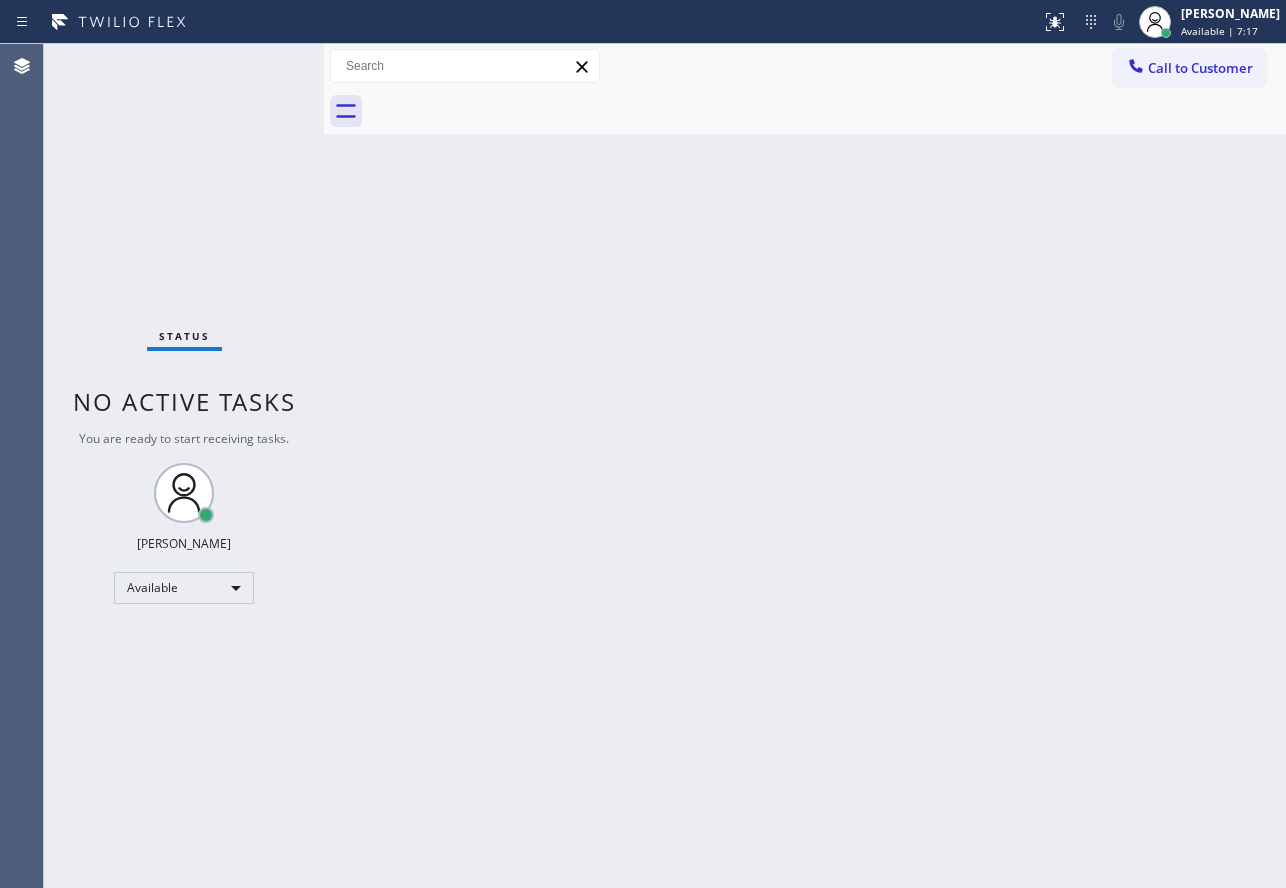 click on "Back to Dashboard Change Sender ID Customers Technicians Select a contact Outbound call Technician Search Technician Your caller id phone number Your caller id phone number Call Technician info Name   Phone none Address none Change Sender ID HVAC [PHONE_NUMBER] 5 Star Appliance [PHONE_NUMBER] Appliance Repair [PHONE_NUMBER] Plumbing [PHONE_NUMBER] Air Duct Cleaning [PHONE_NUMBER]  Electricians [PHONE_NUMBER] Cancel Change Check personal SMS Reset Change No tabs Call to Customer Outbound call Location Spectrum Appliance Repair Your caller id phone number [PHONE_NUMBER] Customer number Call Outbound call Technician Search Technician Your caller id phone number Your caller id phone number Call" at bounding box center (805, 466) 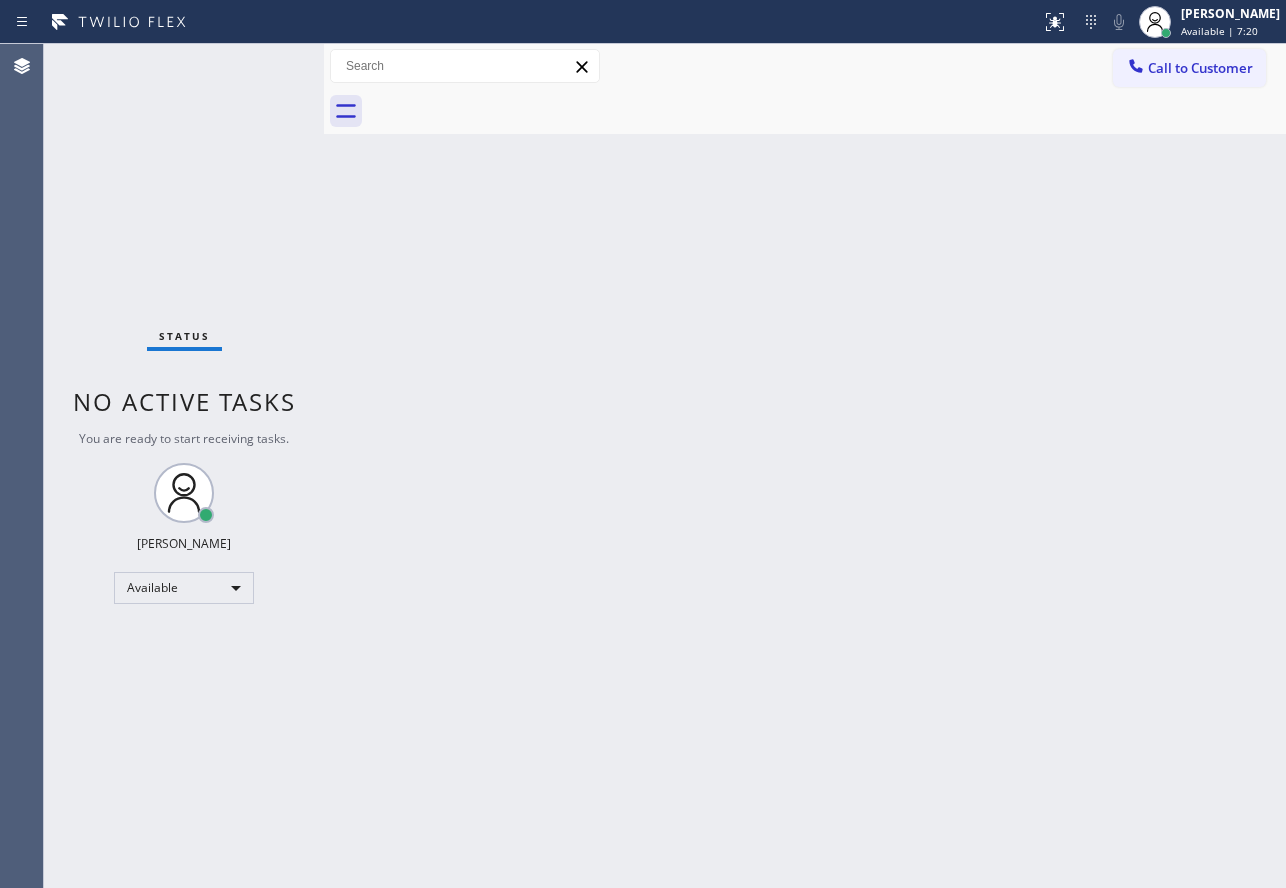 click on "Back to Dashboard Change Sender ID Customers Technicians Select a contact Outbound call Technician Search Technician Your caller id phone number Your caller id phone number Call Technician info Name   Phone none Address none Change Sender ID HVAC [PHONE_NUMBER] 5 Star Appliance [PHONE_NUMBER] Appliance Repair [PHONE_NUMBER] Plumbing [PHONE_NUMBER] Air Duct Cleaning [PHONE_NUMBER]  Electricians [PHONE_NUMBER] Cancel Change Check personal SMS Reset Change No tabs Call to Customer Outbound call Location Spectrum Appliance Repair Your caller id phone number [PHONE_NUMBER] Customer number Call Outbound call Technician Search Technician Your caller id phone number Your caller id phone number Call" at bounding box center [805, 466] 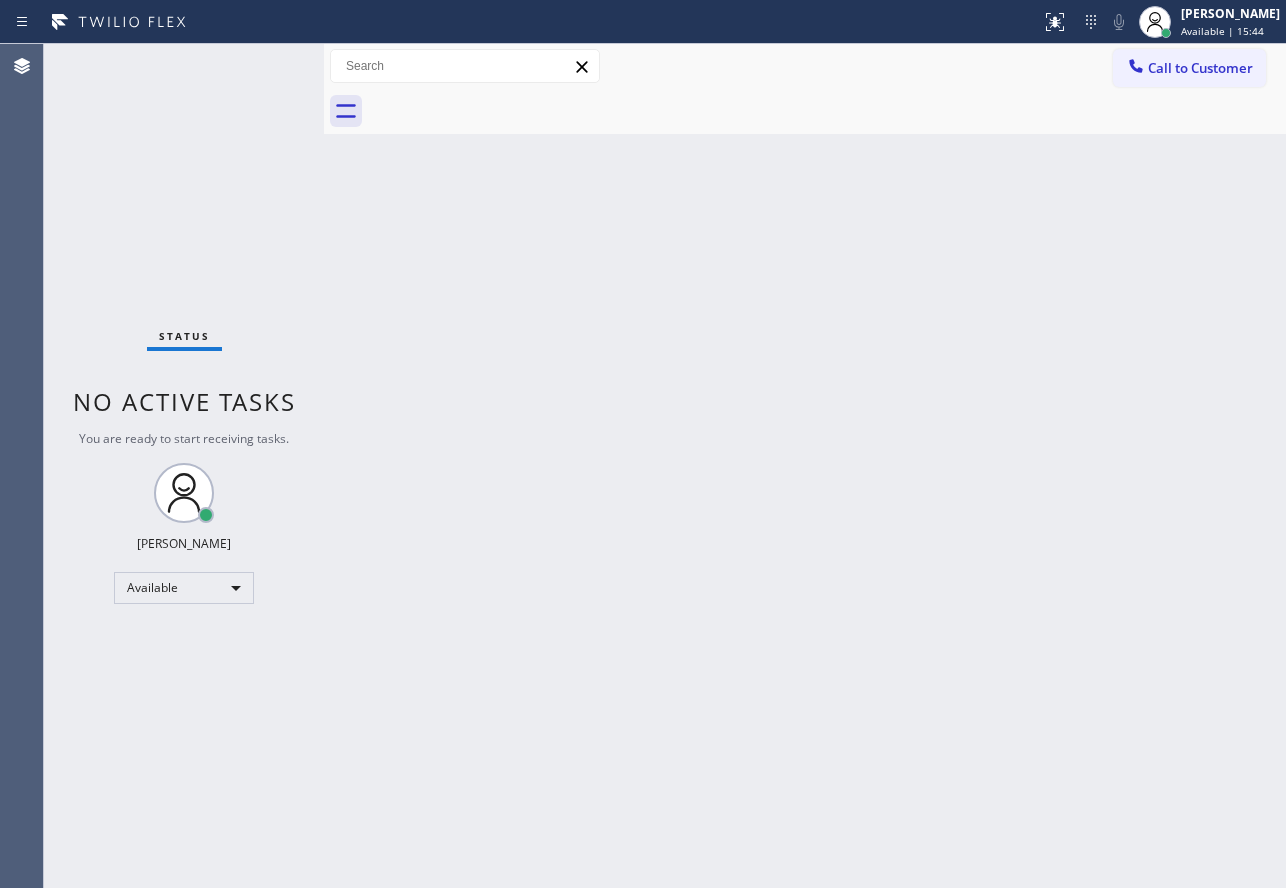 click on "Back to Dashboard Change Sender ID Customers Technicians Select a contact Outbound call Technician Search Technician Your caller id phone number Your caller id phone number Call Technician info Name   Phone none Address none Change Sender ID HVAC [PHONE_NUMBER] 5 Star Appliance [PHONE_NUMBER] Appliance Repair [PHONE_NUMBER] Plumbing [PHONE_NUMBER] Air Duct Cleaning [PHONE_NUMBER]  Electricians [PHONE_NUMBER] Cancel Change Check personal SMS Reset Change No tabs Call to Customer Outbound call Location Spectrum Appliance Repair Your caller id phone number [PHONE_NUMBER] Customer number Call Outbound call Technician Search Technician Your caller id phone number Your caller id phone number Call" at bounding box center (805, 466) 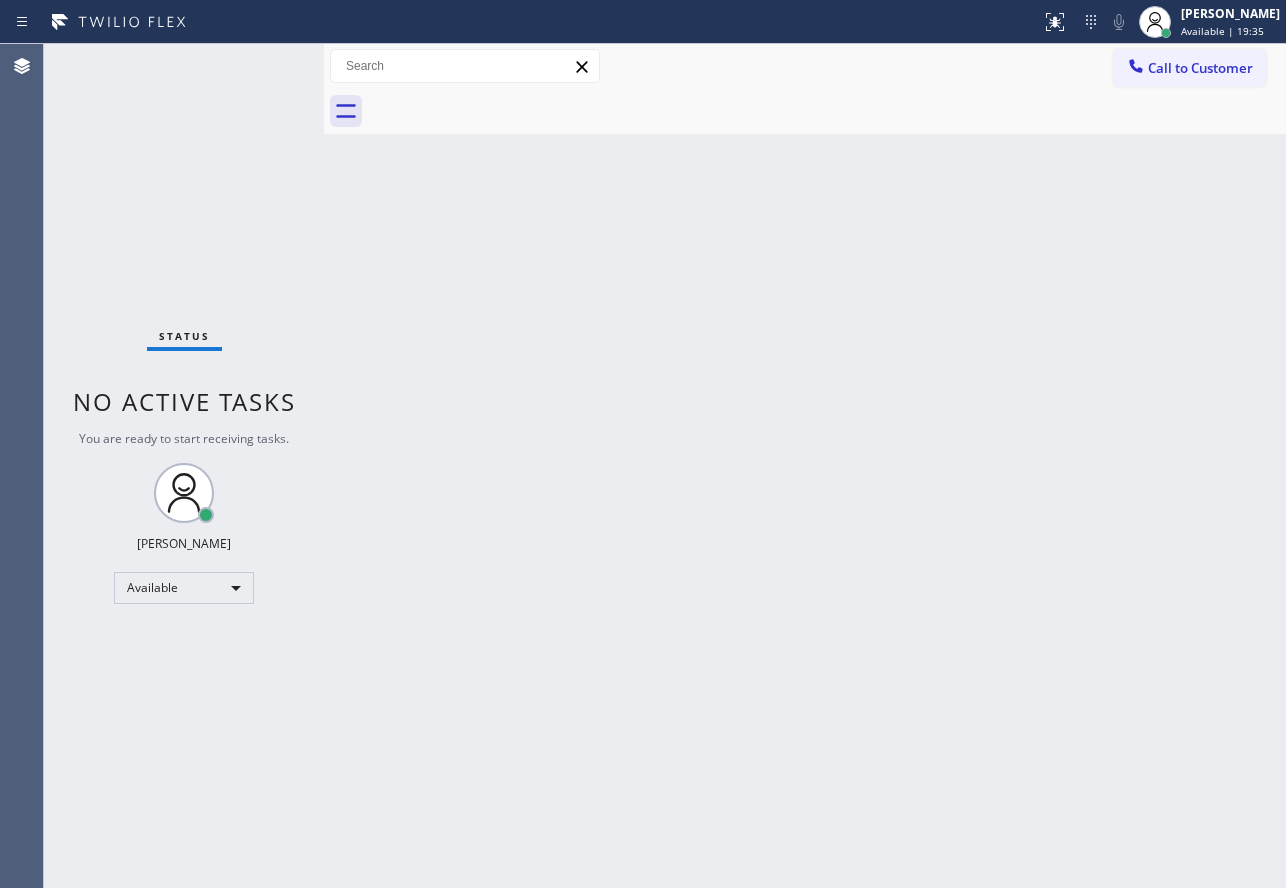 click on "Back to Dashboard Change Sender ID Customers Technicians Select a contact Outbound call Technician Search Technician Your caller id phone number Your caller id phone number Call Technician info Name   Phone none Address none Change Sender ID HVAC [PHONE_NUMBER] 5 Star Appliance [PHONE_NUMBER] Appliance Repair [PHONE_NUMBER] Plumbing [PHONE_NUMBER] Air Duct Cleaning [PHONE_NUMBER]  Electricians [PHONE_NUMBER] Cancel Change Check personal SMS Reset Change No tabs Call to Customer Outbound call Location Spectrum Appliance Repair Your caller id phone number [PHONE_NUMBER] Customer number Call Outbound call Technician Search Technician Your caller id phone number Your caller id phone number Call" at bounding box center [805, 466] 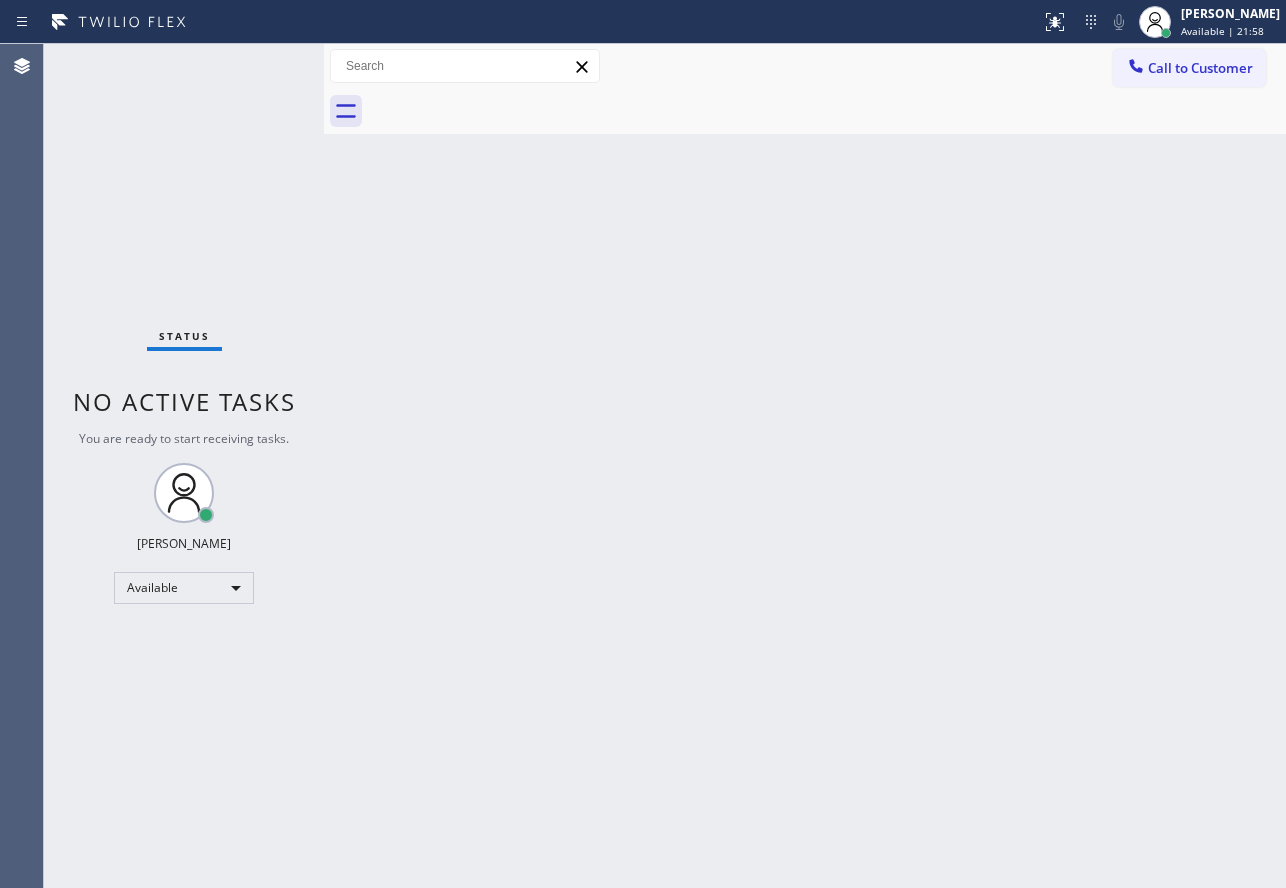 click on "Back to Dashboard Change Sender ID Customers Technicians Select a contact Outbound call Technician Search Technician Your caller id phone number Your caller id phone number Call Technician info Name   Phone none Address none Change Sender ID HVAC [PHONE_NUMBER] 5 Star Appliance [PHONE_NUMBER] Appliance Repair [PHONE_NUMBER] Plumbing [PHONE_NUMBER] Air Duct Cleaning [PHONE_NUMBER]  Electricians [PHONE_NUMBER] Cancel Change Check personal SMS Reset Change No tabs Call to Customer Outbound call Location Spectrum Appliance Repair Your caller id phone number [PHONE_NUMBER] Customer number Call Outbound call Technician Search Technician Your caller id phone number Your caller id phone number Call" at bounding box center [805, 466] 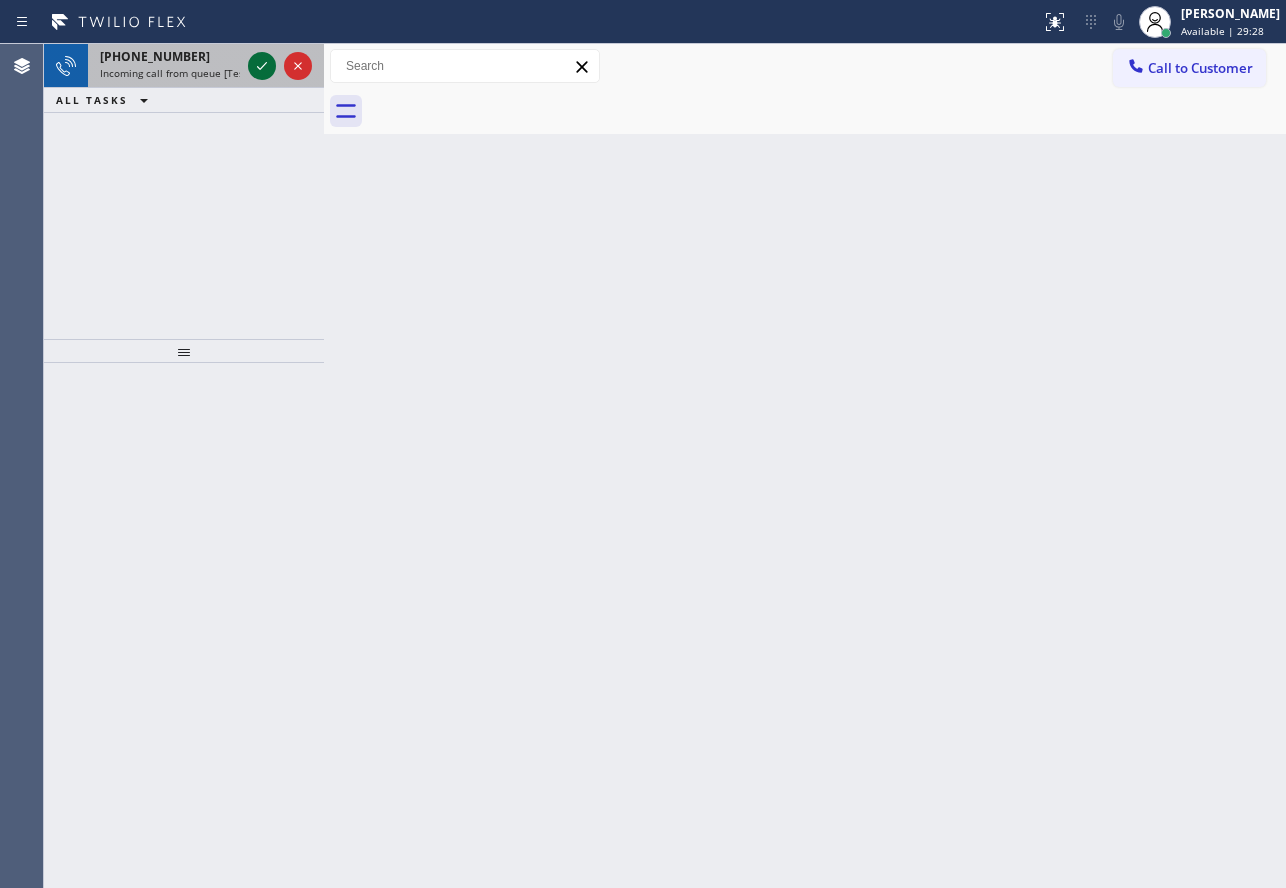 click 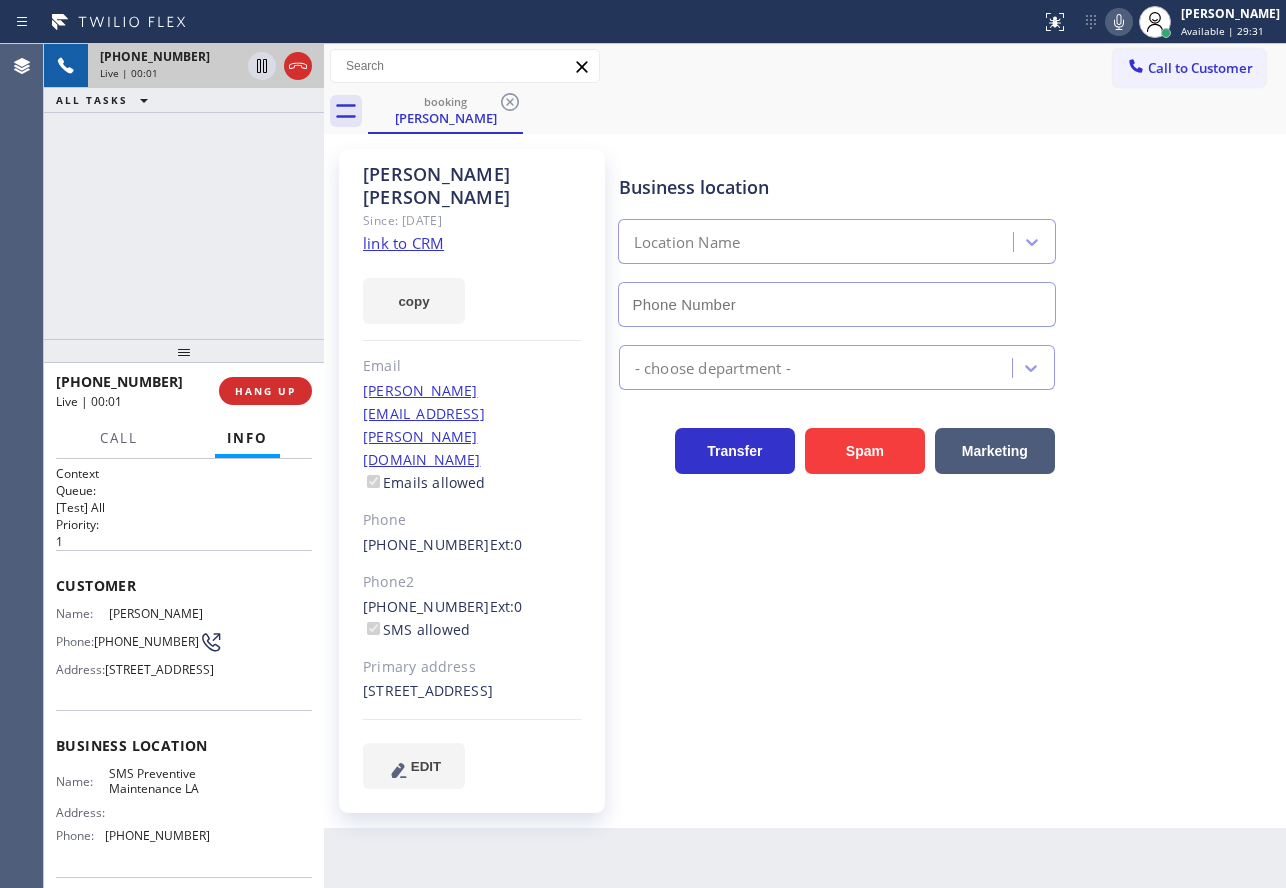 type on "[PHONE_NUMBER]" 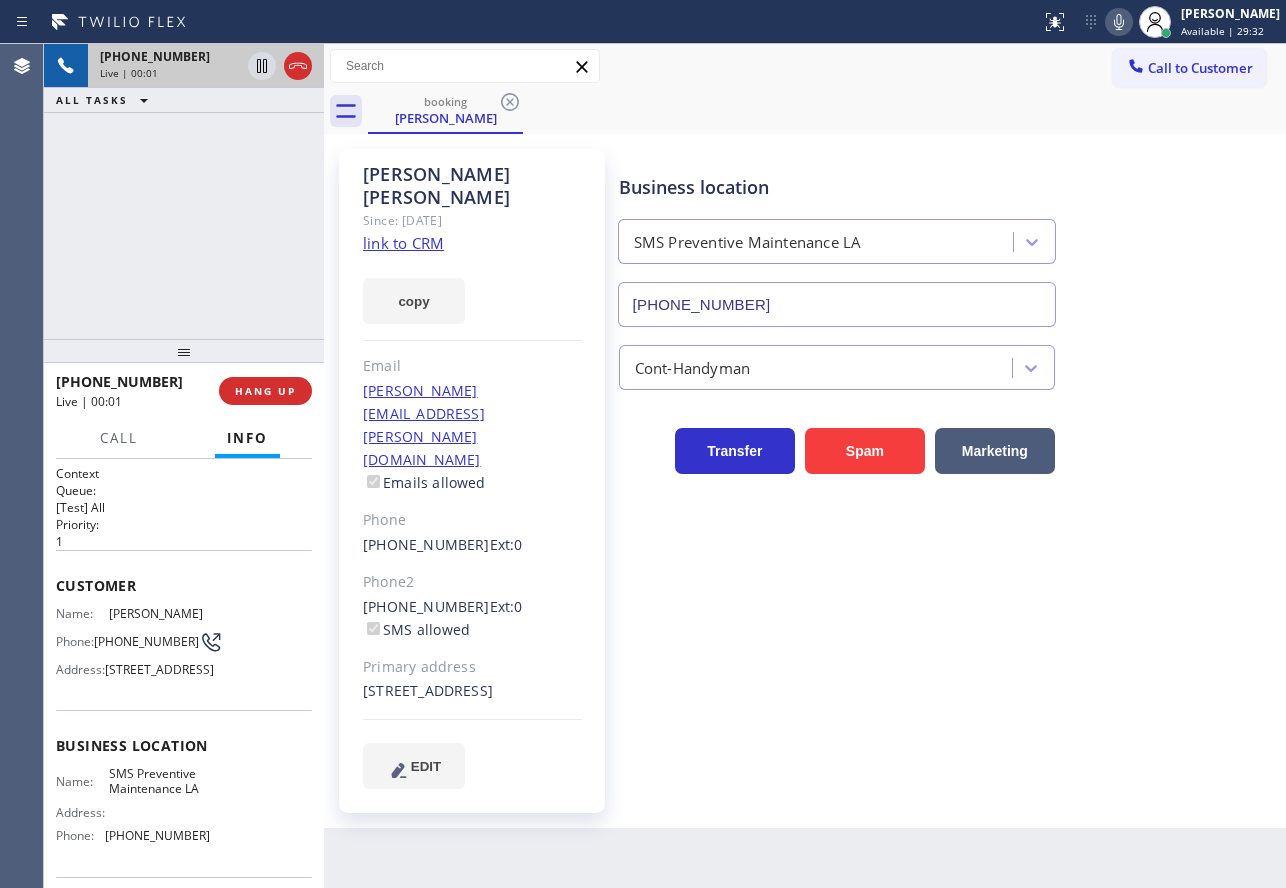 click on "link to CRM" 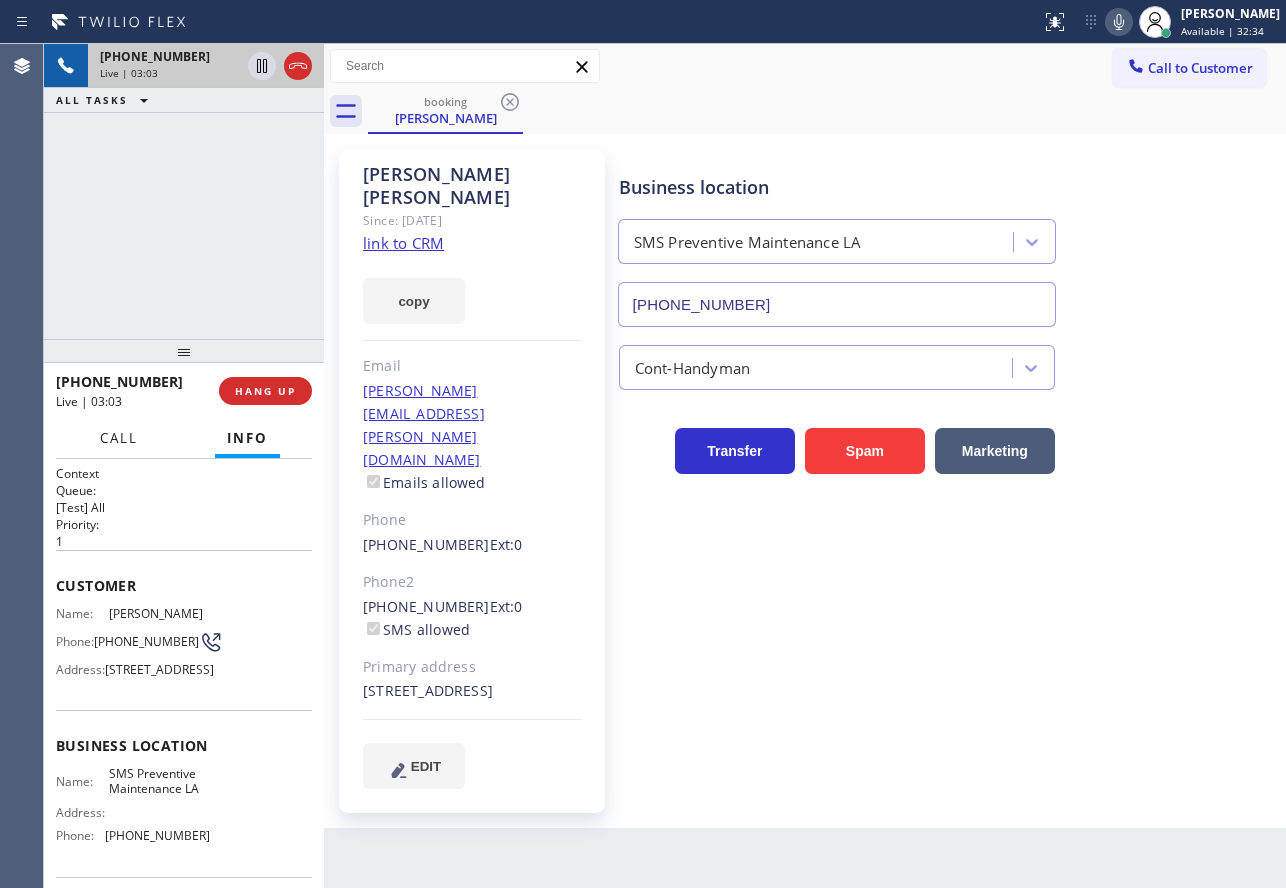 click on "Call" at bounding box center [119, 438] 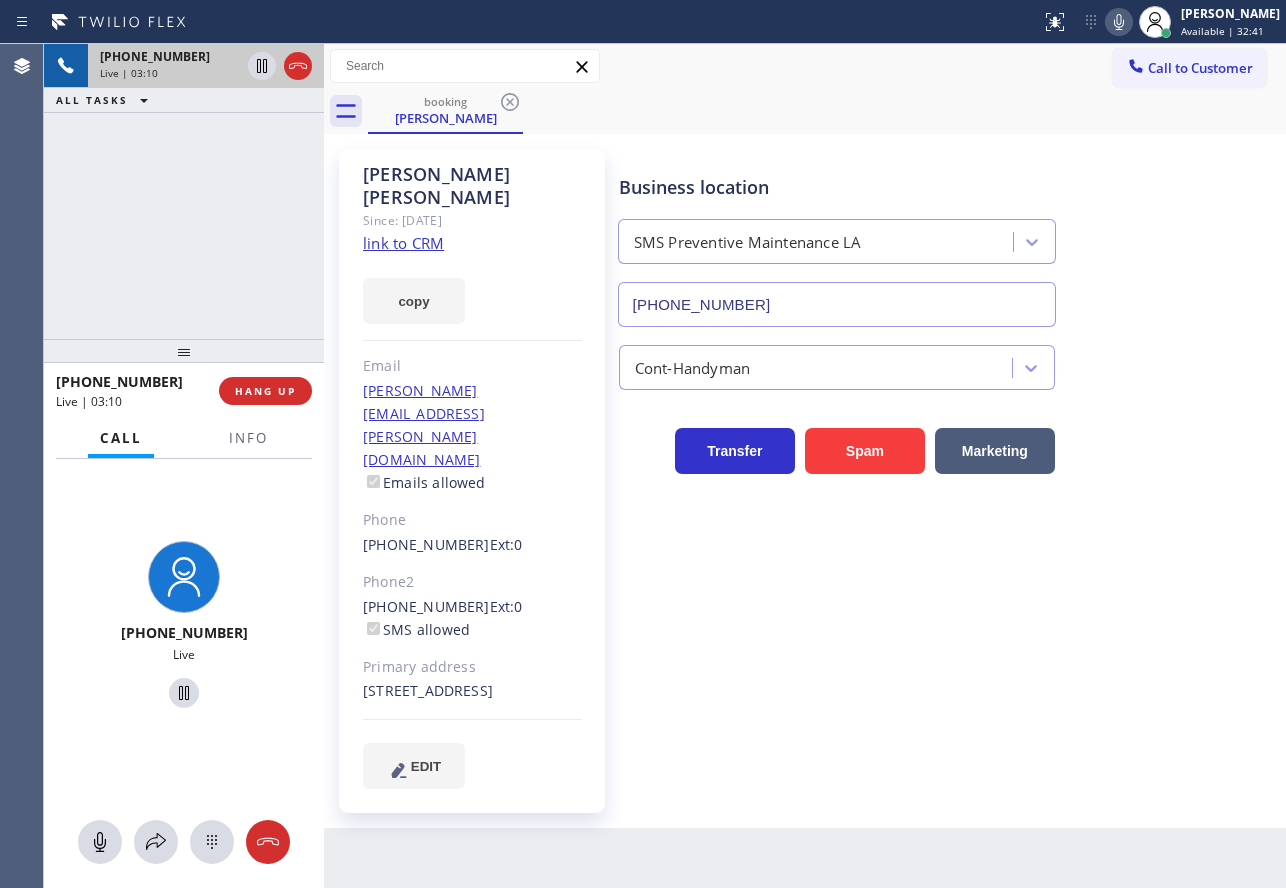 click on "Cont-Handyman" at bounding box center (948, 358) 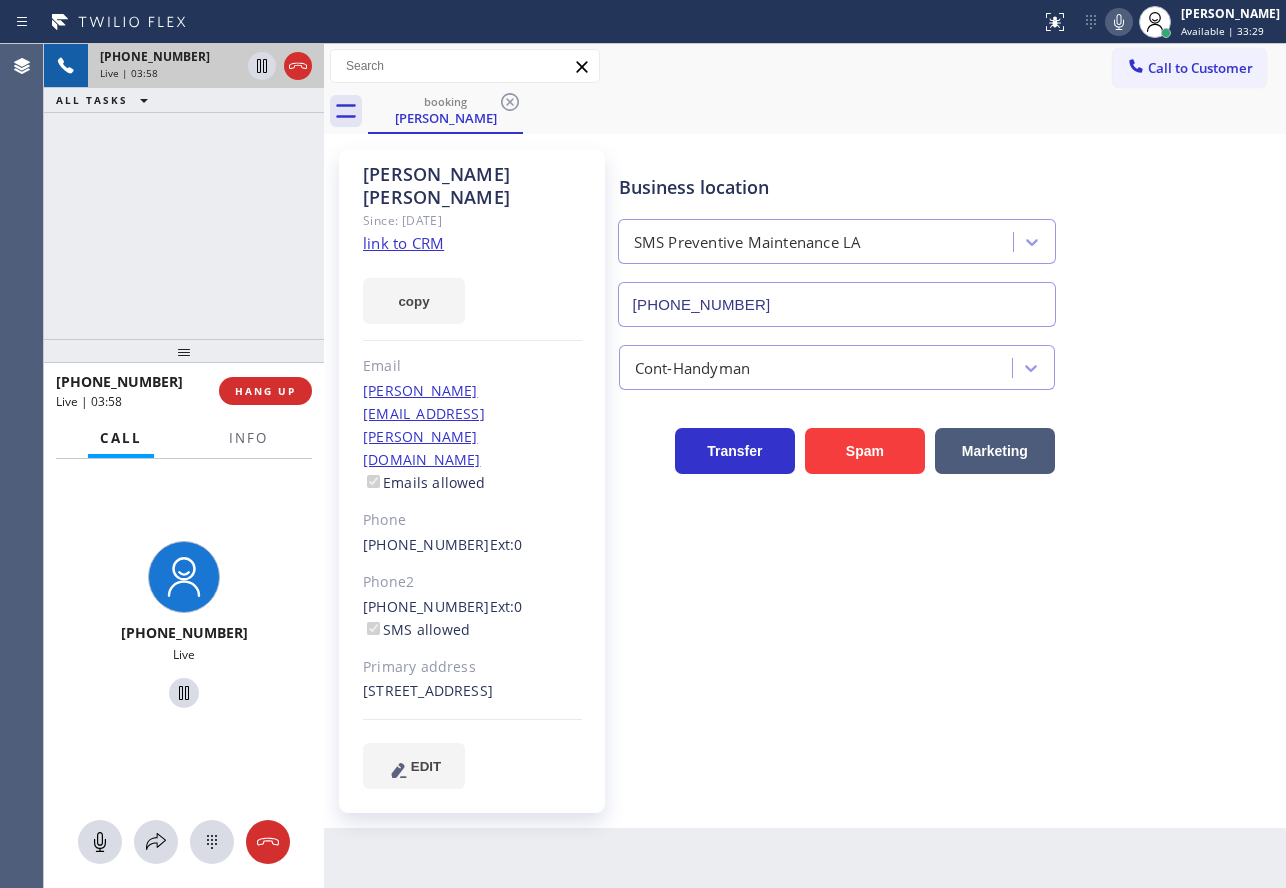 click on "Business location SMS Preventive Maintenance LA [PHONE_NUMBER]" at bounding box center (837, 240) 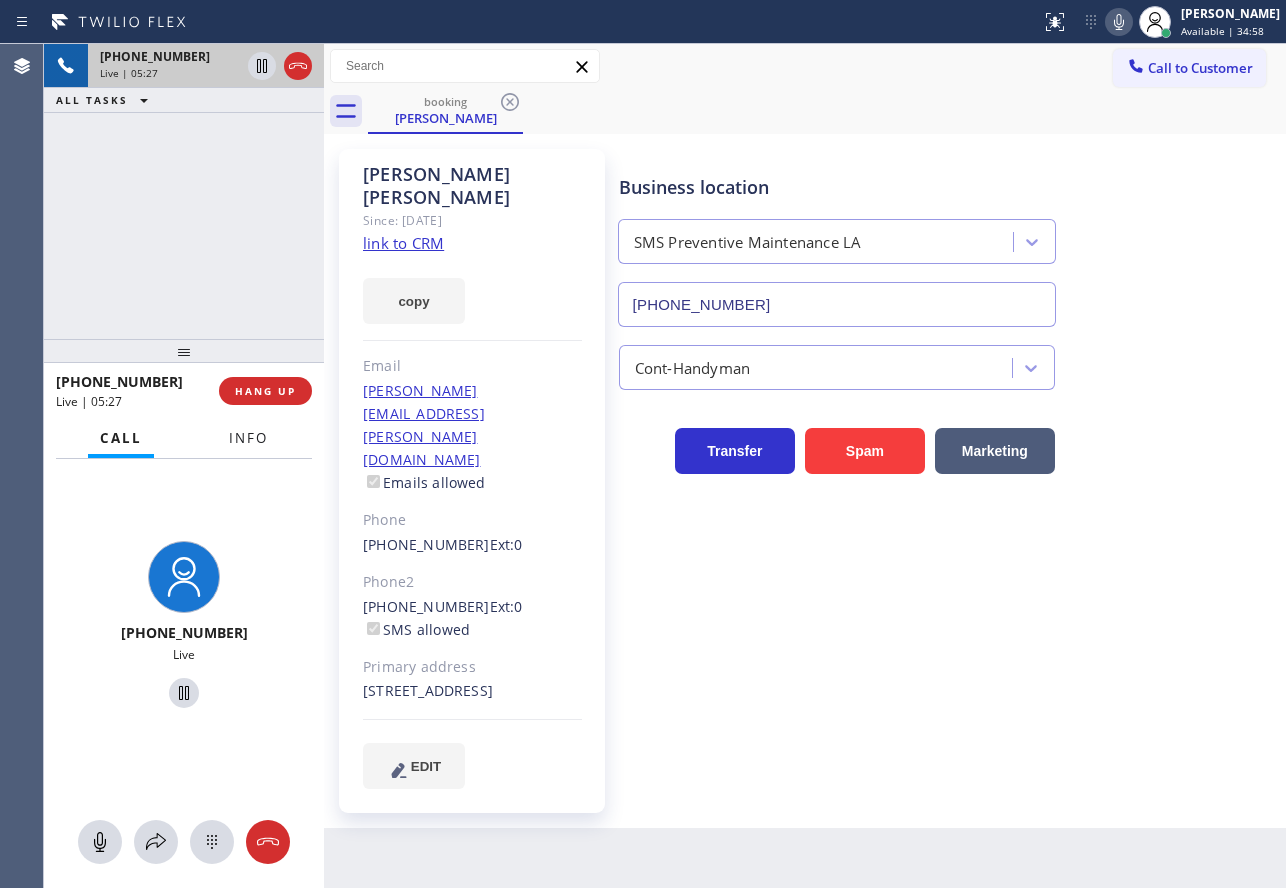 click on "Info" at bounding box center (248, 438) 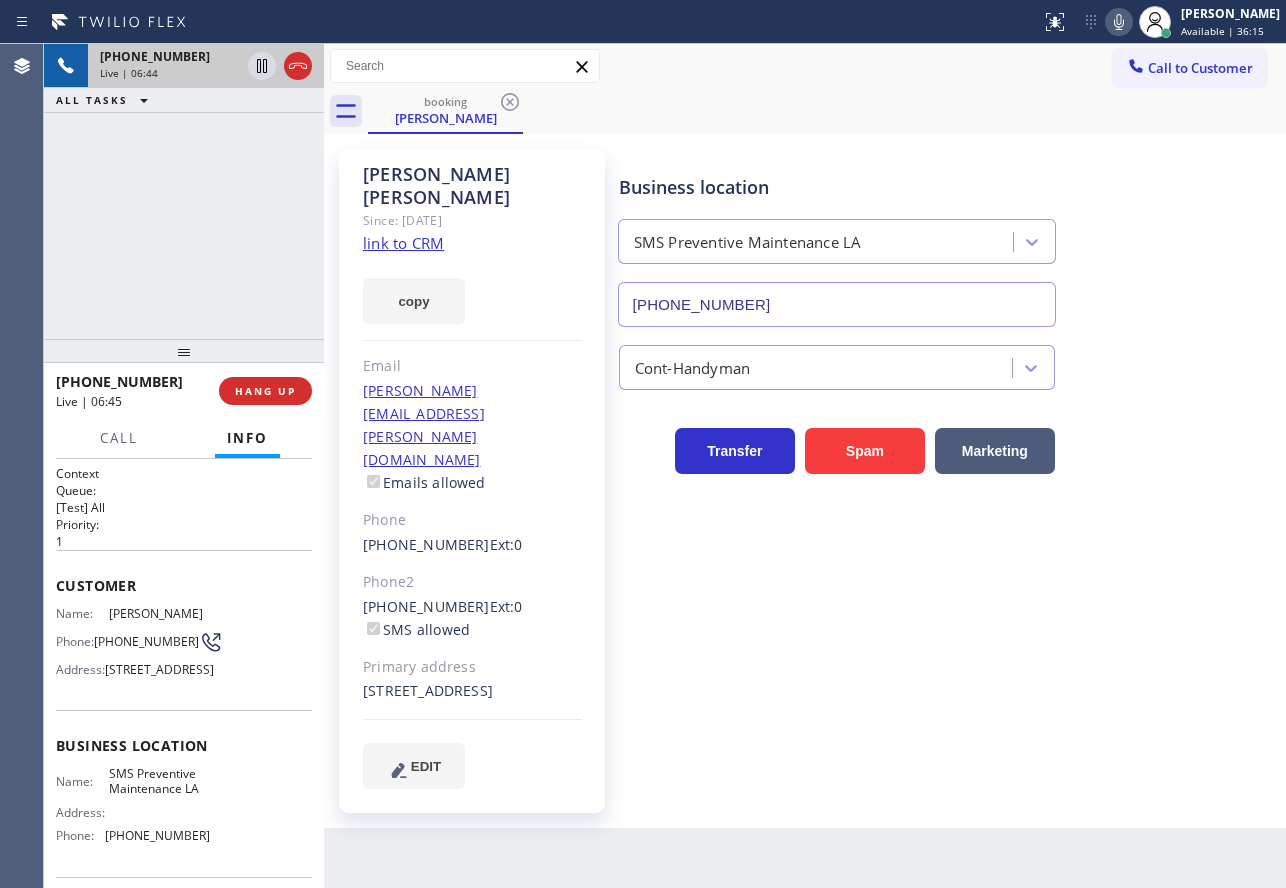click on "Context Queue: [Test] All Priority: 1 Customer Name: [PERSON_NAME] Phone: [PHONE_NUMBER] Address: [STREET_ADDRESS] Business location Name: SMS Preventive Maintenance LA Address:   Phone: [PHONE_NUMBER] Call From City: GARDENA State: [US_STATE] Zipcode: 90274 Outbound call Location SMS Preventive Maintenance LA Your caller id phone number [PHONE_NUMBER] Customer number [PHONE_NUMBER] Call" at bounding box center (184, 673) 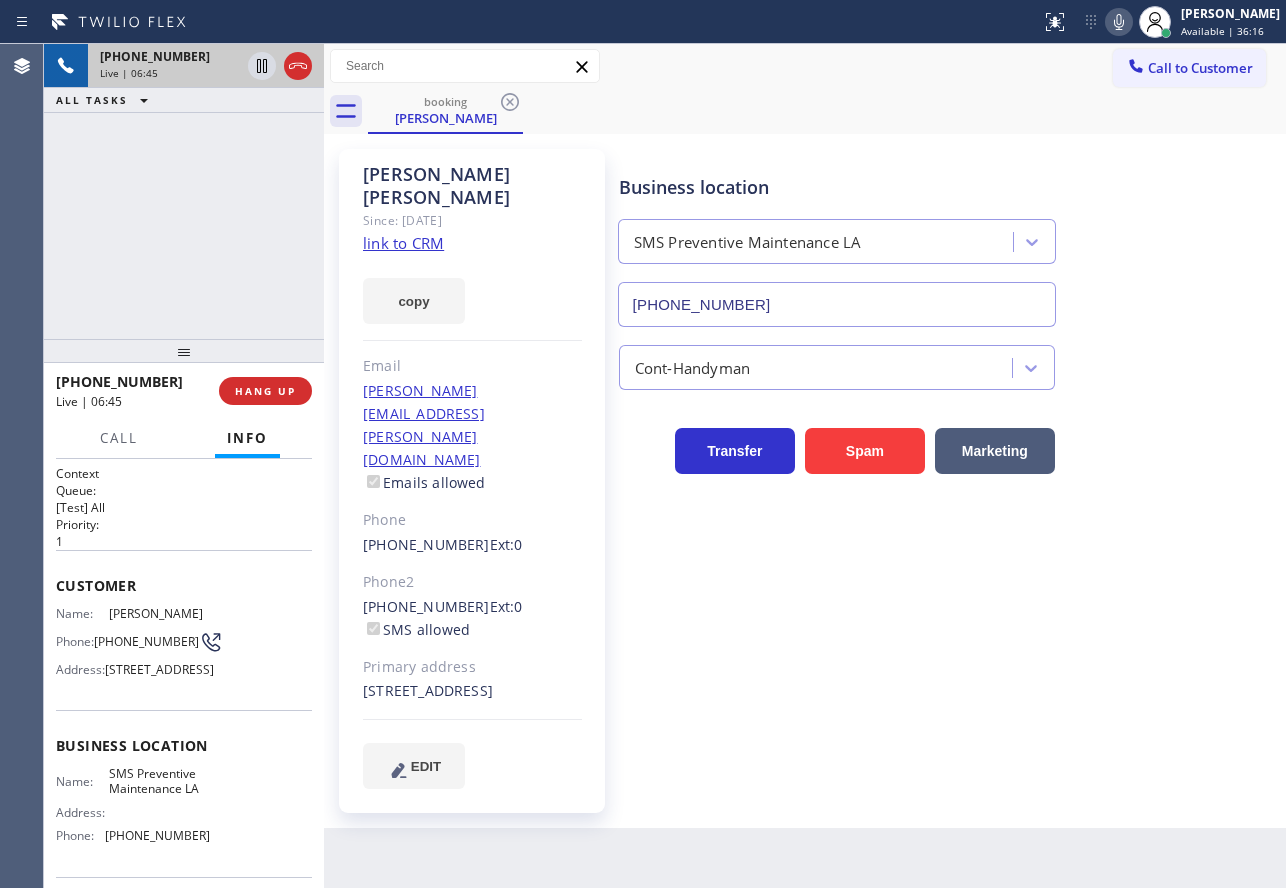 click on "[PHONE_NUMBER]" at bounding box center [157, 835] 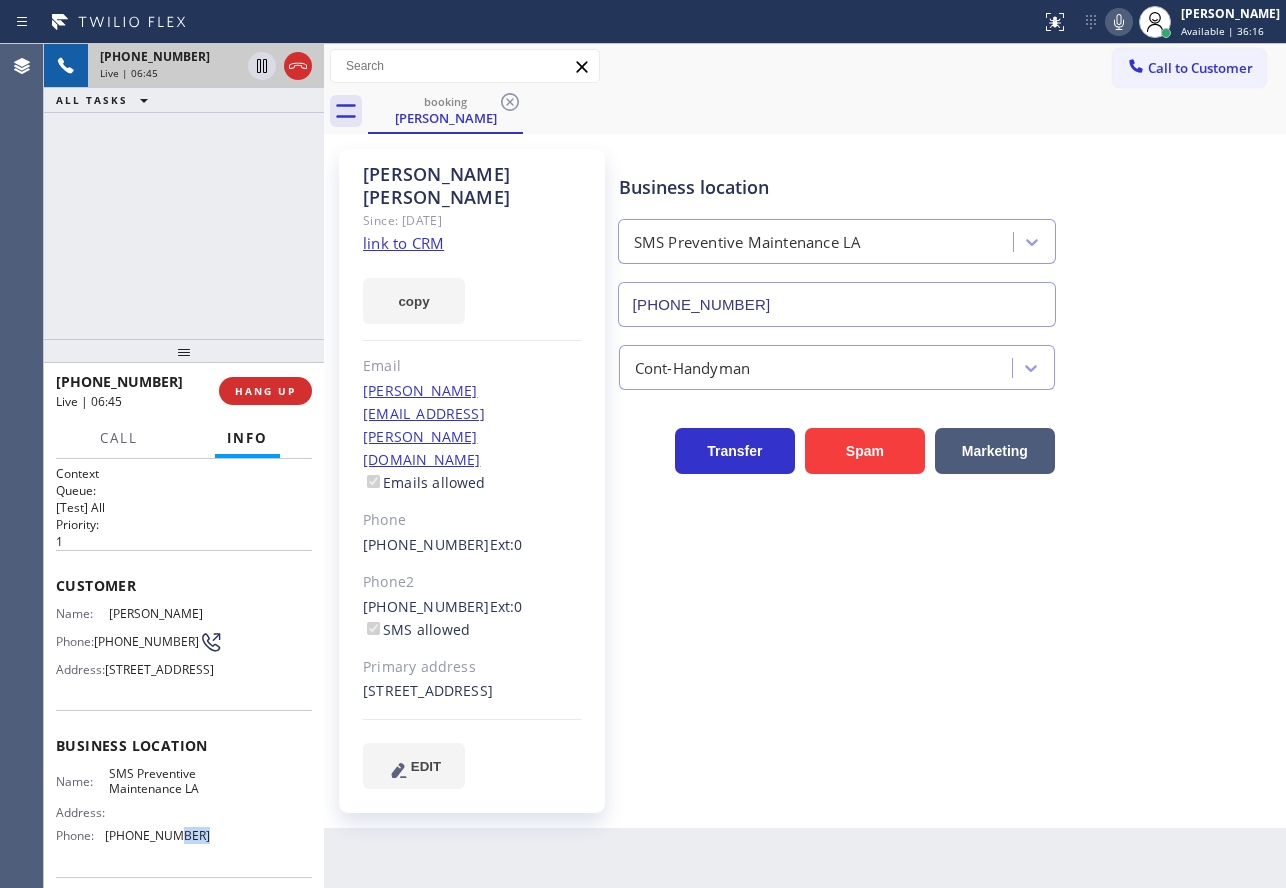 click on "[PHONE_NUMBER]" at bounding box center (157, 835) 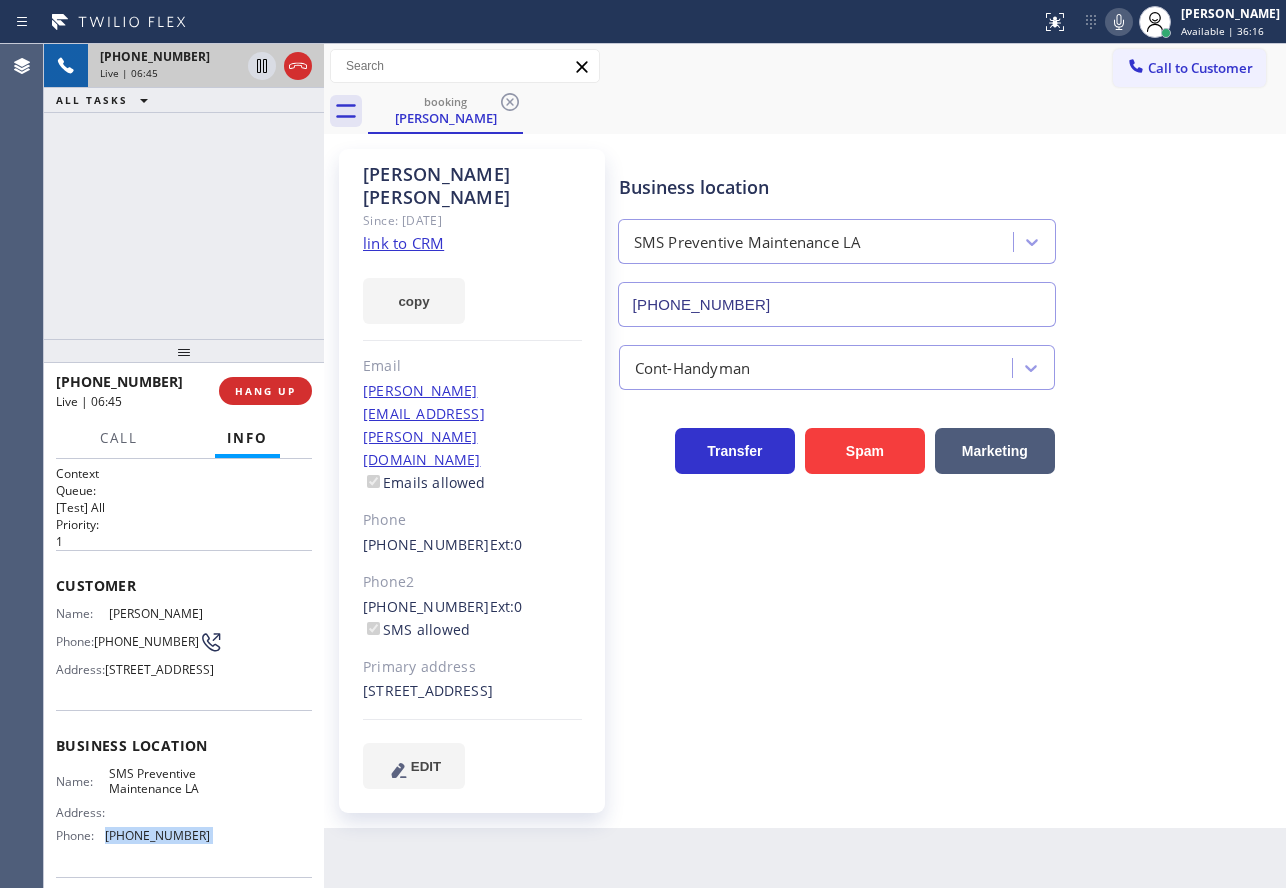 click on "[PHONE_NUMBER]" at bounding box center (157, 835) 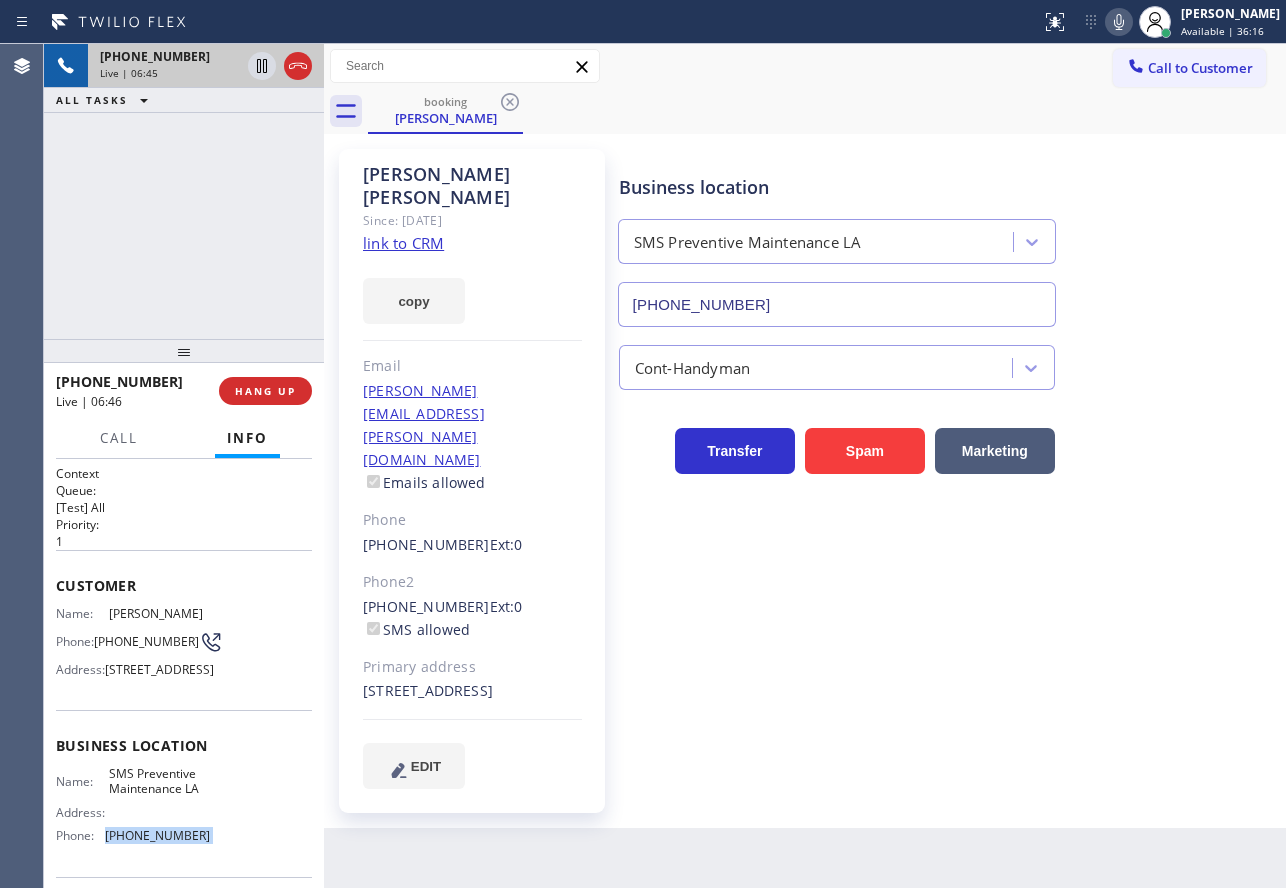 copy on "[PHONE_NUMBER]" 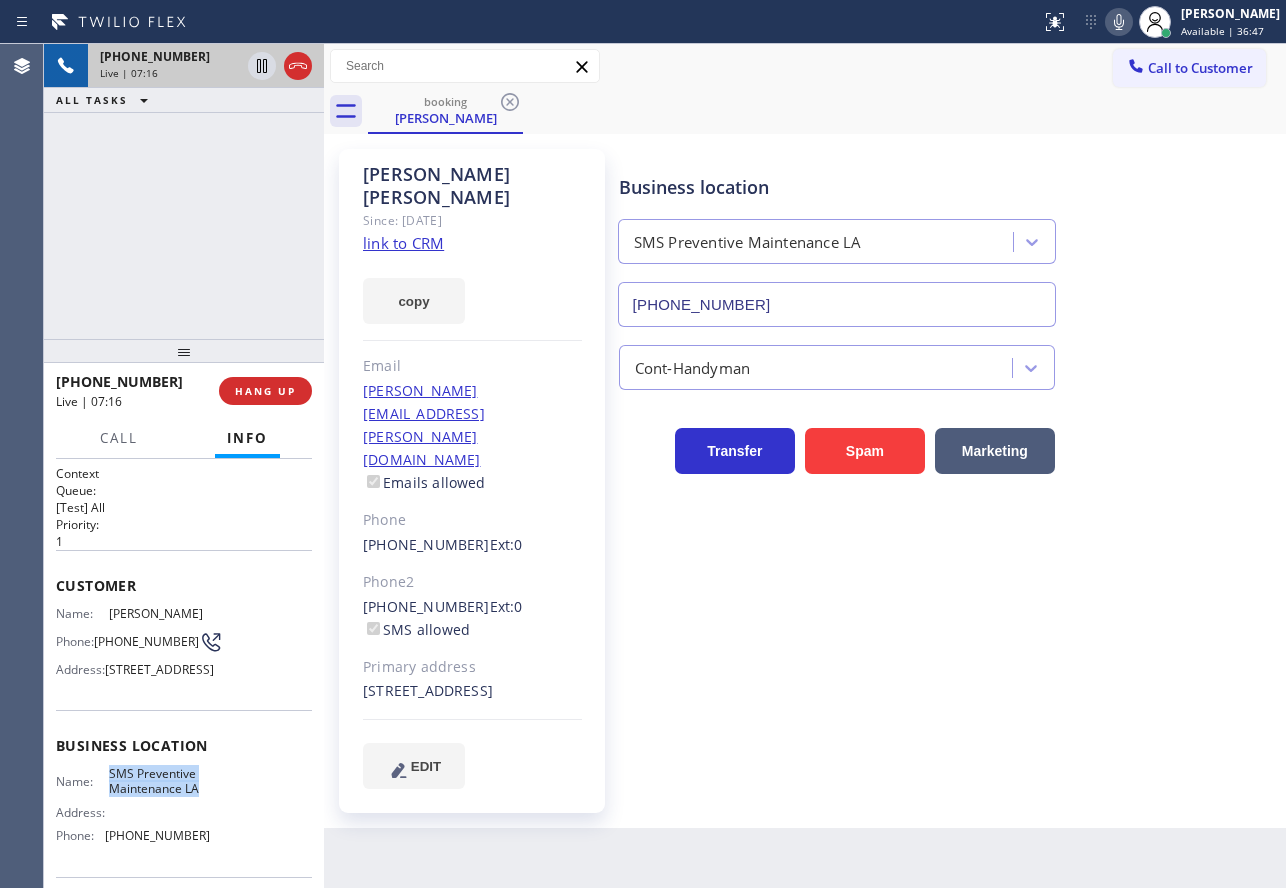 drag, startPoint x: 201, startPoint y: 827, endPoint x: 108, endPoint y: 810, distance: 94.54099 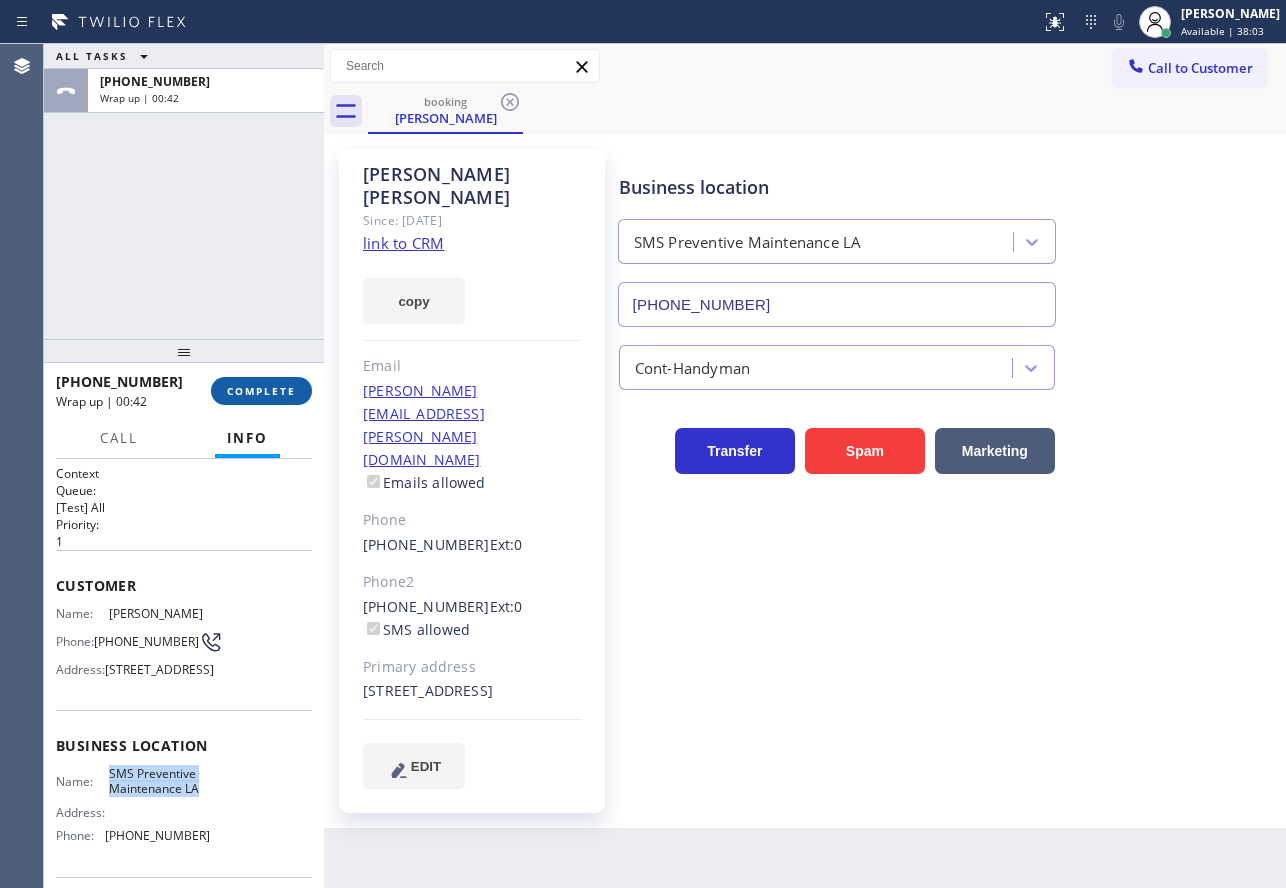 click on "COMPLETE" at bounding box center [261, 391] 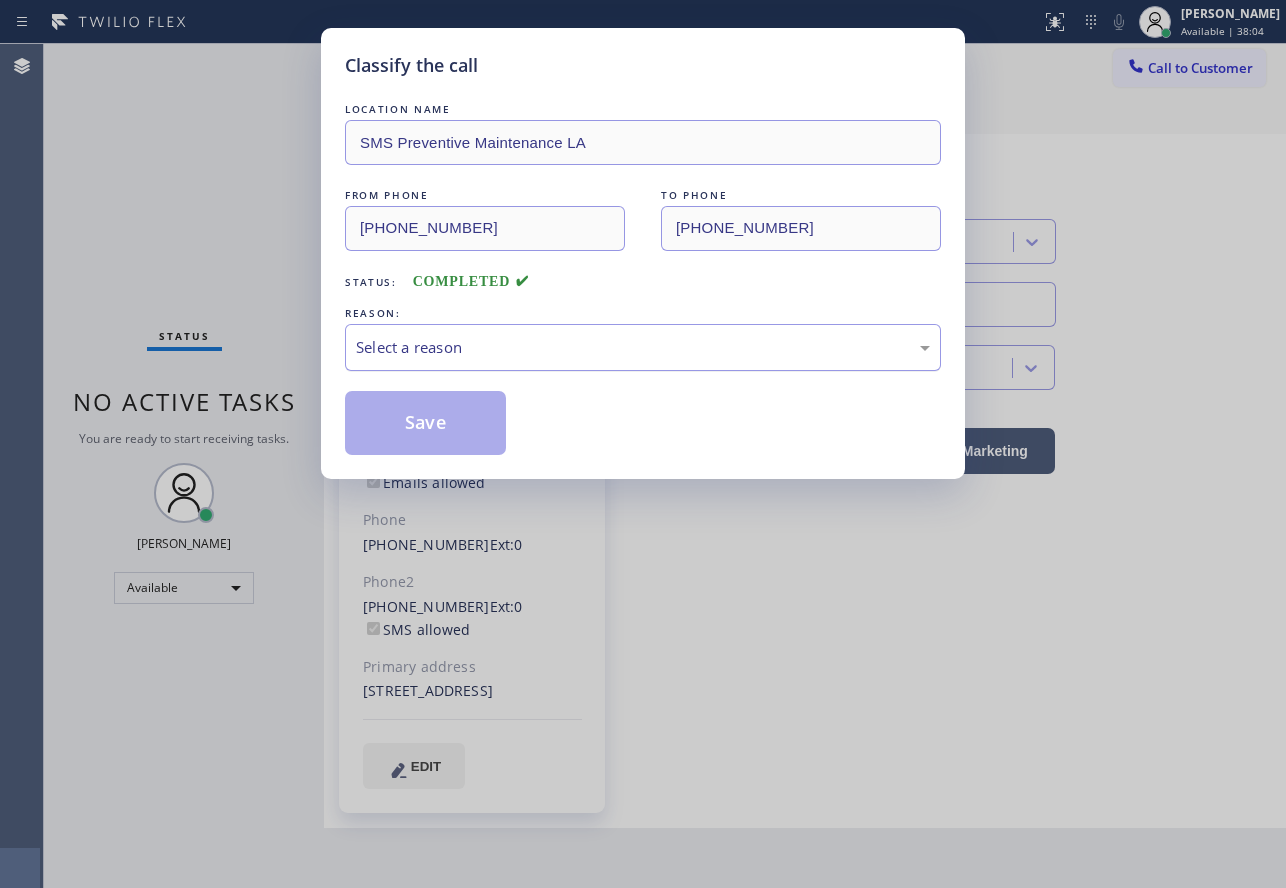 click on "Select a reason" at bounding box center (643, 347) 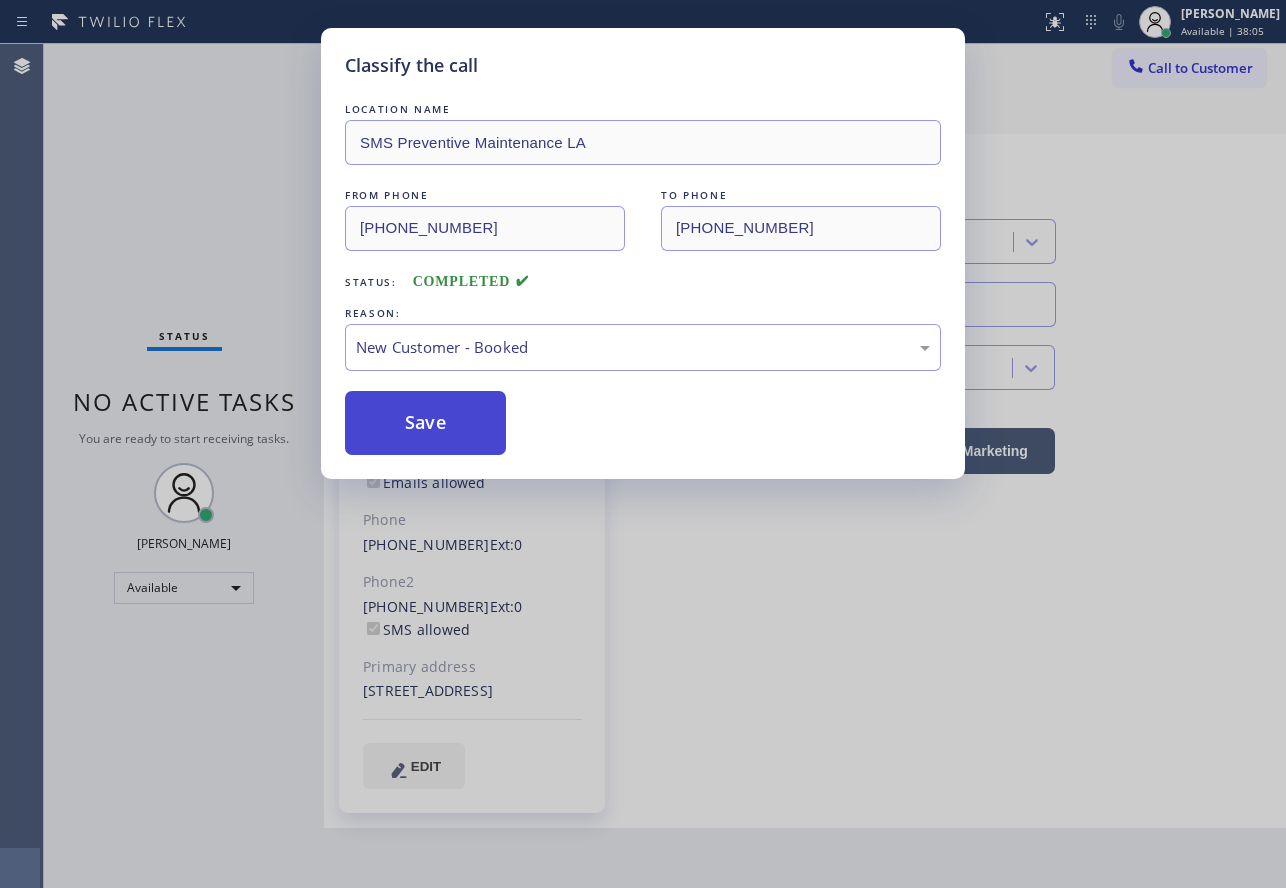 click on "Save" at bounding box center (425, 423) 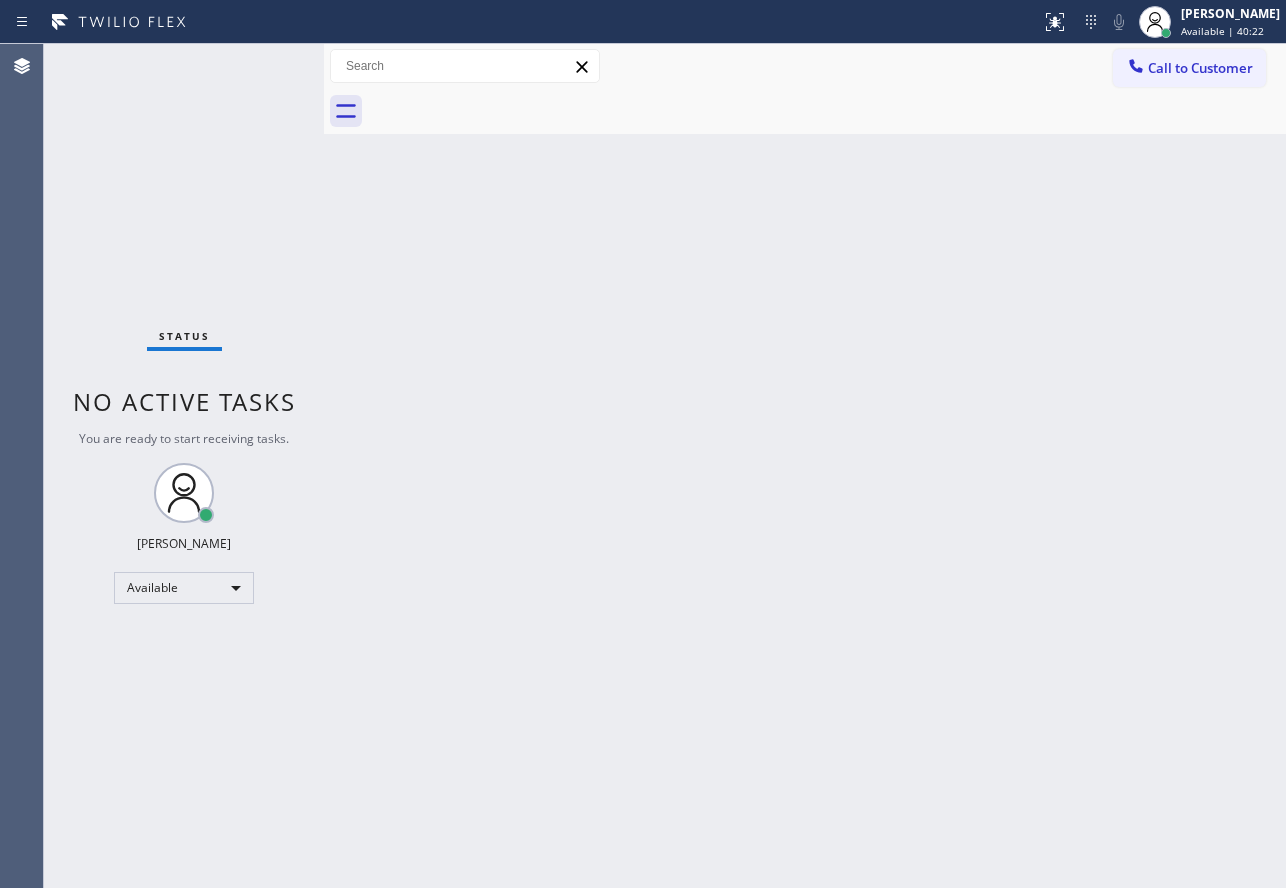 click on "Back to Dashboard Change Sender ID Customers Technicians Select a contact Outbound call Technician Search Technician Your caller id phone number Your caller id phone number Call Technician info Name   Phone none Address none Change Sender ID HVAC [PHONE_NUMBER] 5 Star Appliance [PHONE_NUMBER] Appliance Repair [PHONE_NUMBER] Plumbing [PHONE_NUMBER] Air Duct Cleaning [PHONE_NUMBER]  Electricians [PHONE_NUMBER] Cancel Change Check personal SMS Reset Change No tabs Call to Customer Outbound call Location Spectrum Appliance Repair Your caller id phone number [PHONE_NUMBER] Customer number Call Outbound call Technician Search Technician Your caller id phone number Your caller id phone number Call" at bounding box center [805, 466] 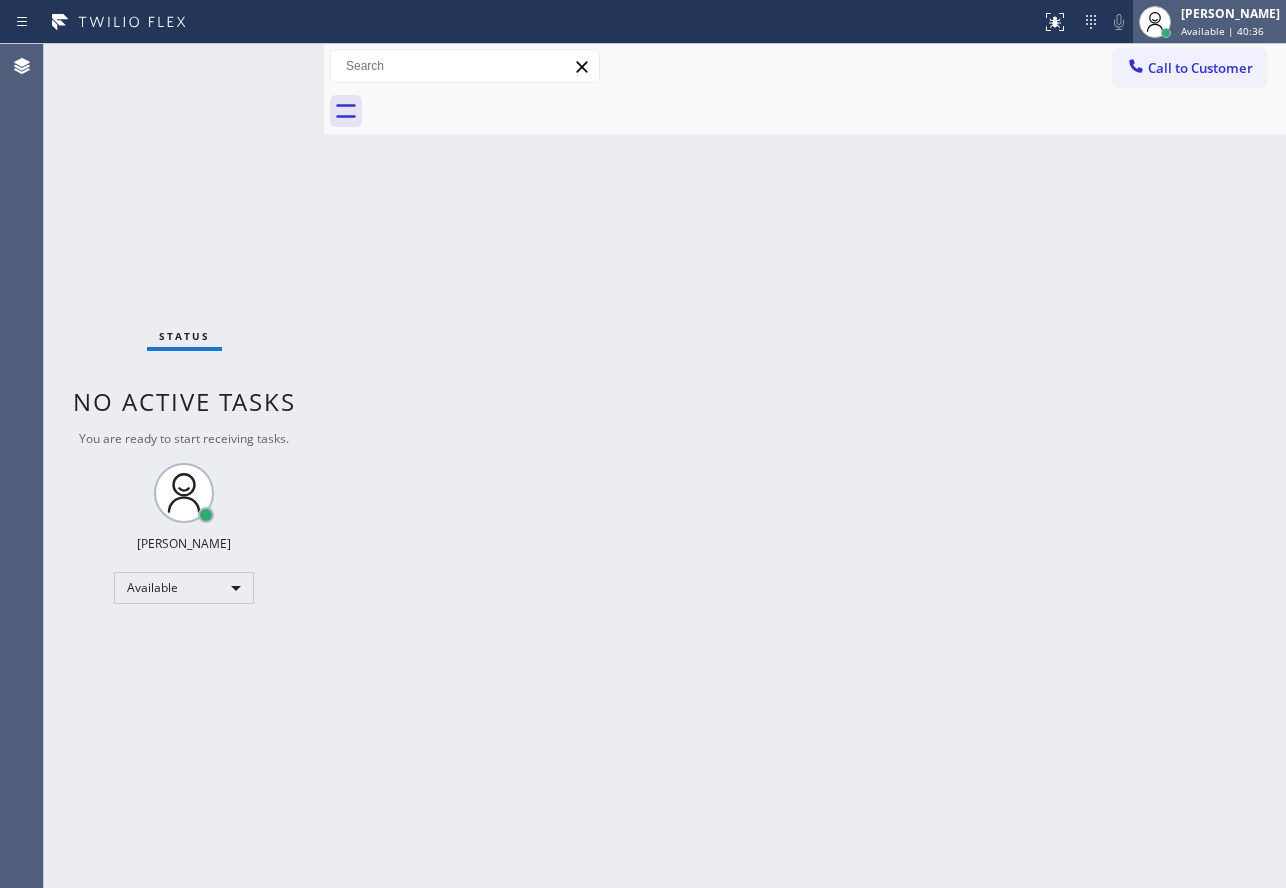 click on "[PERSON_NAME]" at bounding box center (1230, 13) 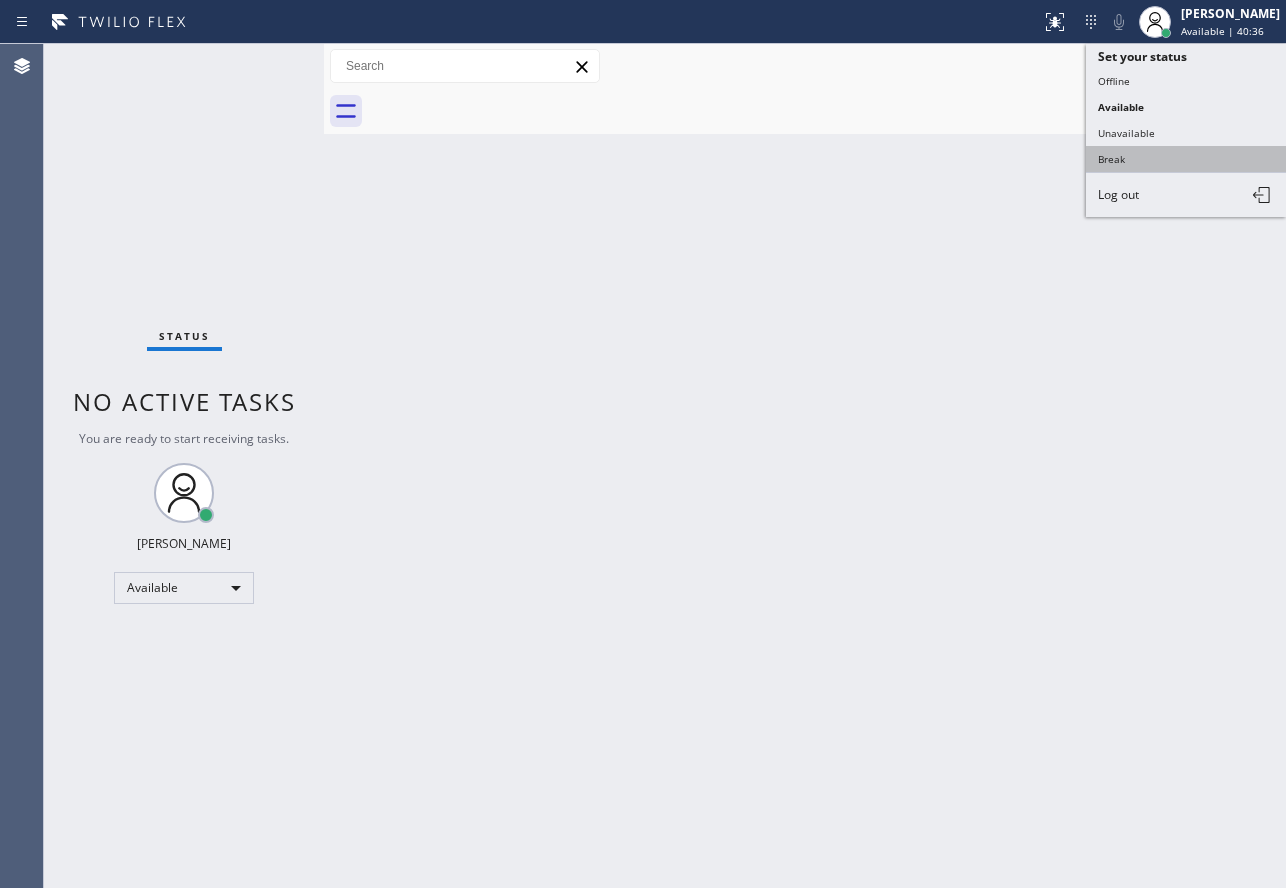 click on "Break" at bounding box center (1186, 159) 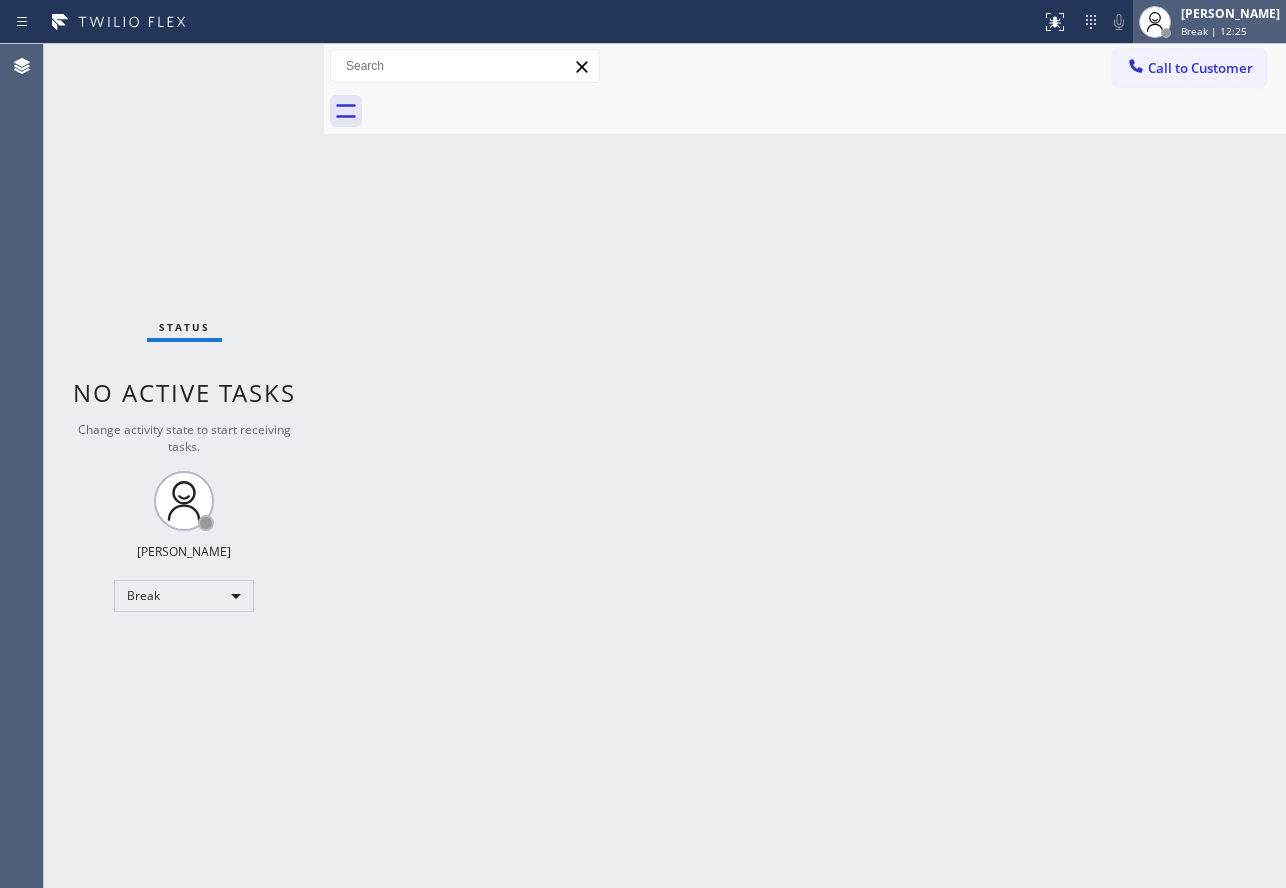 click on "Break | 12:25" at bounding box center [1214, 31] 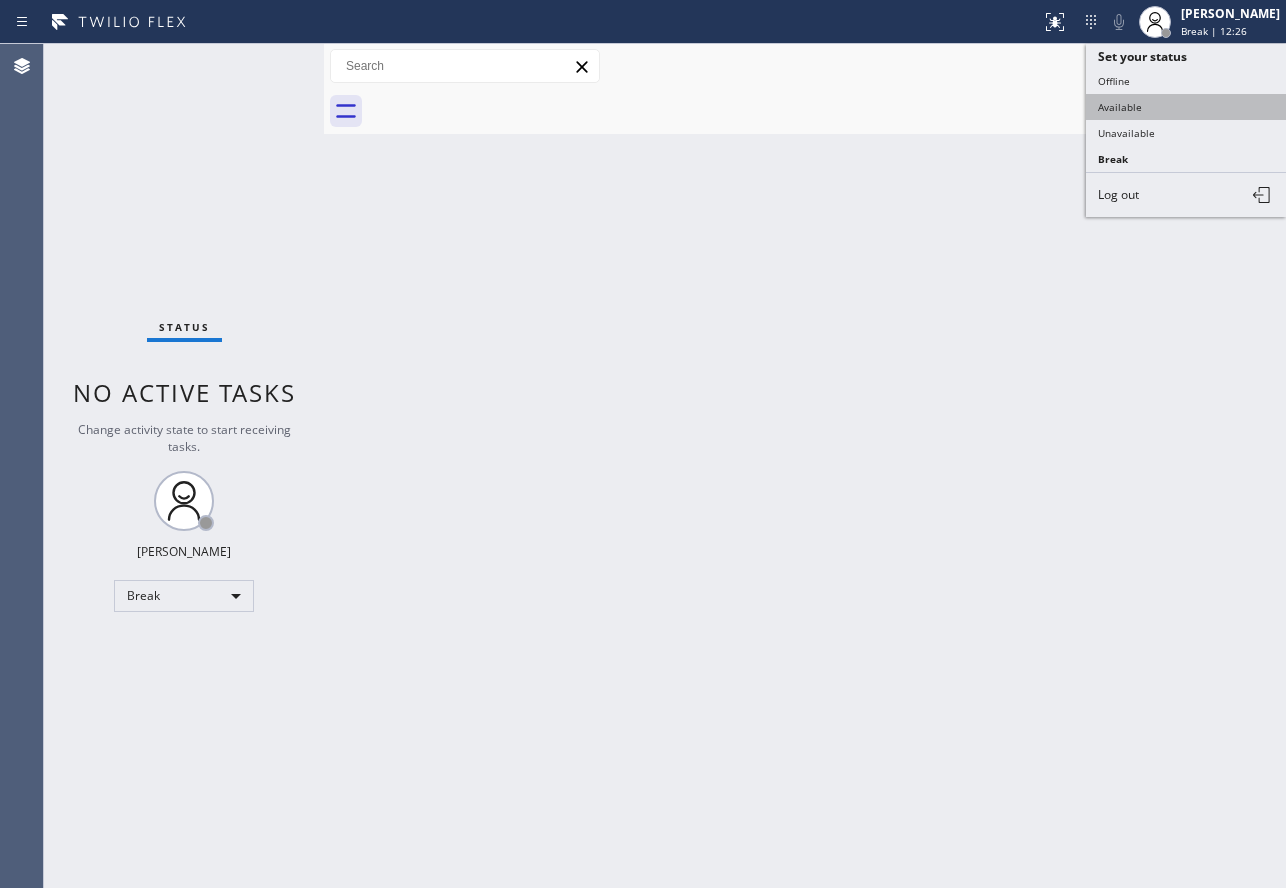 click on "Available" at bounding box center (1186, 107) 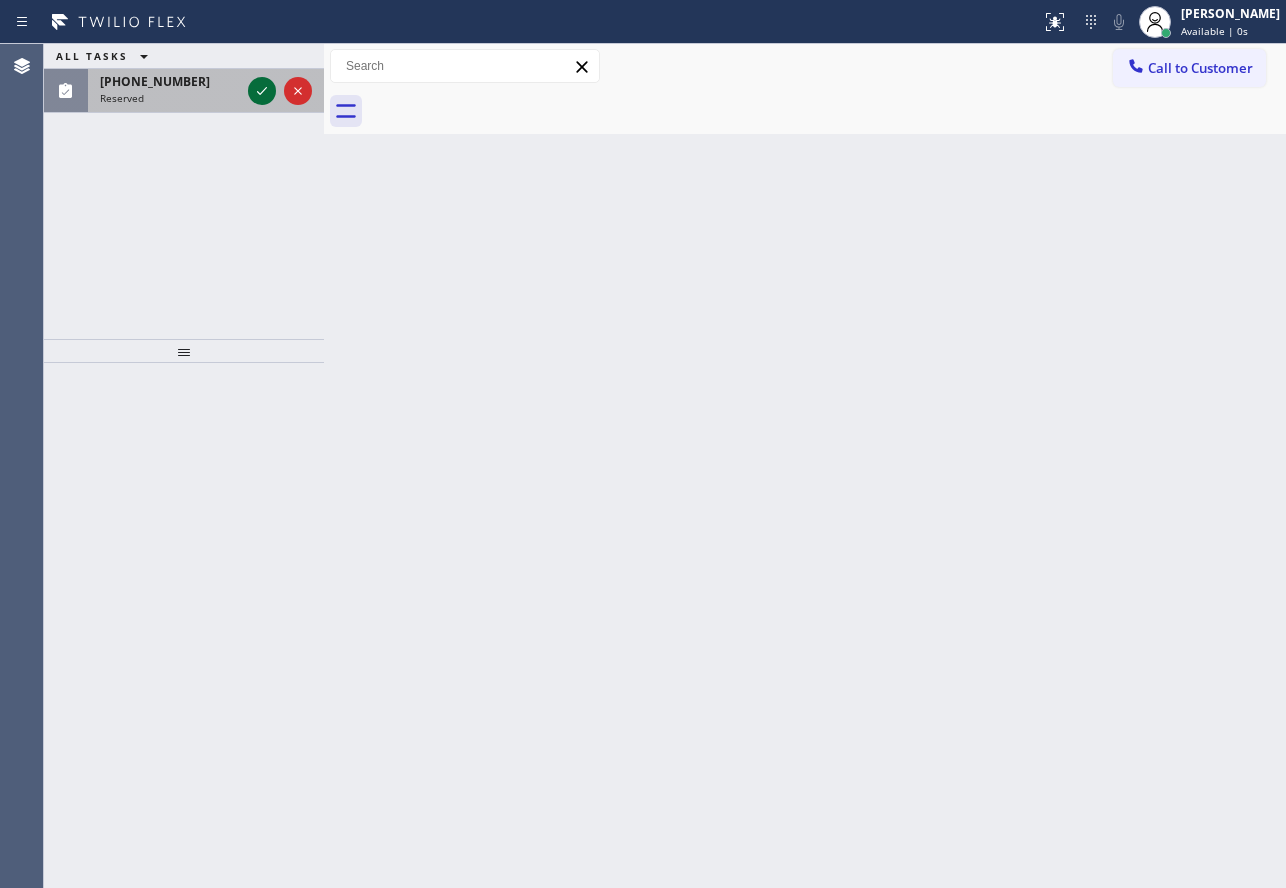 click 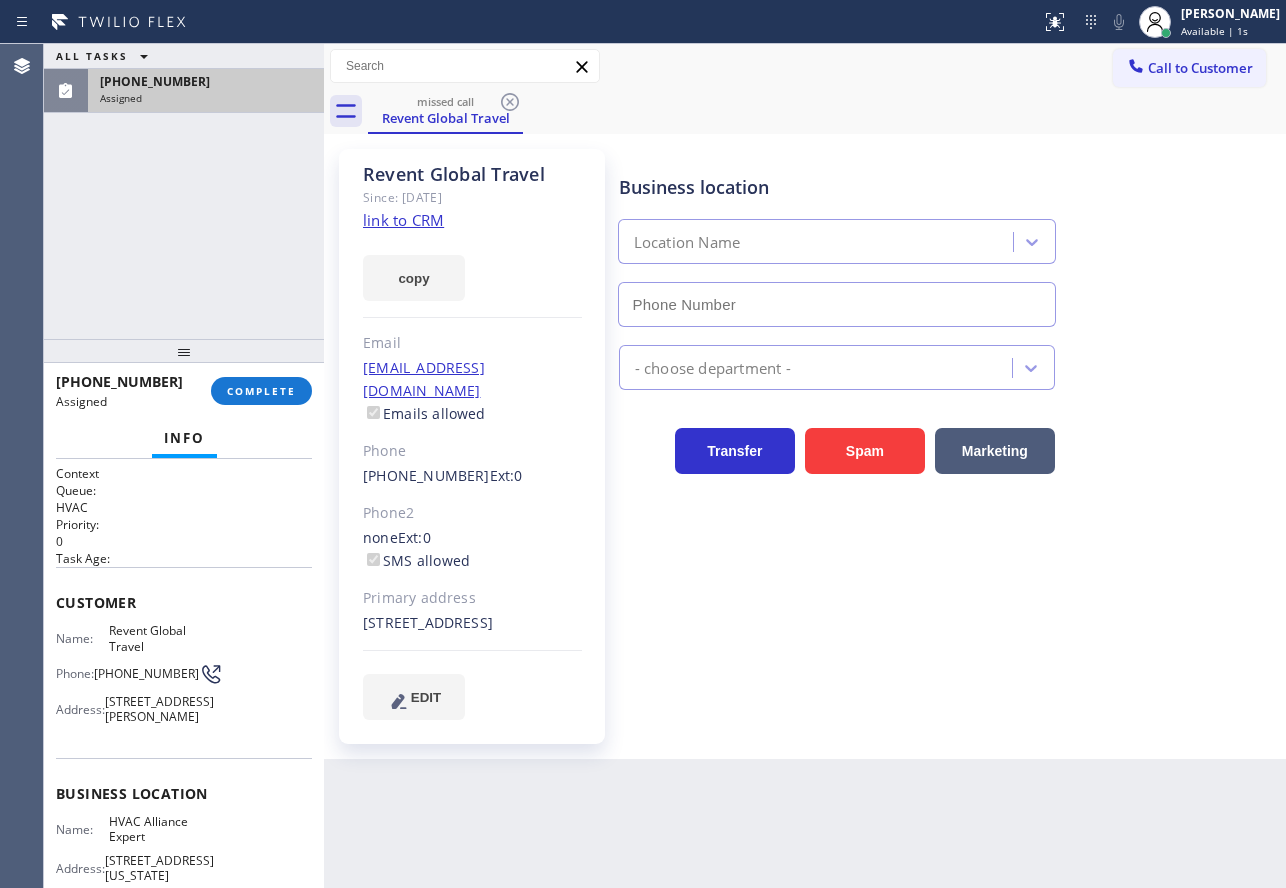 type on "[PHONE_NUMBER]" 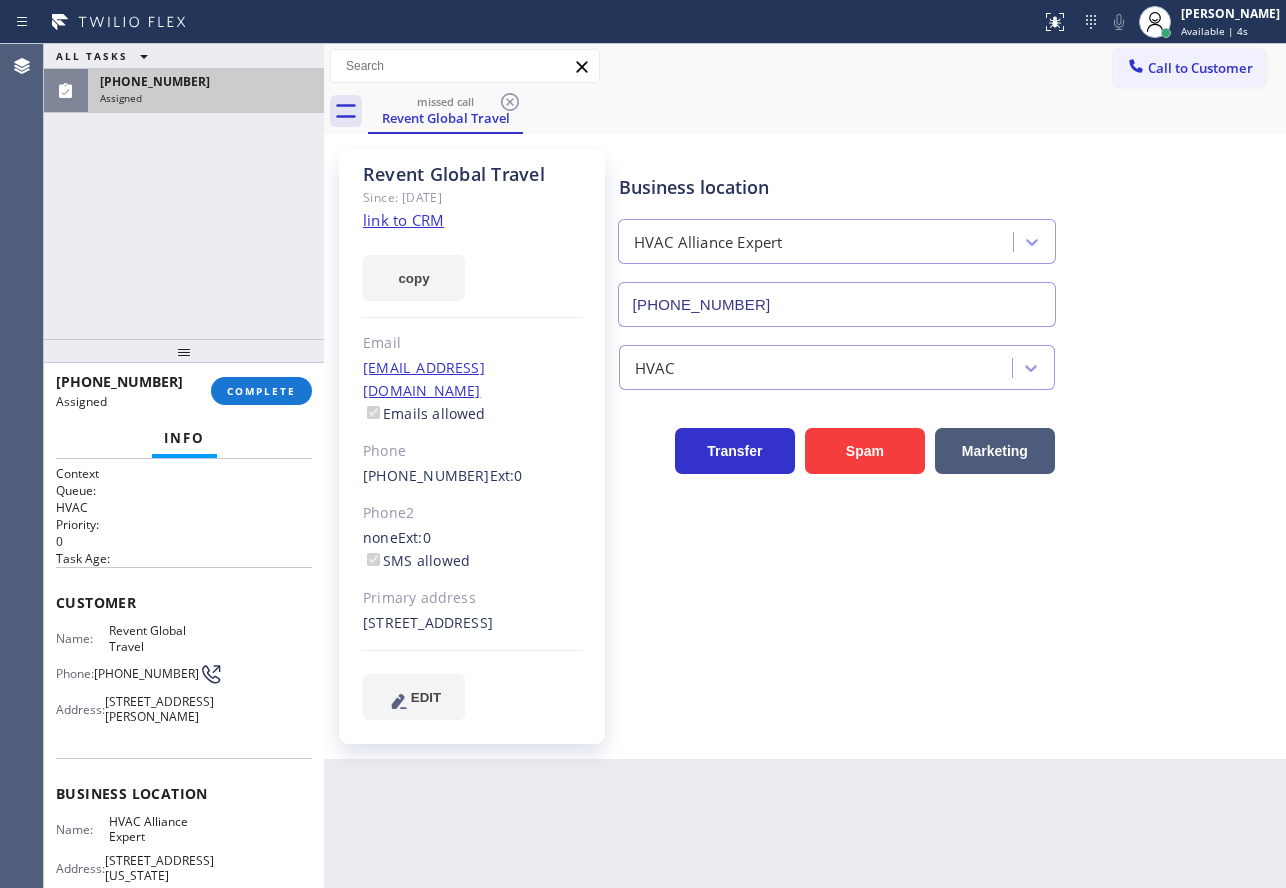 click on "link to CRM" 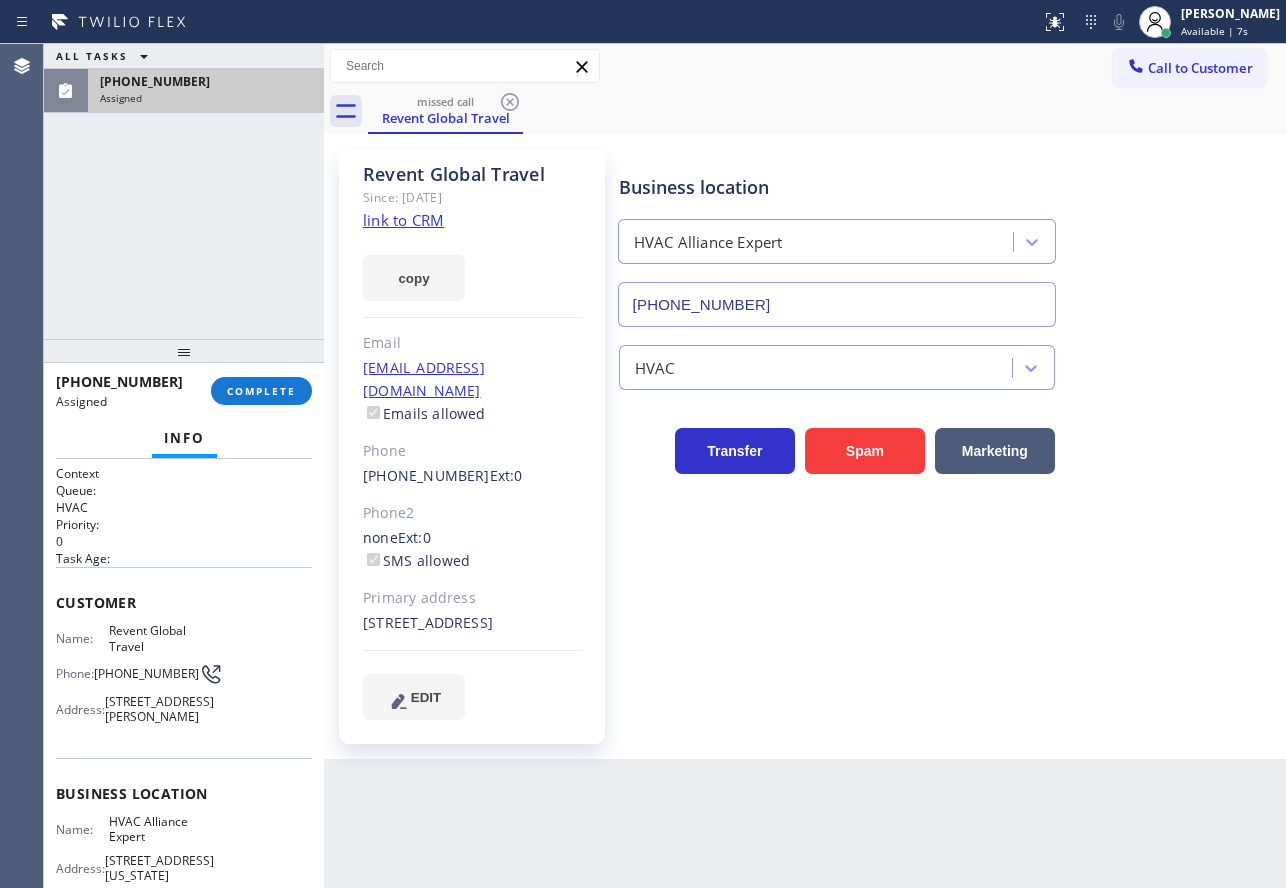 scroll, scrollTop: 100, scrollLeft: 0, axis: vertical 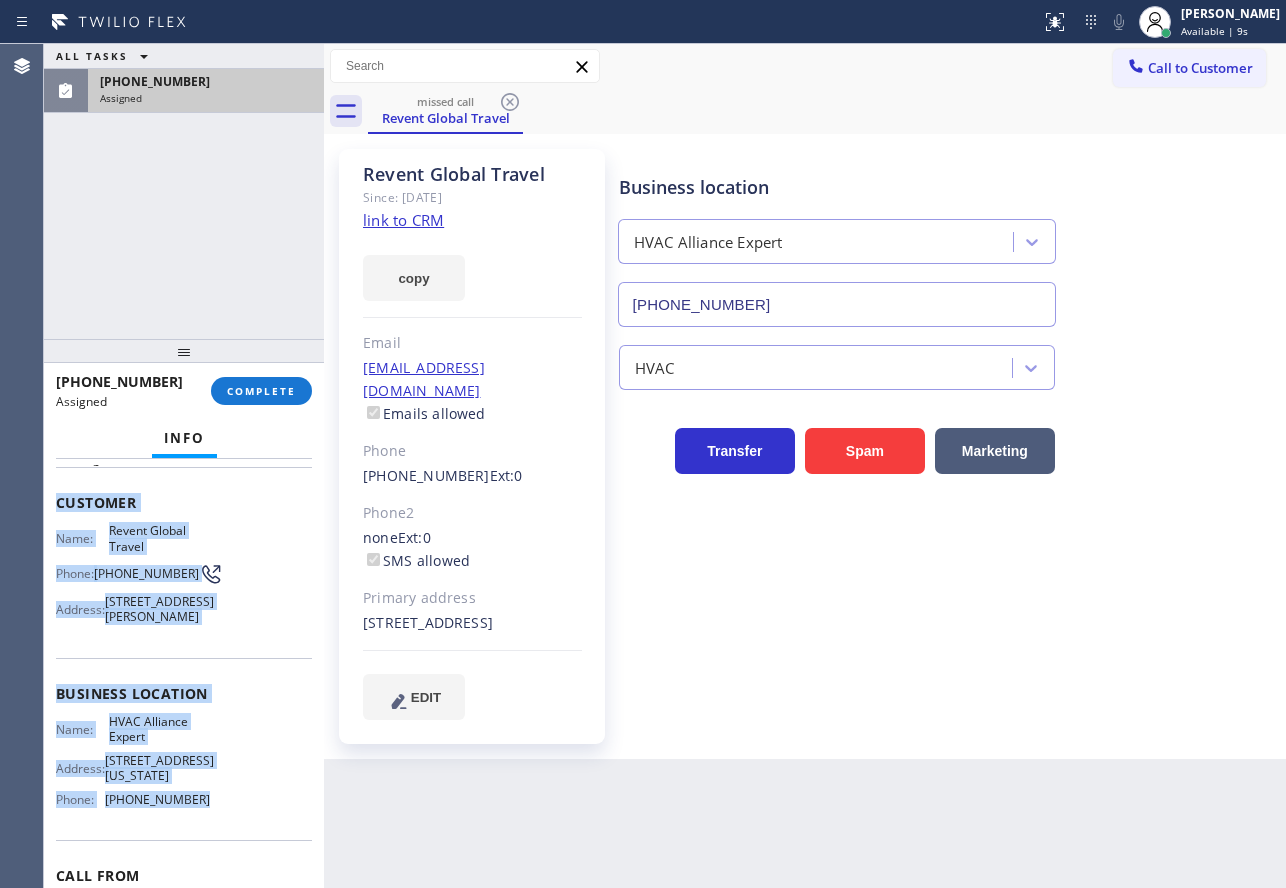 drag, startPoint x: 200, startPoint y: 826, endPoint x: 55, endPoint y: 496, distance: 360.4511 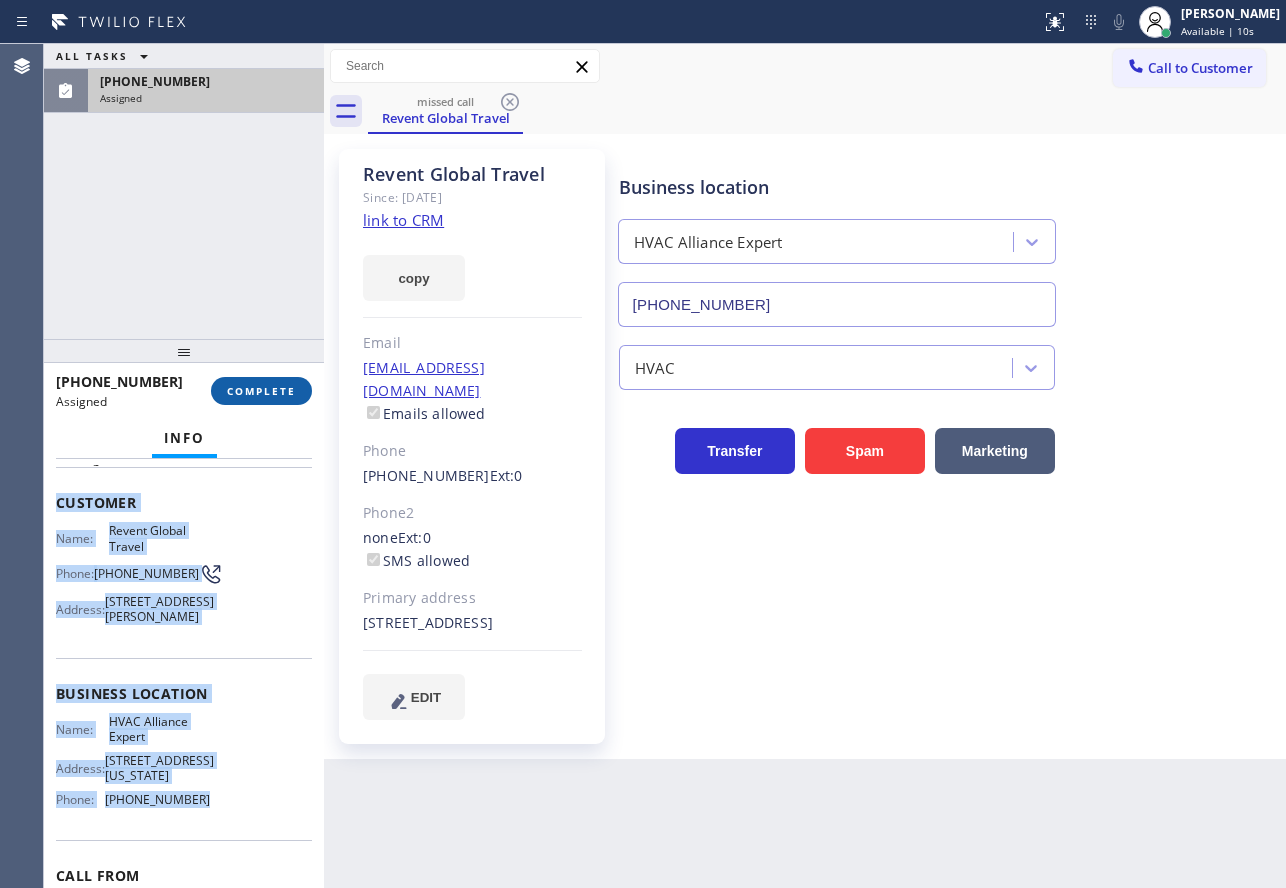 click on "COMPLETE" at bounding box center (261, 391) 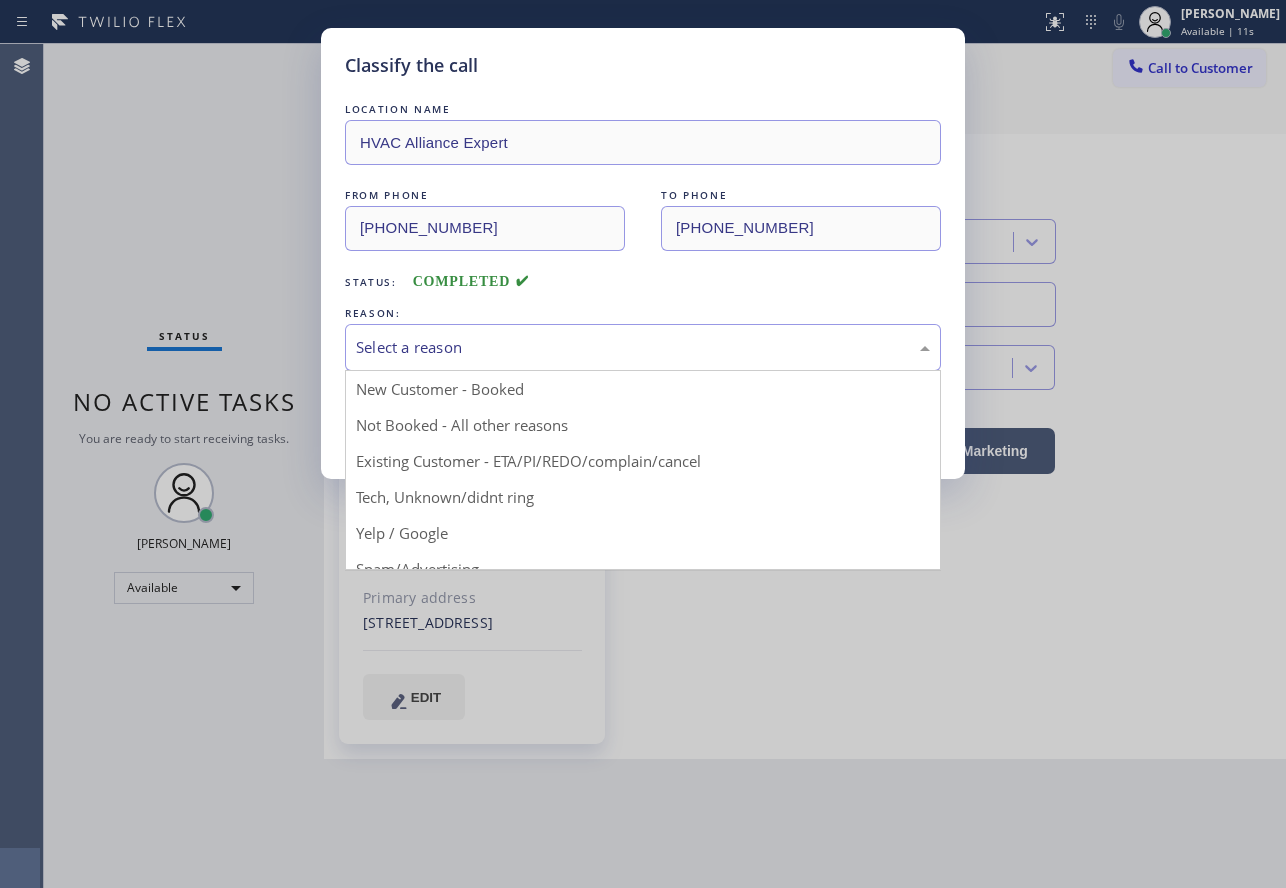 click on "Select a reason" at bounding box center [643, 347] 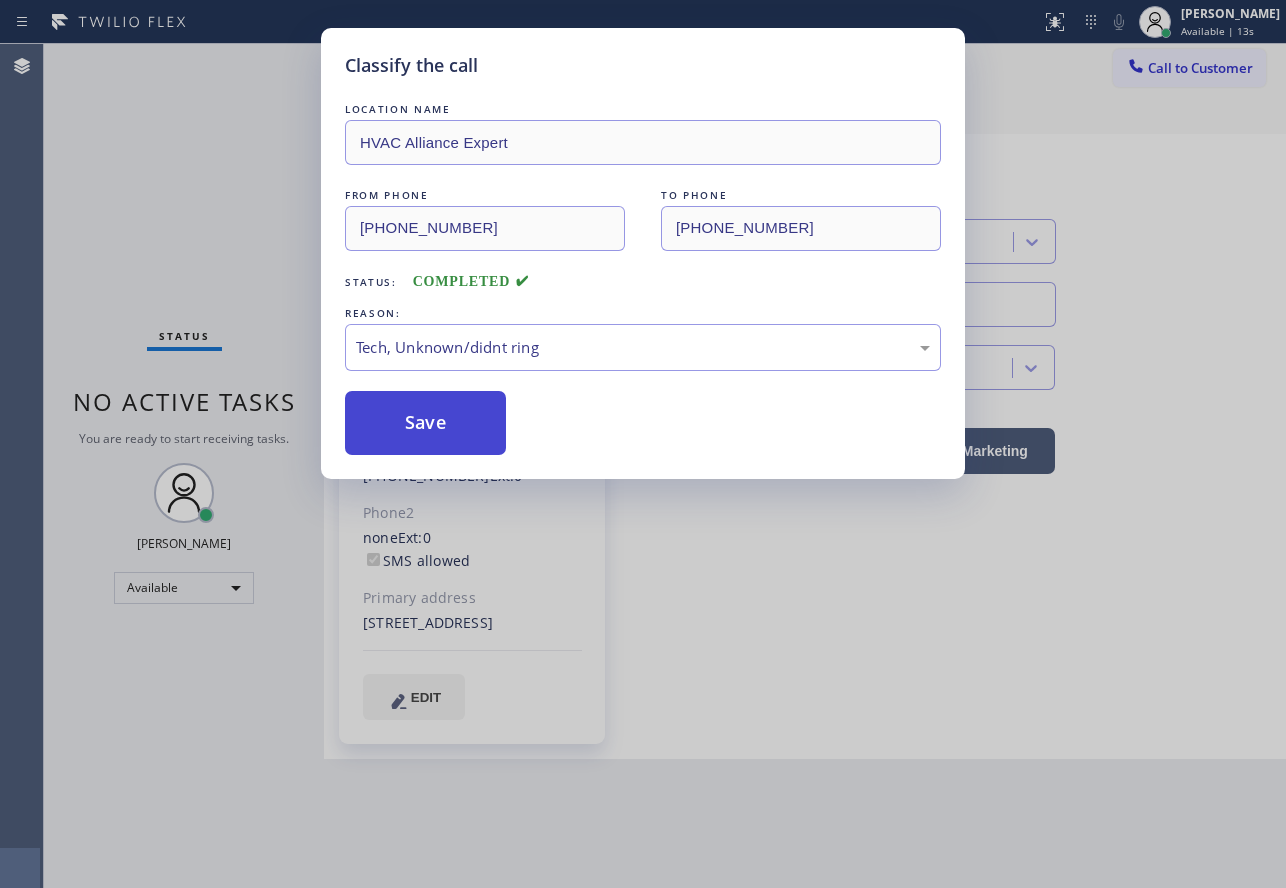 click on "Save" at bounding box center (425, 423) 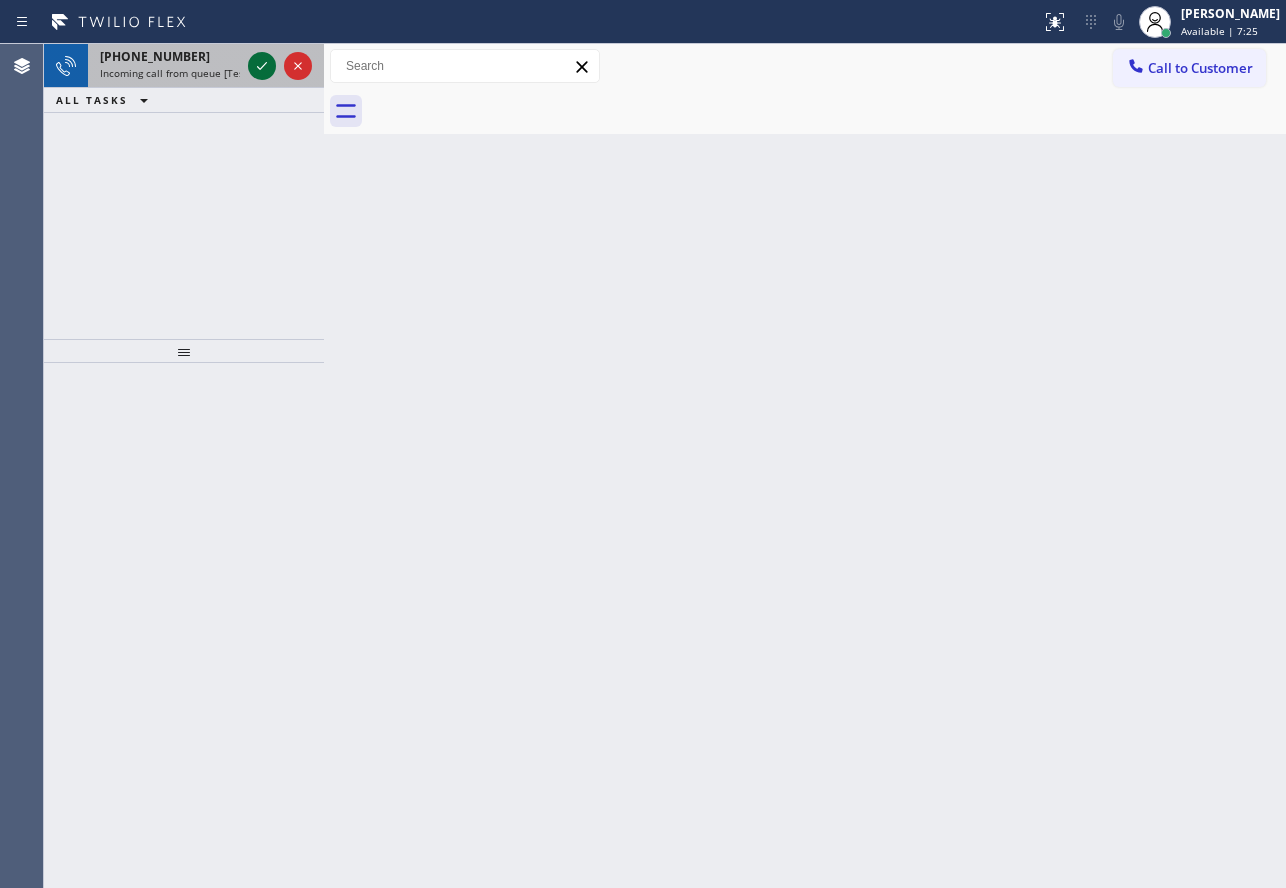 click 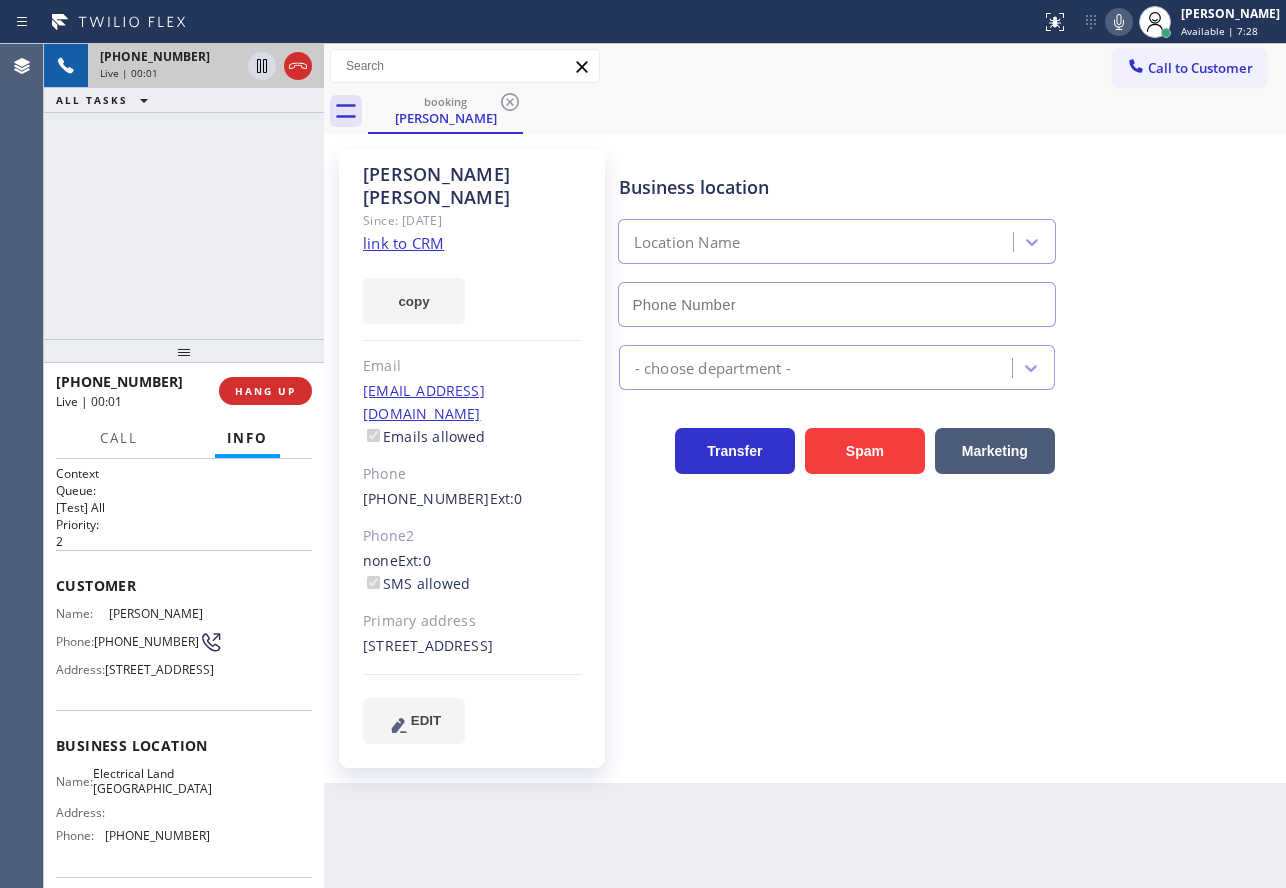 type on "[PHONE_NUMBER]" 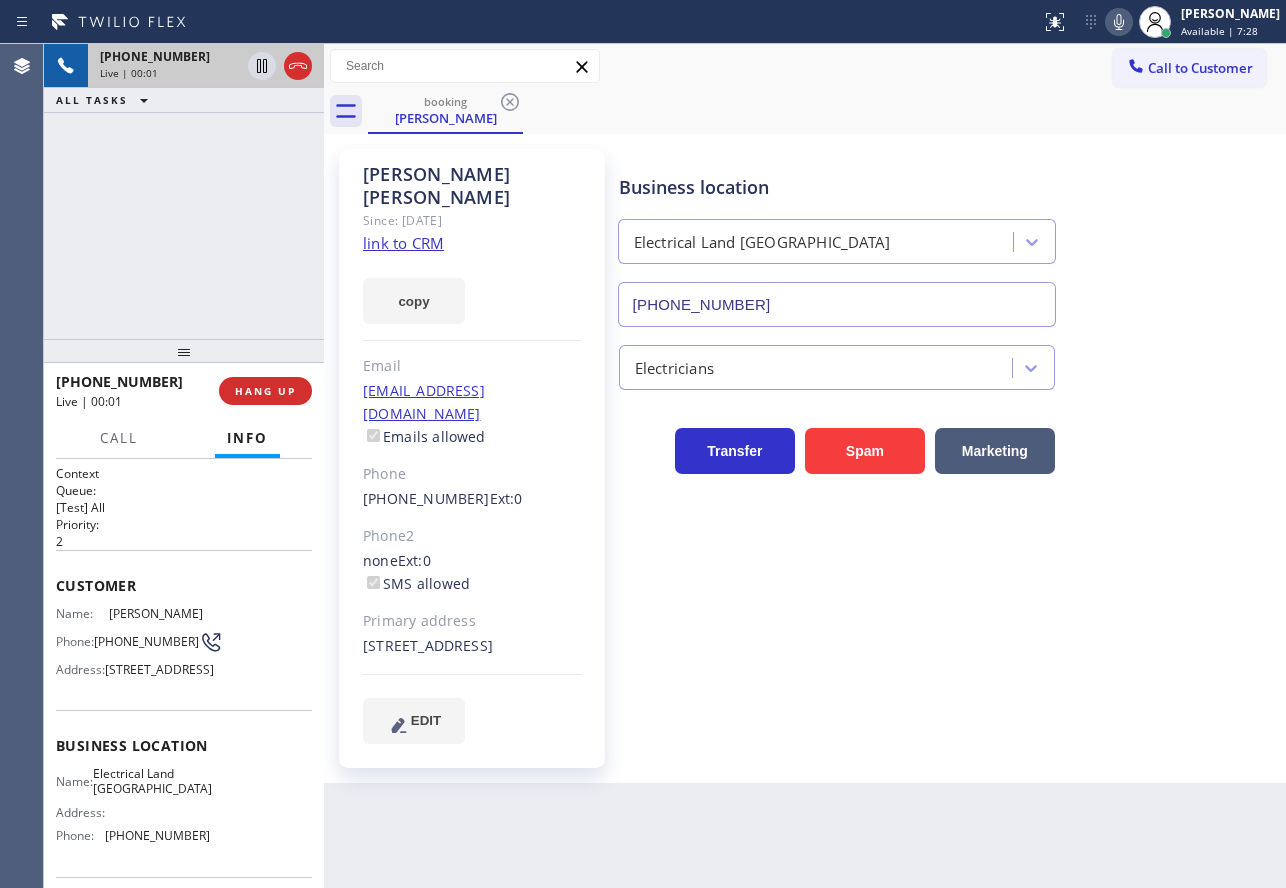 click on "link to CRM" 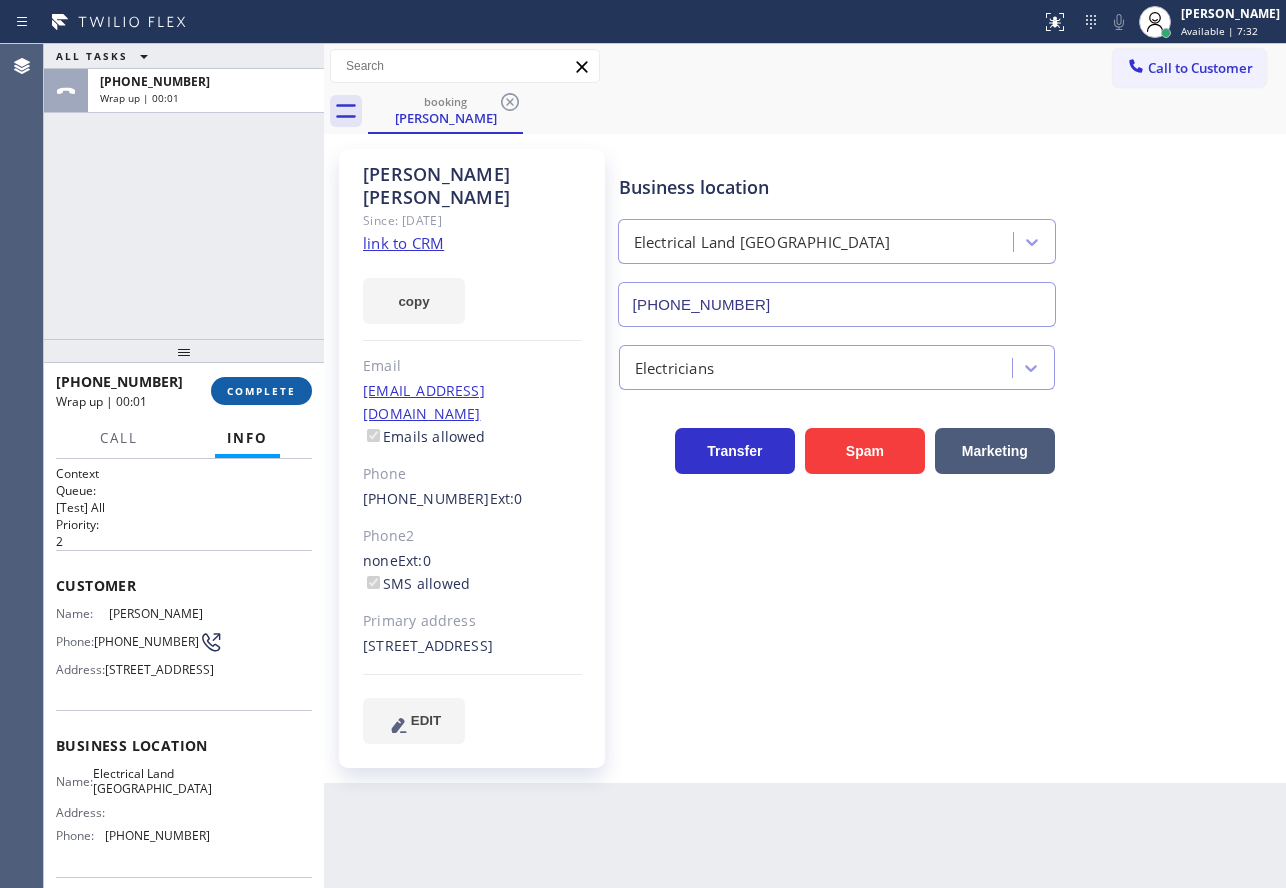 click on "COMPLETE" at bounding box center (261, 391) 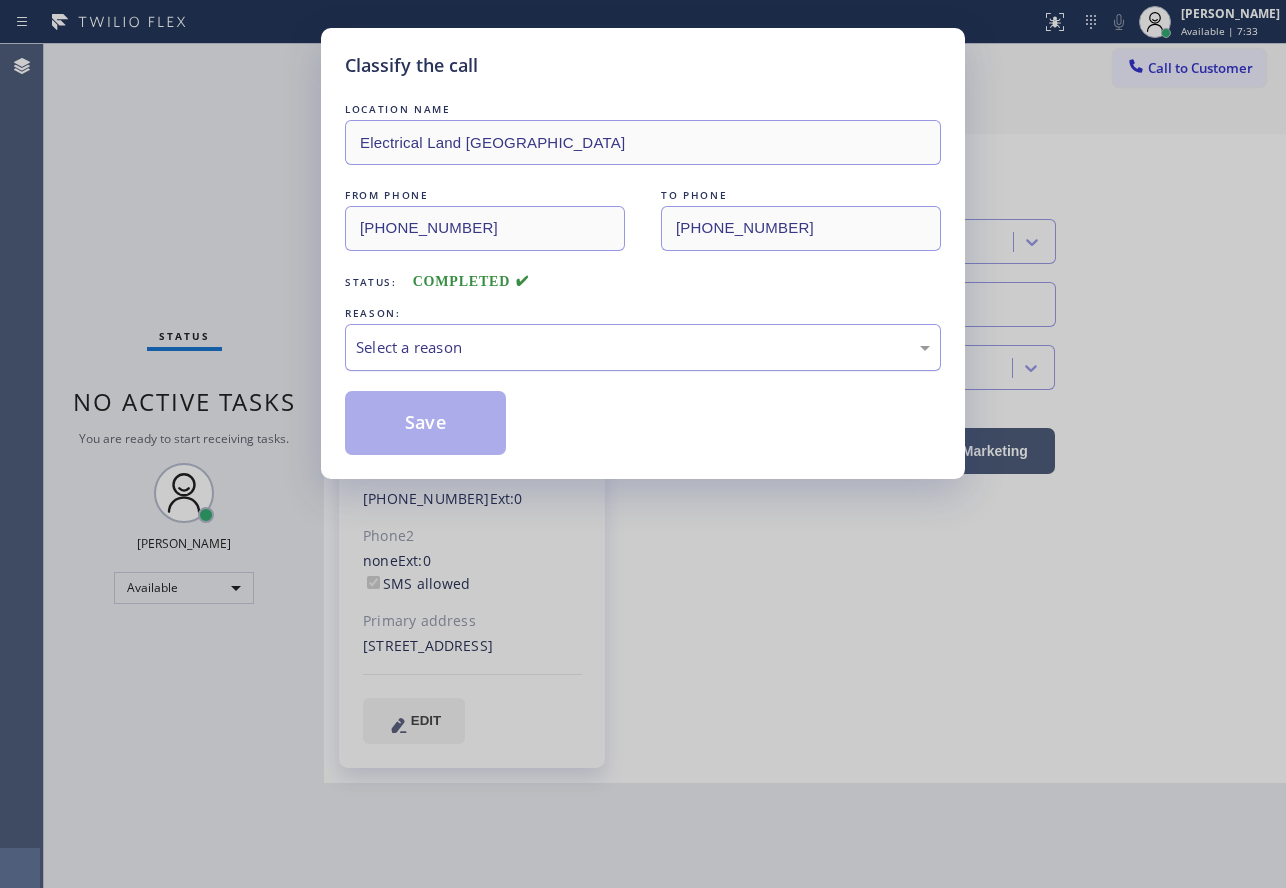 drag, startPoint x: 438, startPoint y: 345, endPoint x: 427, endPoint y: 366, distance: 23.70654 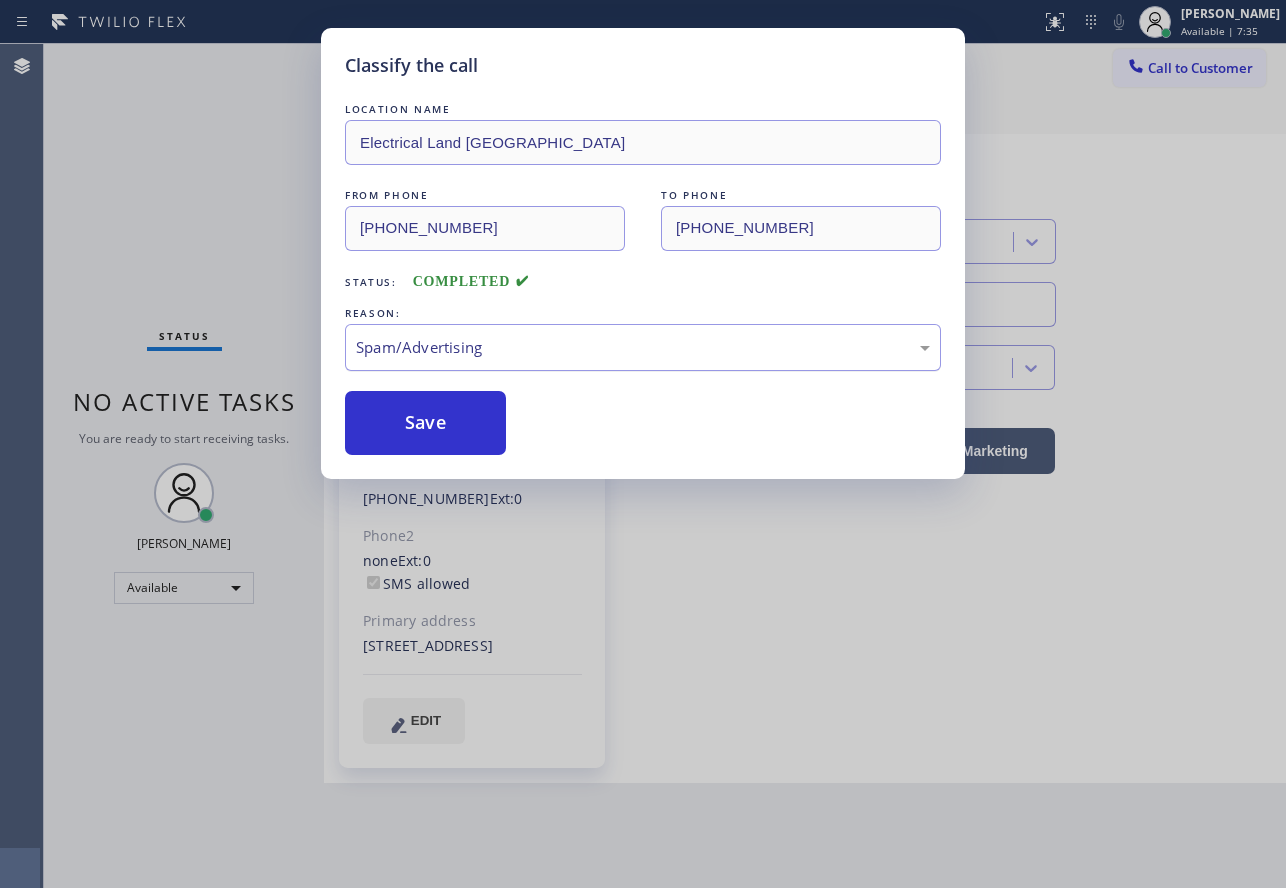 click on "Spam/Advertising" at bounding box center (643, 347) 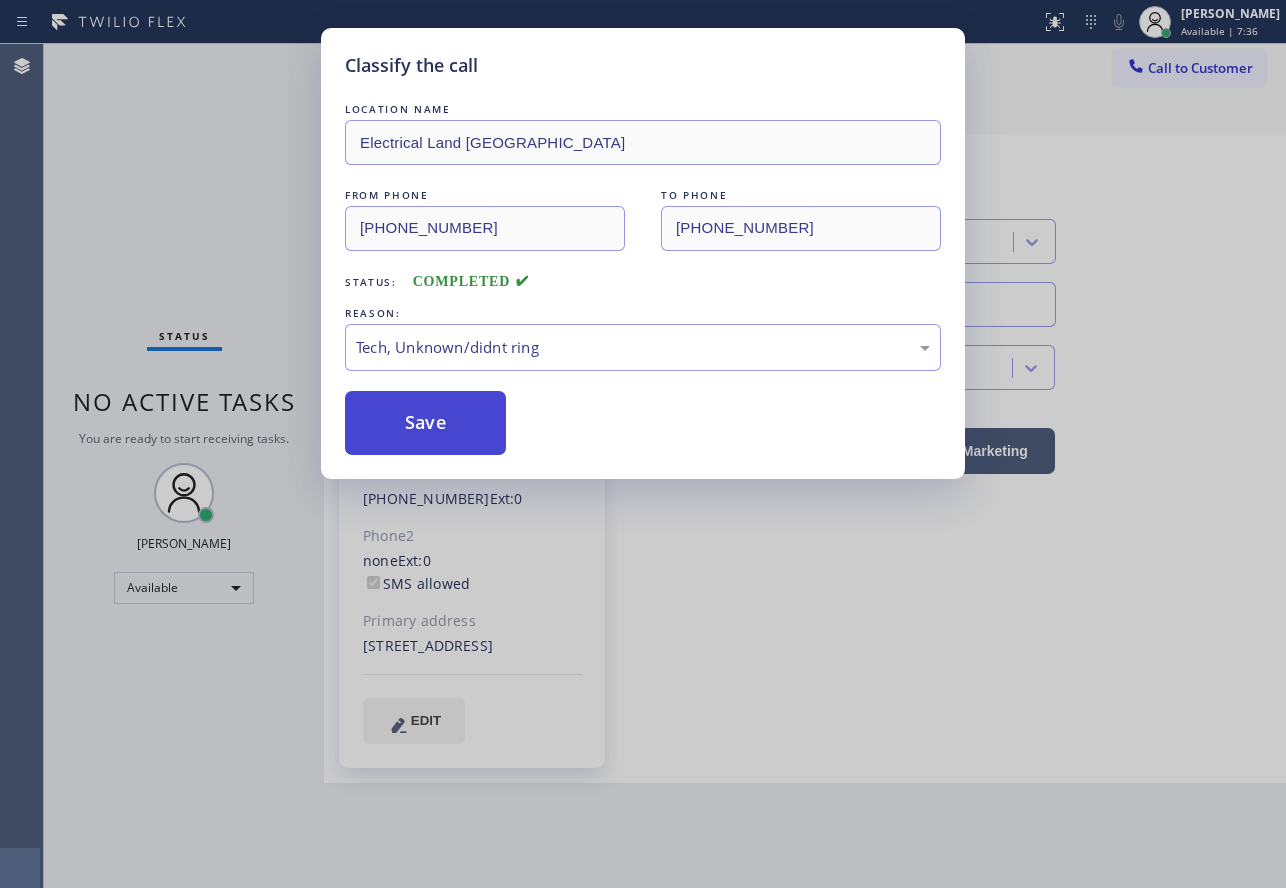 click on "Save" at bounding box center [425, 423] 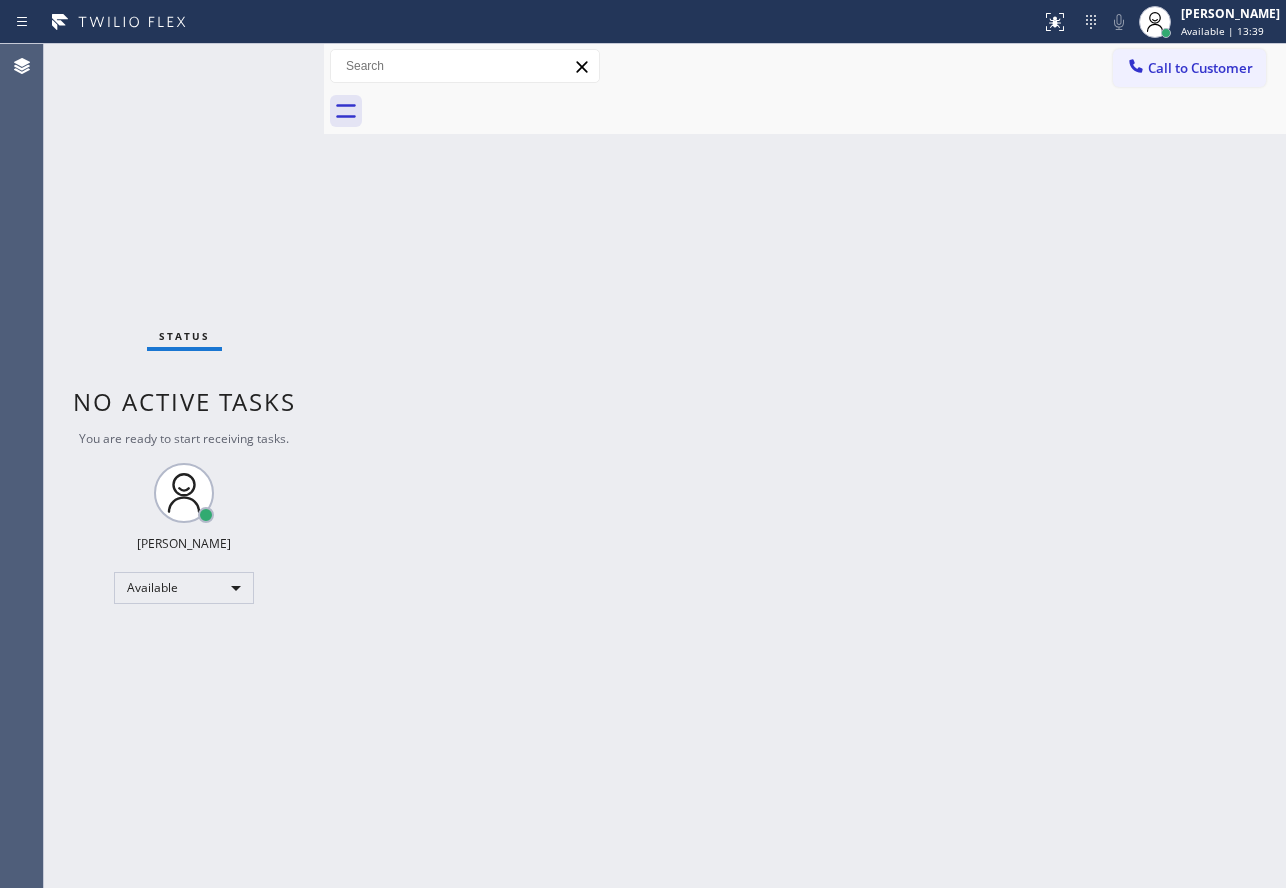 click on "Back to Dashboard Change Sender ID Customers Technicians Select a contact Outbound call Technician Search Technician Your caller id phone number Your caller id phone number Call Technician info Name   Phone none Address none Change Sender ID HVAC [PHONE_NUMBER] 5 Star Appliance [PHONE_NUMBER] Appliance Repair [PHONE_NUMBER] Plumbing [PHONE_NUMBER] Air Duct Cleaning [PHONE_NUMBER]  Electricians [PHONE_NUMBER] Cancel Change Check personal SMS Reset Change No tabs Call to Customer Outbound call Location Spectrum Appliance Repair Your caller id phone number [PHONE_NUMBER] Customer number Call Outbound call Technician Search Technician Your caller id phone number Your caller id phone number Call" at bounding box center [805, 466] 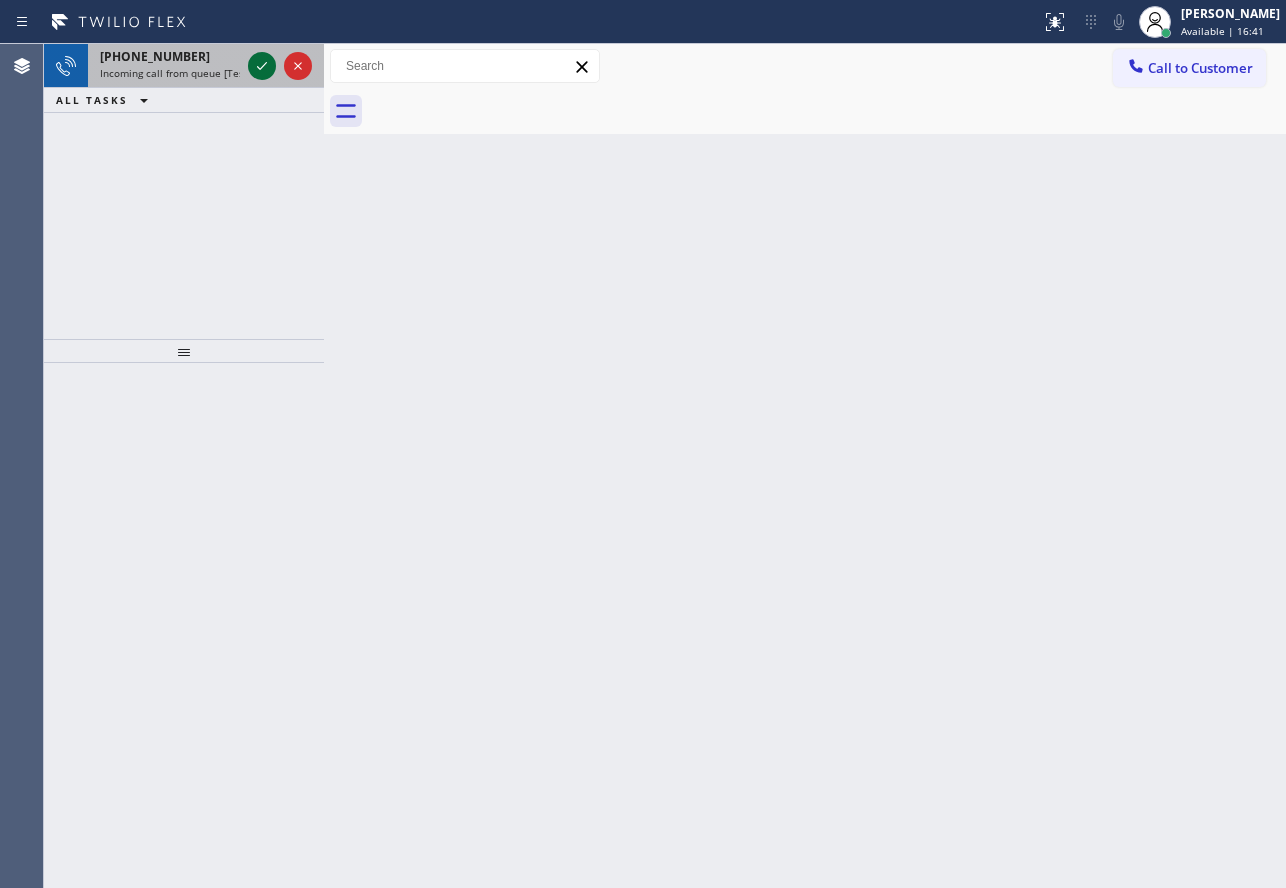 click 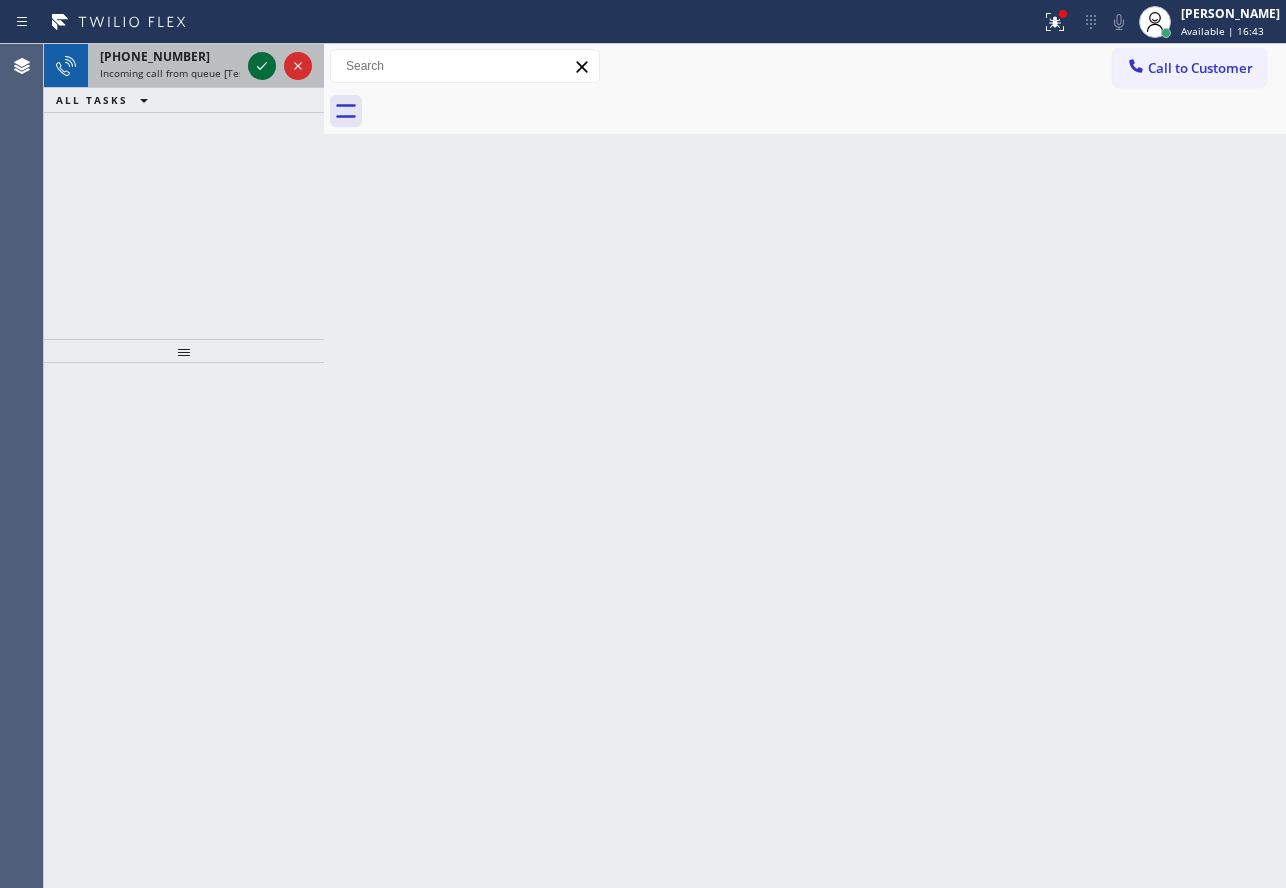 click 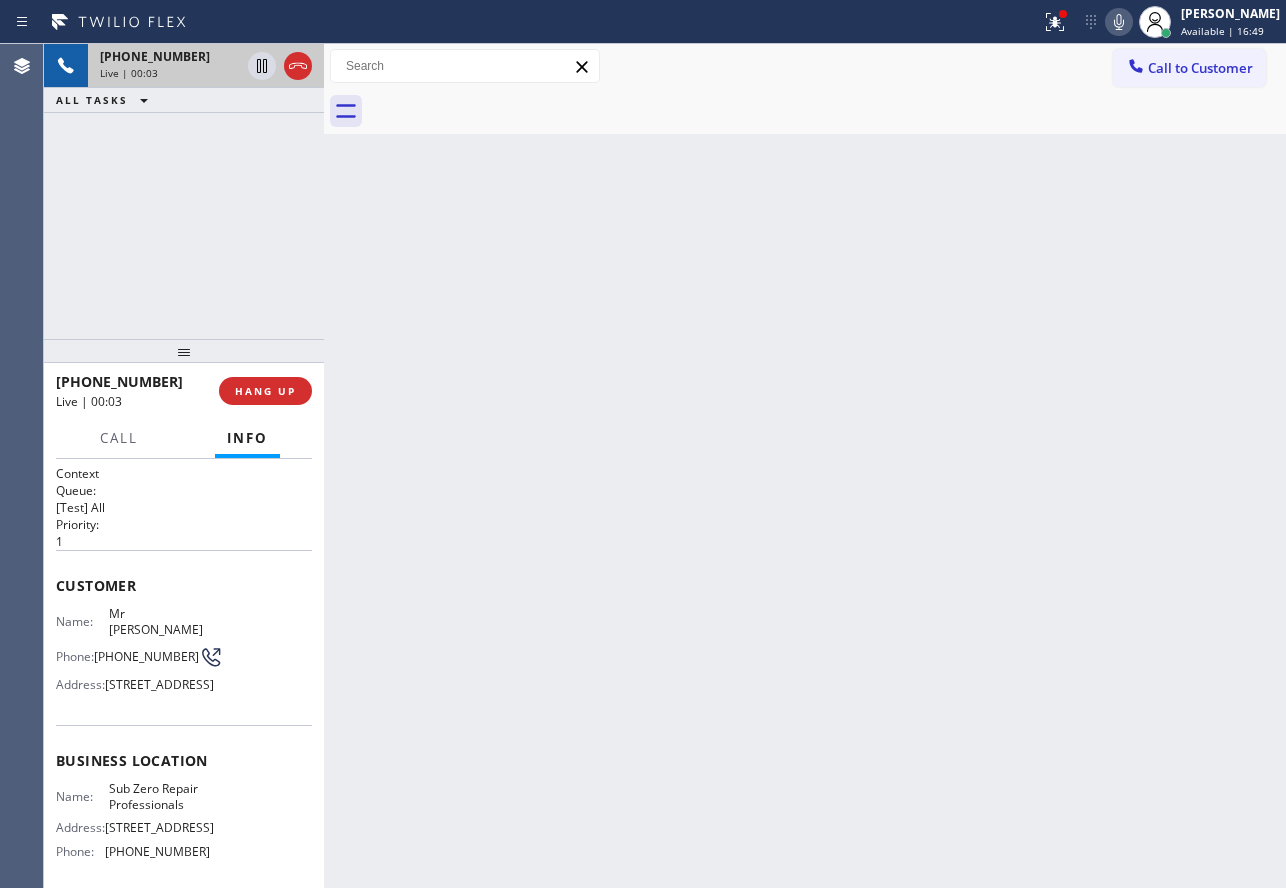 click on "[PHONE_NUMBER] Live | 00:03 ALL TASKS ALL TASKS ACTIVE TASKS TASKS IN WRAP UP" at bounding box center [184, 191] 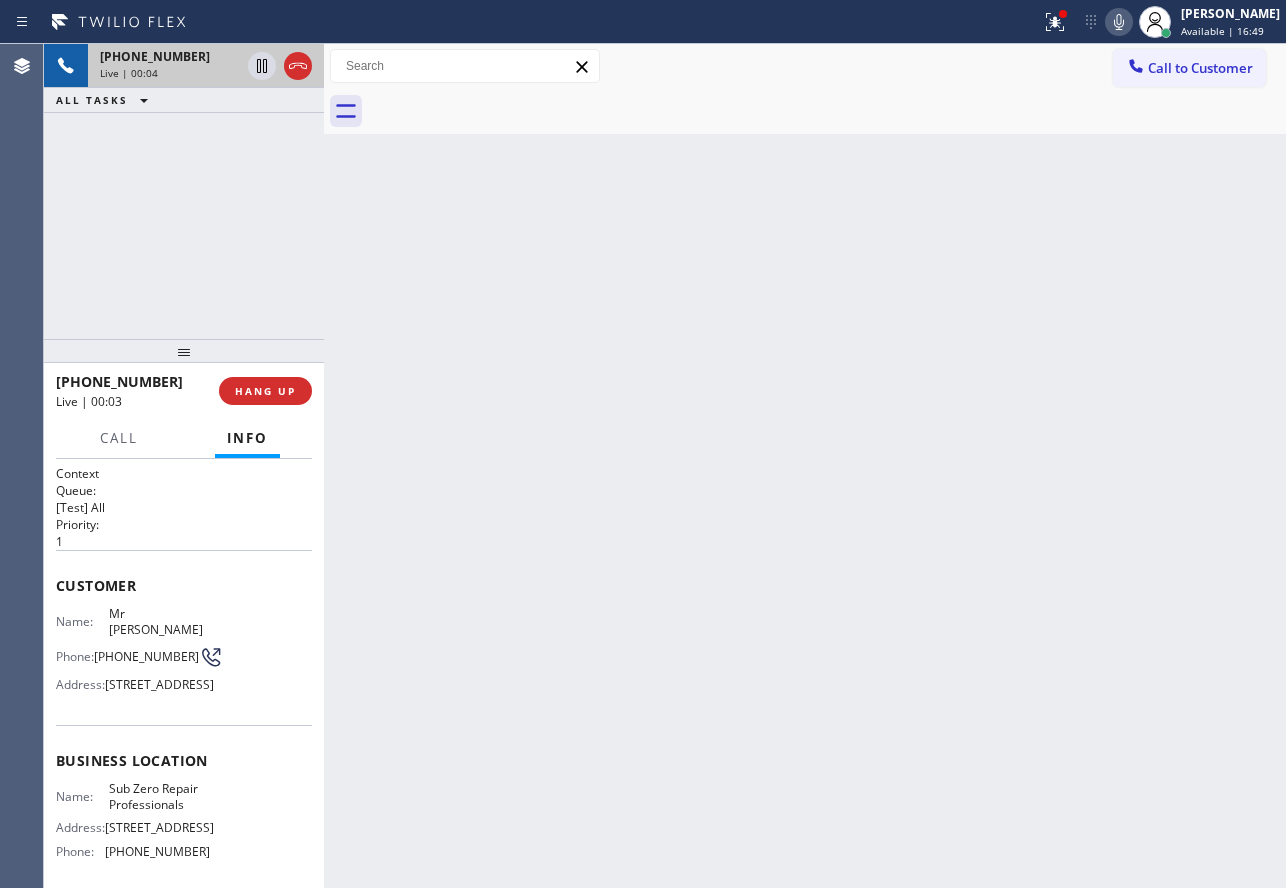 click on "[PHONE_NUMBER]" at bounding box center [155, 56] 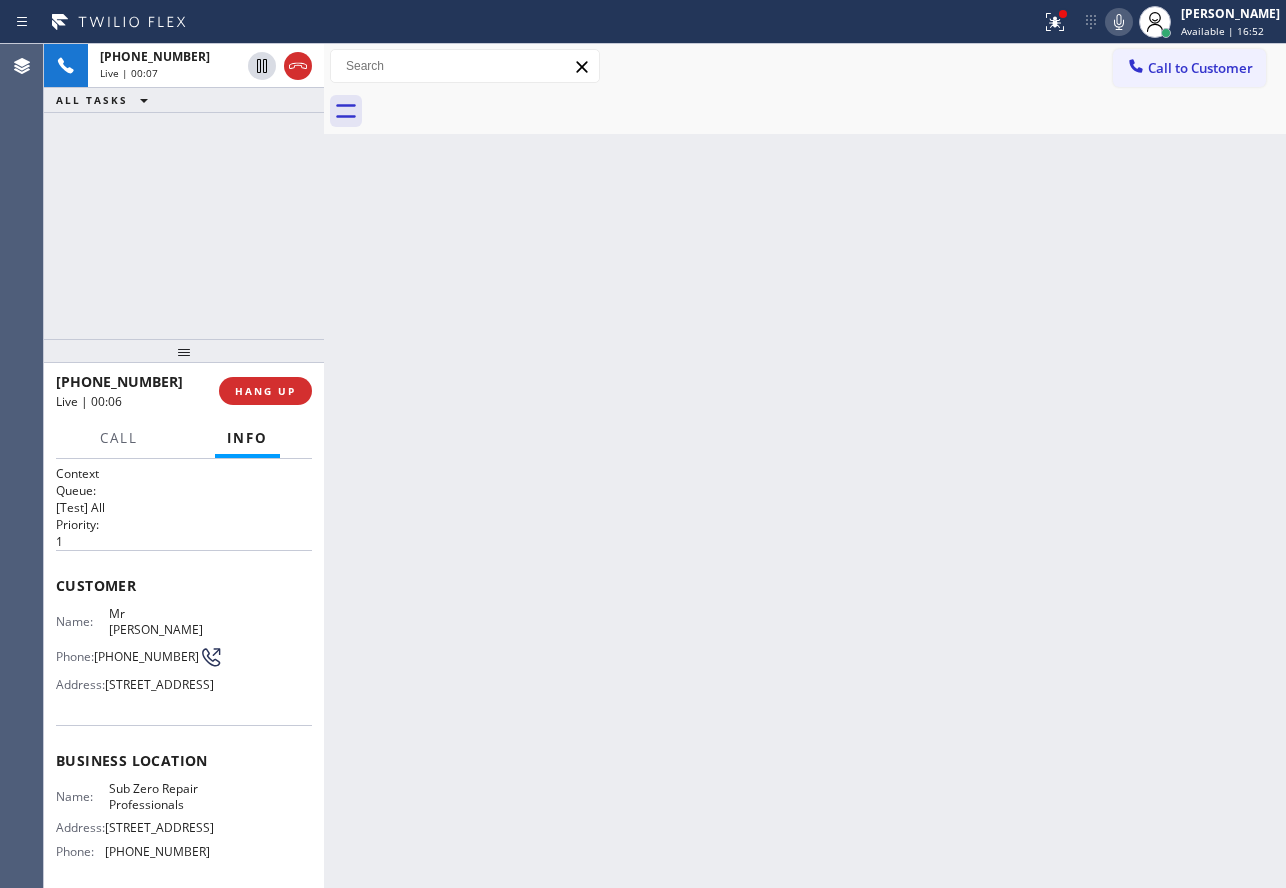 click on "[PHONE_NUMBER] Live | 00:07 ALL TASKS ALL TASKS ACTIVE TASKS TASKS IN WRAP UP" at bounding box center [184, 191] 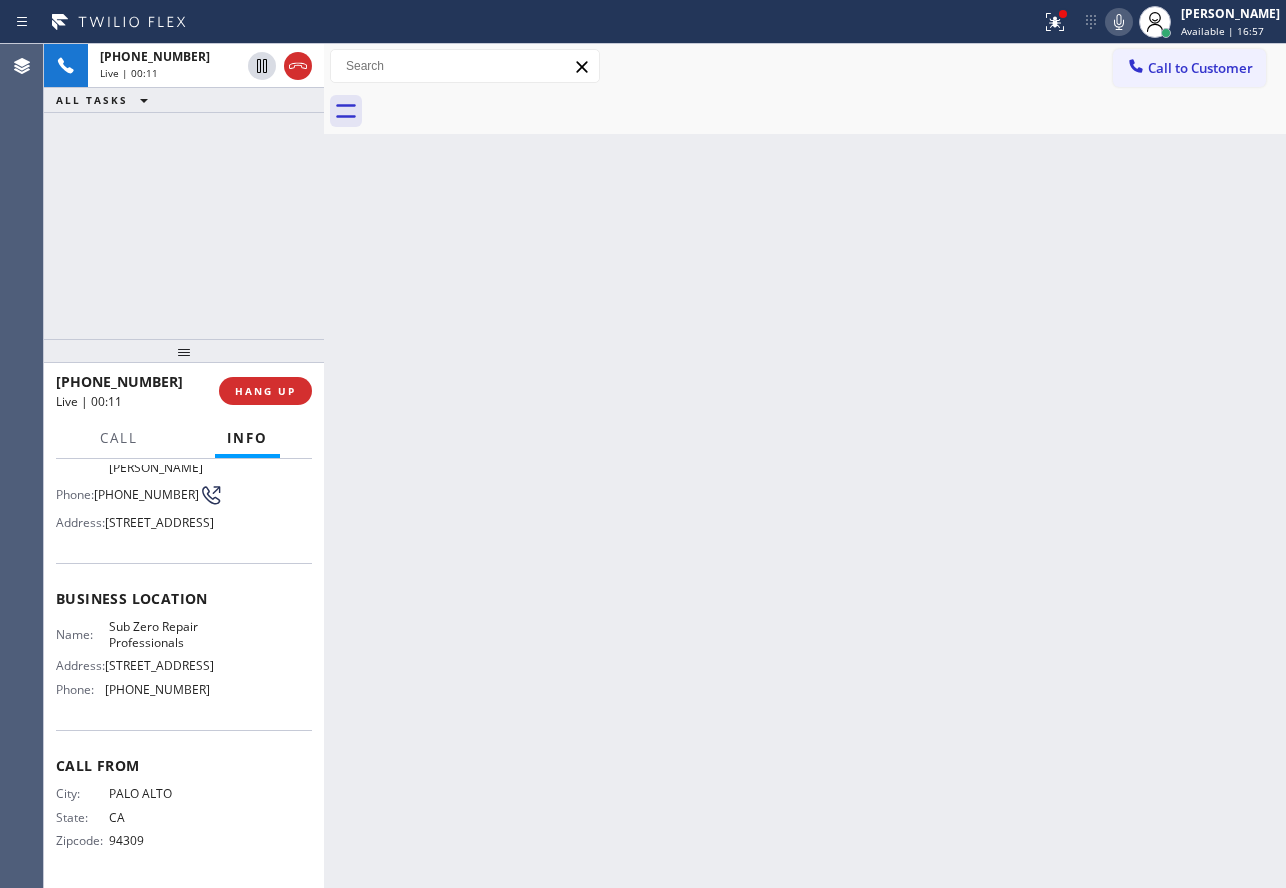 scroll, scrollTop: 0, scrollLeft: 0, axis: both 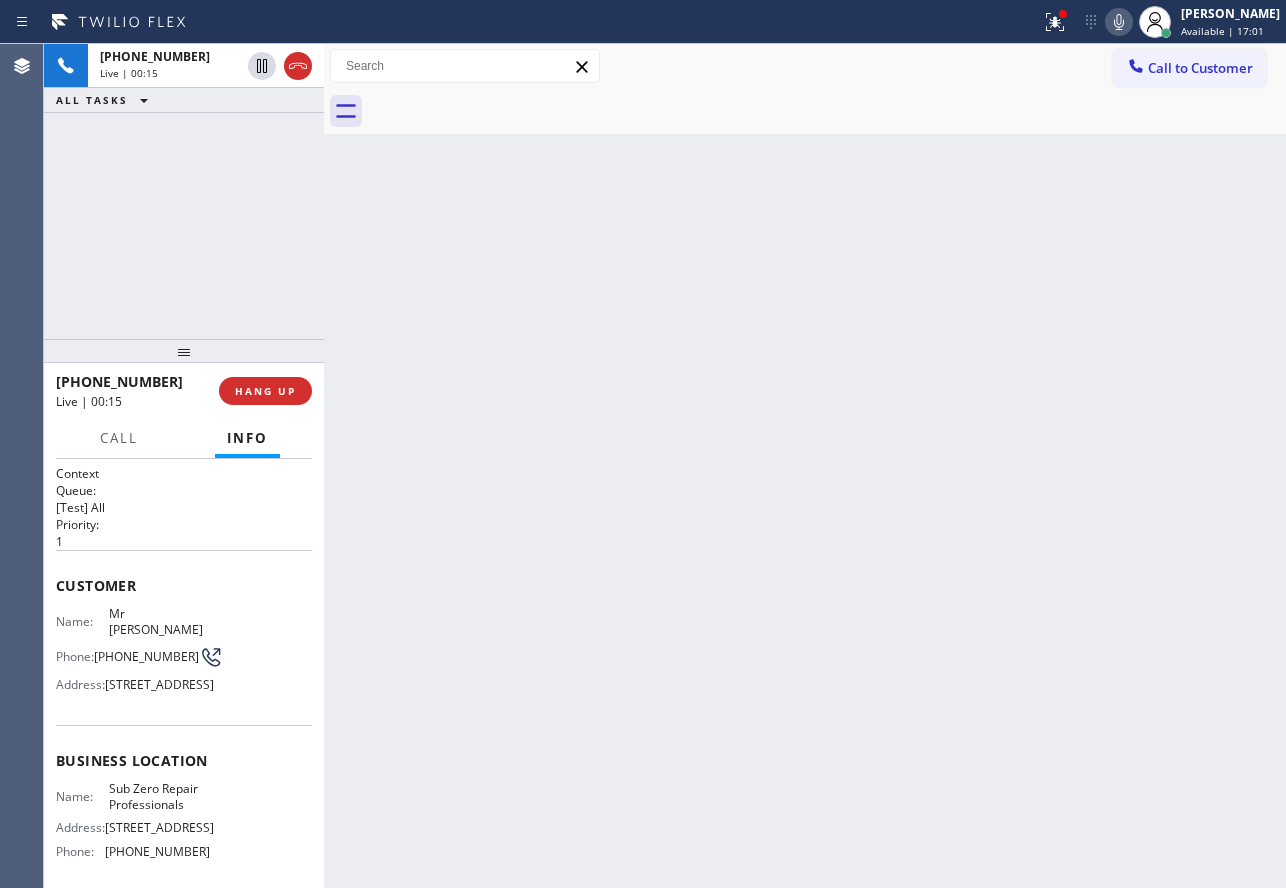 click on "[STREET_ADDRESS]" at bounding box center [159, 684] 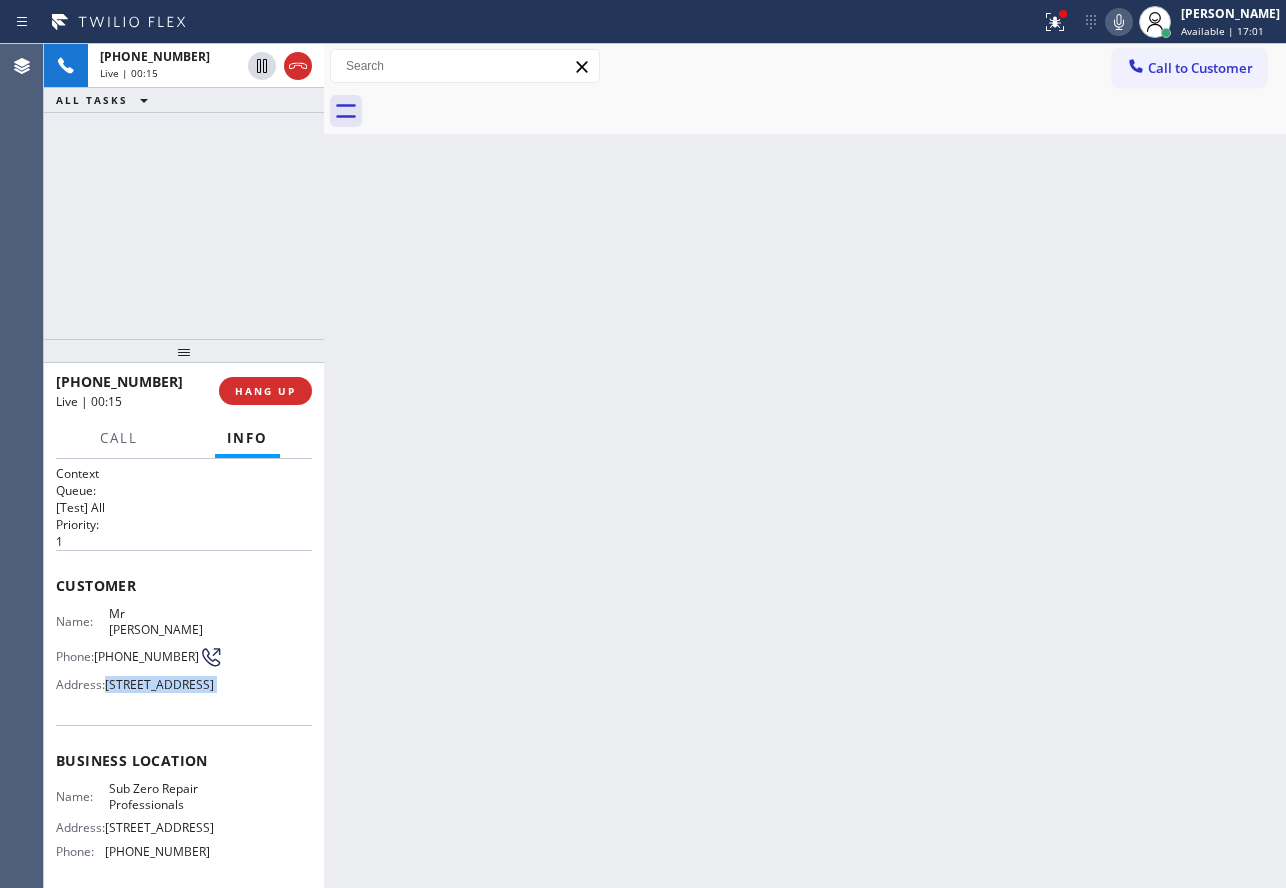 click on "[STREET_ADDRESS]" at bounding box center (159, 684) 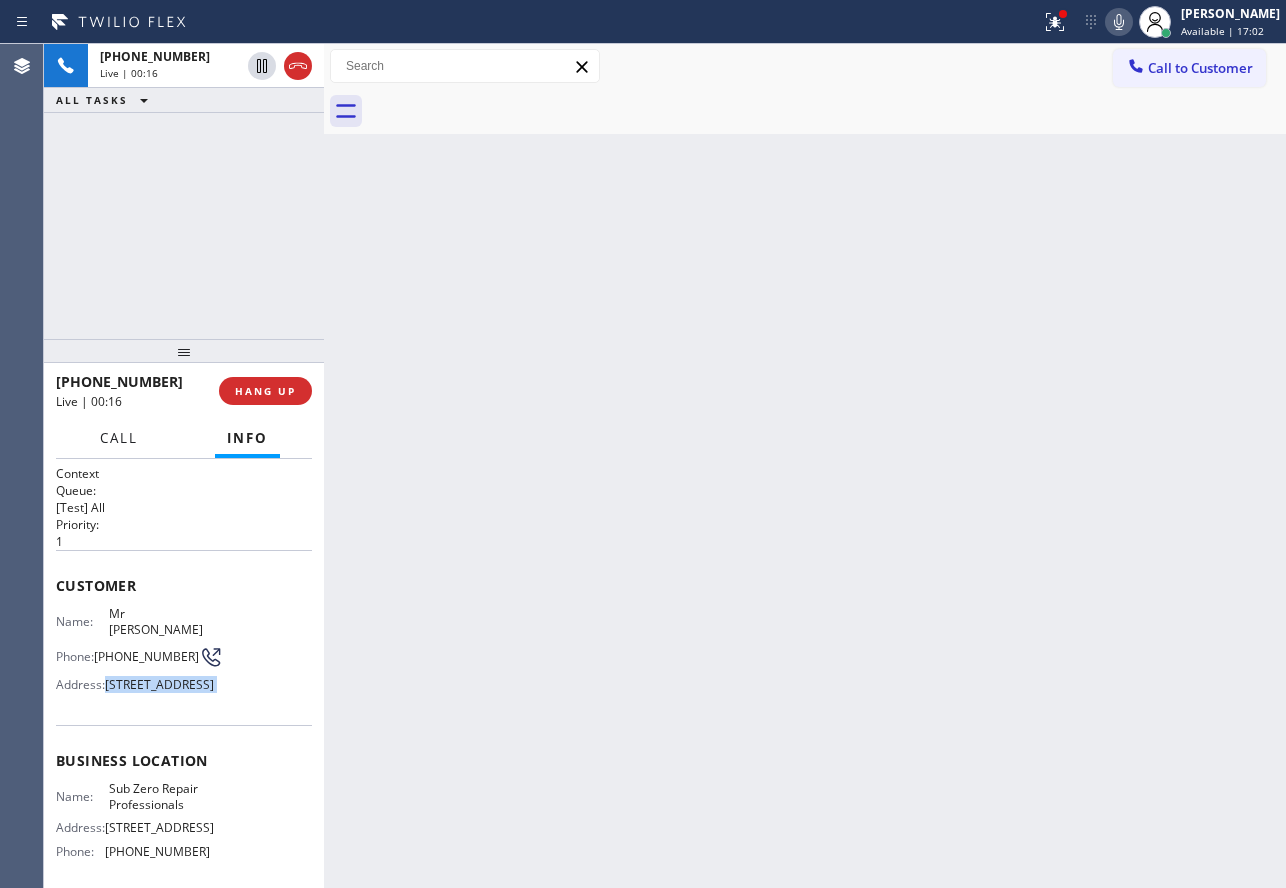 click on "Call" at bounding box center [119, 438] 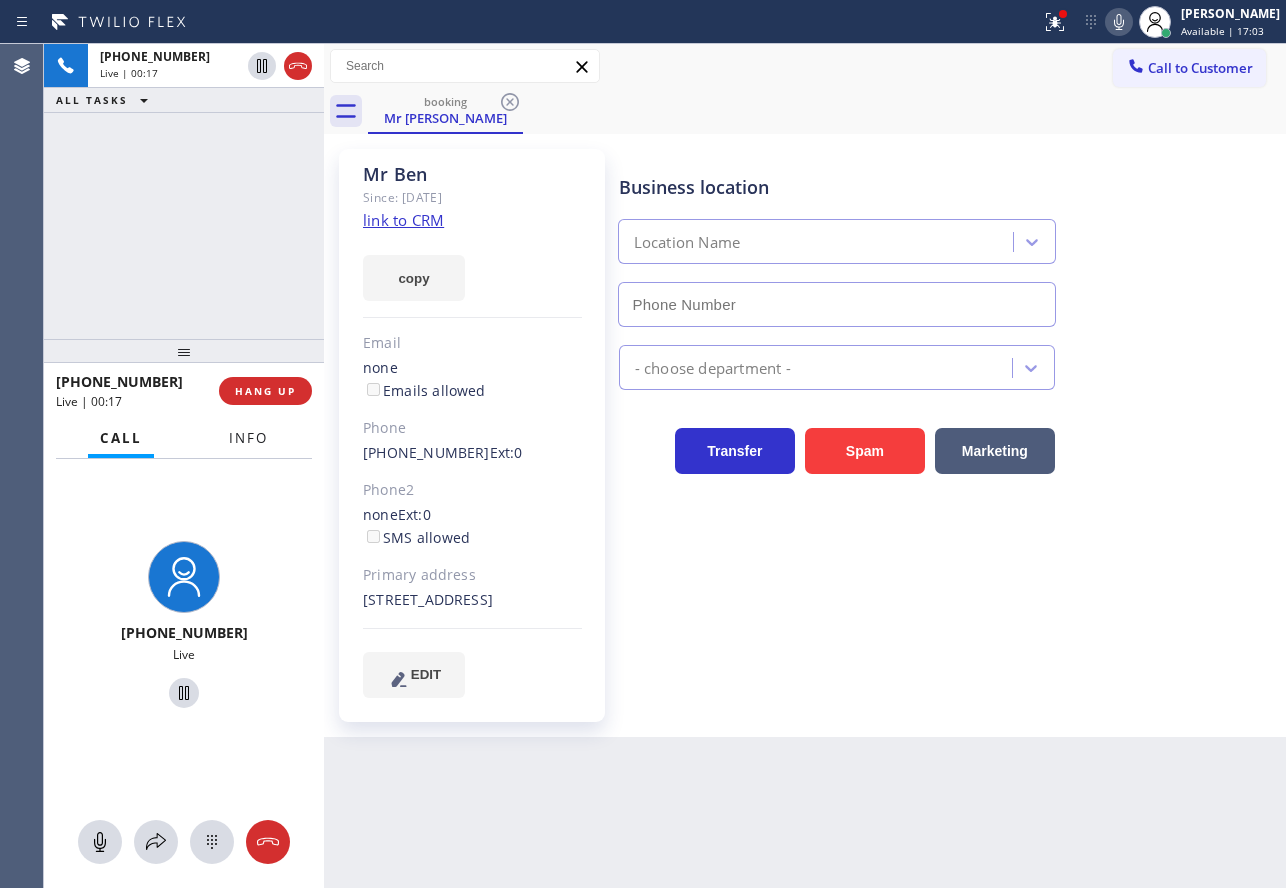 click on "Info" at bounding box center [248, 438] 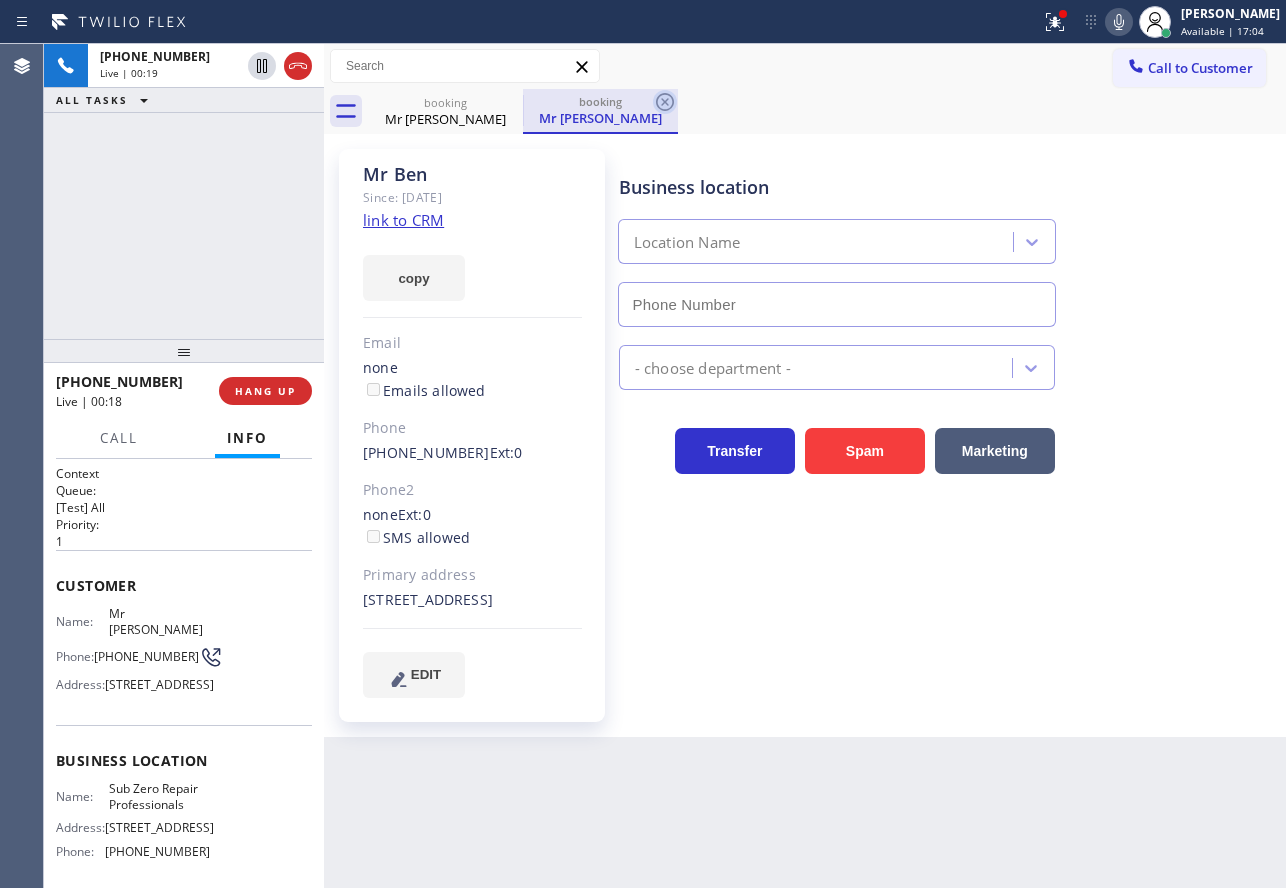 click 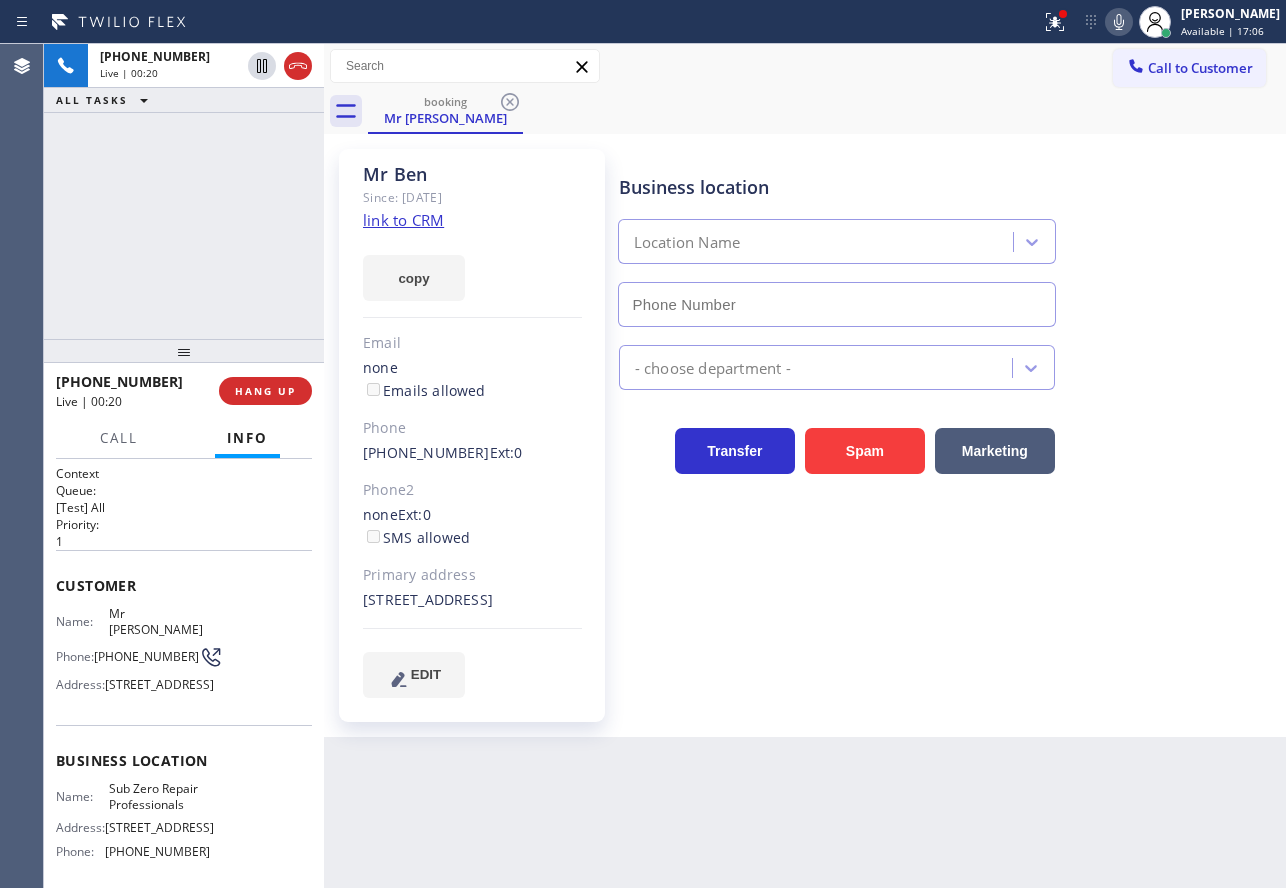 click on "link to CRM" 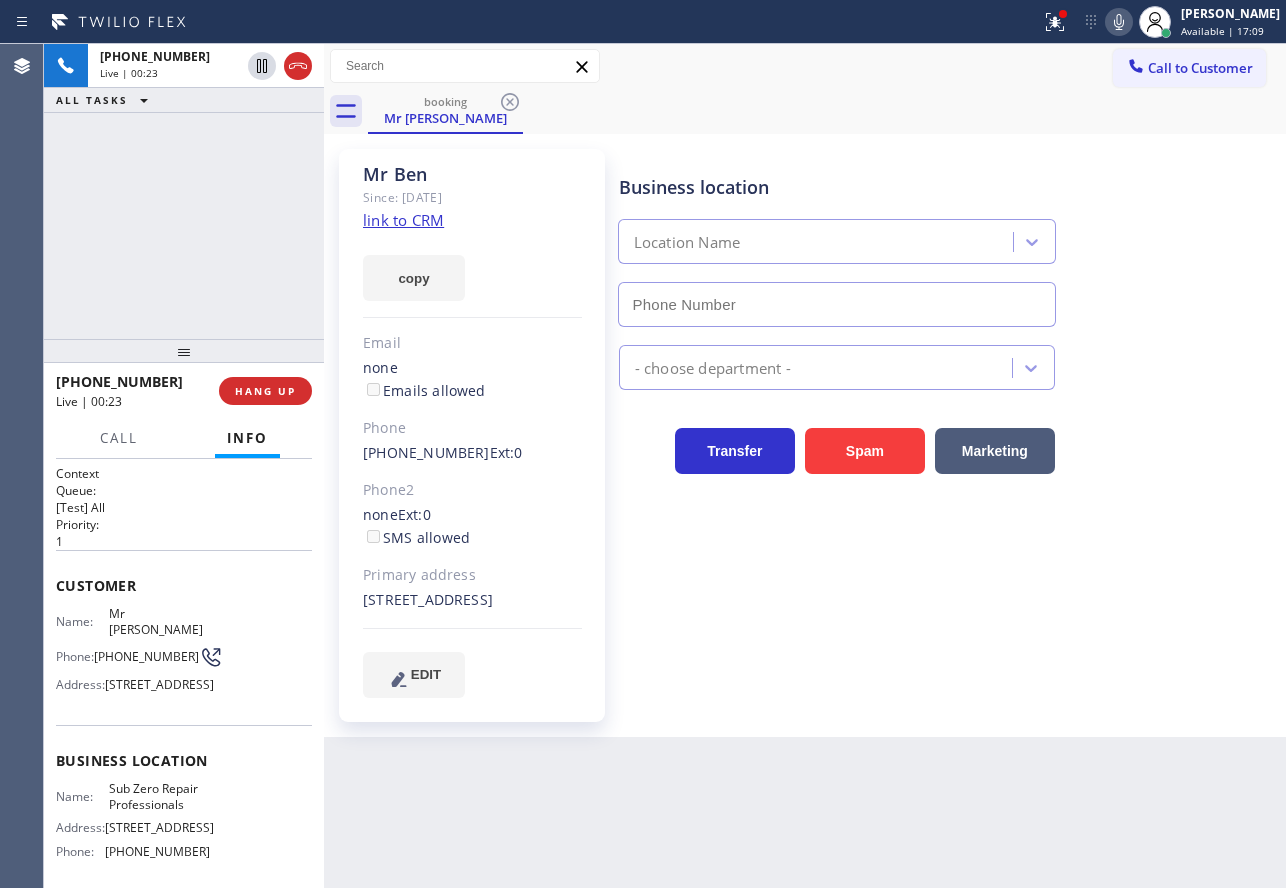 type on "[PHONE_NUMBER]" 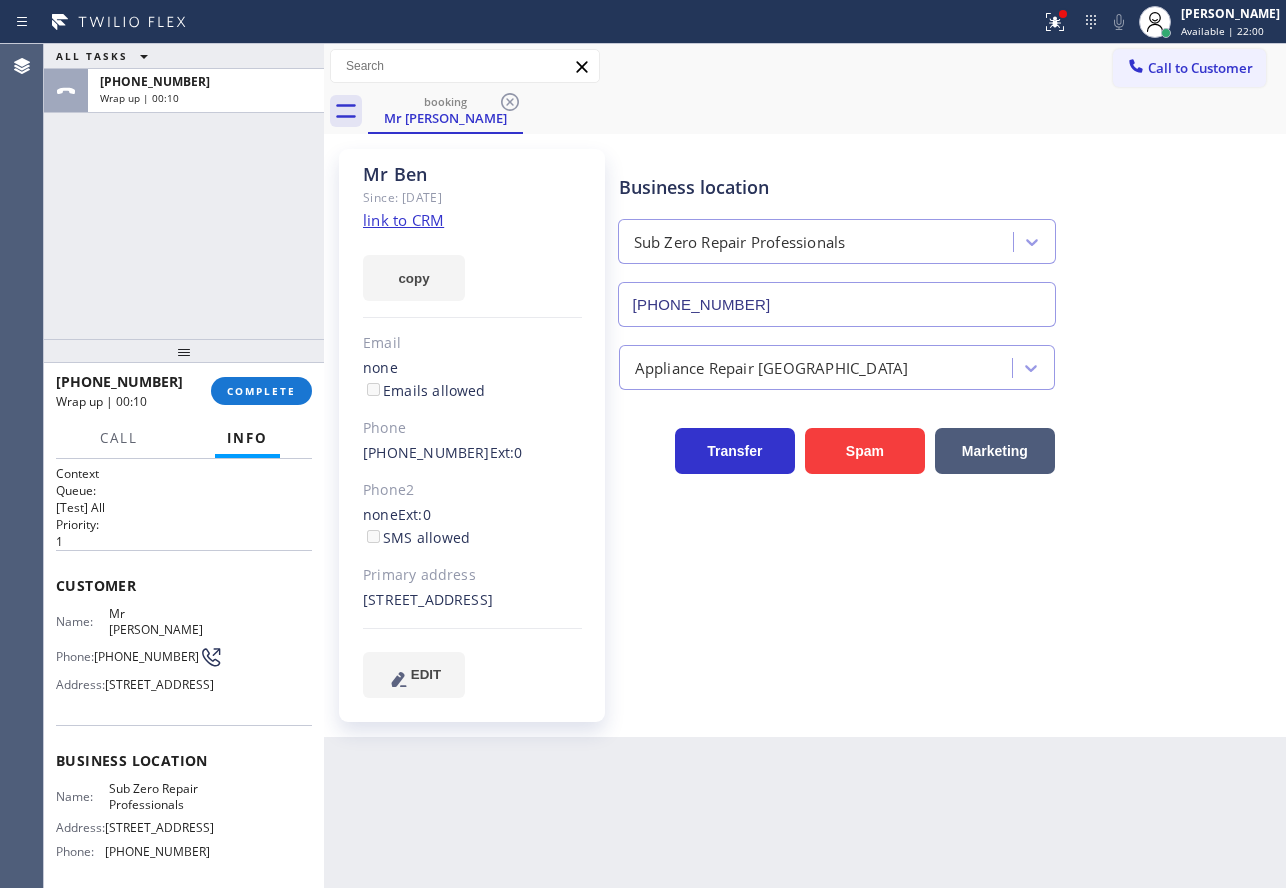 scroll, scrollTop: 100, scrollLeft: 0, axis: vertical 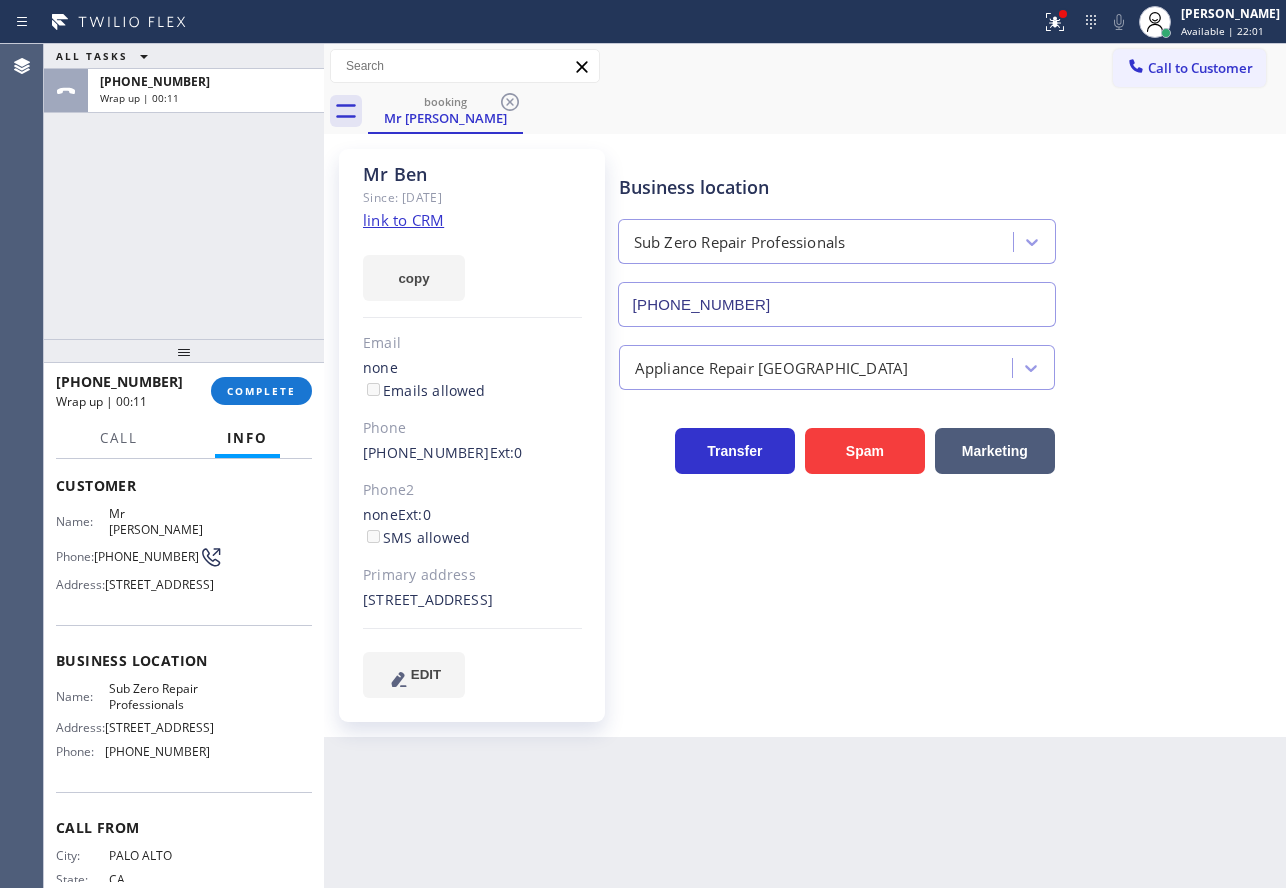 click on "[PHONE_NUMBER]" at bounding box center (157, 751) 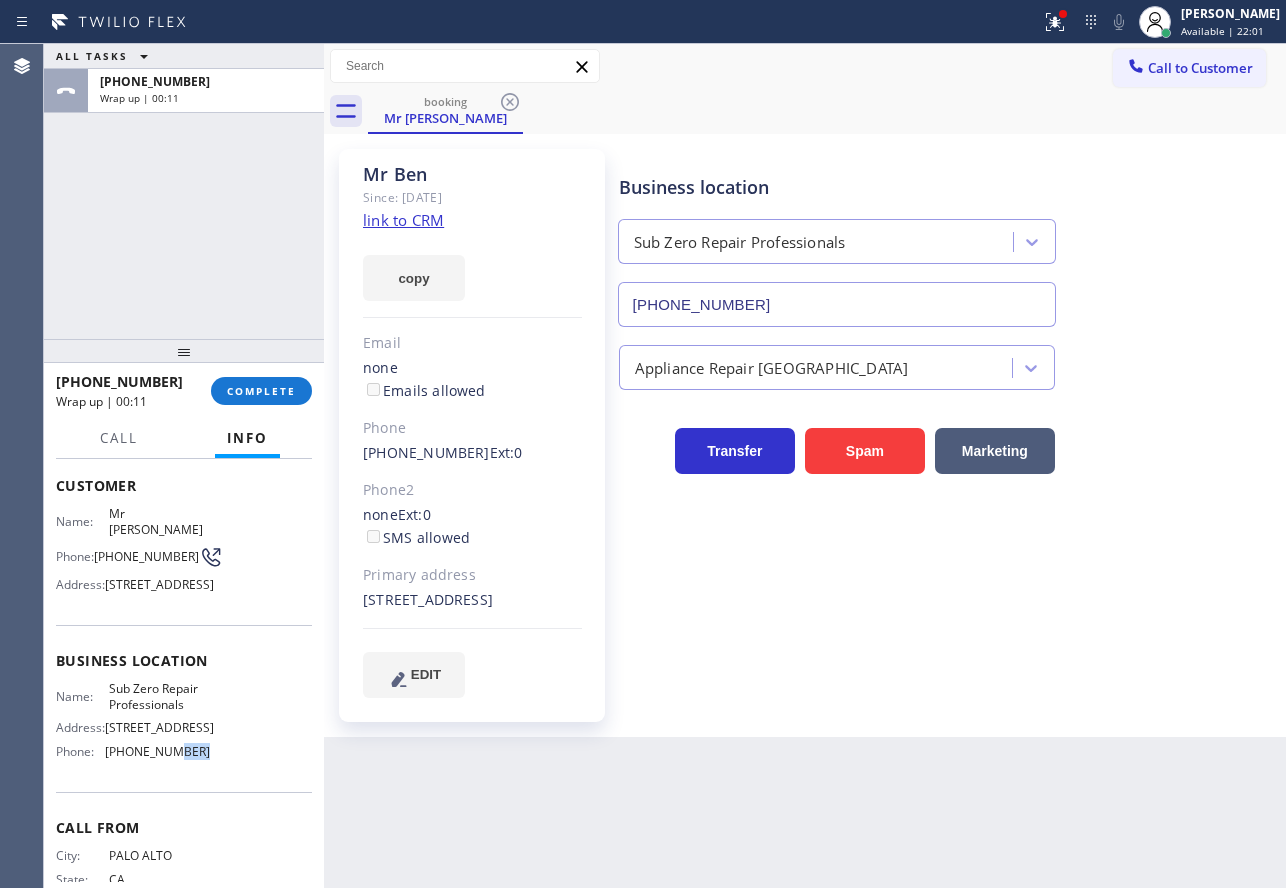 click on "[PHONE_NUMBER]" at bounding box center (157, 751) 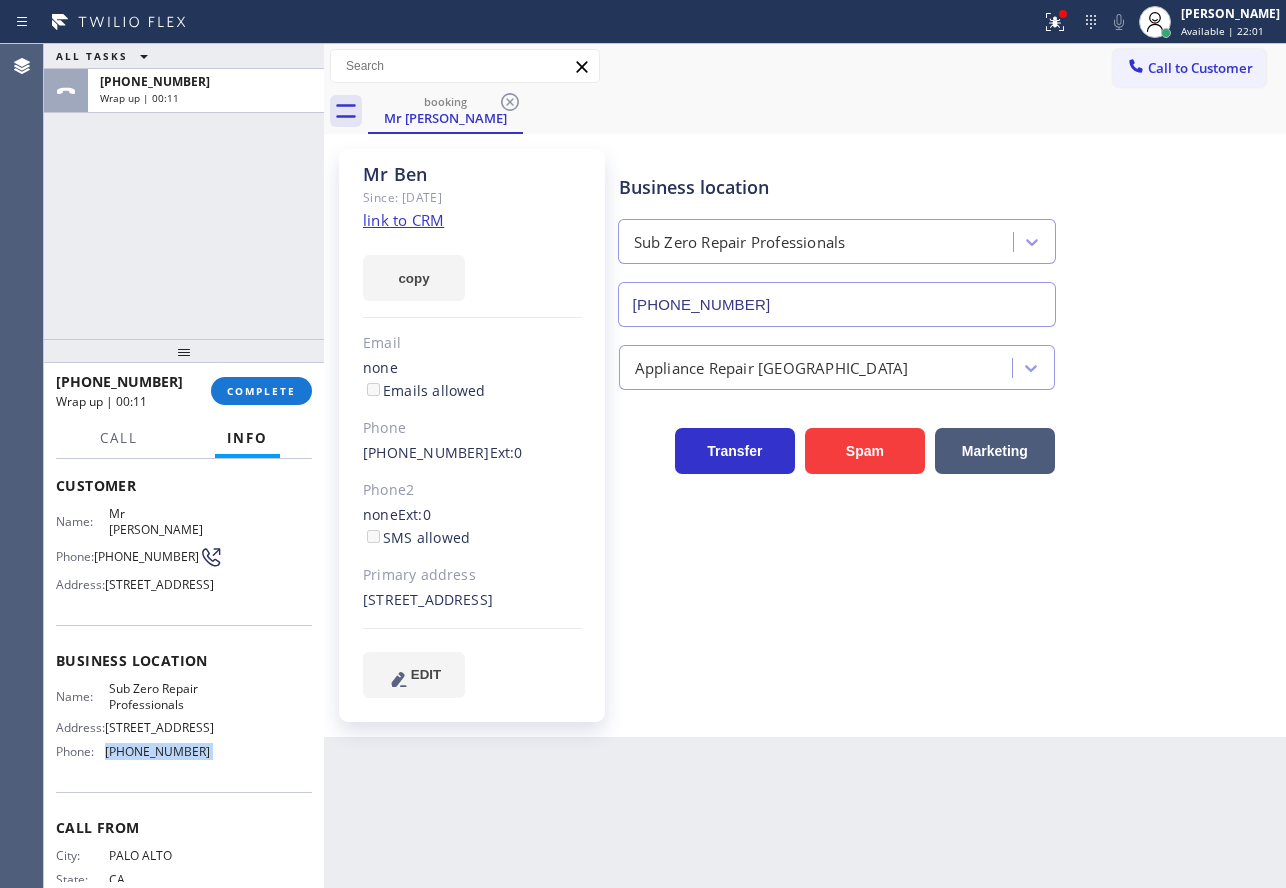 click on "[PHONE_NUMBER]" at bounding box center [157, 751] 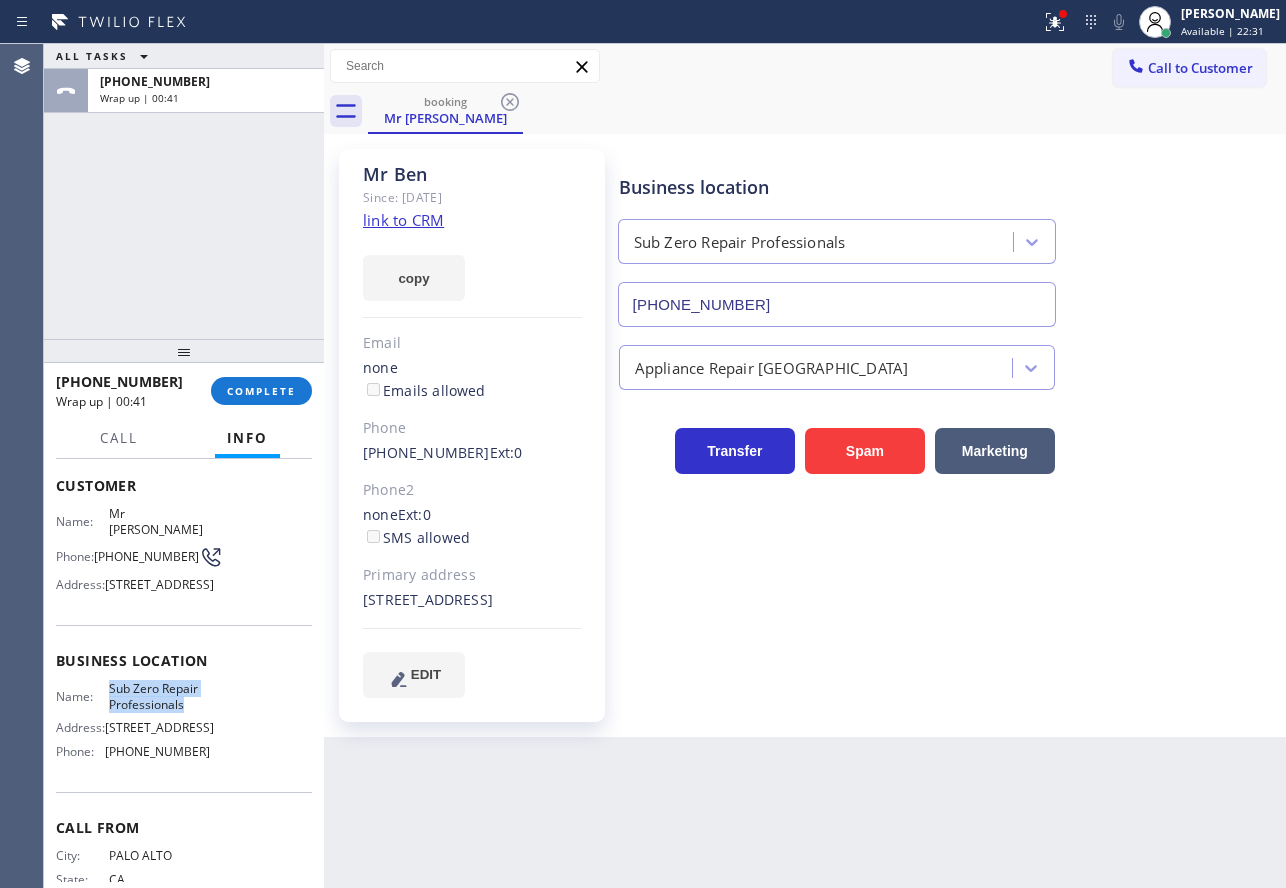 drag, startPoint x: 186, startPoint y: 730, endPoint x: 94, endPoint y: 714, distance: 93.38094 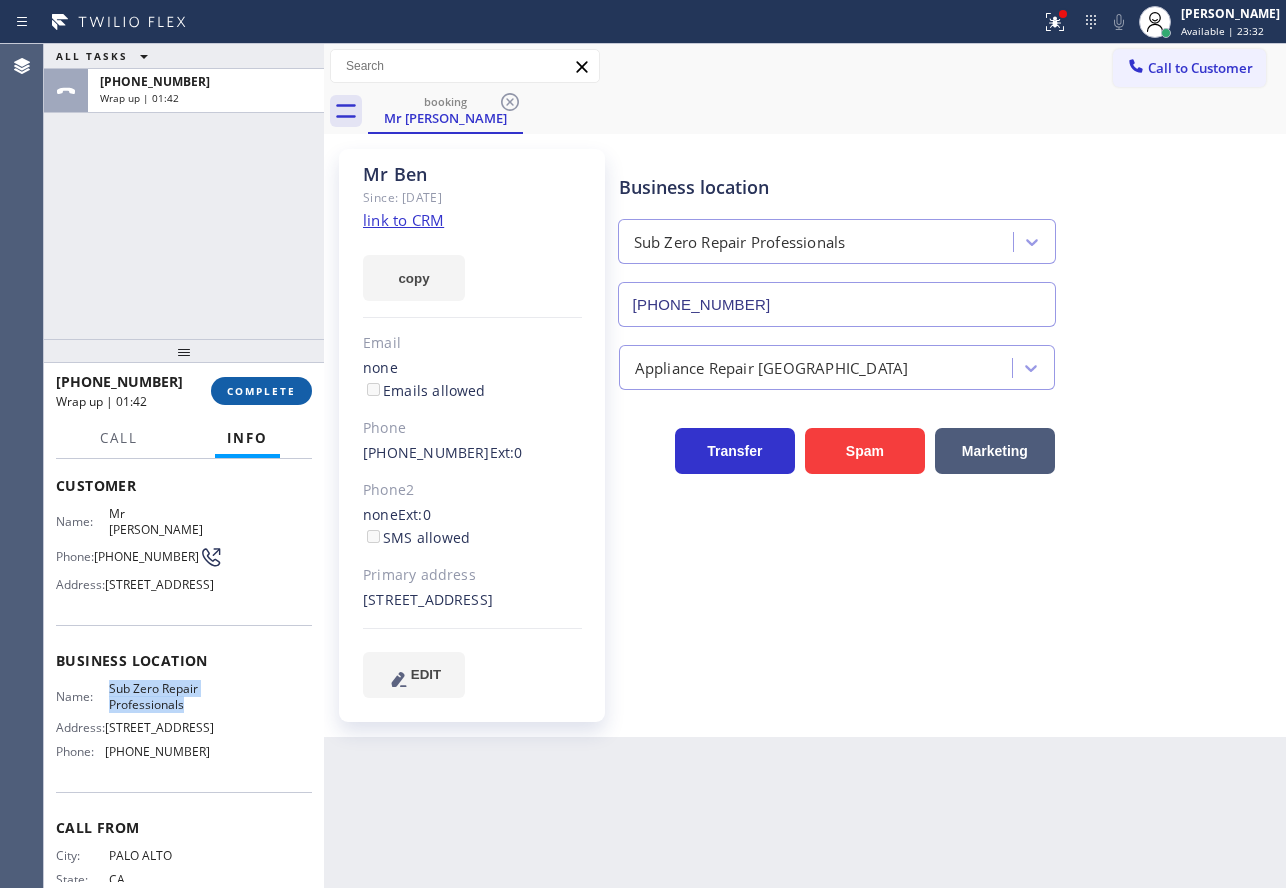 click on "COMPLETE" at bounding box center (261, 391) 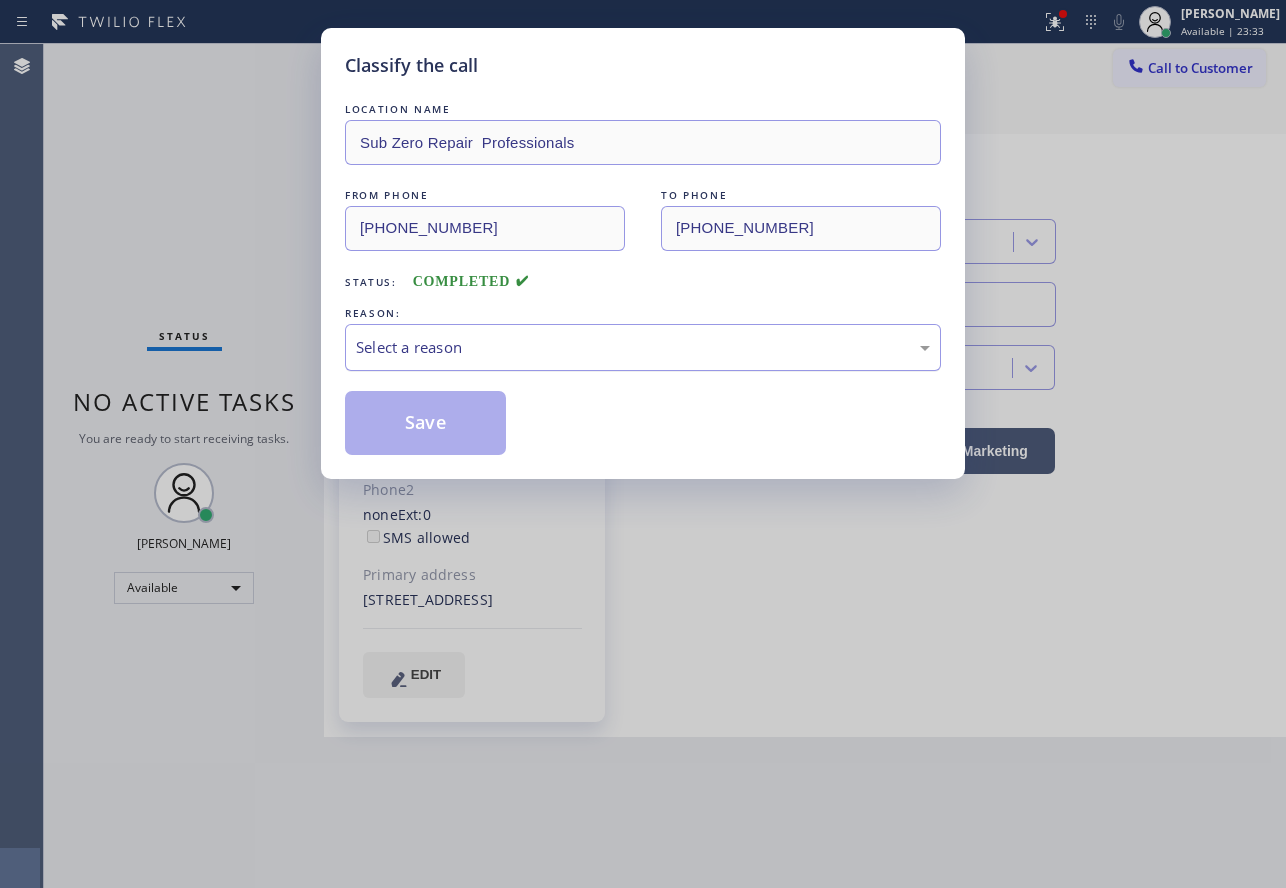 click on "Select a reason" at bounding box center [643, 347] 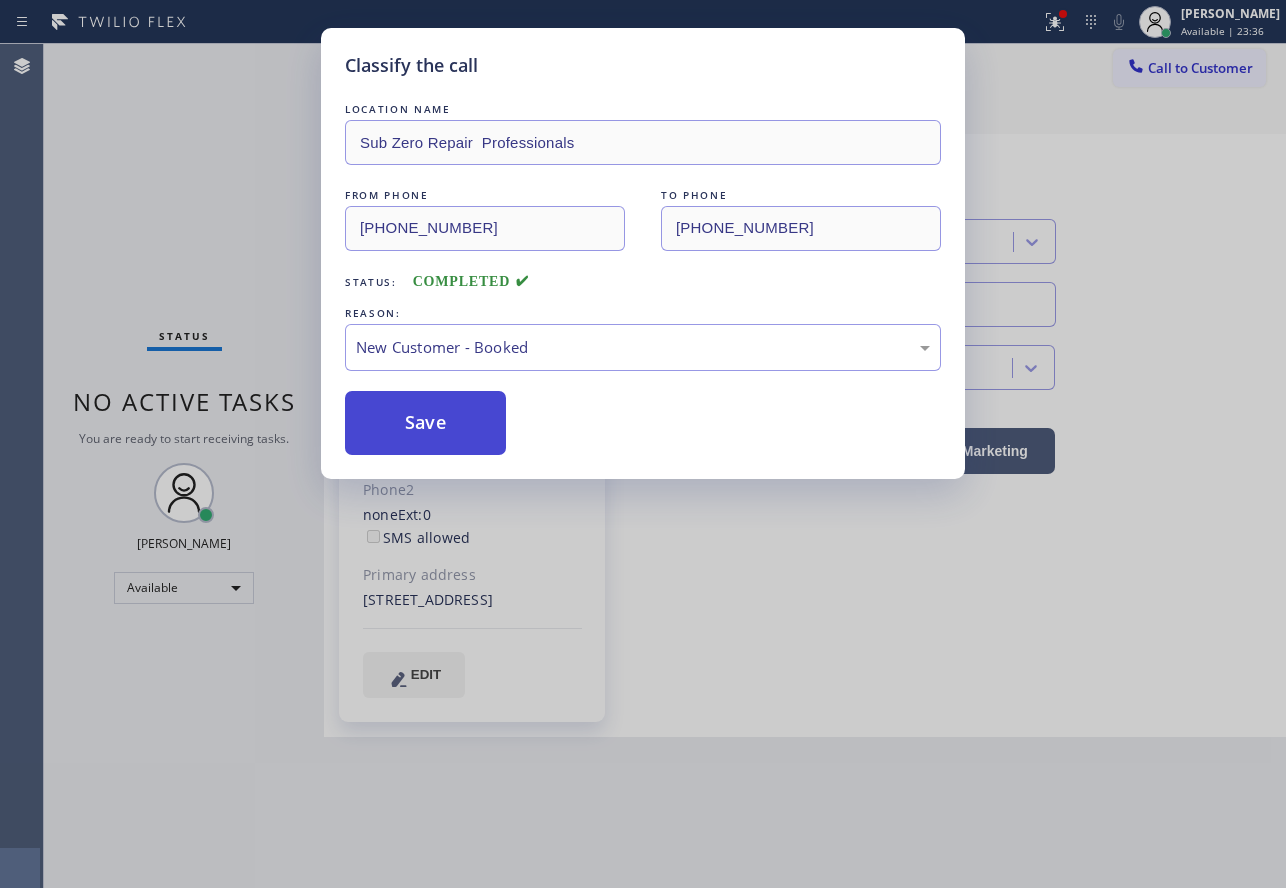 click on "Save" at bounding box center (425, 423) 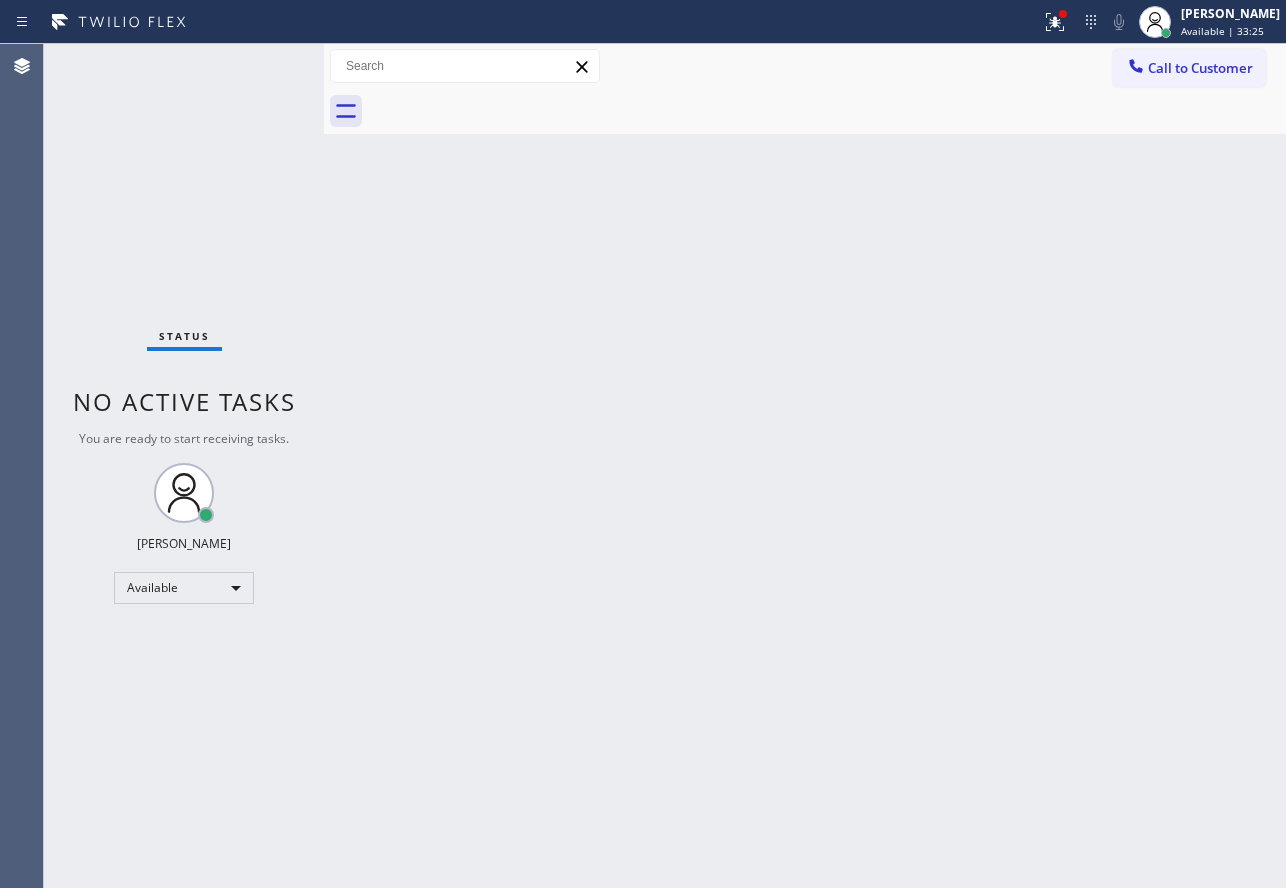 click on "Back to Dashboard Change Sender ID Customers Technicians Select a contact Outbound call Technician Search Technician Your caller id phone number Your caller id phone number Call Technician info Name   Phone none Address none Change Sender ID HVAC [PHONE_NUMBER] 5 Star Appliance [PHONE_NUMBER] Appliance Repair [PHONE_NUMBER] Plumbing [PHONE_NUMBER] Air Duct Cleaning [PHONE_NUMBER]  Electricians [PHONE_NUMBER] Cancel Change Check personal SMS Reset Change No tabs Call to Customer Outbound call Location Spectrum Appliance Repair Your caller id phone number [PHONE_NUMBER] Customer number Call Outbound call Technician Search Technician Your caller id phone number Your caller id phone number Call" at bounding box center [805, 466] 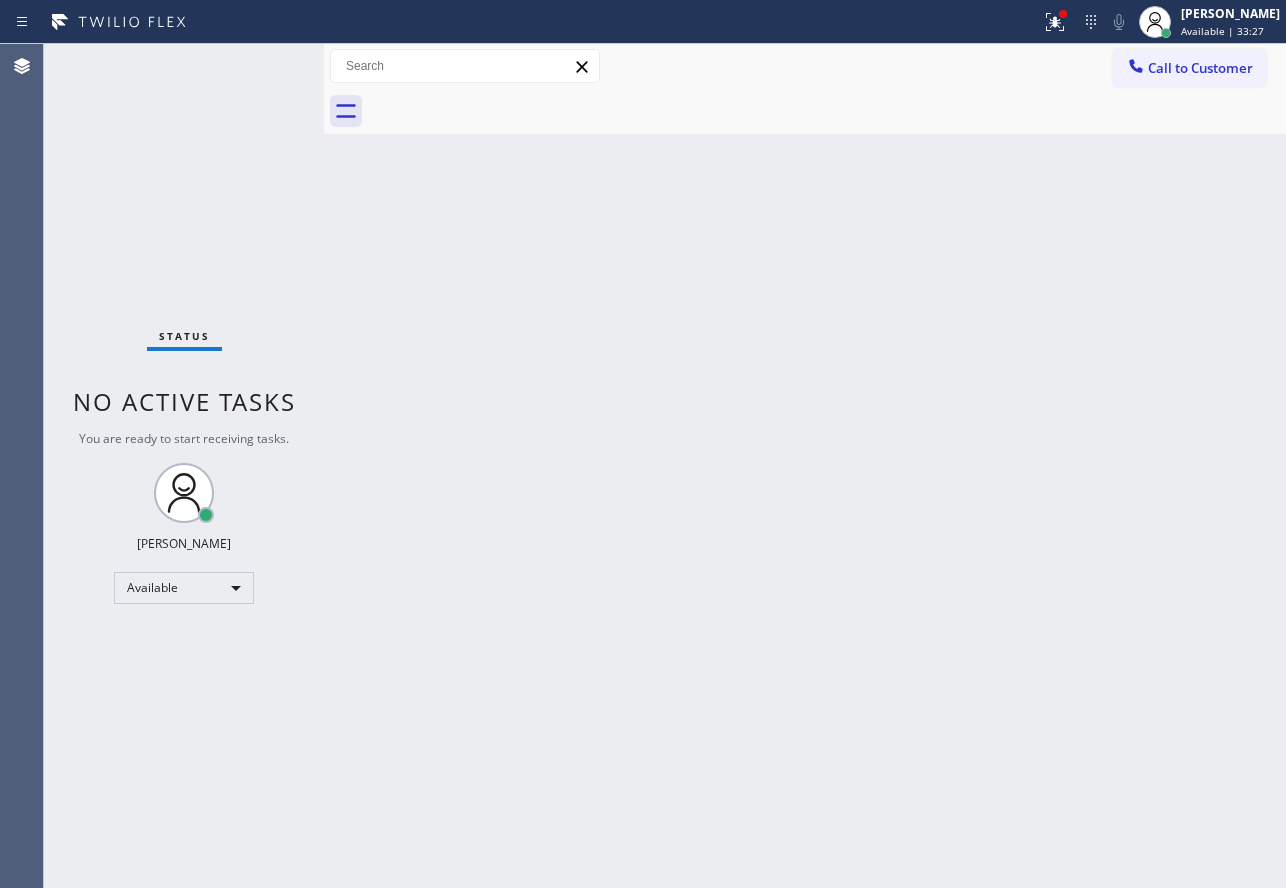 click on "Back to Dashboard Change Sender ID Customers Technicians Select a contact Outbound call Technician Search Technician Your caller id phone number Your caller id phone number Call Technician info Name   Phone none Address none Change Sender ID HVAC [PHONE_NUMBER] 5 Star Appliance [PHONE_NUMBER] Appliance Repair [PHONE_NUMBER] Plumbing [PHONE_NUMBER] Air Duct Cleaning [PHONE_NUMBER]  Electricians [PHONE_NUMBER] Cancel Change Check personal SMS Reset Change No tabs Call to Customer Outbound call Location Spectrum Appliance Repair Your caller id phone number [PHONE_NUMBER] Customer number Call Outbound call Technician Search Technician Your caller id phone number Your caller id phone number Call" at bounding box center [805, 466] 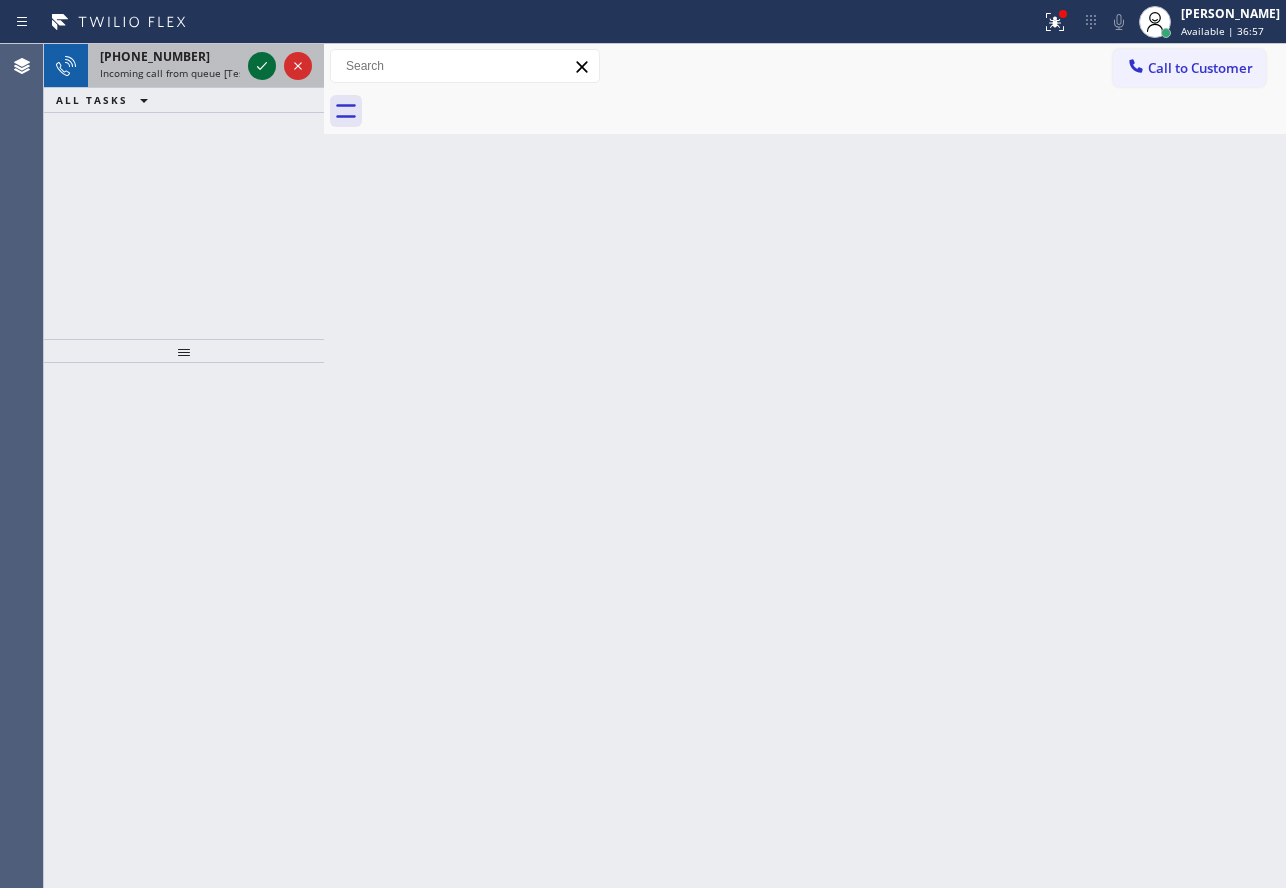 click 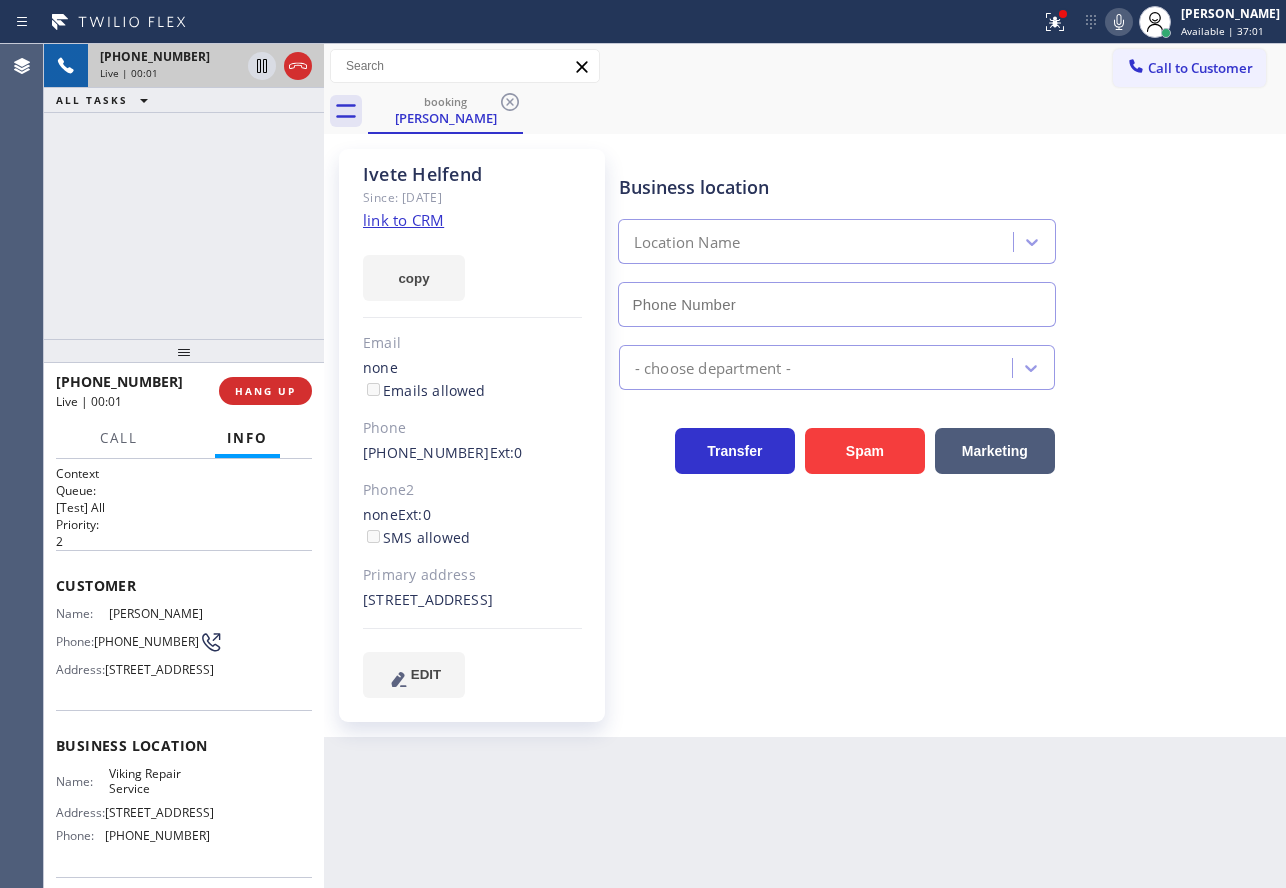 type on "[PHONE_NUMBER]" 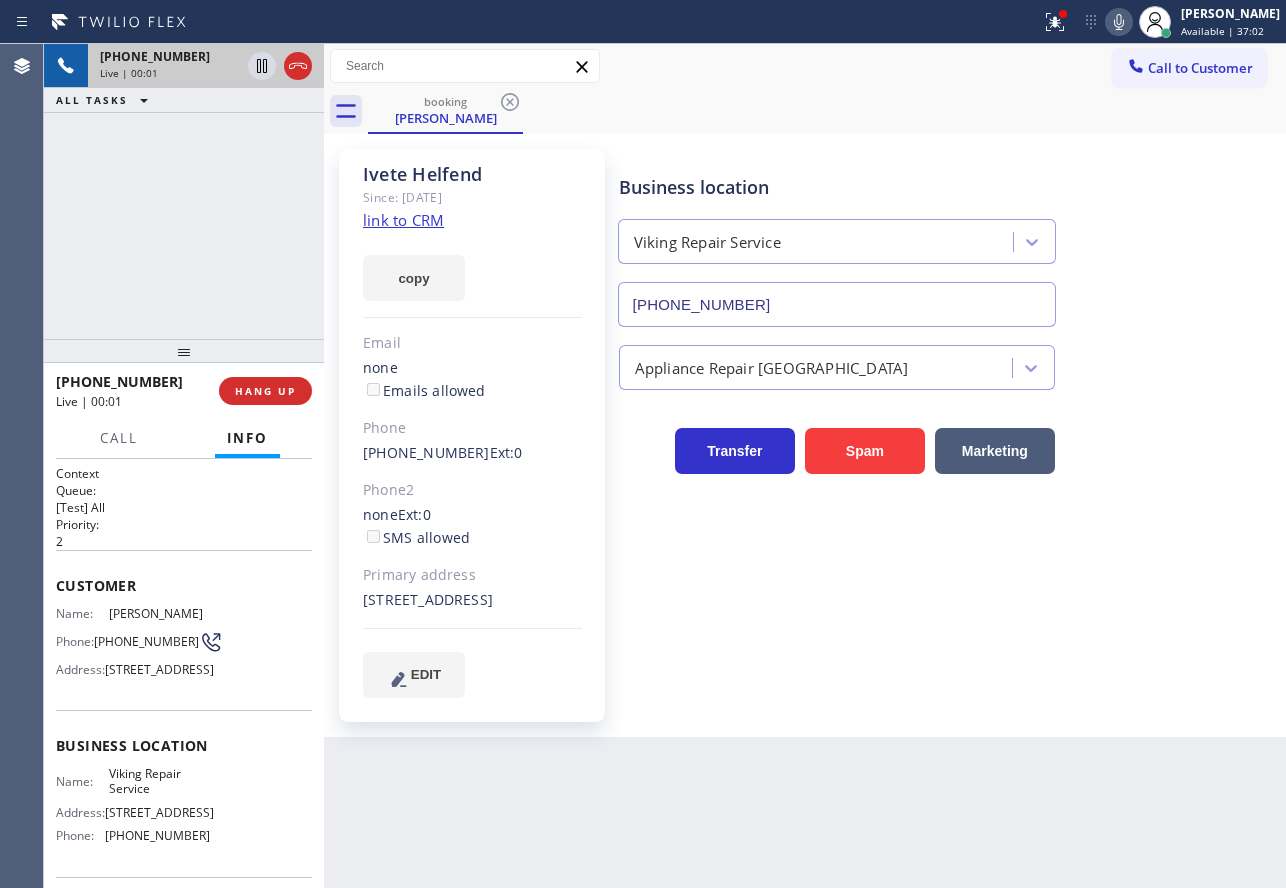 click on "link to CRM" 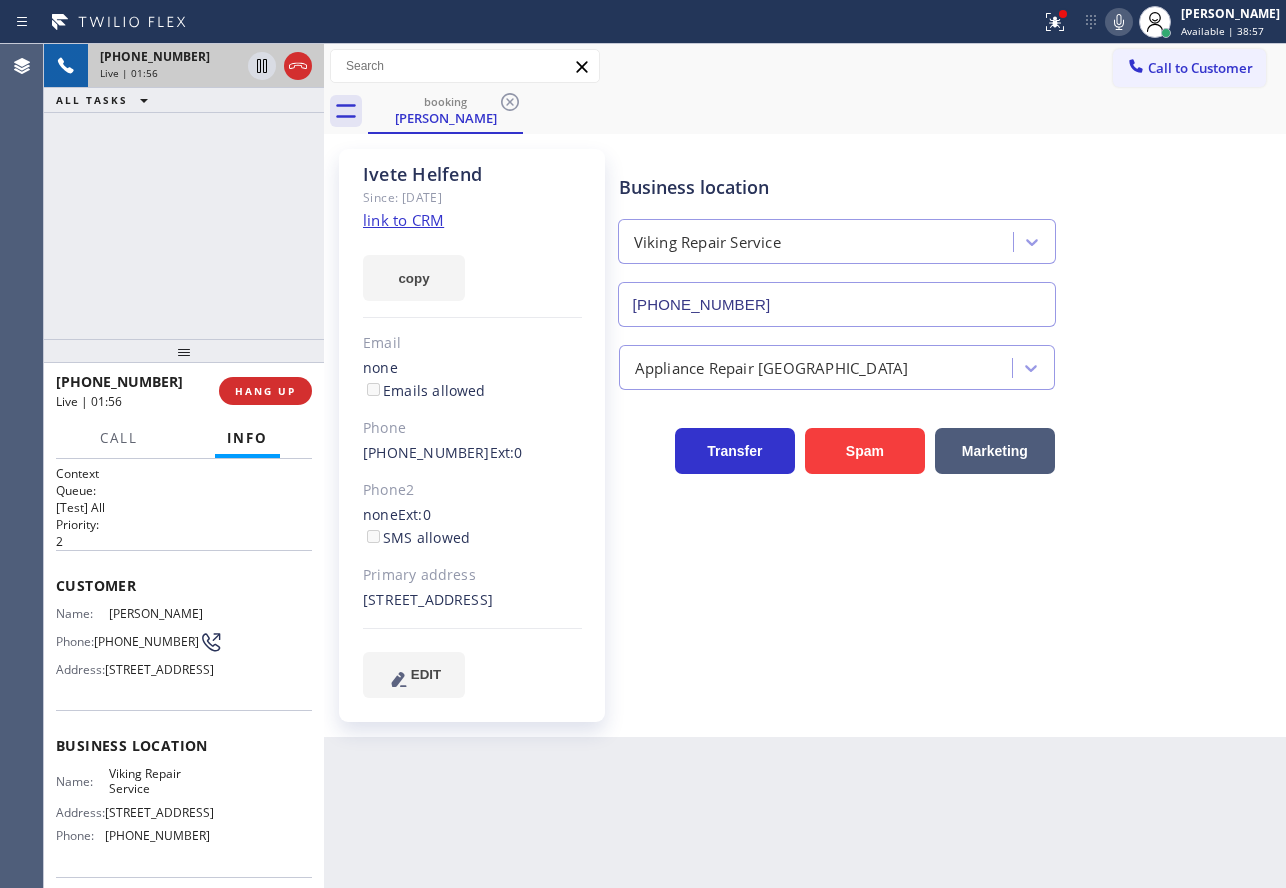 click on "Business location" at bounding box center [837, 187] 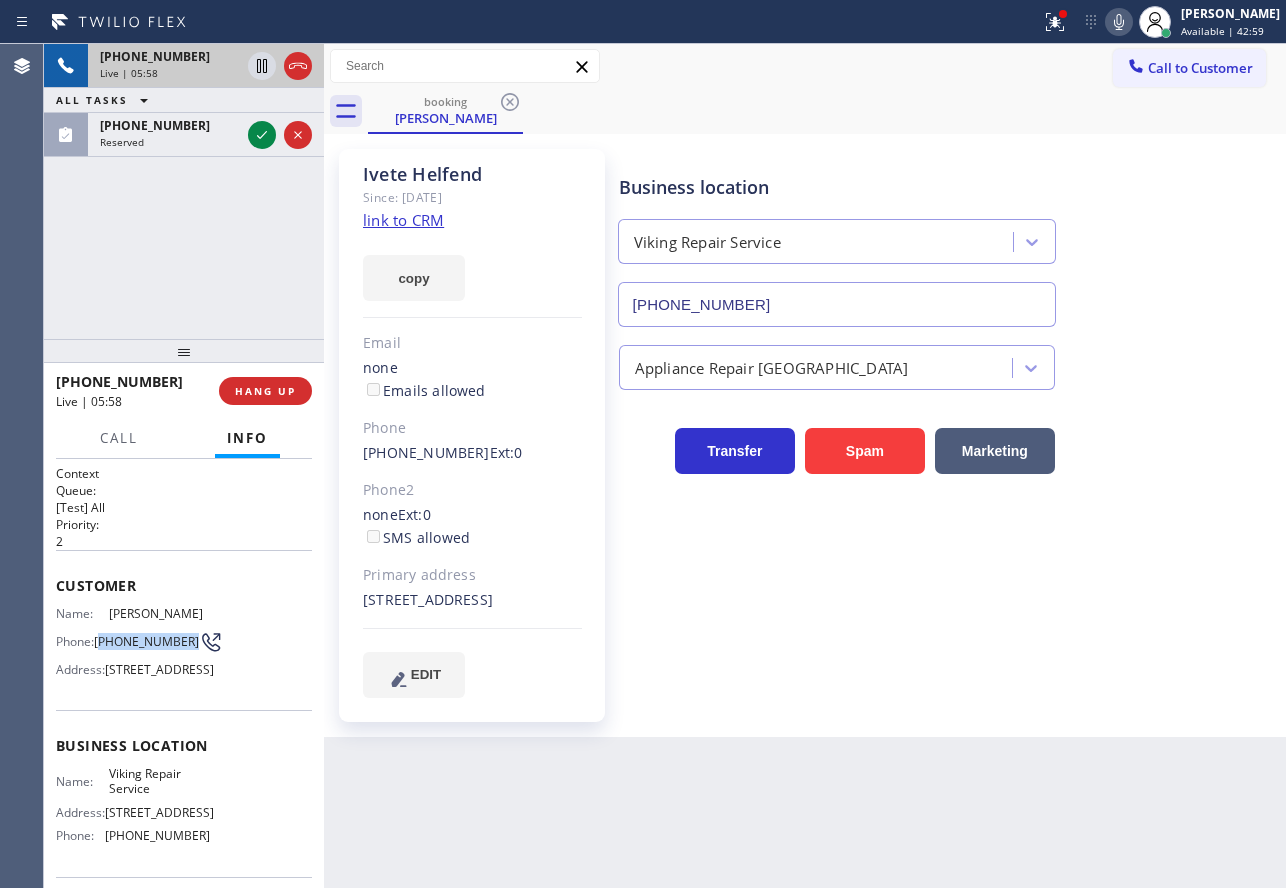 drag, startPoint x: 130, startPoint y: 651, endPoint x: 101, endPoint y: 642, distance: 30.364452 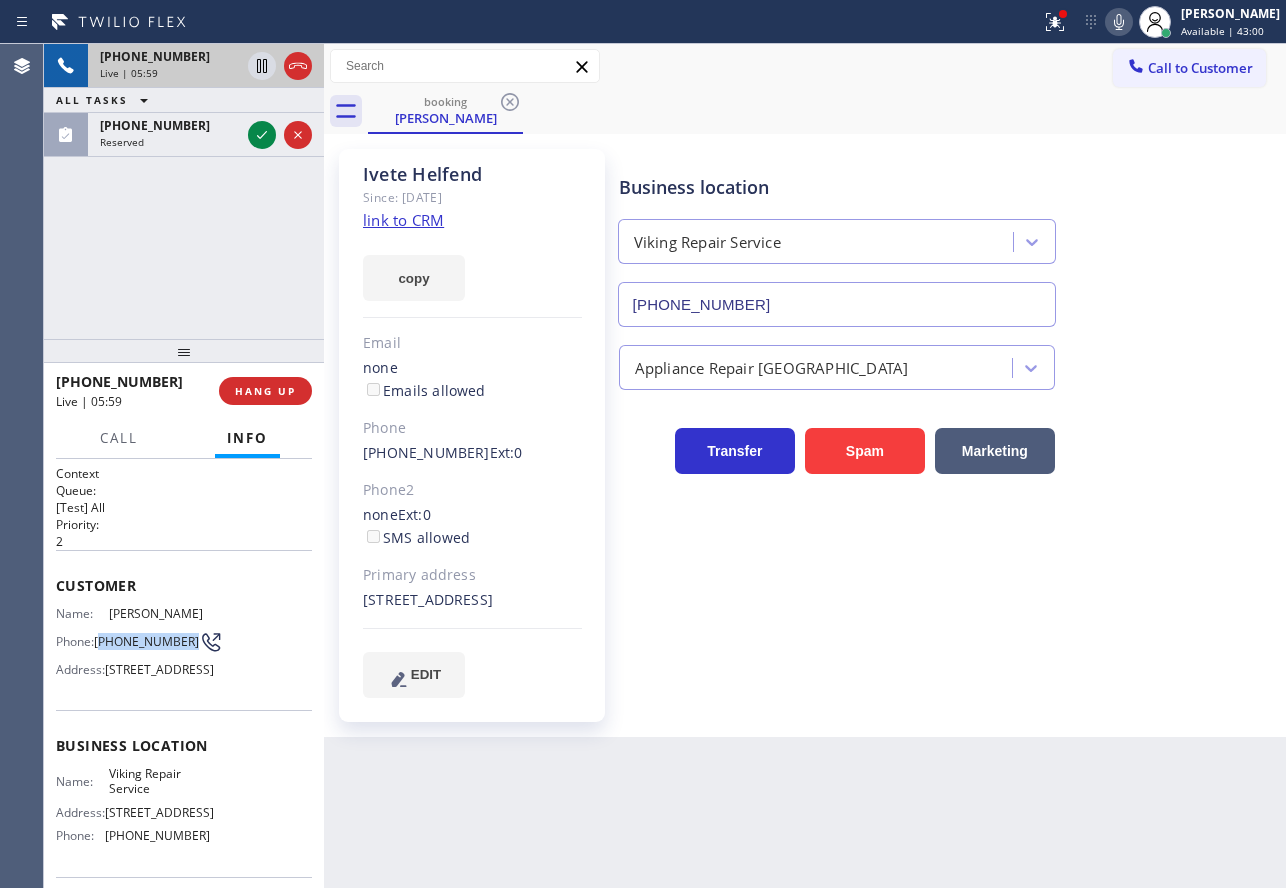 click on "[PHONE_NUMBER]" at bounding box center (146, 641) 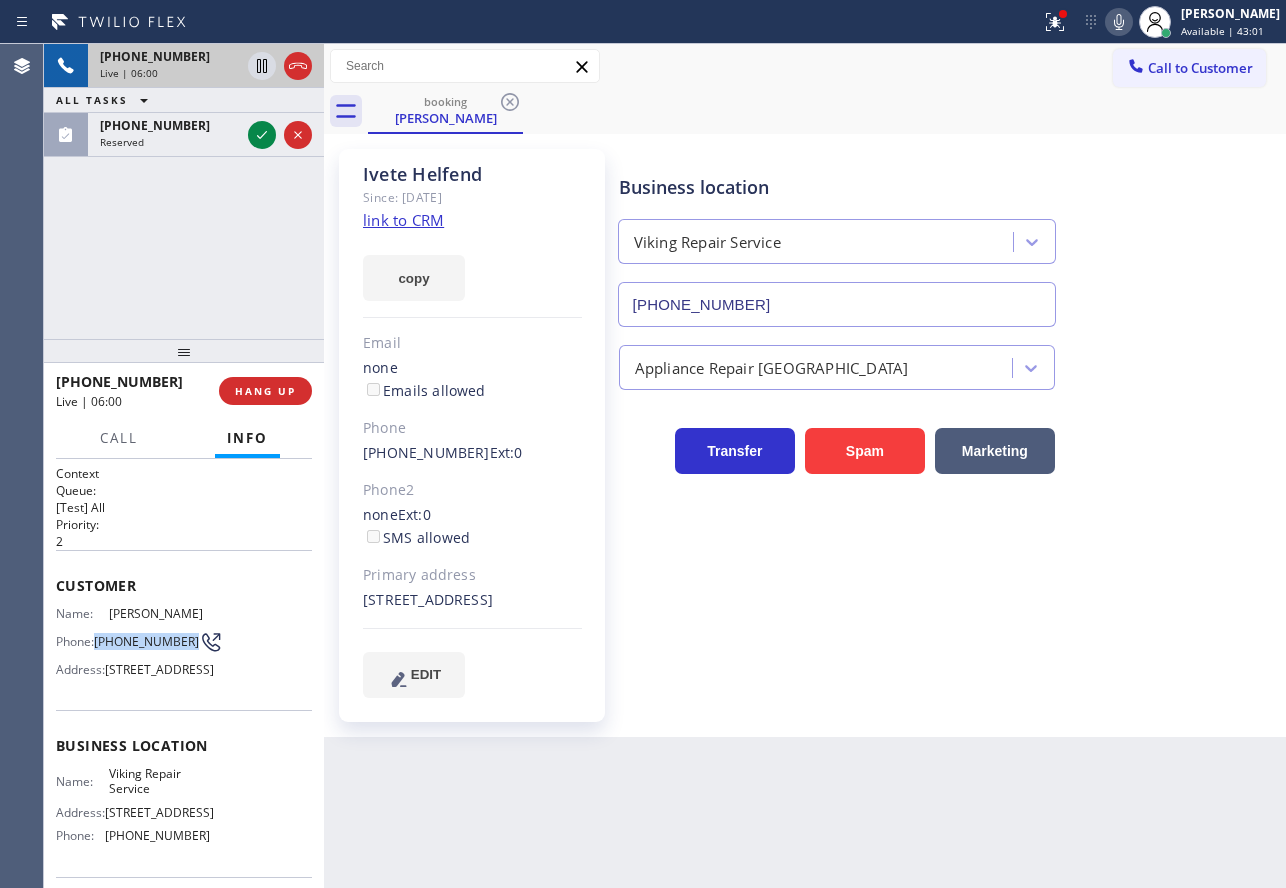 drag, startPoint x: 135, startPoint y: 649, endPoint x: 97, endPoint y: 640, distance: 39.051247 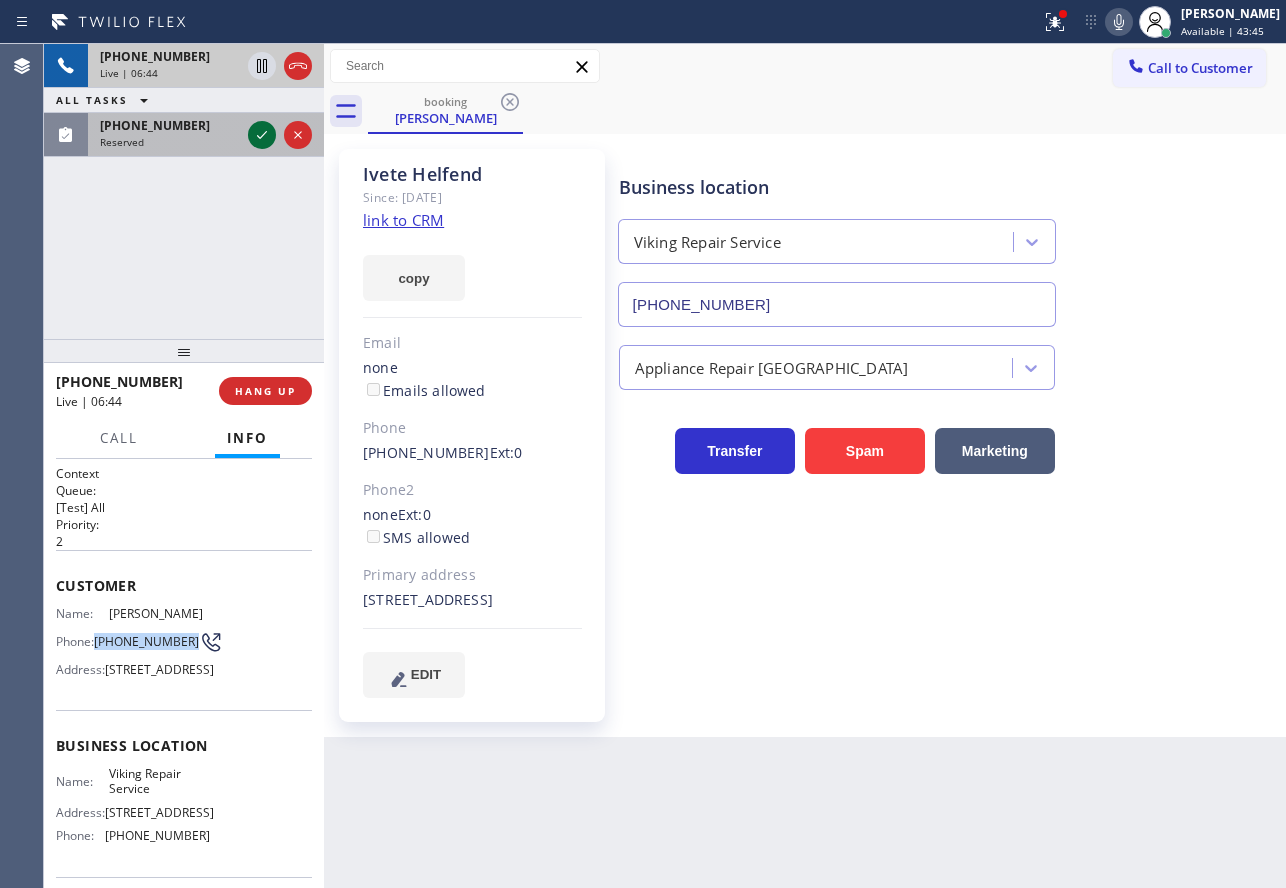 click 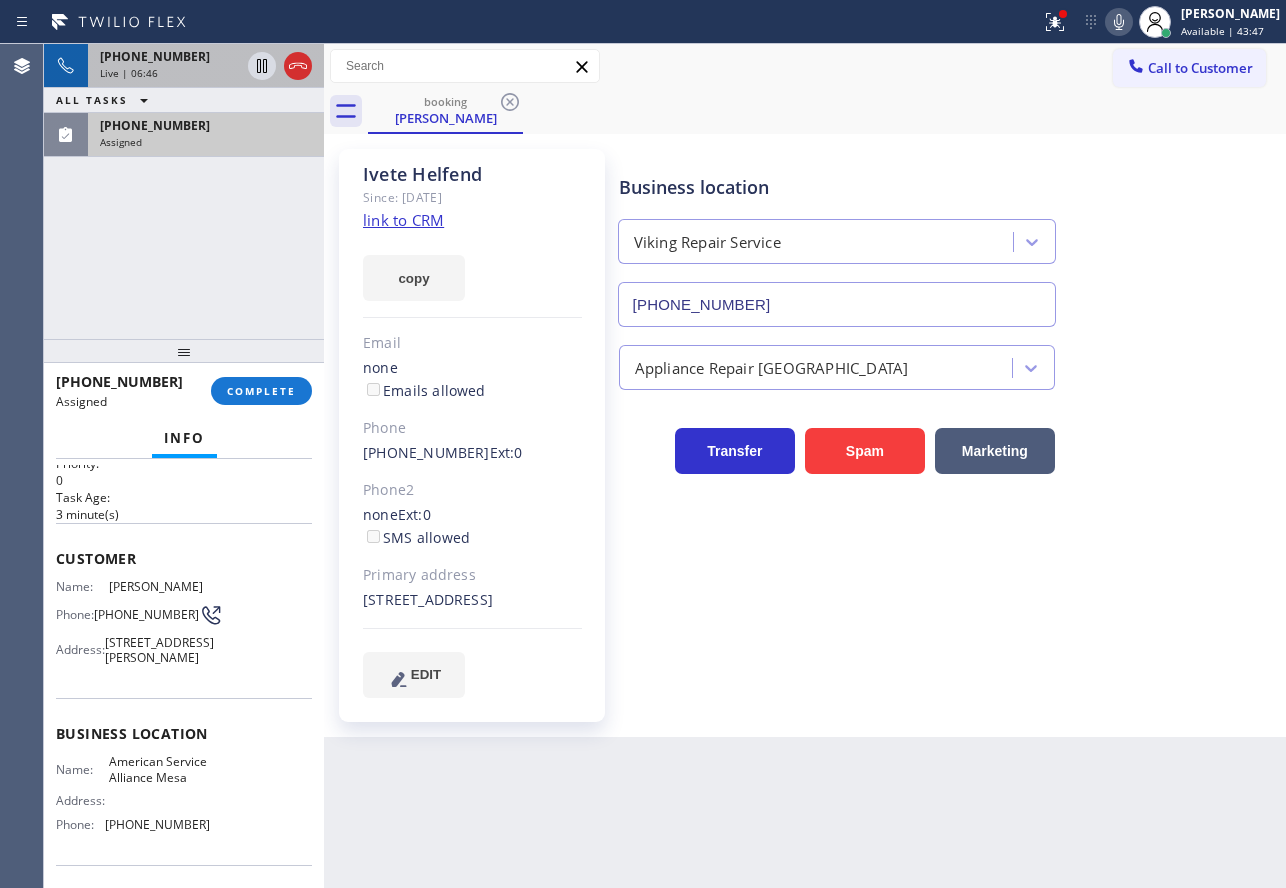 scroll, scrollTop: 200, scrollLeft: 0, axis: vertical 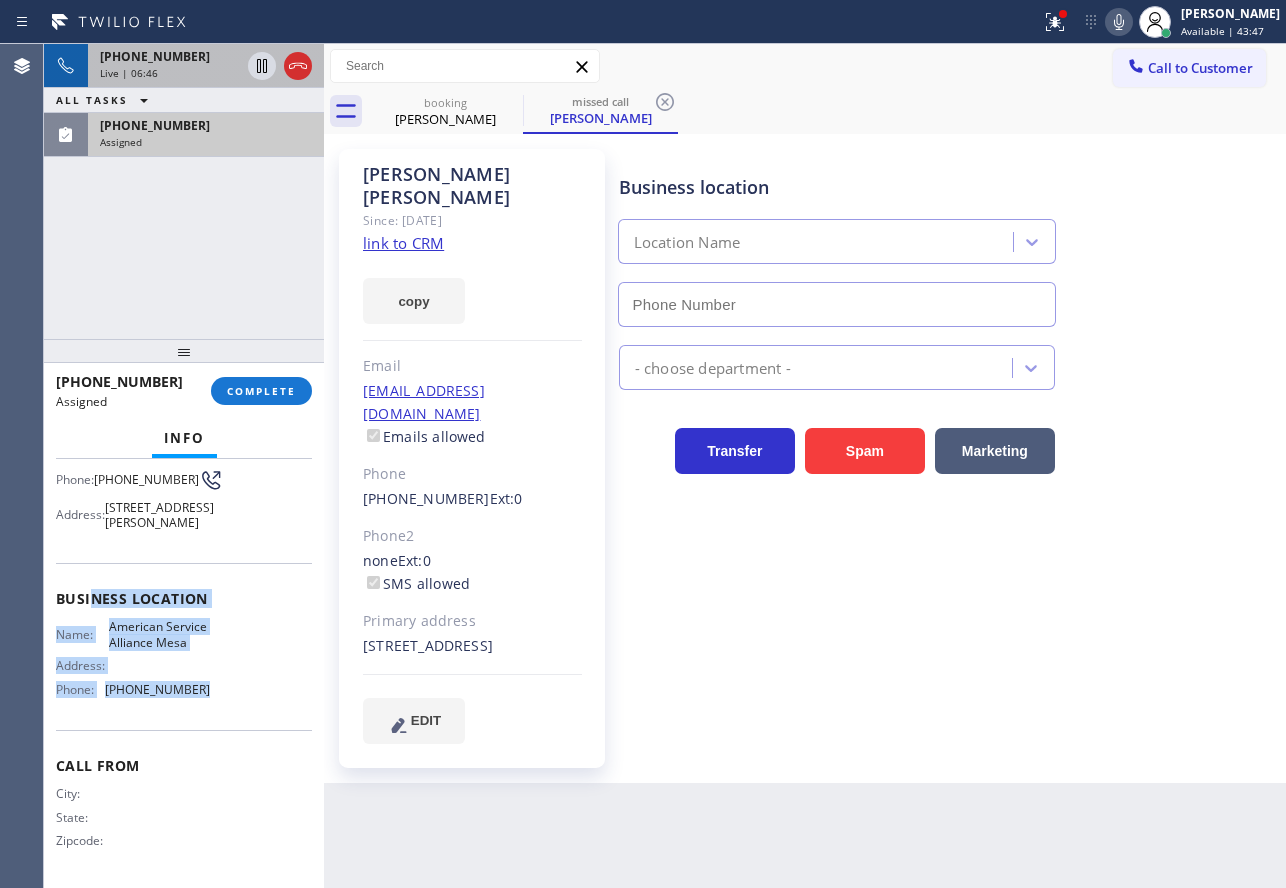 type on "[PHONE_NUMBER]" 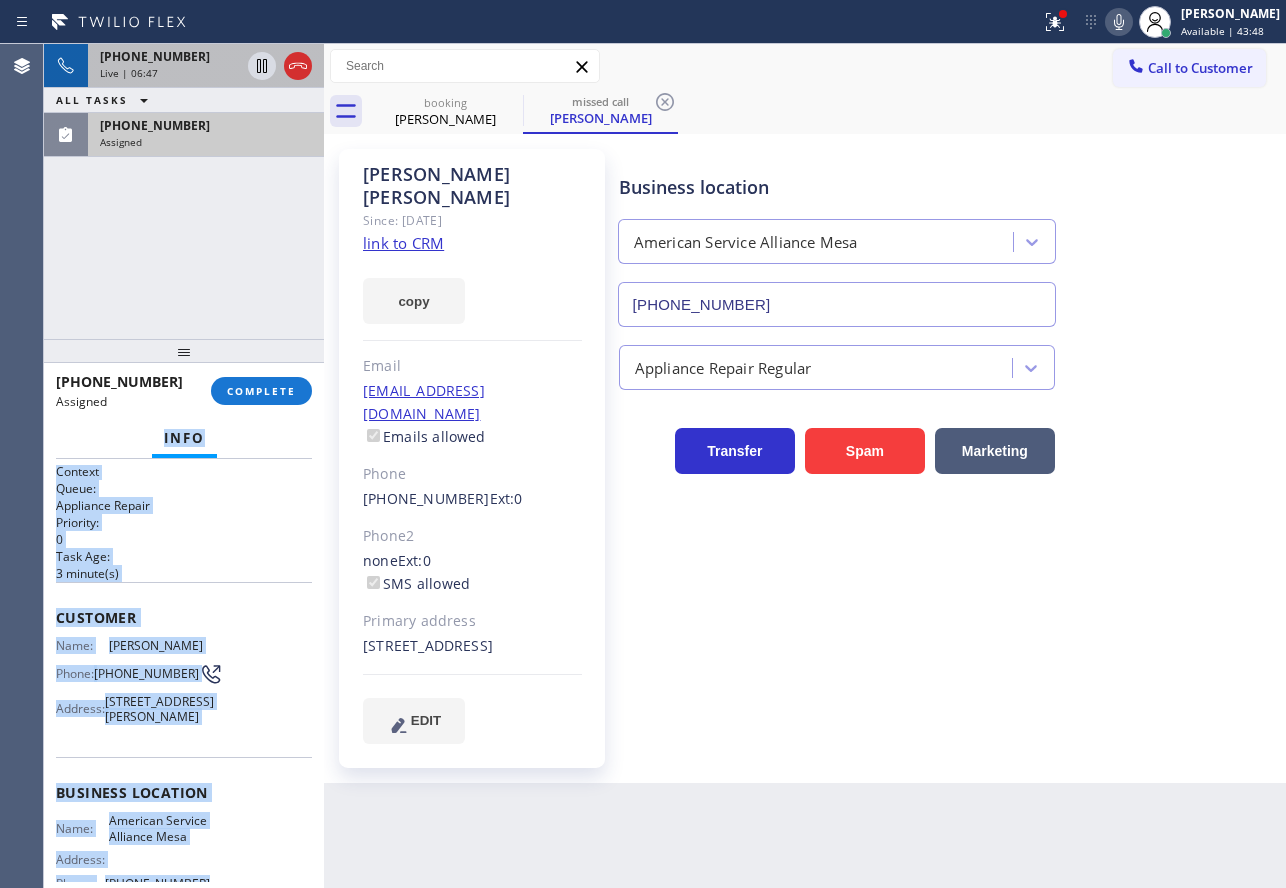 scroll, scrollTop: 0, scrollLeft: 0, axis: both 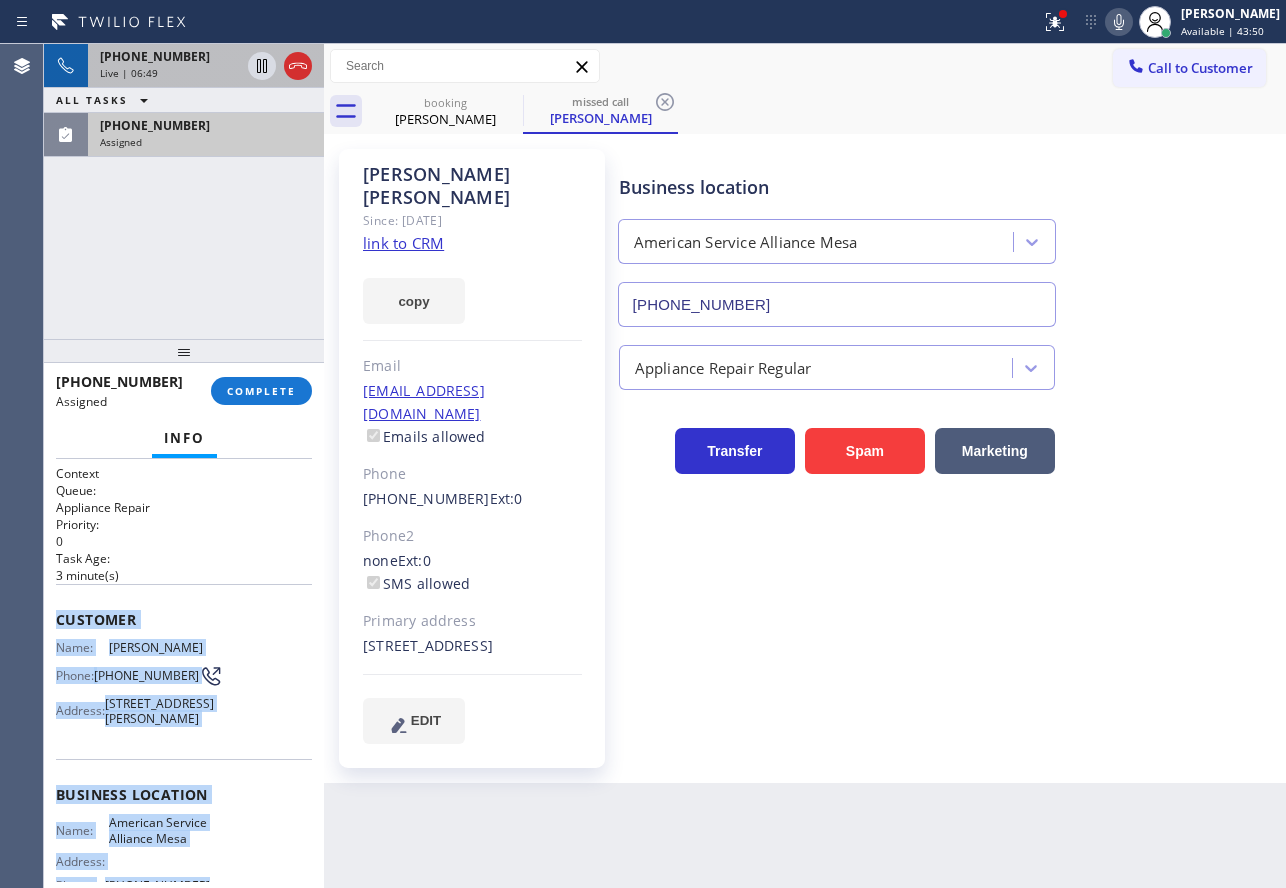 copy on "Customer Name: [PERSON_NAME] Phone: [PHONE_NUMBER] Address: [STREET_ADDRESS] Business location Name: American Service Alliance Mesa Address:   Phone: [PHONE_NUMBER]" 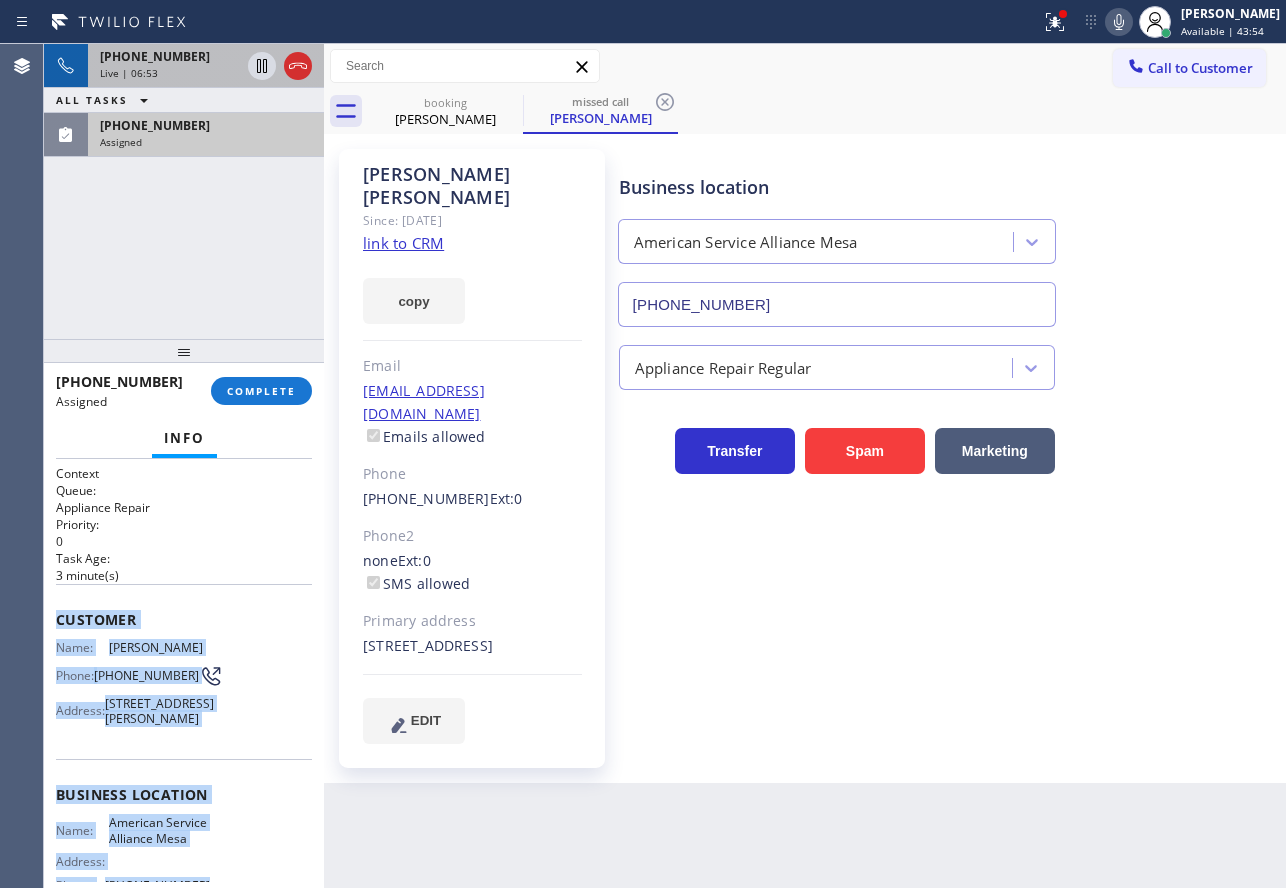 click on "link to CRM" 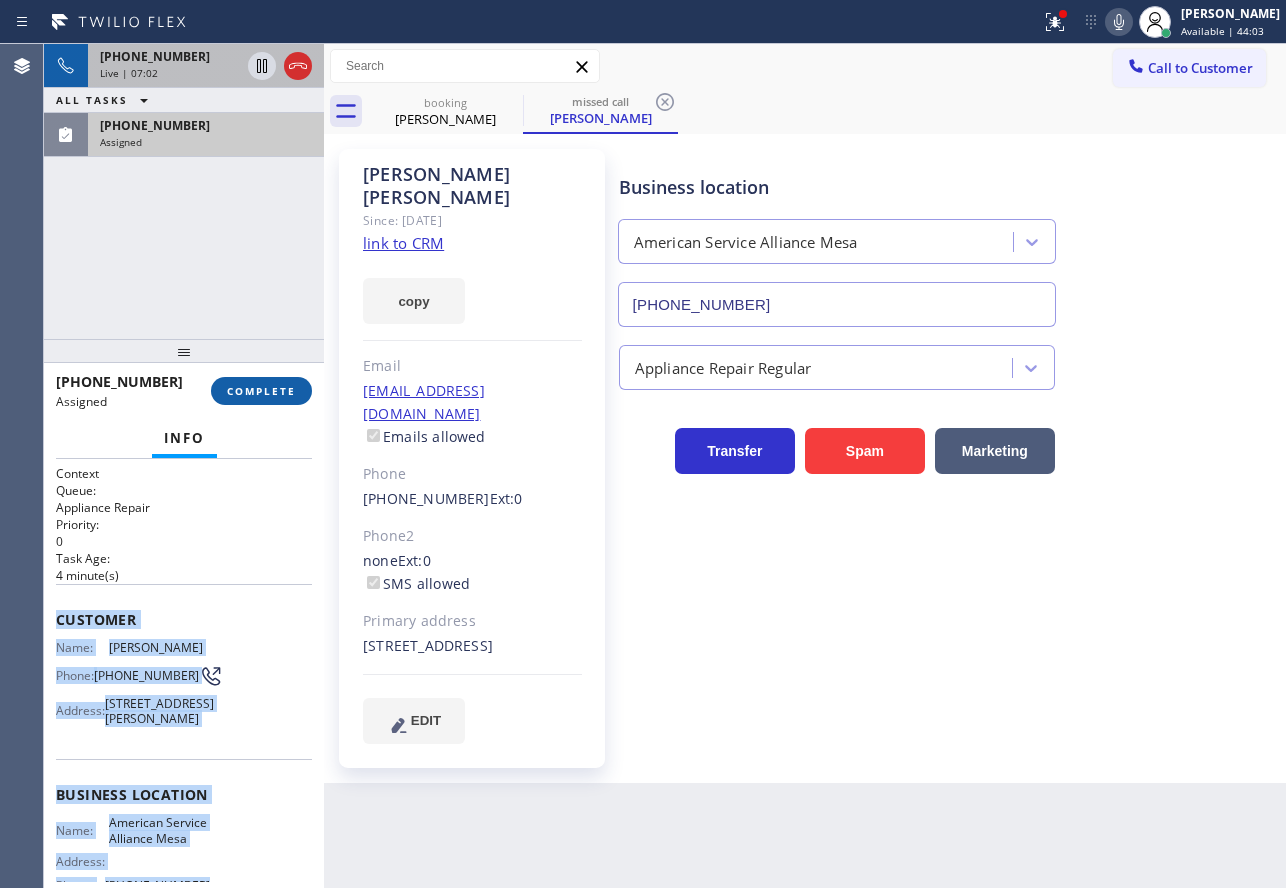 click on "COMPLETE" at bounding box center [261, 391] 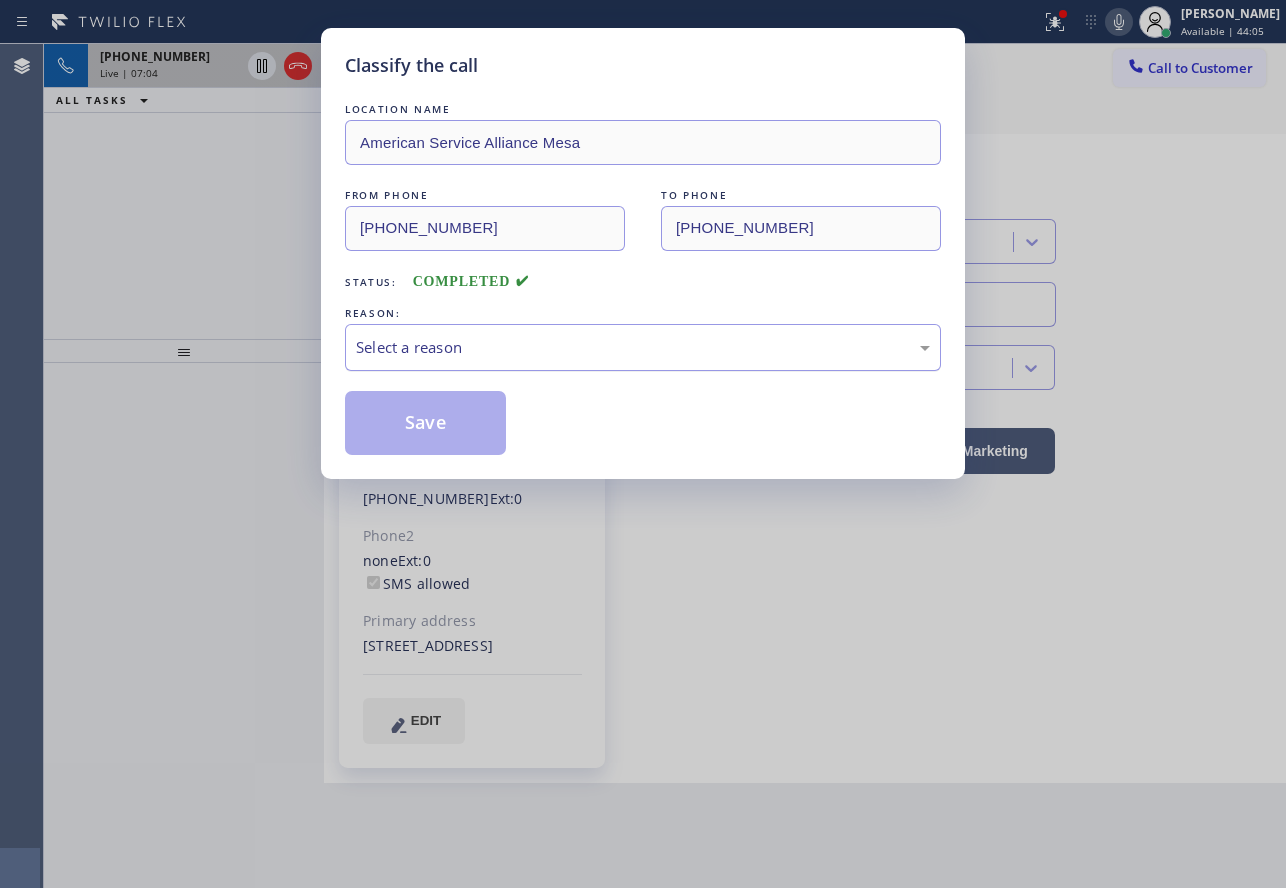click on "Select a reason" at bounding box center (643, 347) 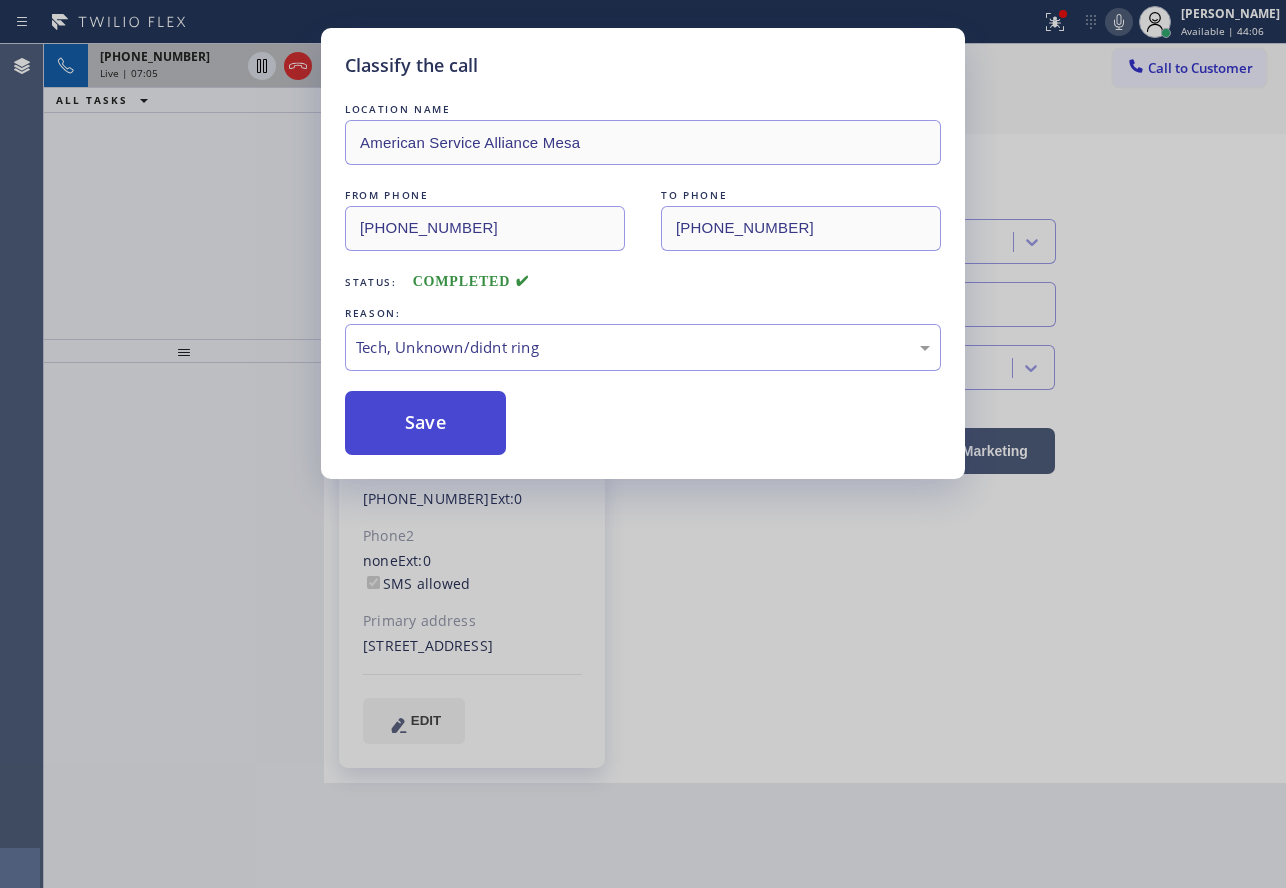 click on "Save" at bounding box center (425, 423) 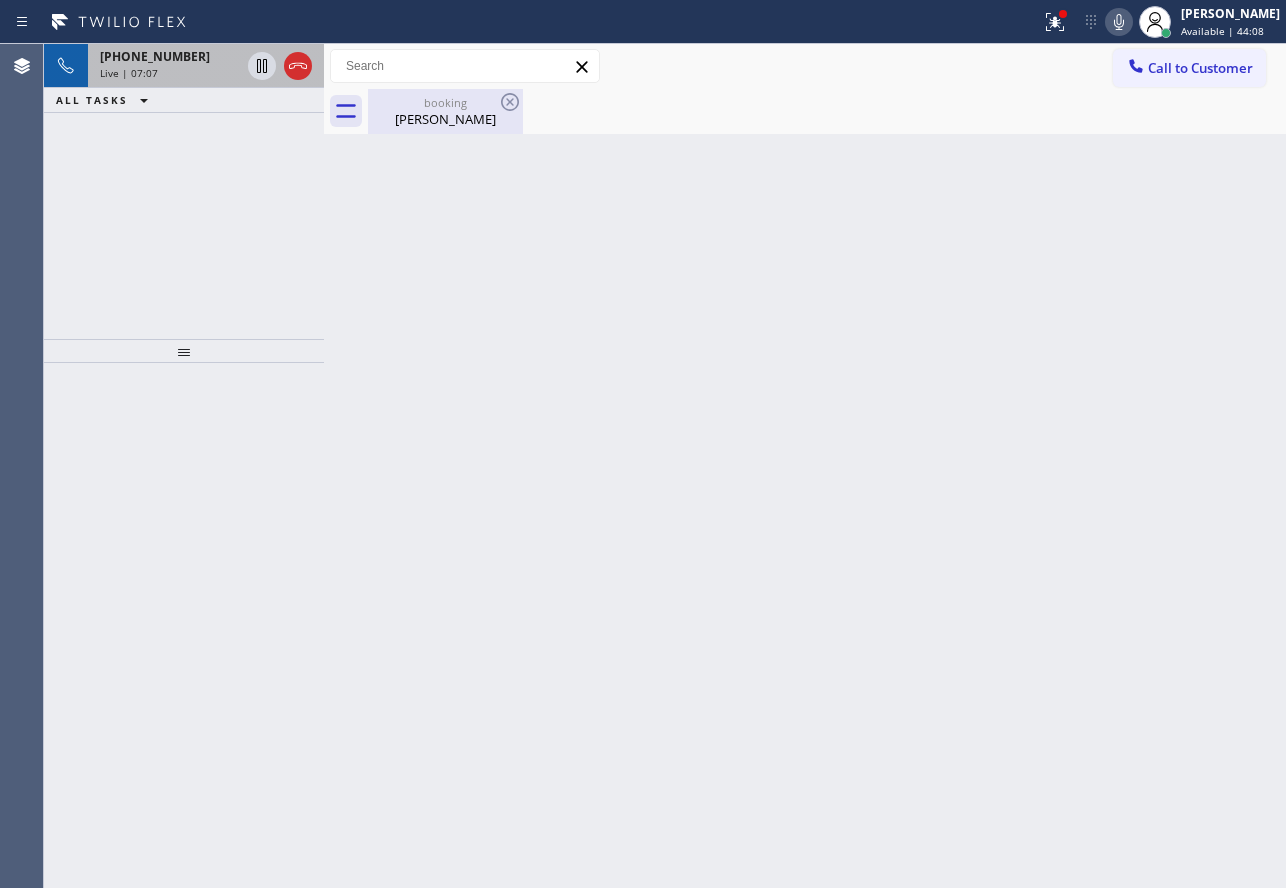 click on "[PERSON_NAME]" at bounding box center (445, 119) 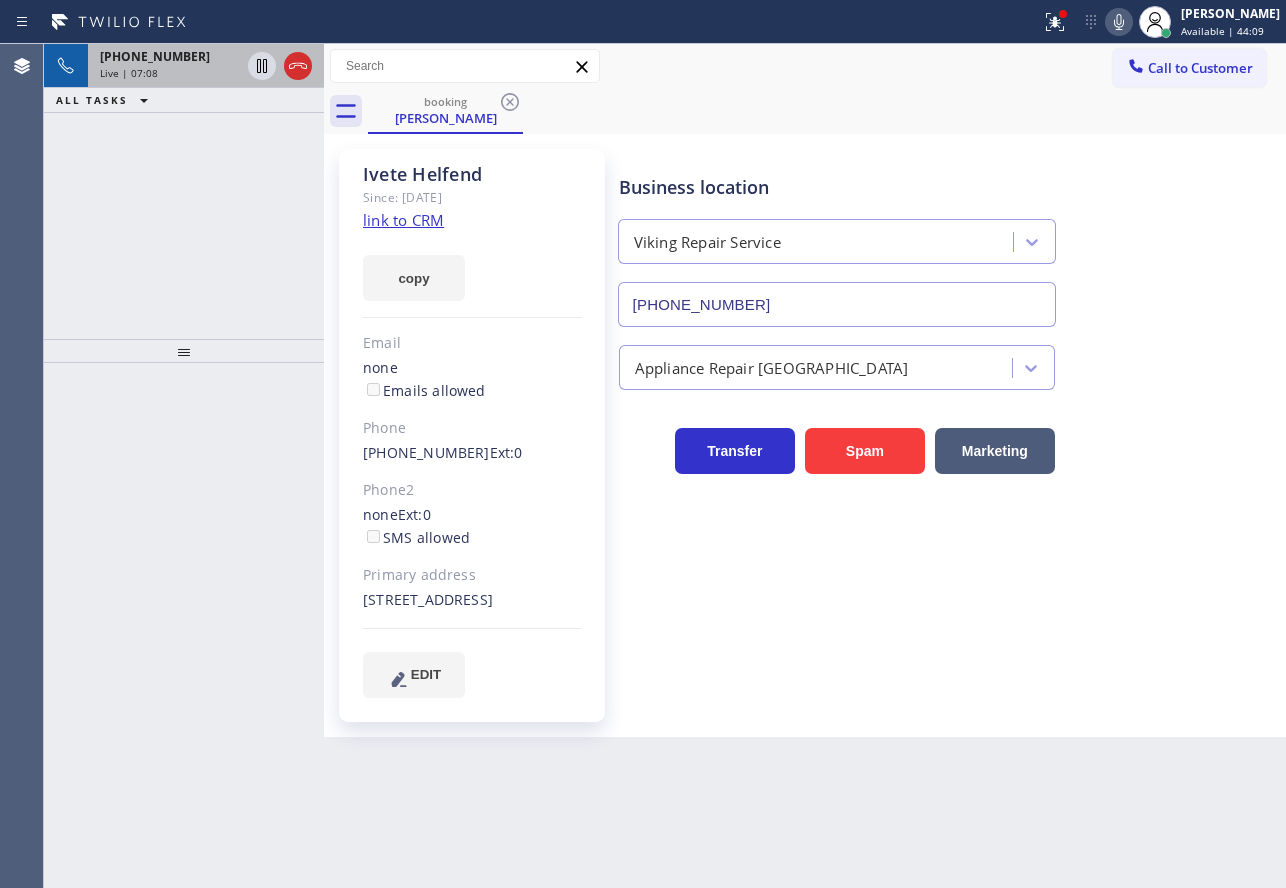 click on "Live | 07:08" at bounding box center [170, 73] 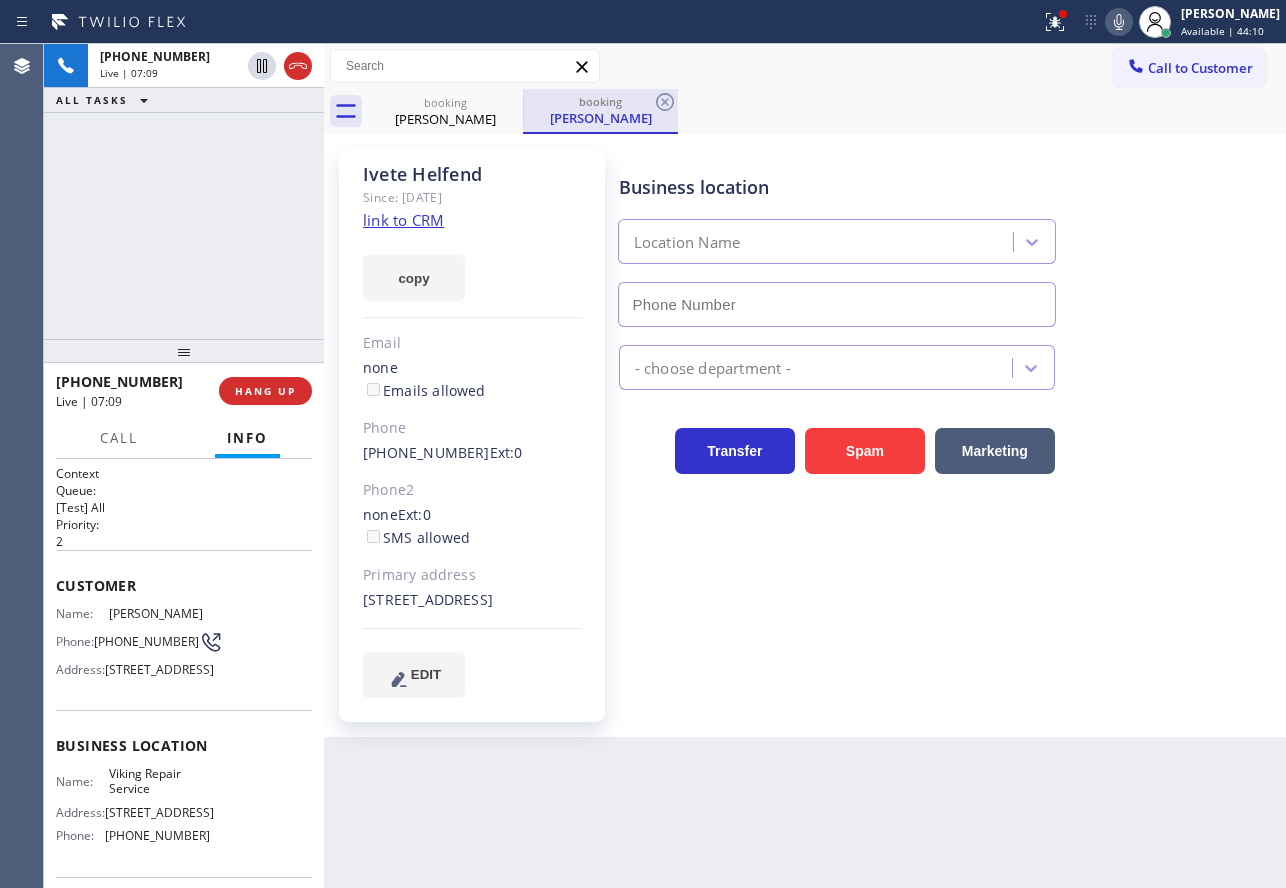 type on "[PHONE_NUMBER]" 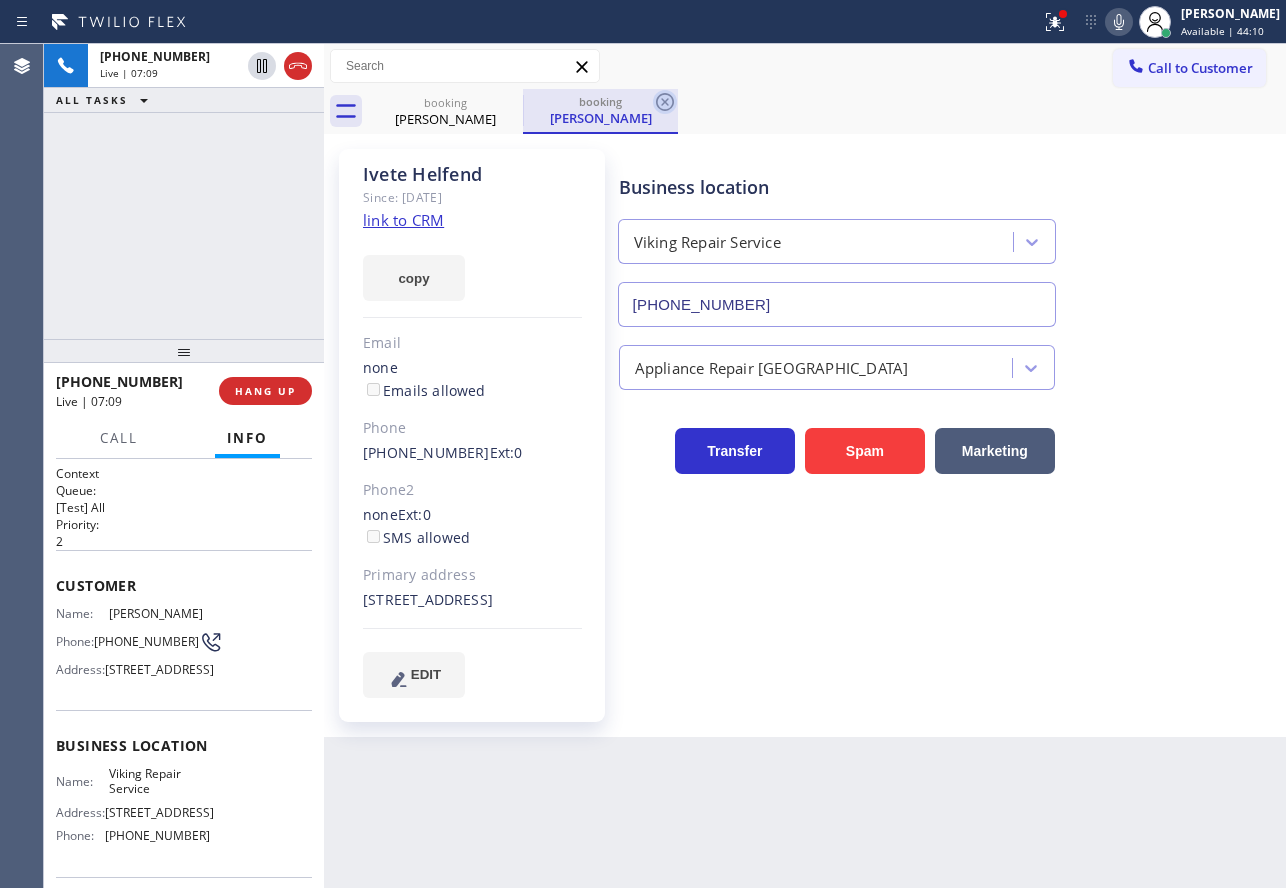 click 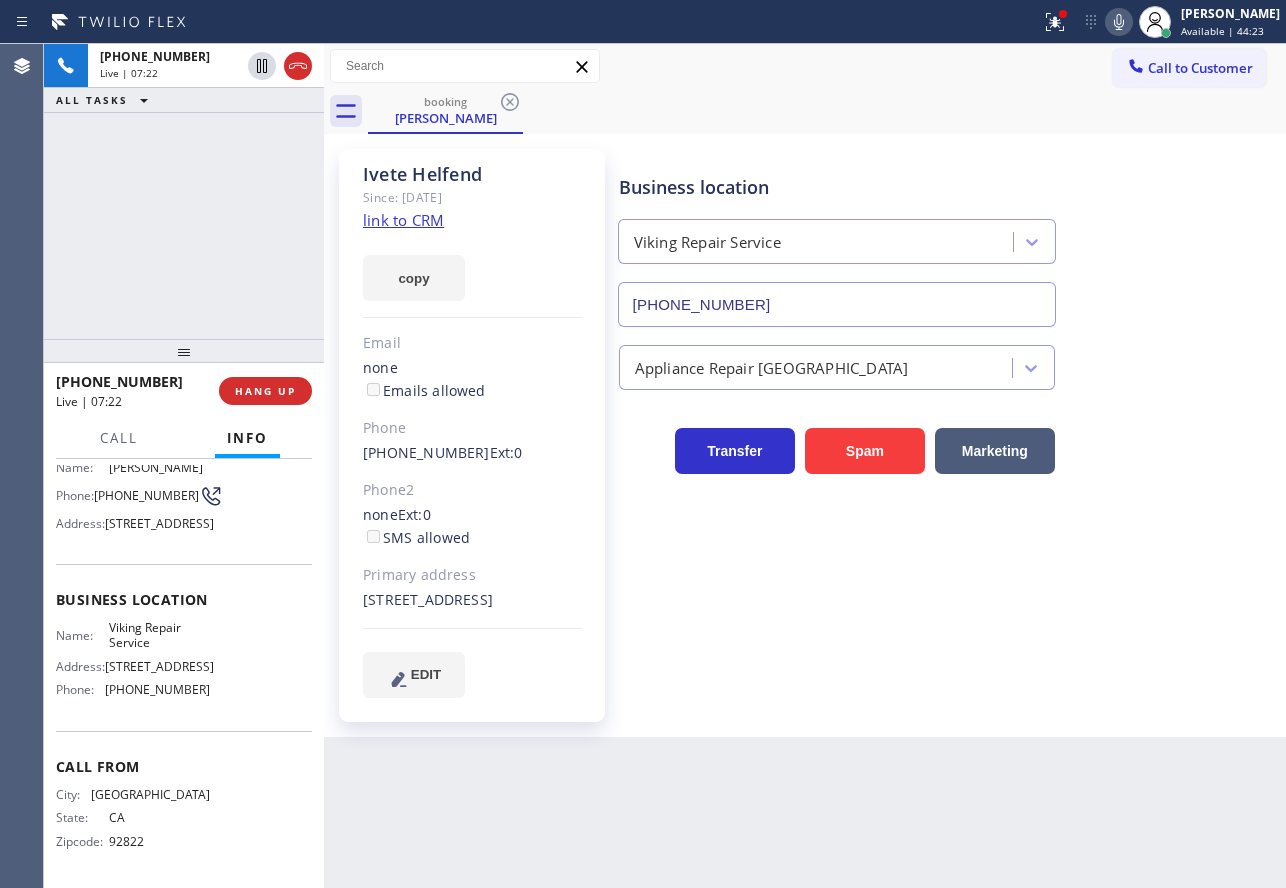 scroll, scrollTop: 200, scrollLeft: 0, axis: vertical 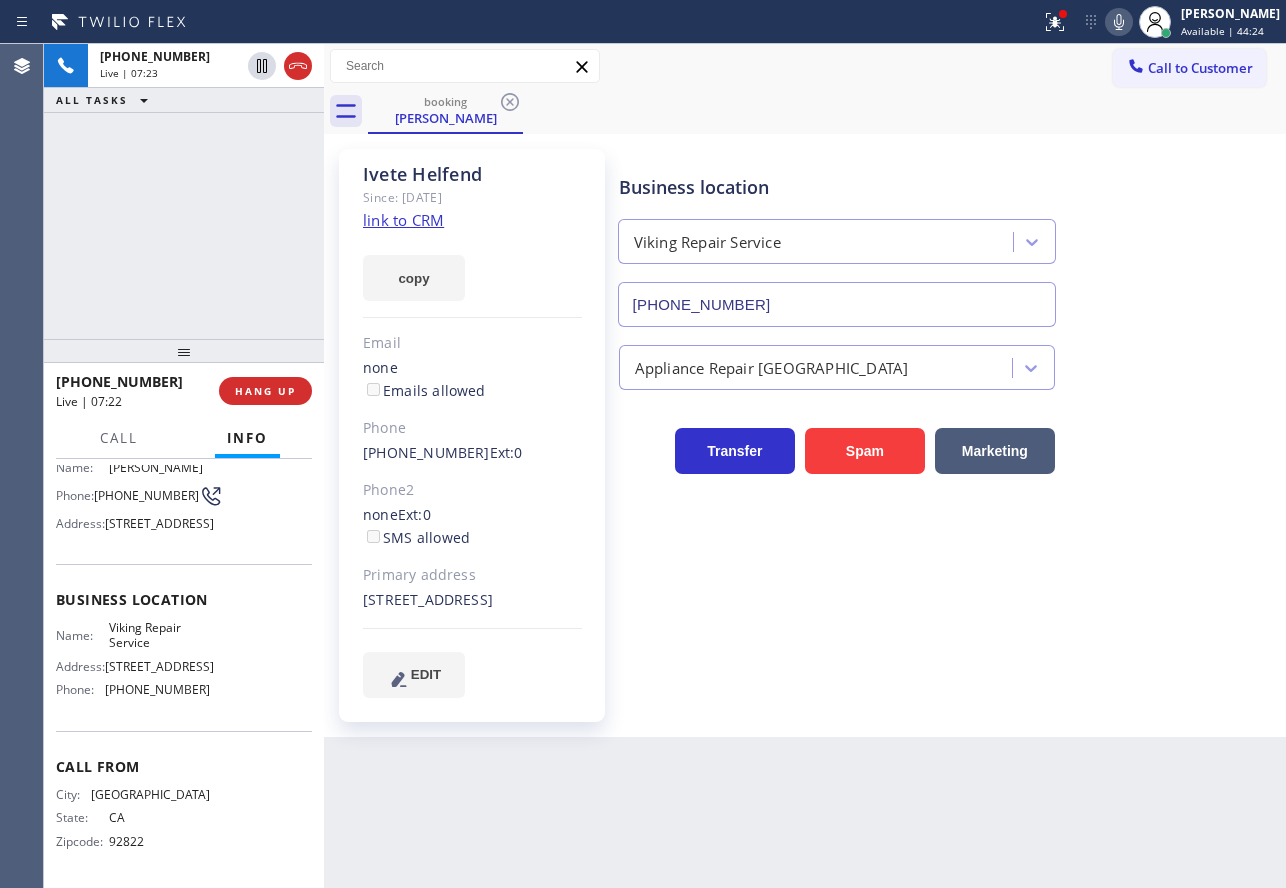 click on "[PHONE_NUMBER]" at bounding box center [157, 689] 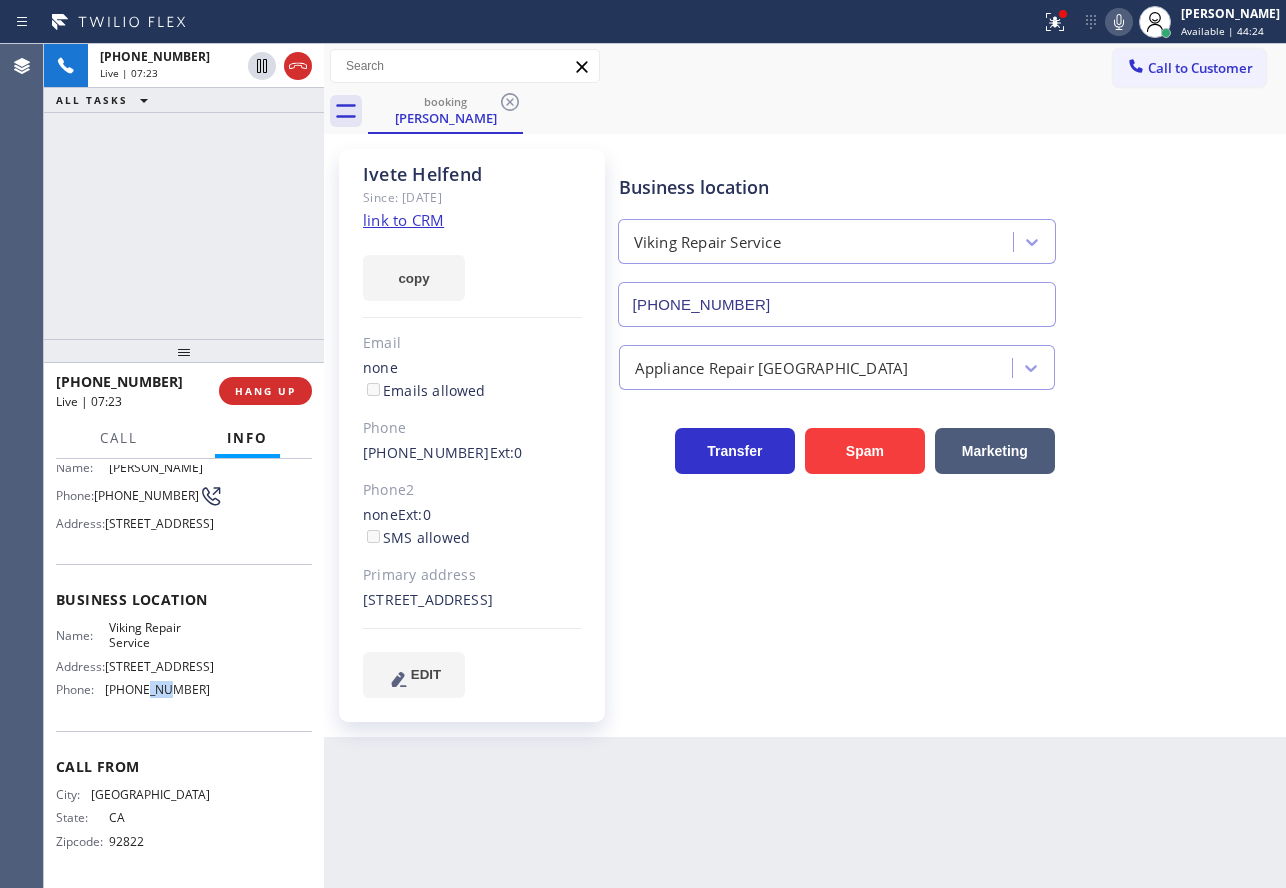 click on "[PHONE_NUMBER]" at bounding box center (157, 689) 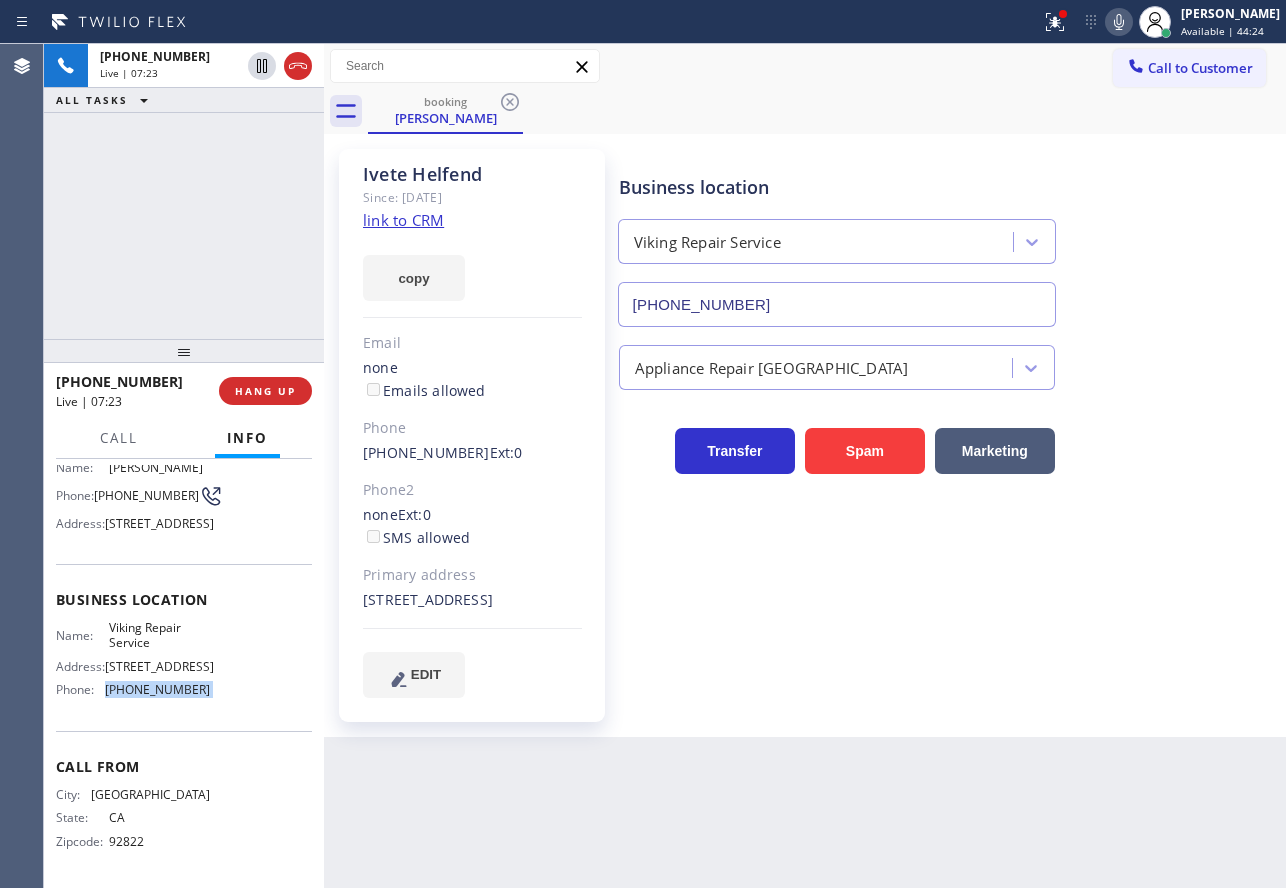 click on "[PHONE_NUMBER]" at bounding box center [157, 689] 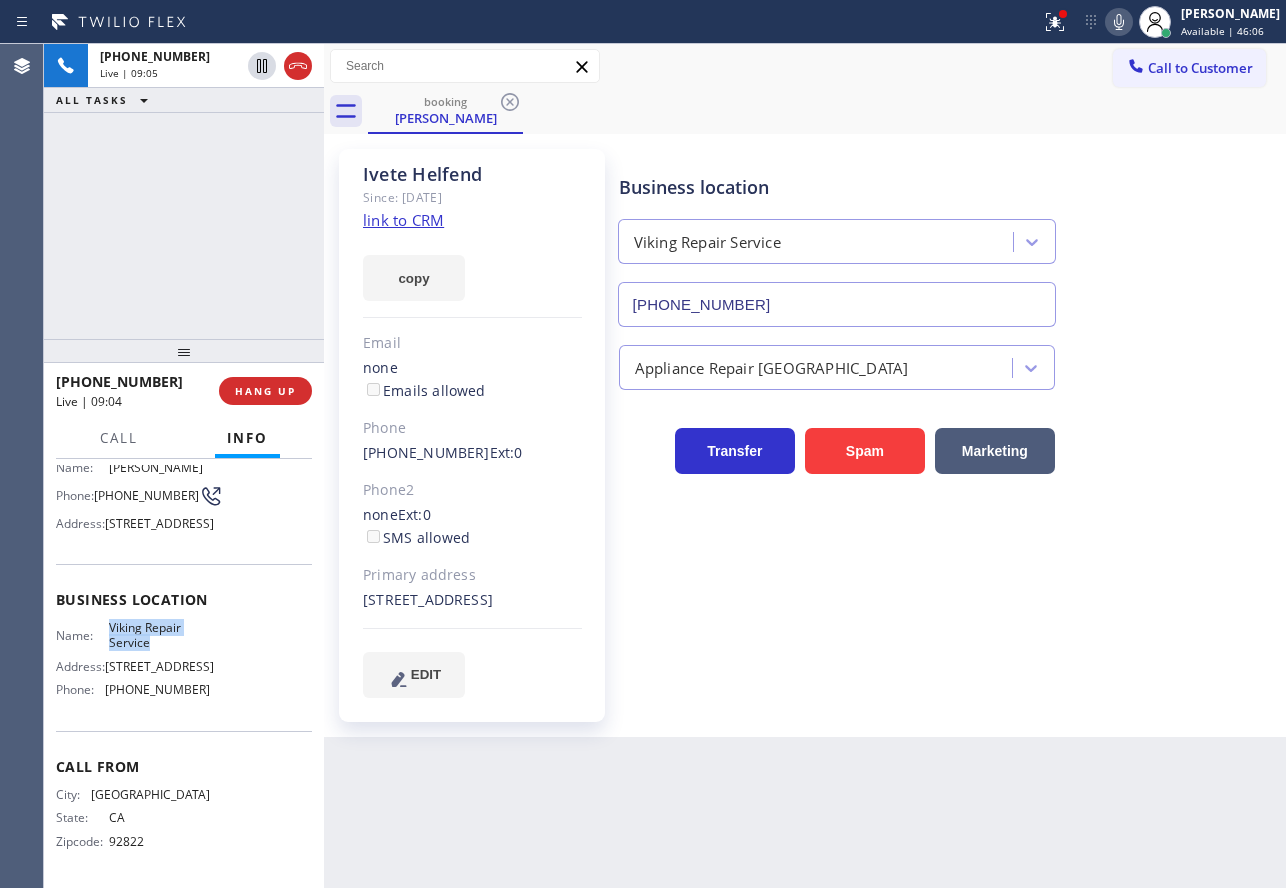 drag, startPoint x: 152, startPoint y: 645, endPoint x: 105, endPoint y: 626, distance: 50.695168 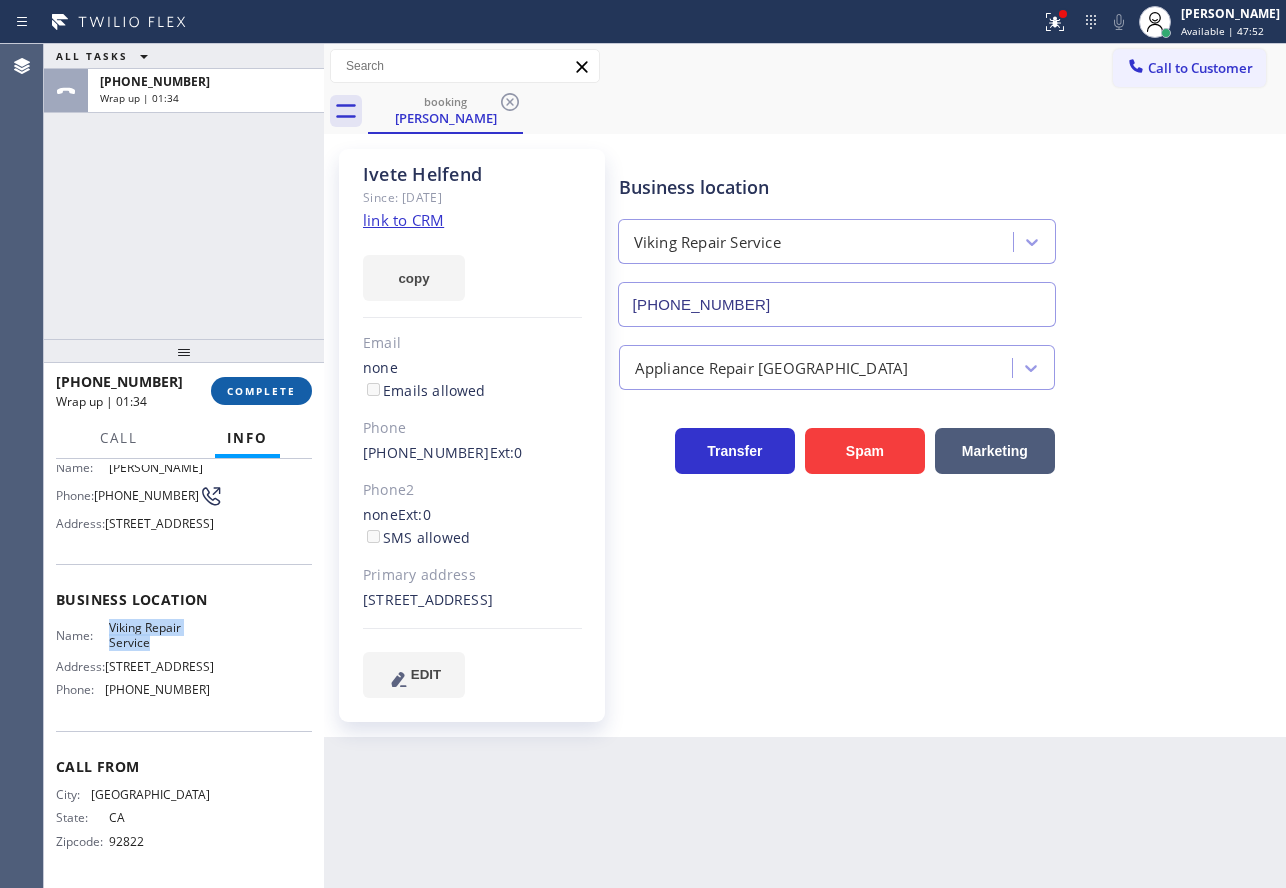 click on "COMPLETE" at bounding box center (261, 391) 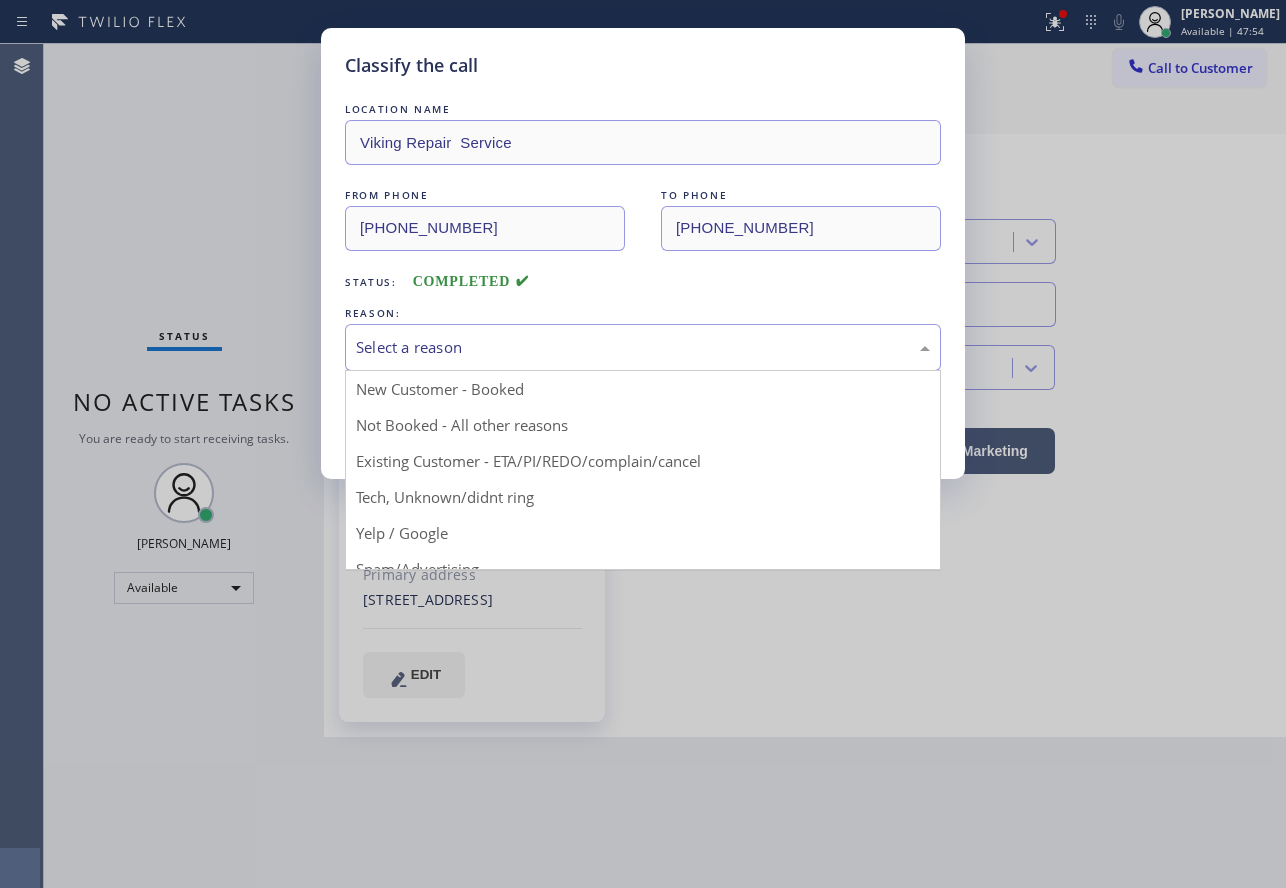 click on "Select a reason" at bounding box center [643, 347] 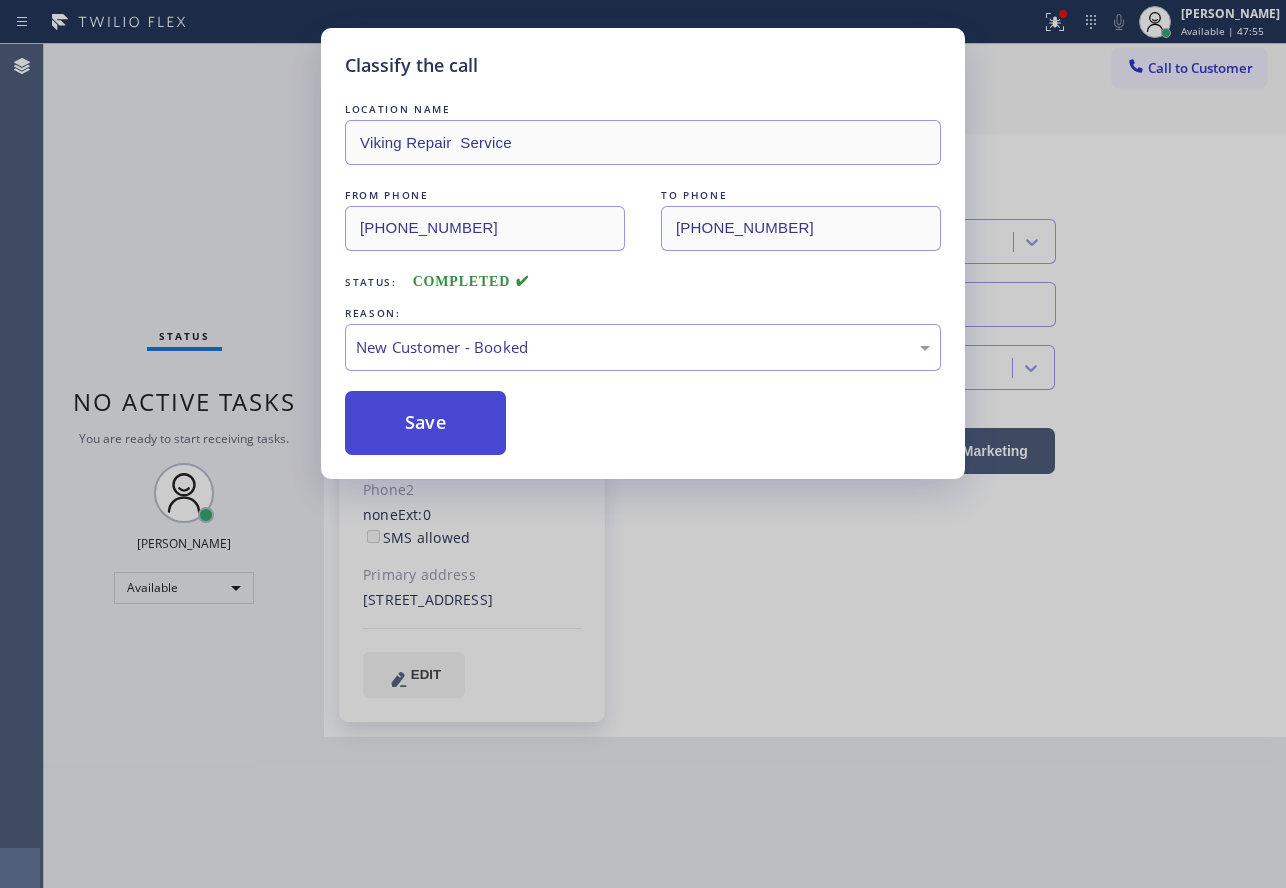 click on "Save" at bounding box center (425, 423) 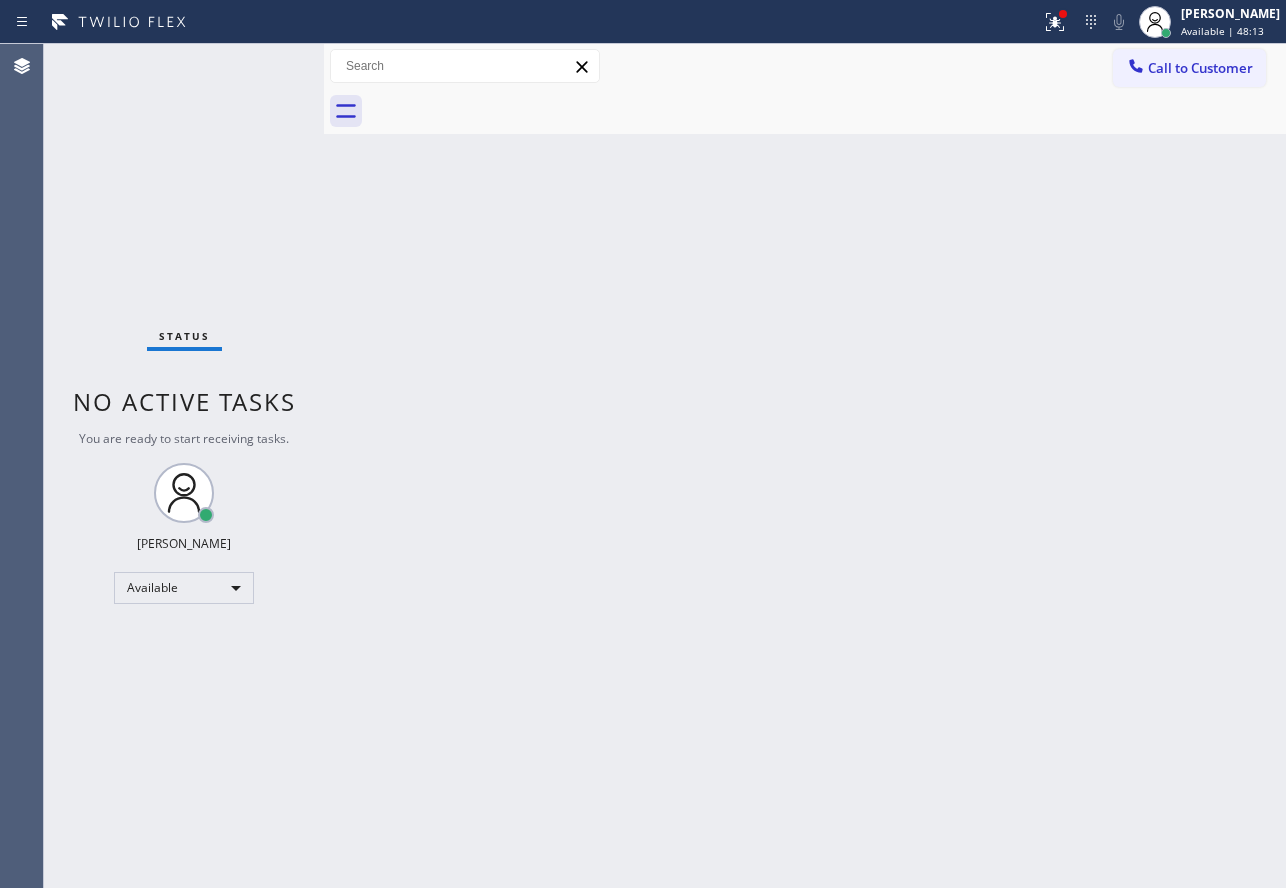 drag, startPoint x: 1193, startPoint y: 68, endPoint x: 1275, endPoint y: 170, distance: 130.87398 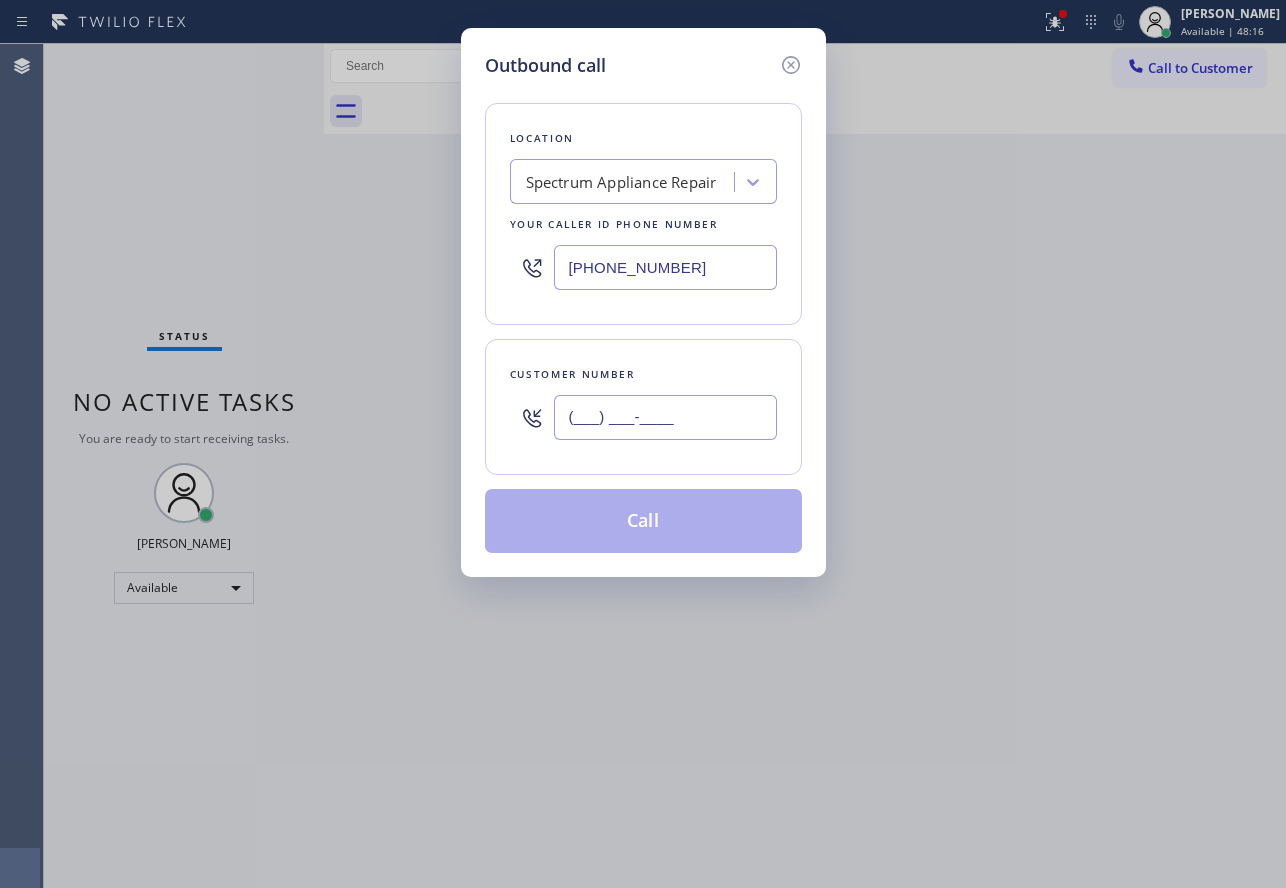 click on "(___) ___-____" at bounding box center [665, 417] 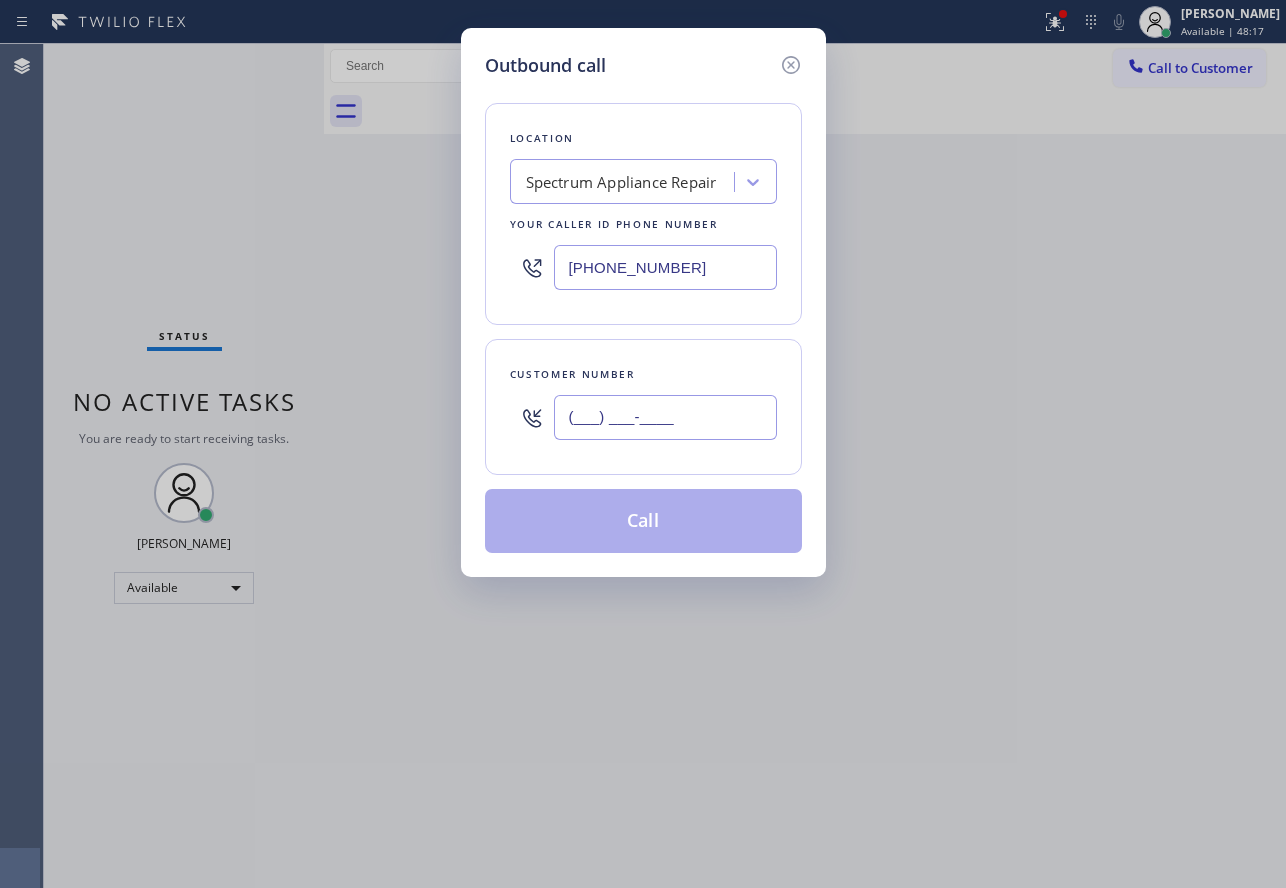paste on "408) 849-1046" 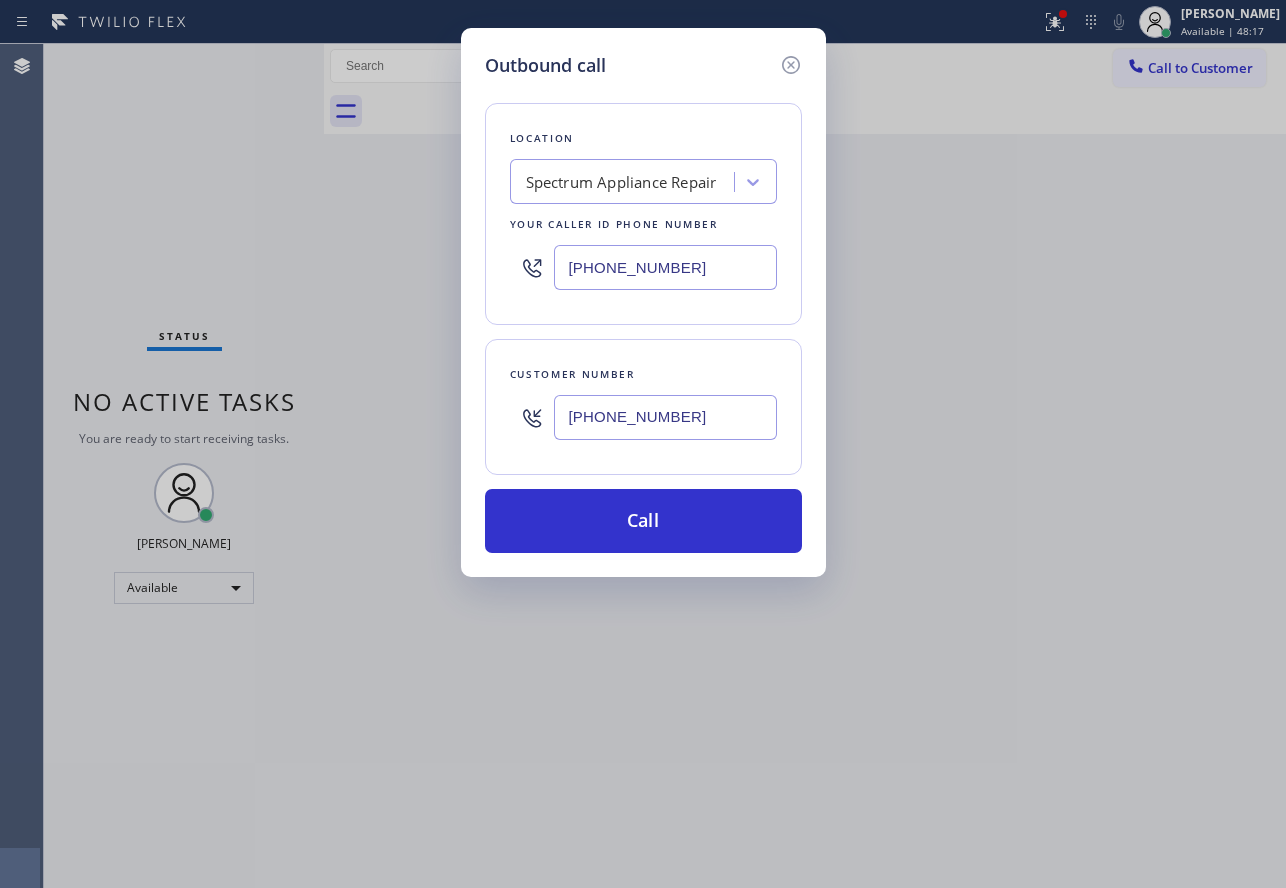 type on "[PHONE_NUMBER]" 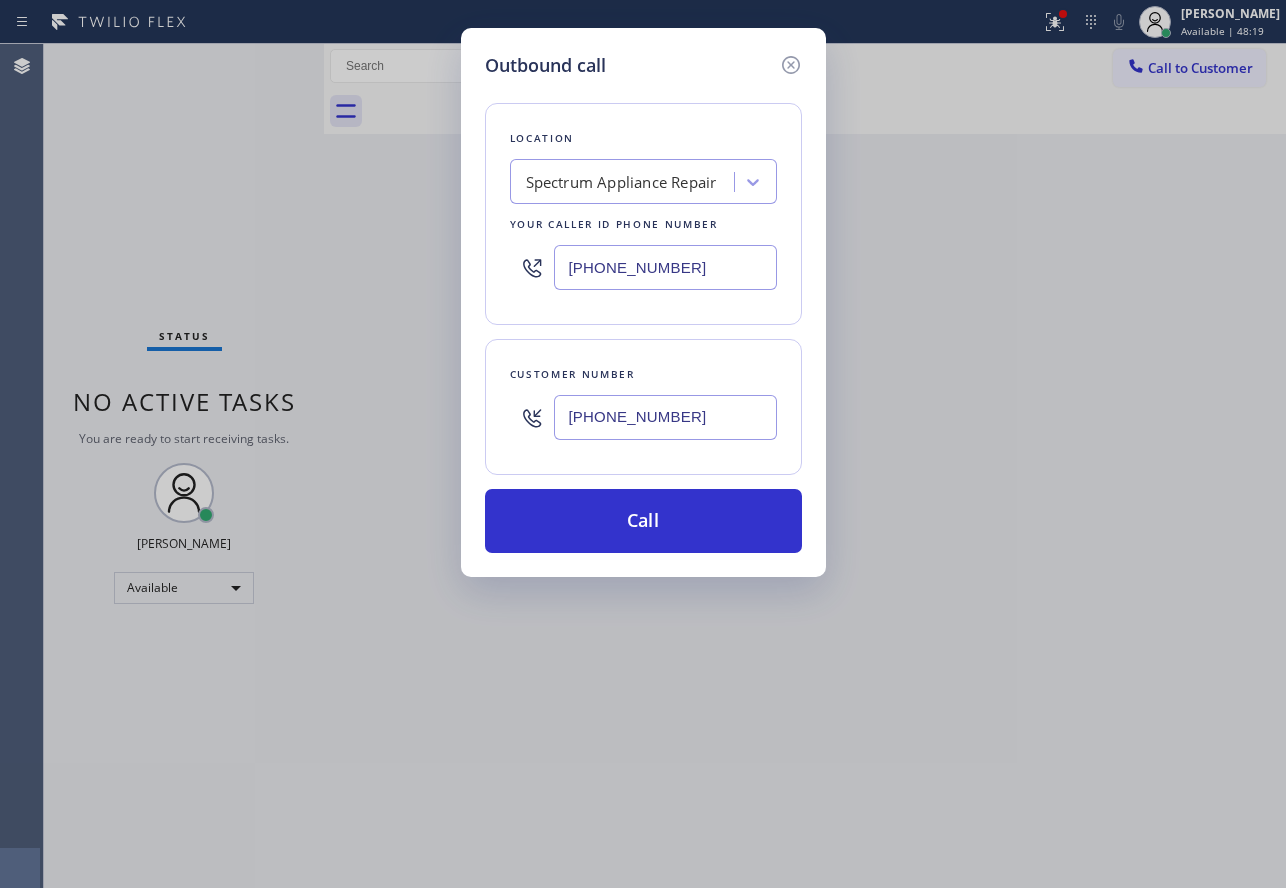 drag, startPoint x: 681, startPoint y: 262, endPoint x: 502, endPoint y: 253, distance: 179.22612 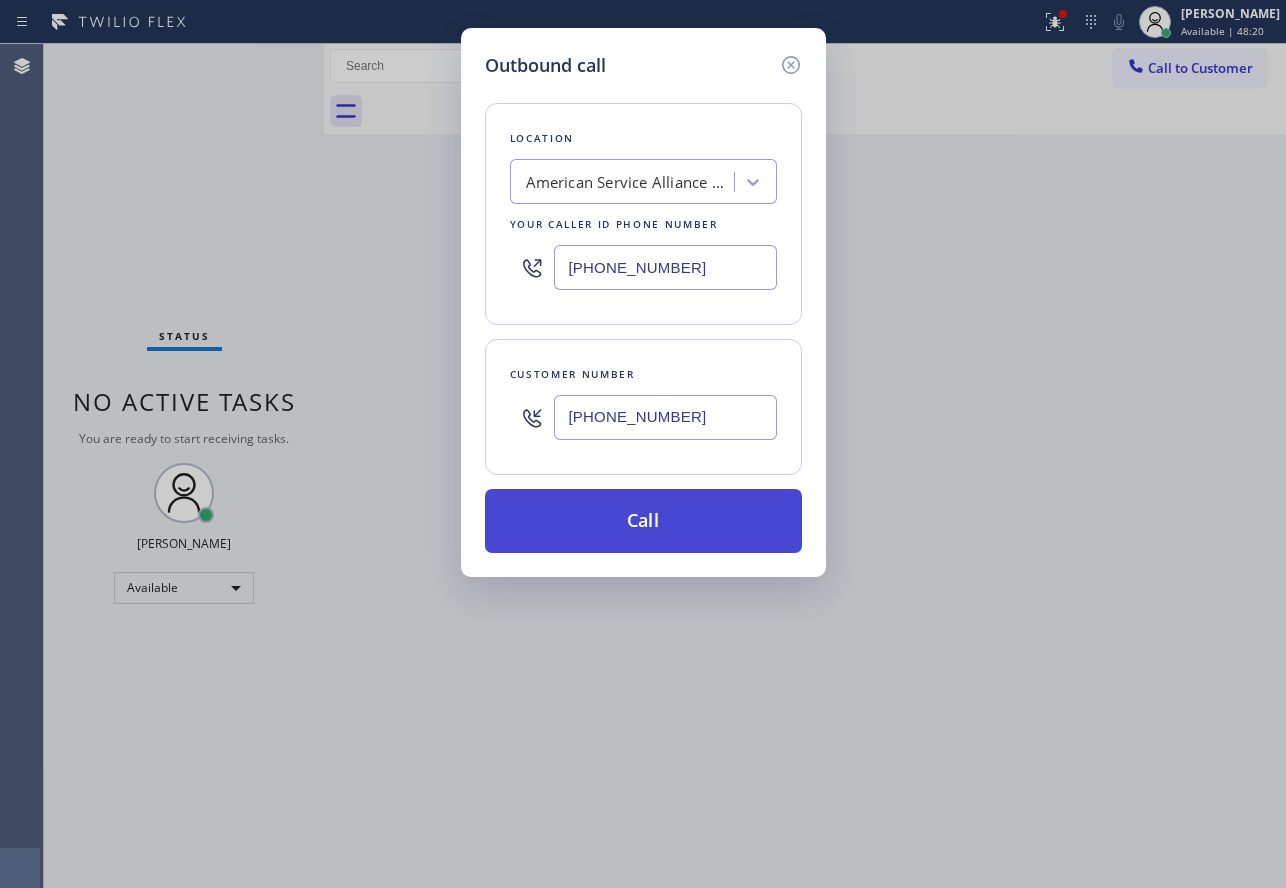 type on "[PHONE_NUMBER]" 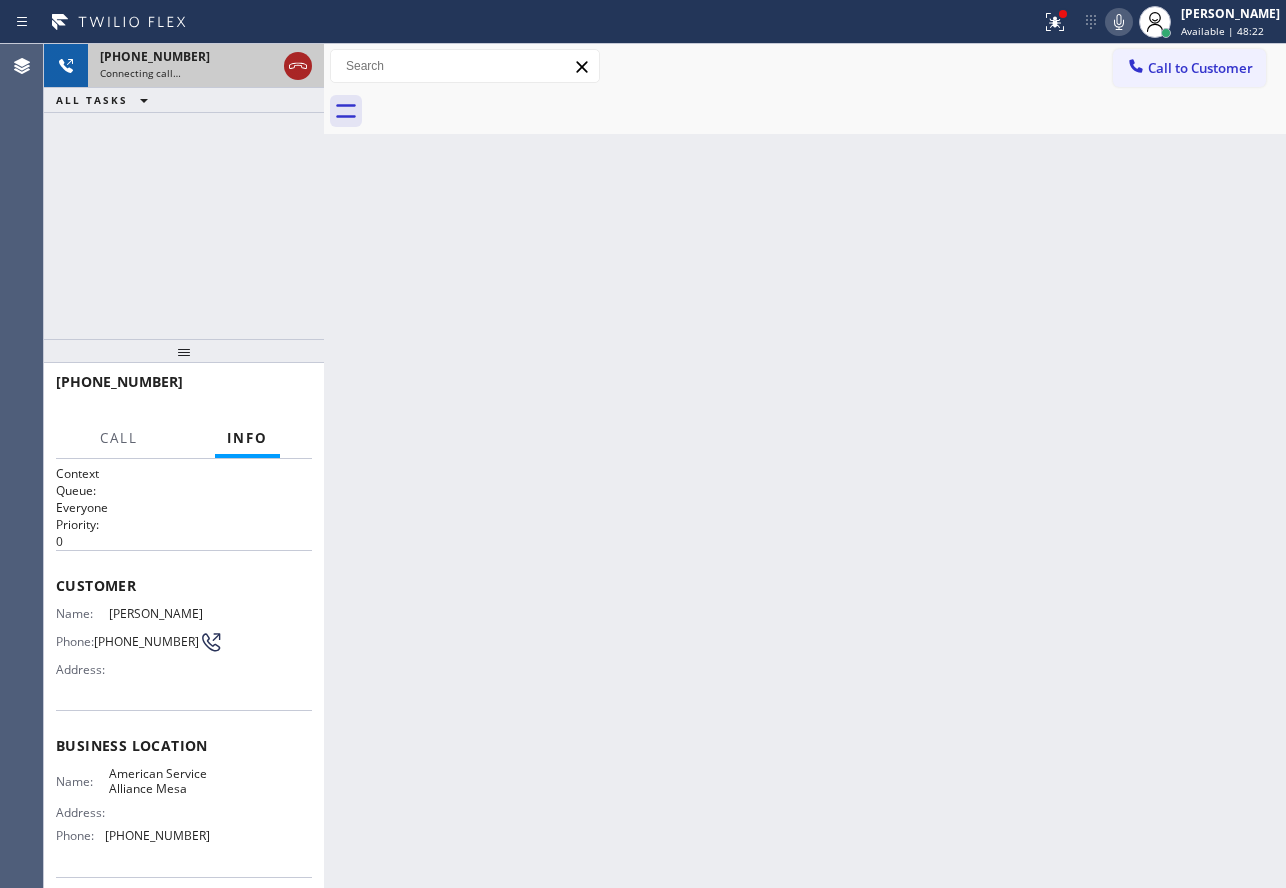 click at bounding box center [298, 66] 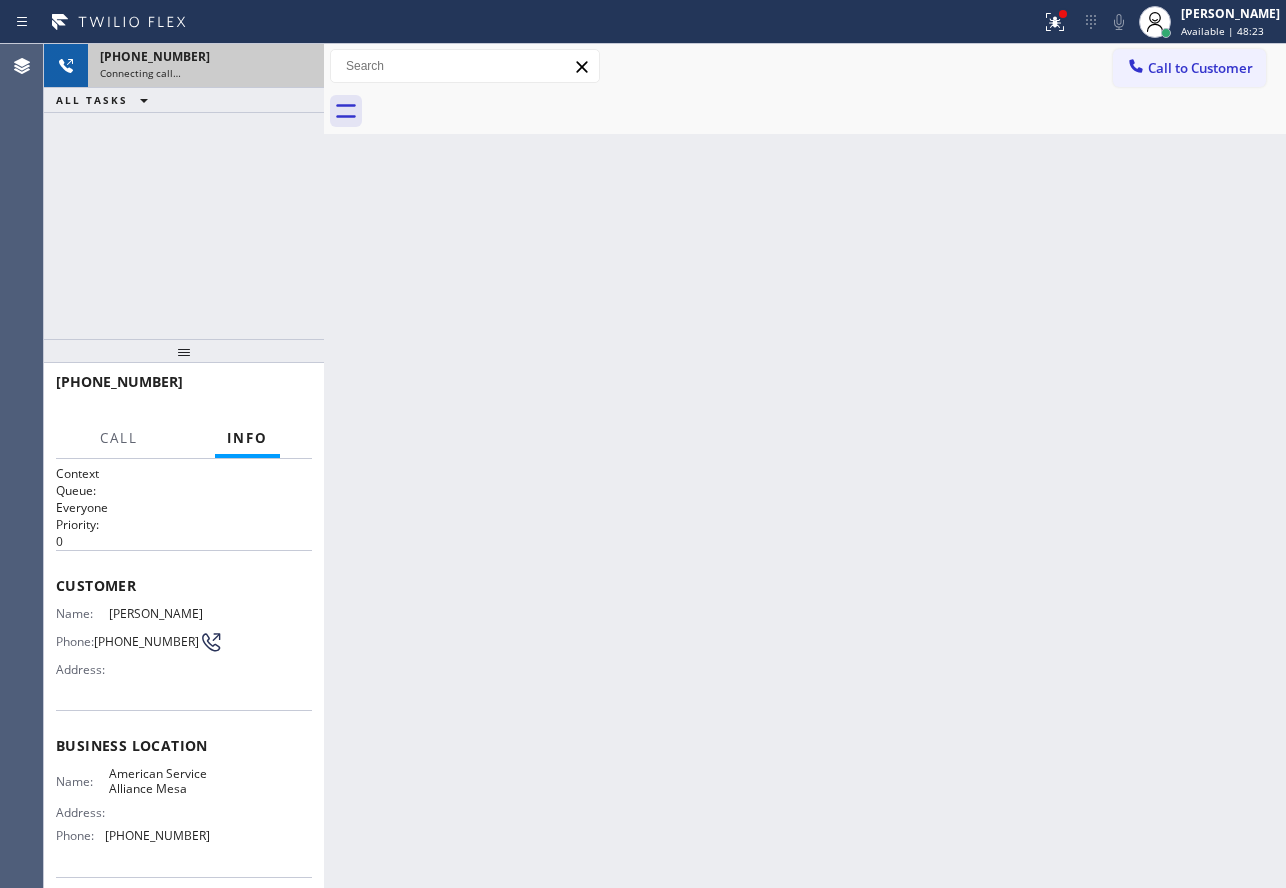 click on "Connecting call…" at bounding box center (206, 73) 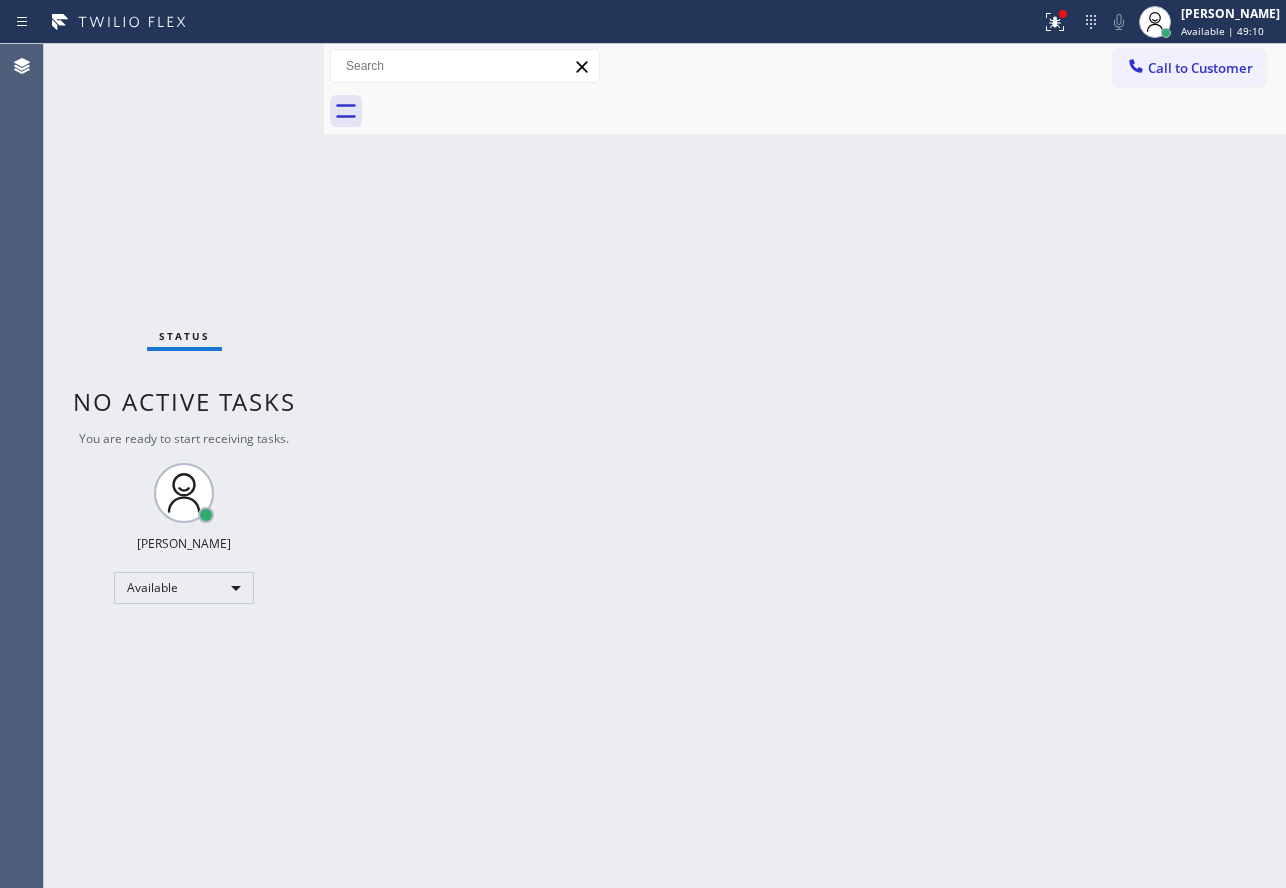 drag, startPoint x: 1235, startPoint y: 17, endPoint x: 1205, endPoint y: 58, distance: 50.803543 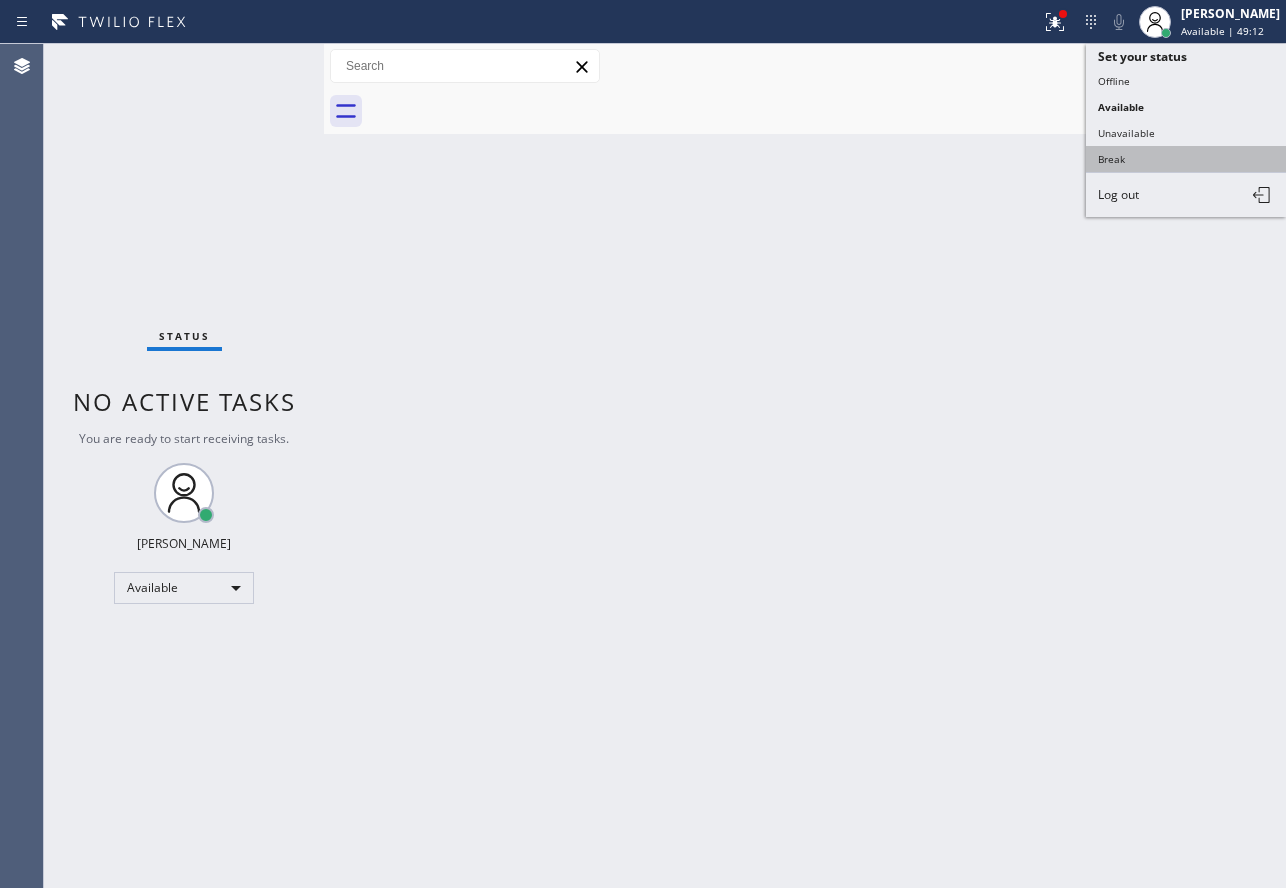 click on "Break" at bounding box center [1186, 159] 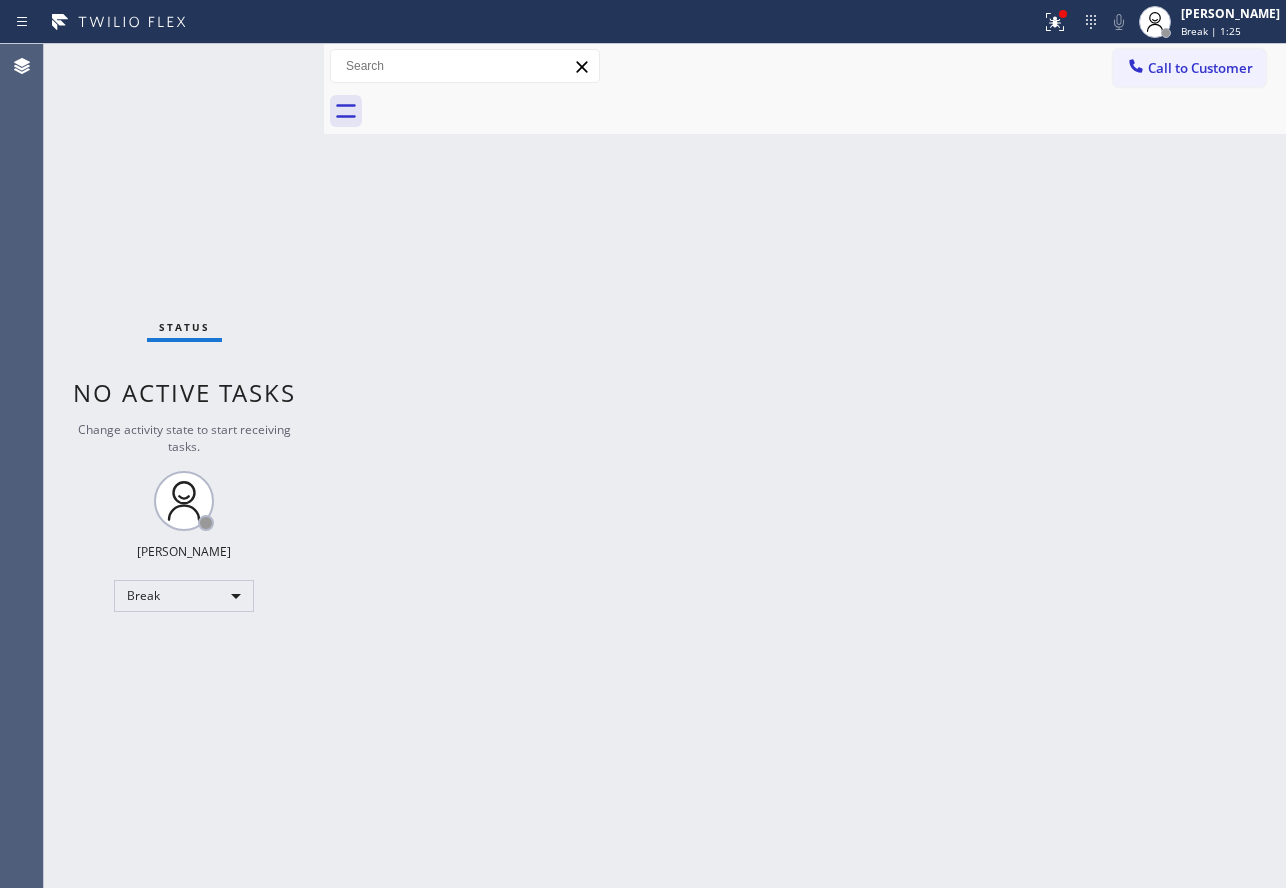 drag, startPoint x: 1261, startPoint y: 16, endPoint x: 1201, endPoint y: 45, distance: 66.64083 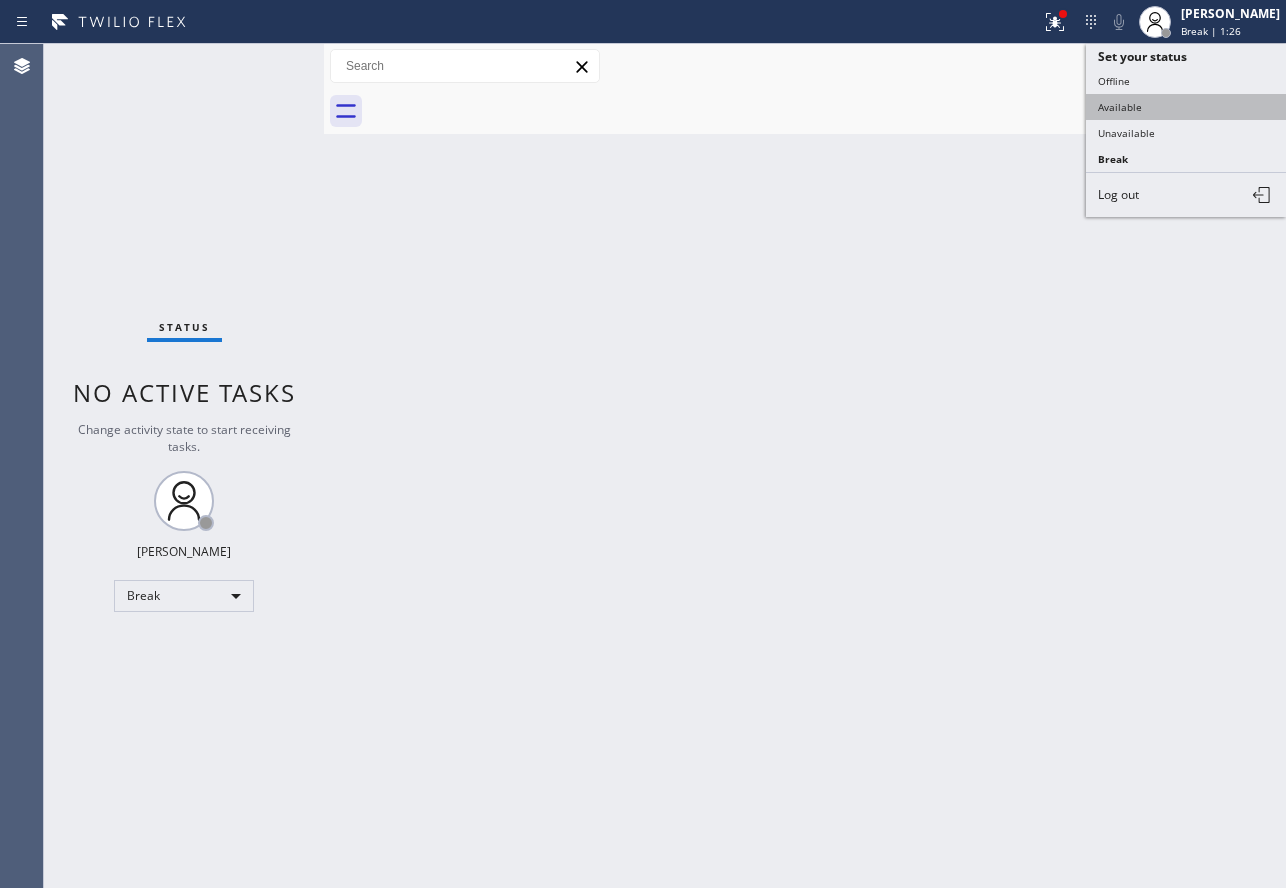 click on "Available" at bounding box center [1186, 107] 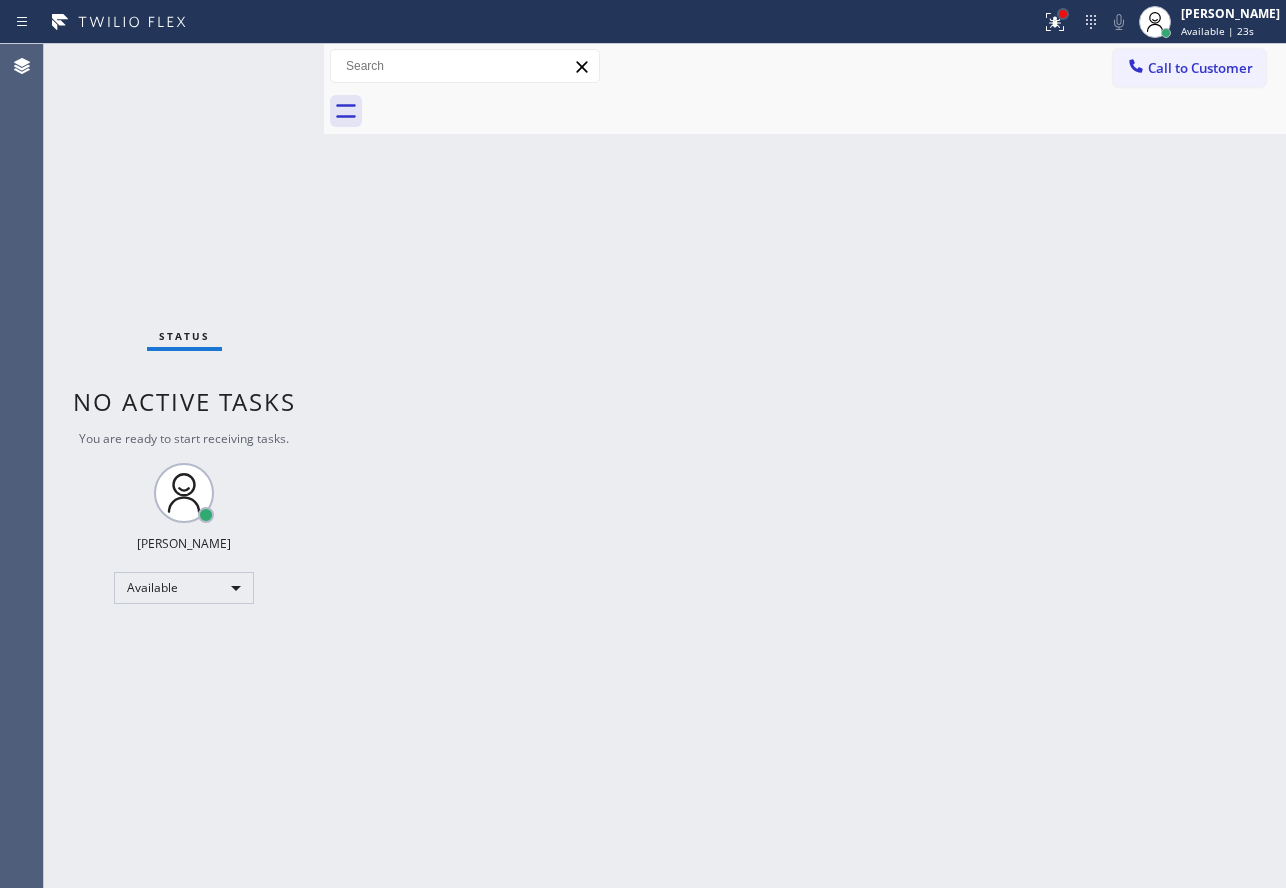 click at bounding box center (1063, 14) 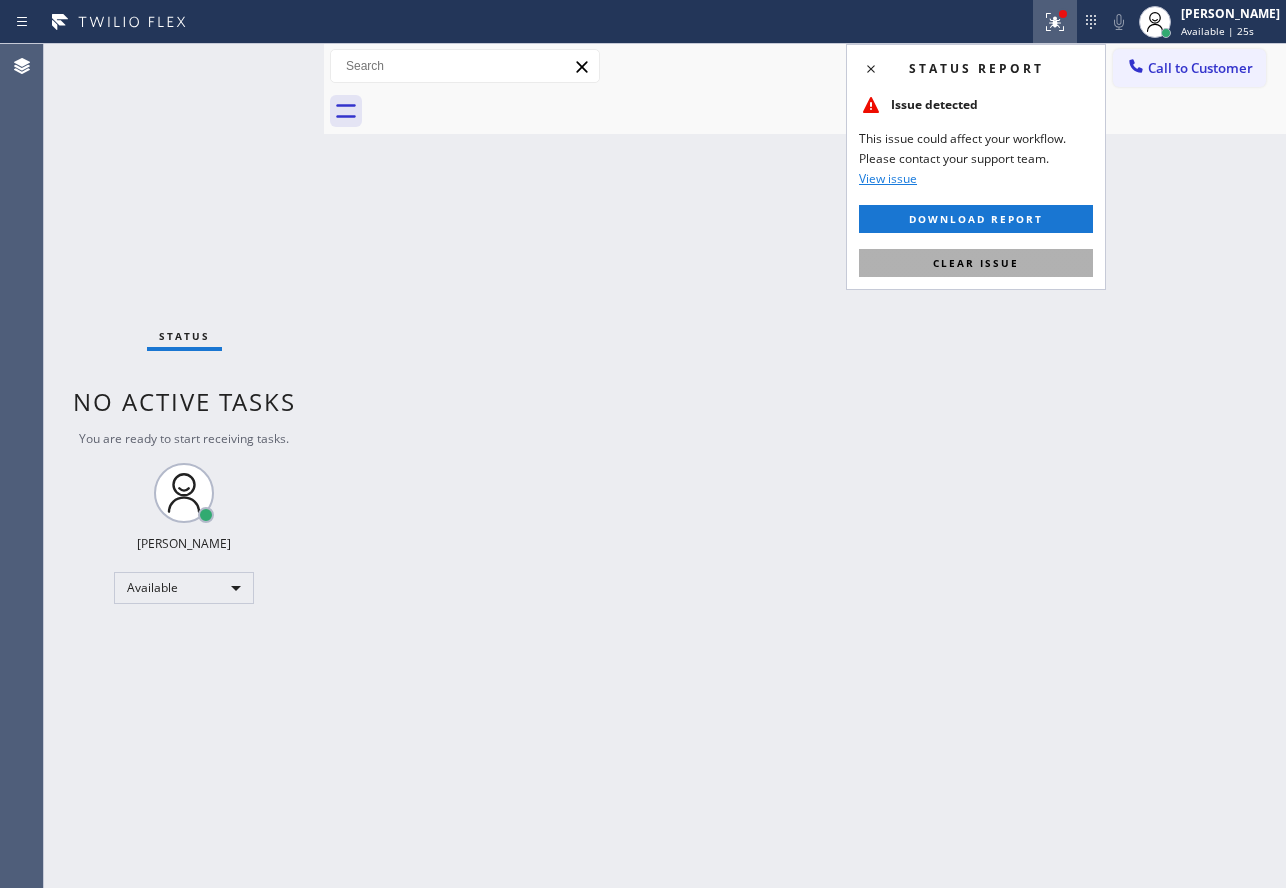click on "Clear issue" at bounding box center [976, 263] 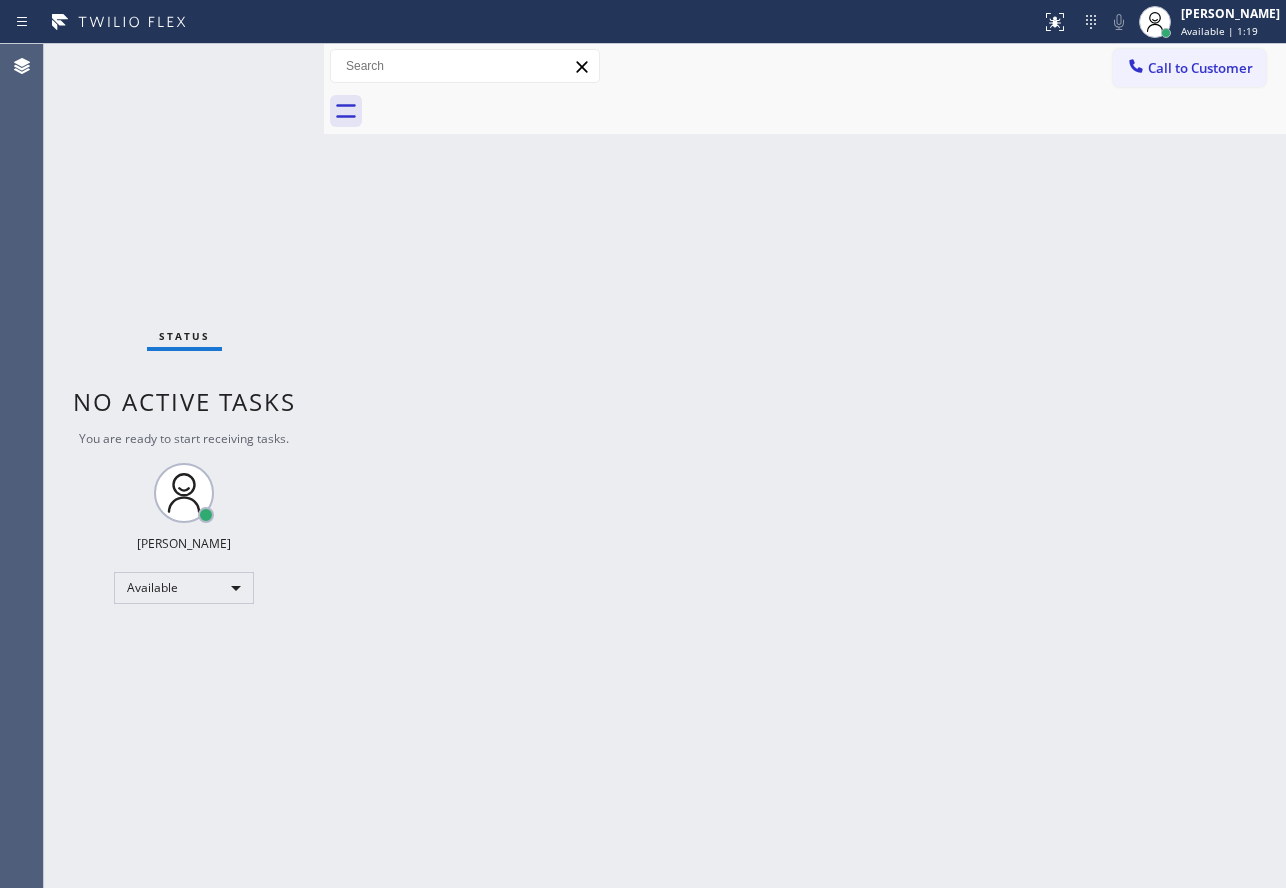 click on "Back to Dashboard Change Sender ID Customers Technicians Select a contact Outbound call Technician Search Technician Your caller id phone number Your caller id phone number Call Technician info Name   Phone none Address none Change Sender ID HVAC [PHONE_NUMBER] 5 Star Appliance [PHONE_NUMBER] Appliance Repair [PHONE_NUMBER] Plumbing [PHONE_NUMBER] Air Duct Cleaning [PHONE_NUMBER]  Electricians [PHONE_NUMBER] Cancel Change Check personal SMS Reset Change No tabs Call to Customer Outbound call Location American Service Alliance Mesa Your caller id phone number [PHONE_NUMBER] Customer number Call Outbound call Technician Search Technician Your caller id phone number Your caller id phone number Call" at bounding box center [805, 466] 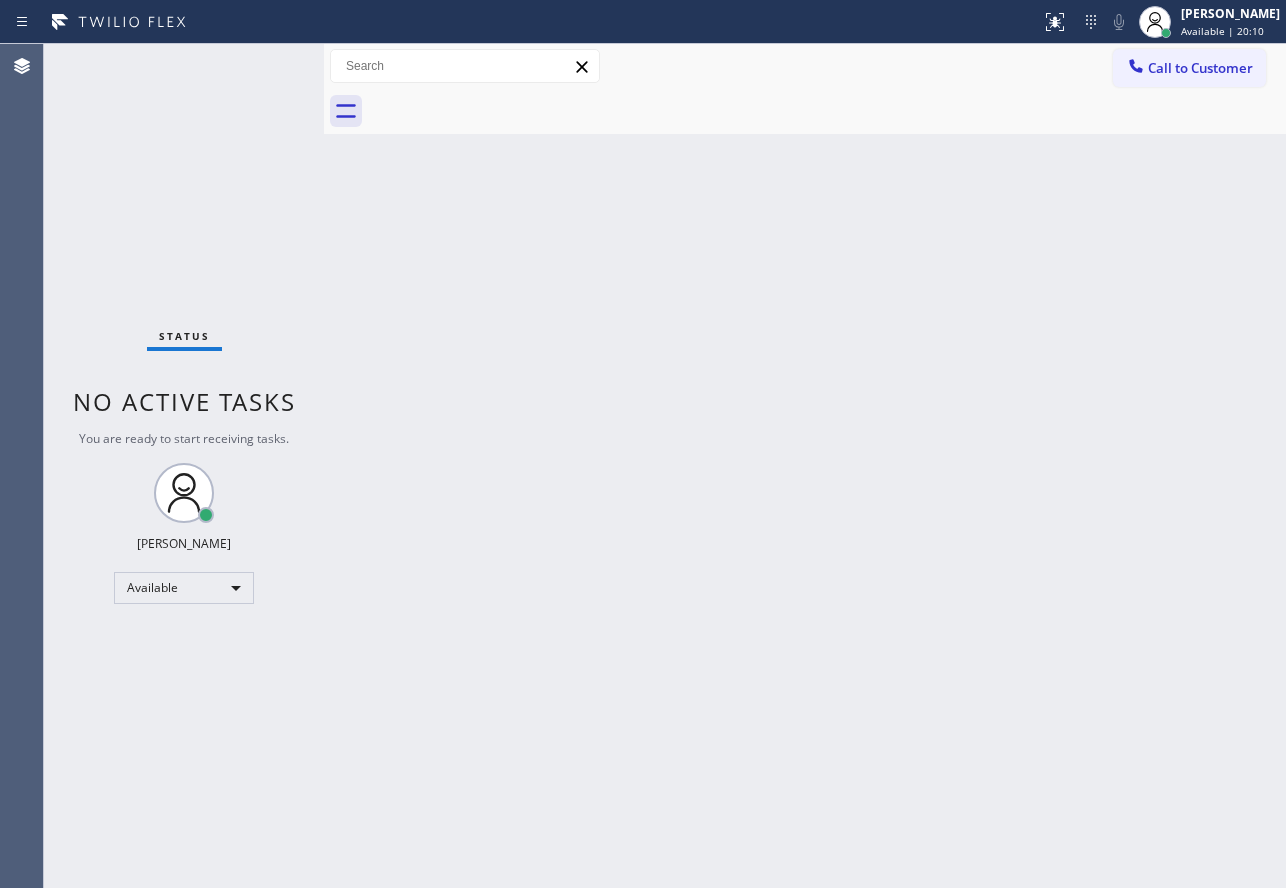 click on "Back to Dashboard Change Sender ID Customers Technicians Select a contact Outbound call Technician Search Technician Your caller id phone number Your caller id phone number Call Technician info Name   Phone none Address none Change Sender ID HVAC [PHONE_NUMBER] 5 Star Appliance [PHONE_NUMBER] Appliance Repair [PHONE_NUMBER] Plumbing [PHONE_NUMBER] Air Duct Cleaning [PHONE_NUMBER]  Electricians [PHONE_NUMBER] Cancel Change Check personal SMS Reset Change No tabs Call to Customer Outbound call Location American Service Alliance Mesa Your caller id phone number [PHONE_NUMBER] Customer number Call Outbound call Technician Search Technician Your caller id phone number Your caller id phone number Call" at bounding box center [805, 466] 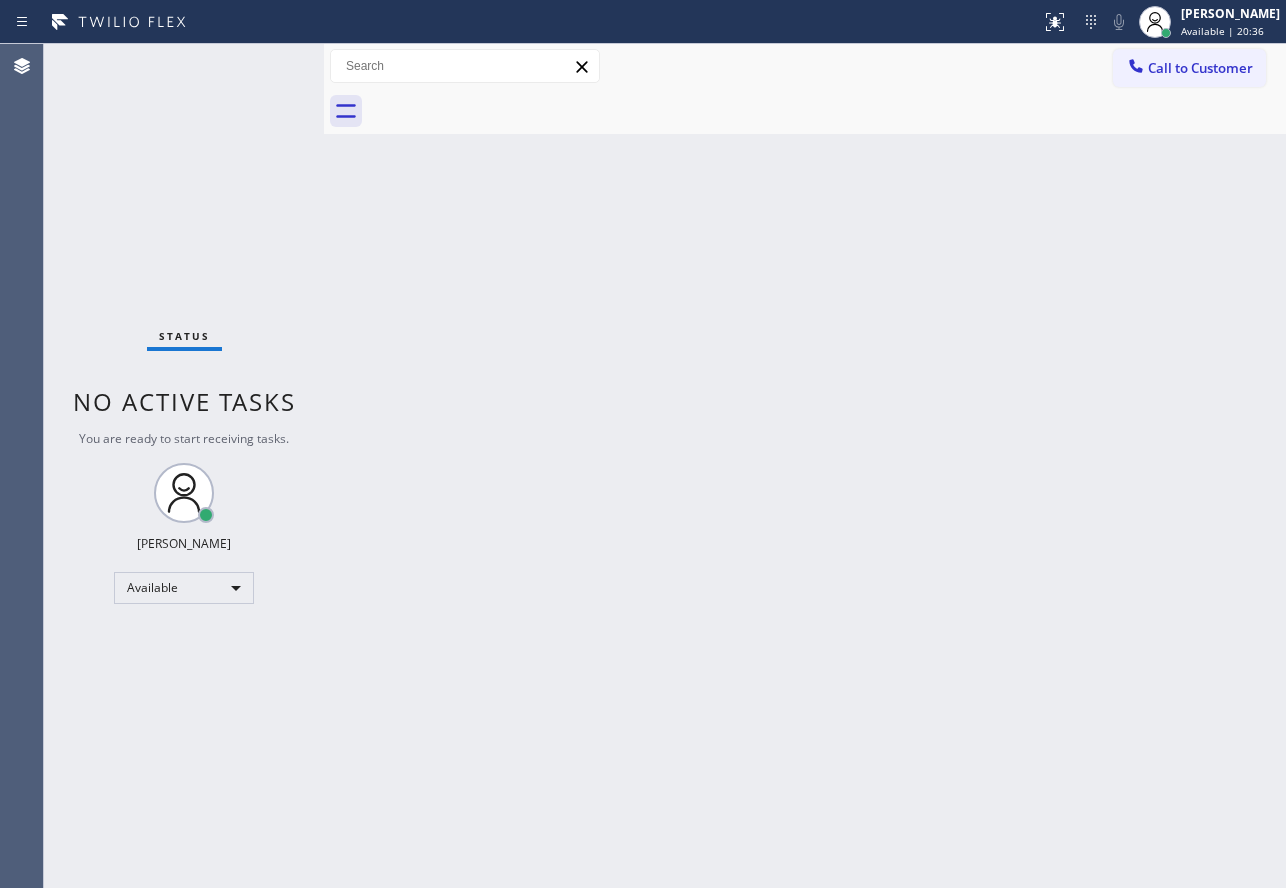 click on "Back to Dashboard Change Sender ID Customers Technicians Select a contact Outbound call Technician Search Technician Your caller id phone number Your caller id phone number Call Technician info Name   Phone none Address none Change Sender ID HVAC [PHONE_NUMBER] 5 Star Appliance [PHONE_NUMBER] Appliance Repair [PHONE_NUMBER] Plumbing [PHONE_NUMBER] Air Duct Cleaning [PHONE_NUMBER]  Electricians [PHONE_NUMBER] Cancel Change Check personal SMS Reset Change No tabs Call to Customer Outbound call Location American Service Alliance Mesa Your caller id phone number [PHONE_NUMBER] Customer number Call Outbound call Technician Search Technician Your caller id phone number Your caller id phone number Call" at bounding box center [805, 466] 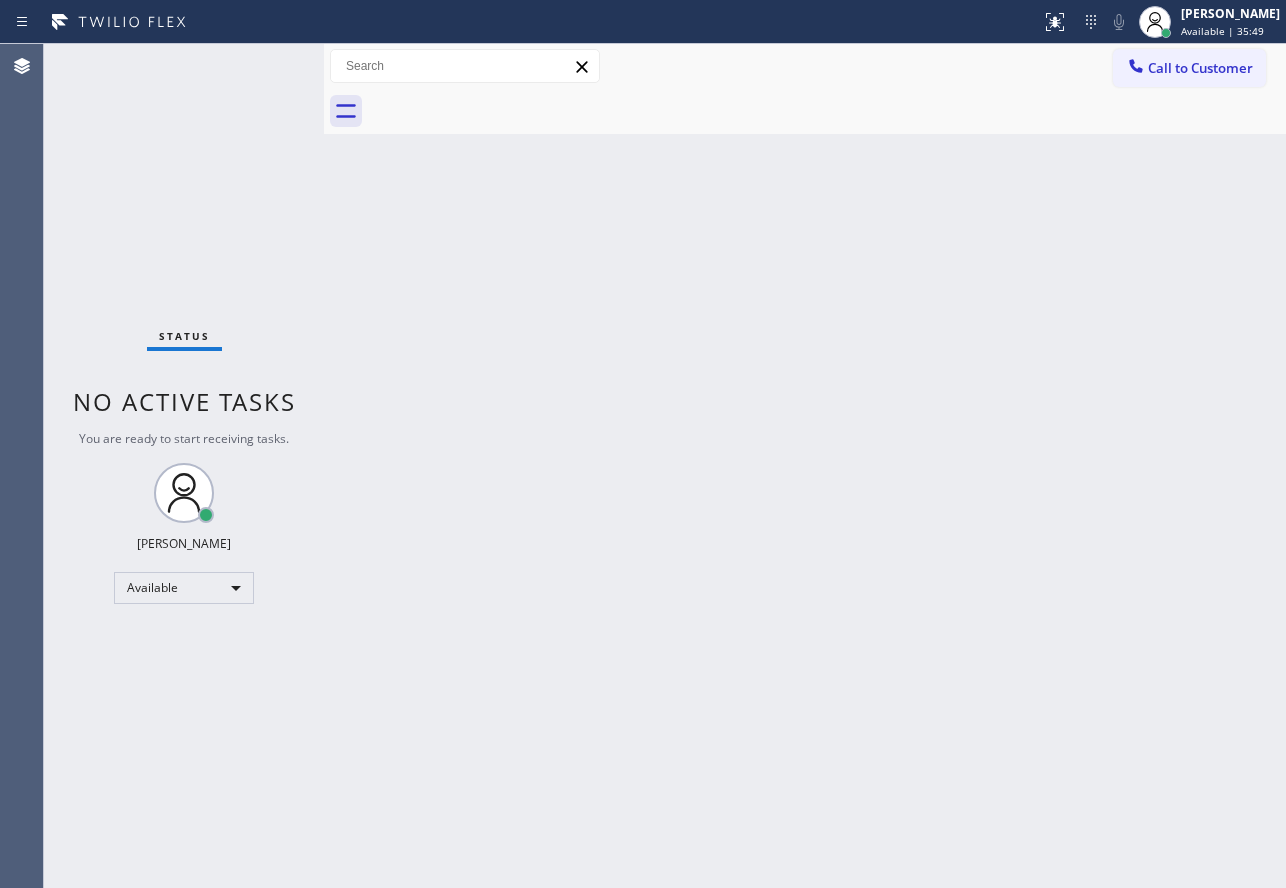 click on "Back to Dashboard Change Sender ID Customers Technicians Select a contact Outbound call Technician Search Technician Your caller id phone number Your caller id phone number Call Technician info Name   Phone none Address none Change Sender ID HVAC [PHONE_NUMBER] 5 Star Appliance [PHONE_NUMBER] Appliance Repair [PHONE_NUMBER] Plumbing [PHONE_NUMBER] Air Duct Cleaning [PHONE_NUMBER]  Electricians [PHONE_NUMBER] Cancel Change Check personal SMS Reset Change No tabs Call to Customer Outbound call Location American Service Alliance Mesa Your caller id phone number [PHONE_NUMBER] Customer number Call Outbound call Technician Search Technician Your caller id phone number Your caller id phone number Call" at bounding box center [805, 466] 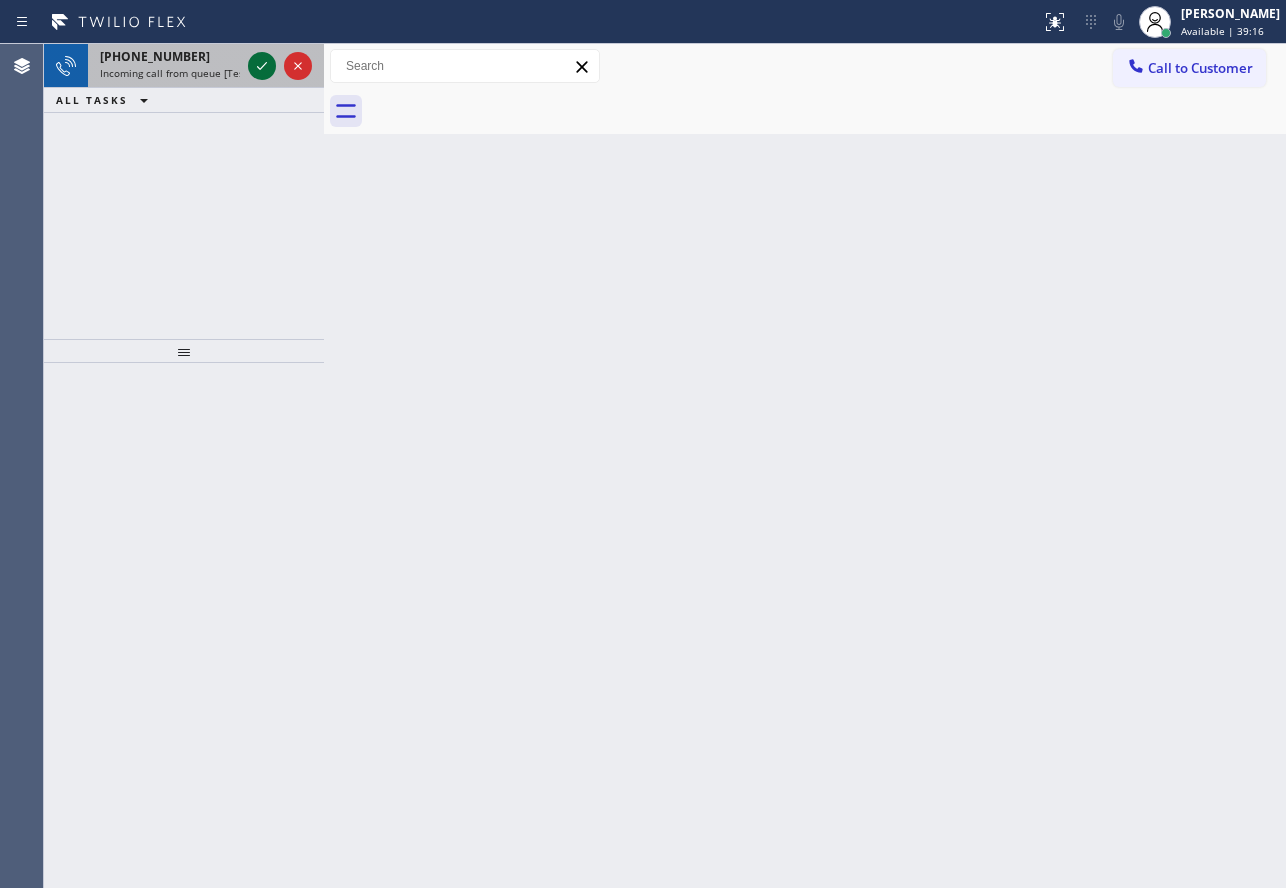 click 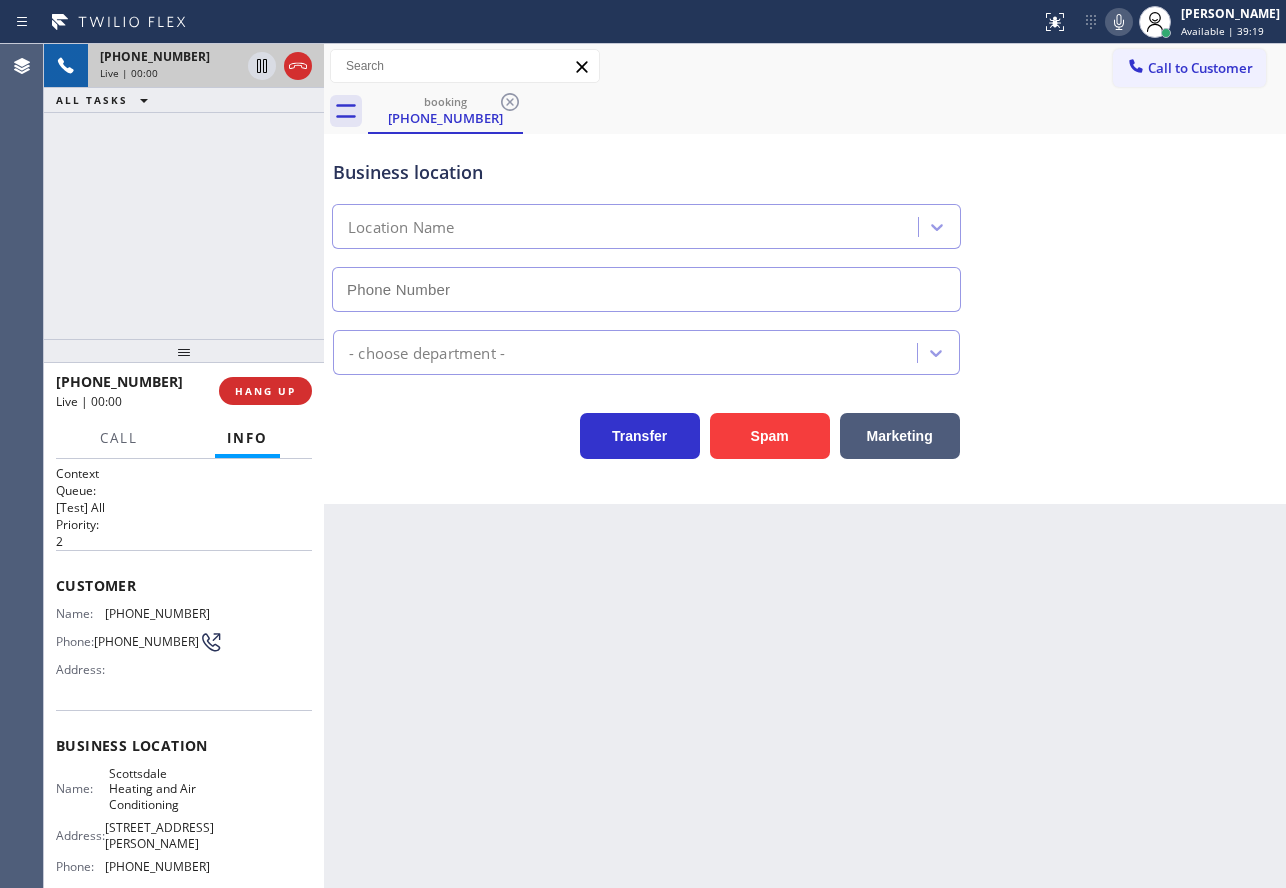 type on "[PHONE_NUMBER]" 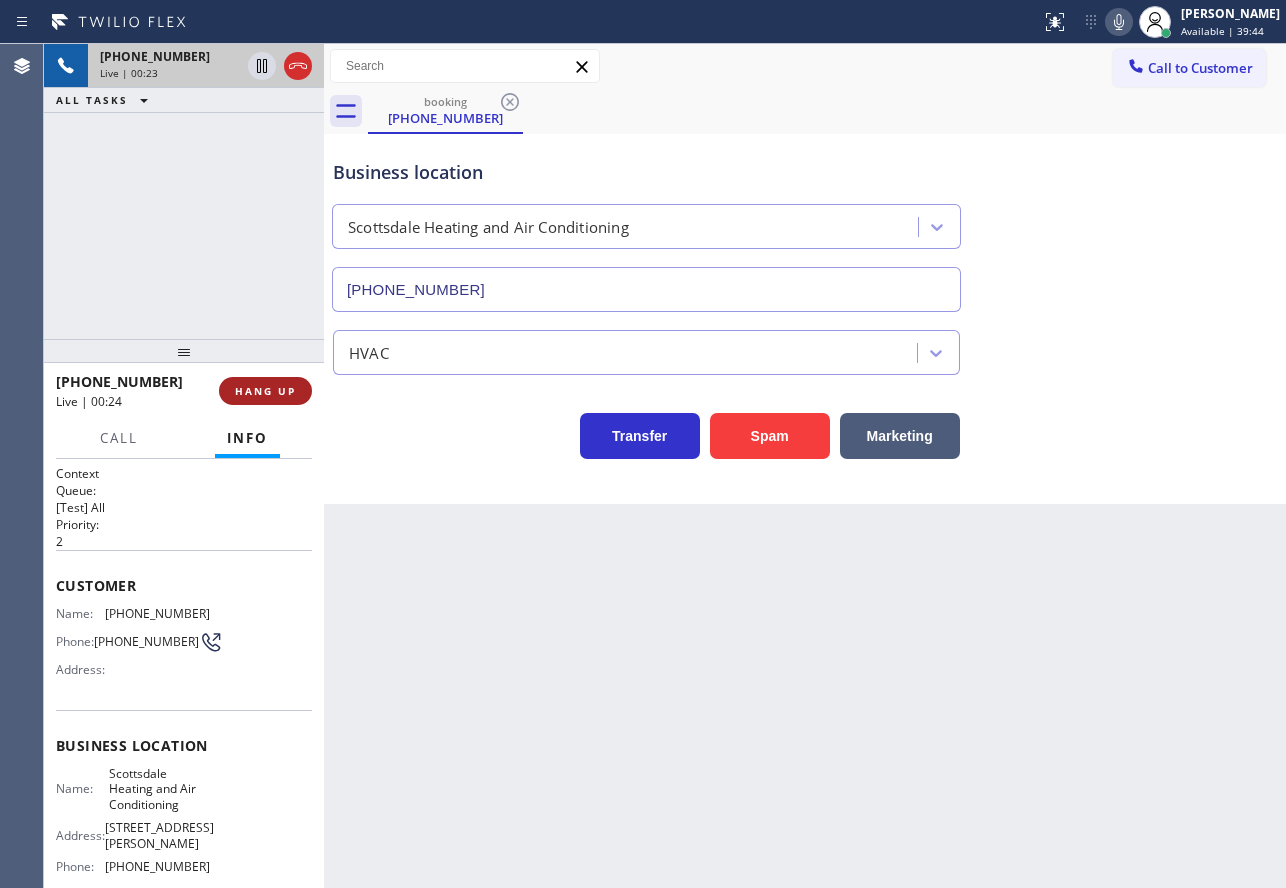 click on "HANG UP" at bounding box center [265, 391] 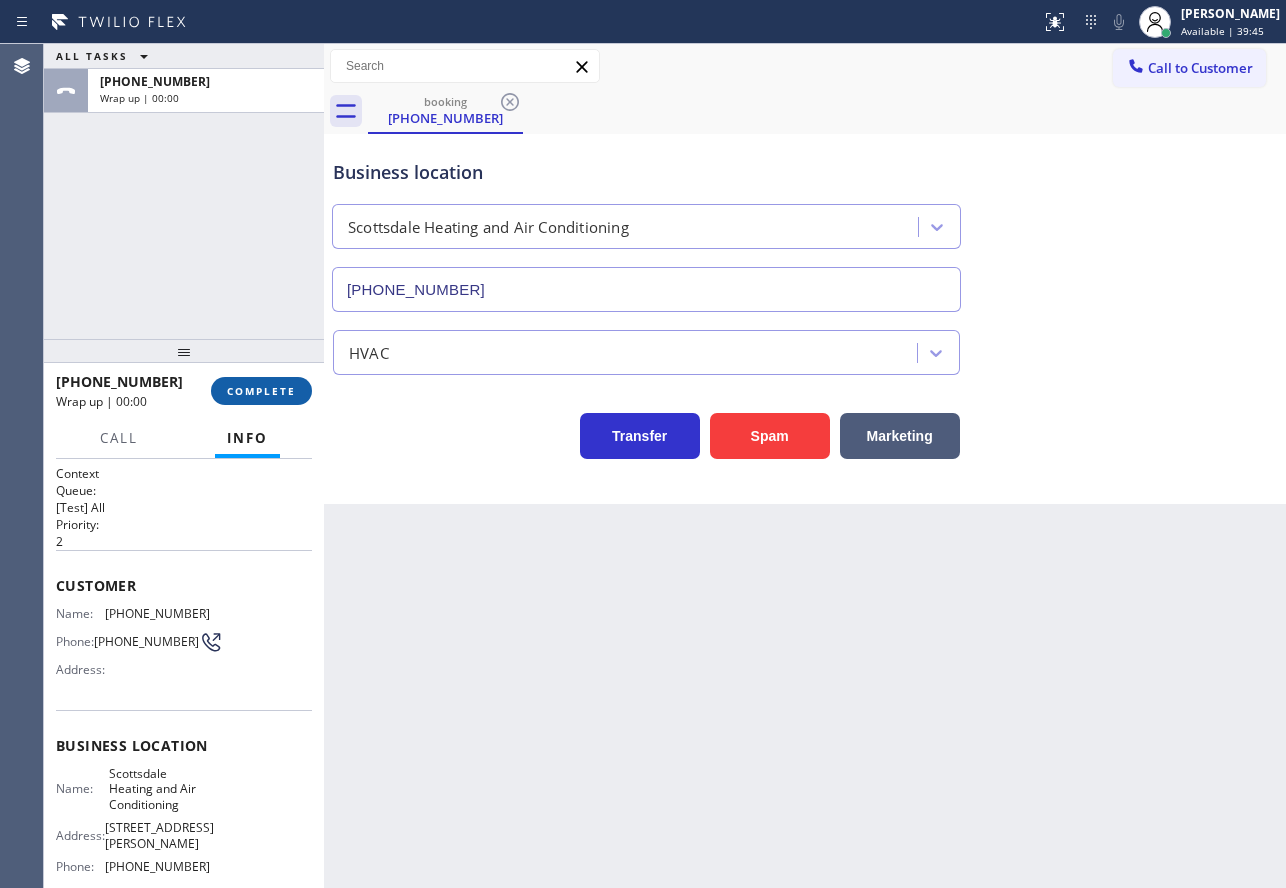 click on "COMPLETE" at bounding box center (261, 391) 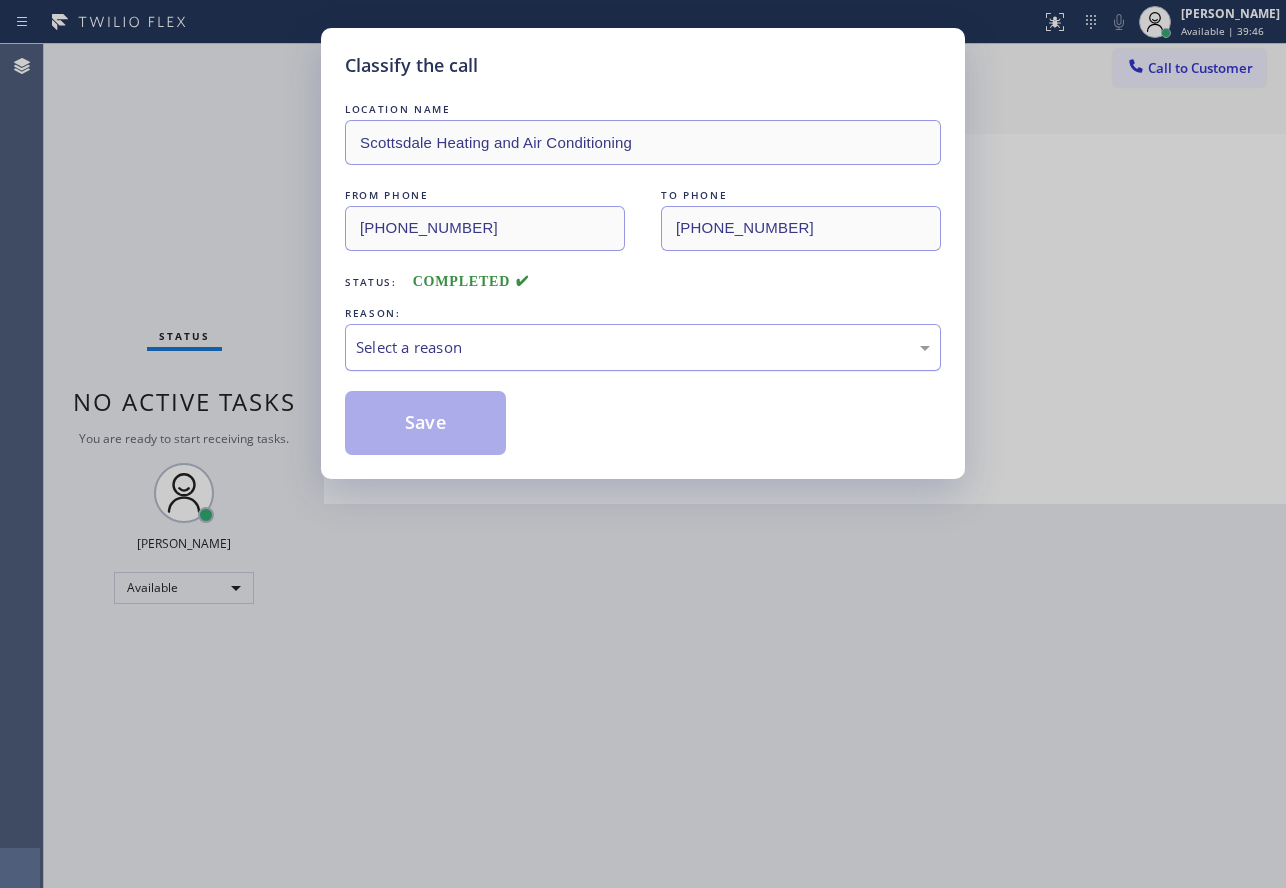 click on "Select a reason" at bounding box center (643, 347) 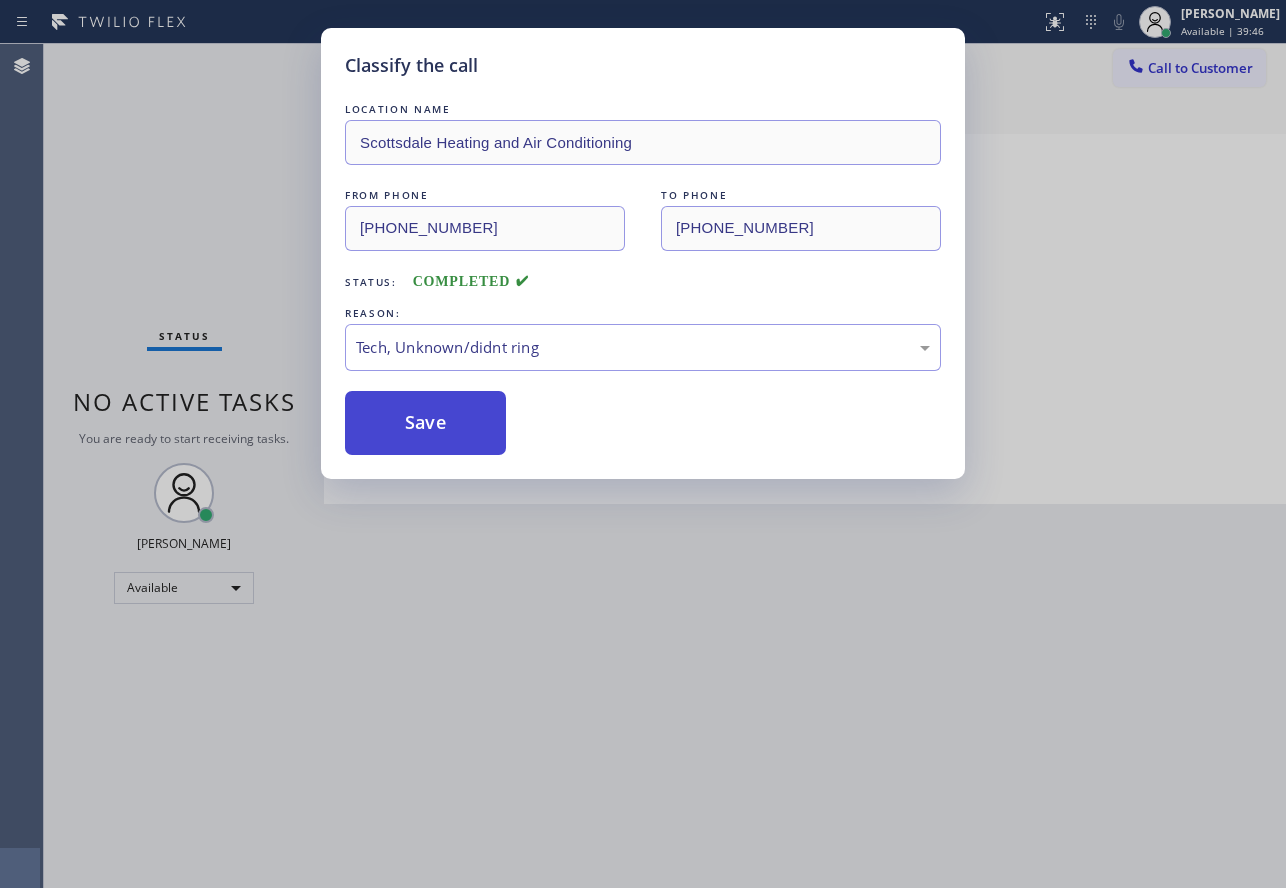 drag, startPoint x: 412, startPoint y: 490, endPoint x: 417, endPoint y: 442, distance: 48.259712 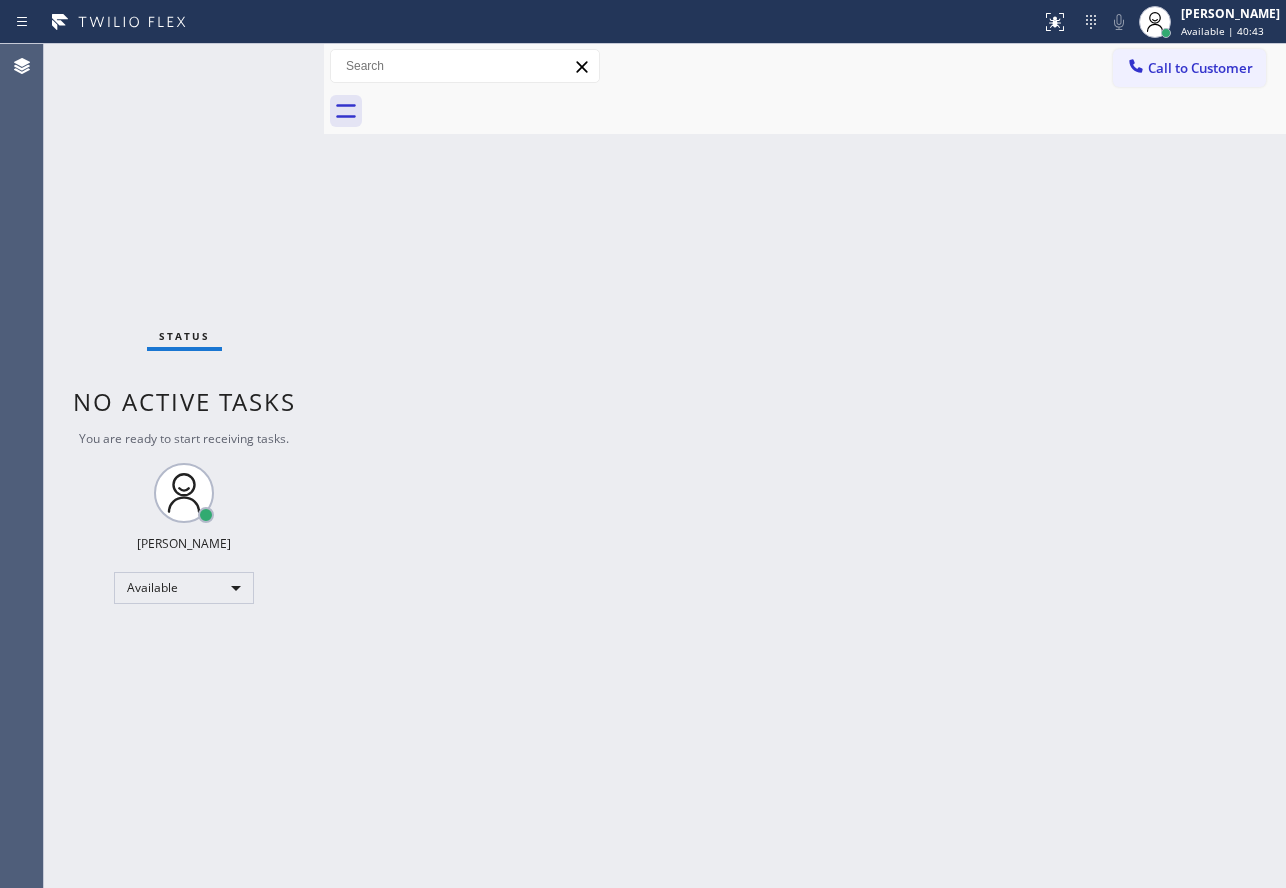 click on "Back to Dashboard Change Sender ID Customers Technicians Select a contact Outbound call Technician Search Technician Your caller id phone number Your caller id phone number Call Technician info Name   Phone none Address none Change Sender ID HVAC [PHONE_NUMBER] 5 Star Appliance [PHONE_NUMBER] Appliance Repair [PHONE_NUMBER] Plumbing [PHONE_NUMBER] Air Duct Cleaning [PHONE_NUMBER]  Electricians [PHONE_NUMBER] Cancel Change Check personal SMS Reset Change No tabs Call to Customer Outbound call Location American Service Alliance Mesa Your caller id phone number [PHONE_NUMBER] Customer number Call Outbound call Technician Search Technician Your caller id phone number Your caller id phone number Call" at bounding box center [805, 466] 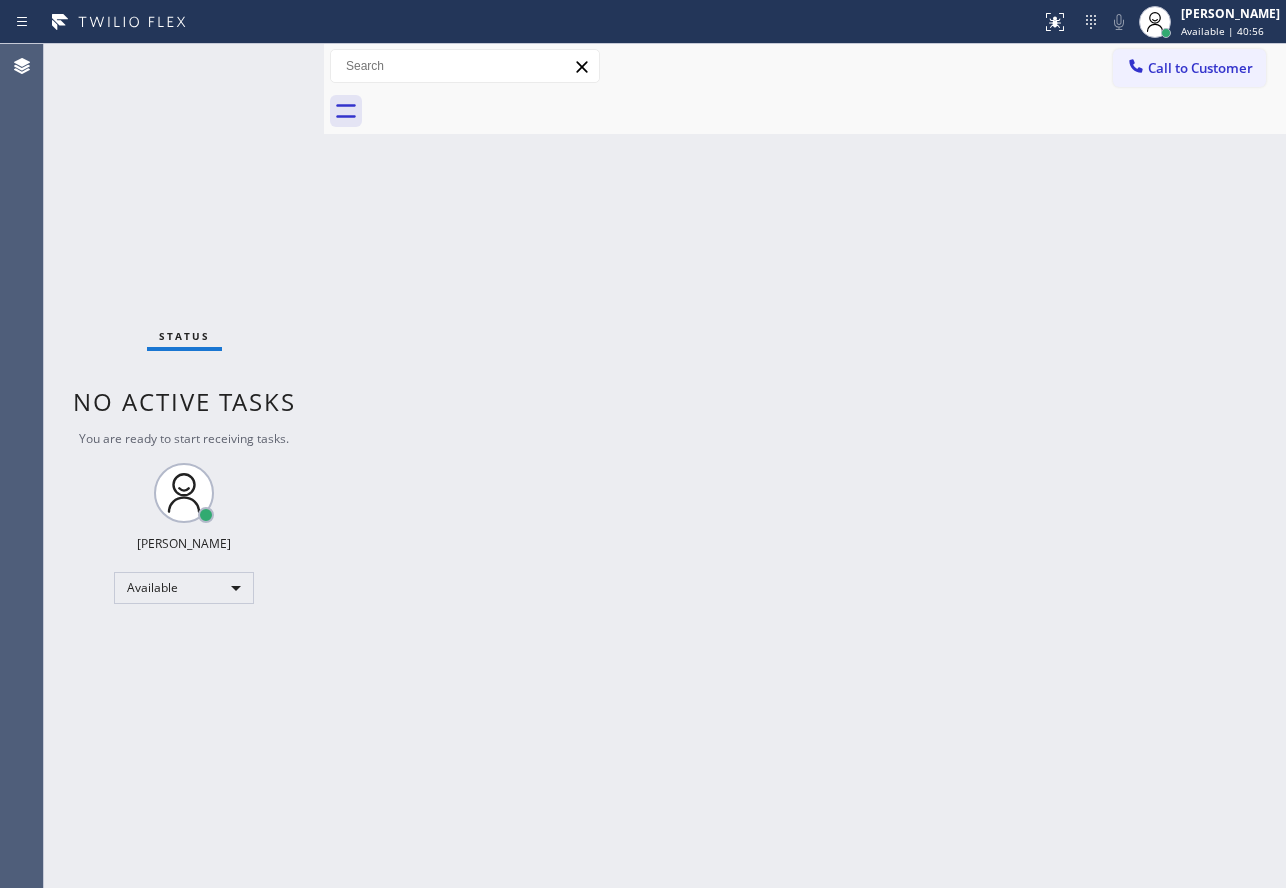 click on "Back to Dashboard Change Sender ID Customers Technicians Select a contact Outbound call Technician Search Technician Your caller id phone number Your caller id phone number Call Technician info Name   Phone none Address none Change Sender ID HVAC [PHONE_NUMBER] 5 Star Appliance [PHONE_NUMBER] Appliance Repair [PHONE_NUMBER] Plumbing [PHONE_NUMBER] Air Duct Cleaning [PHONE_NUMBER]  Electricians [PHONE_NUMBER] Cancel Change Check personal SMS Reset Change No tabs Call to Customer Outbound call Location American Service Alliance Mesa Your caller id phone number [PHONE_NUMBER] Customer number Call Outbound call Technician Search Technician Your caller id phone number Your caller id phone number Call" at bounding box center (805, 466) 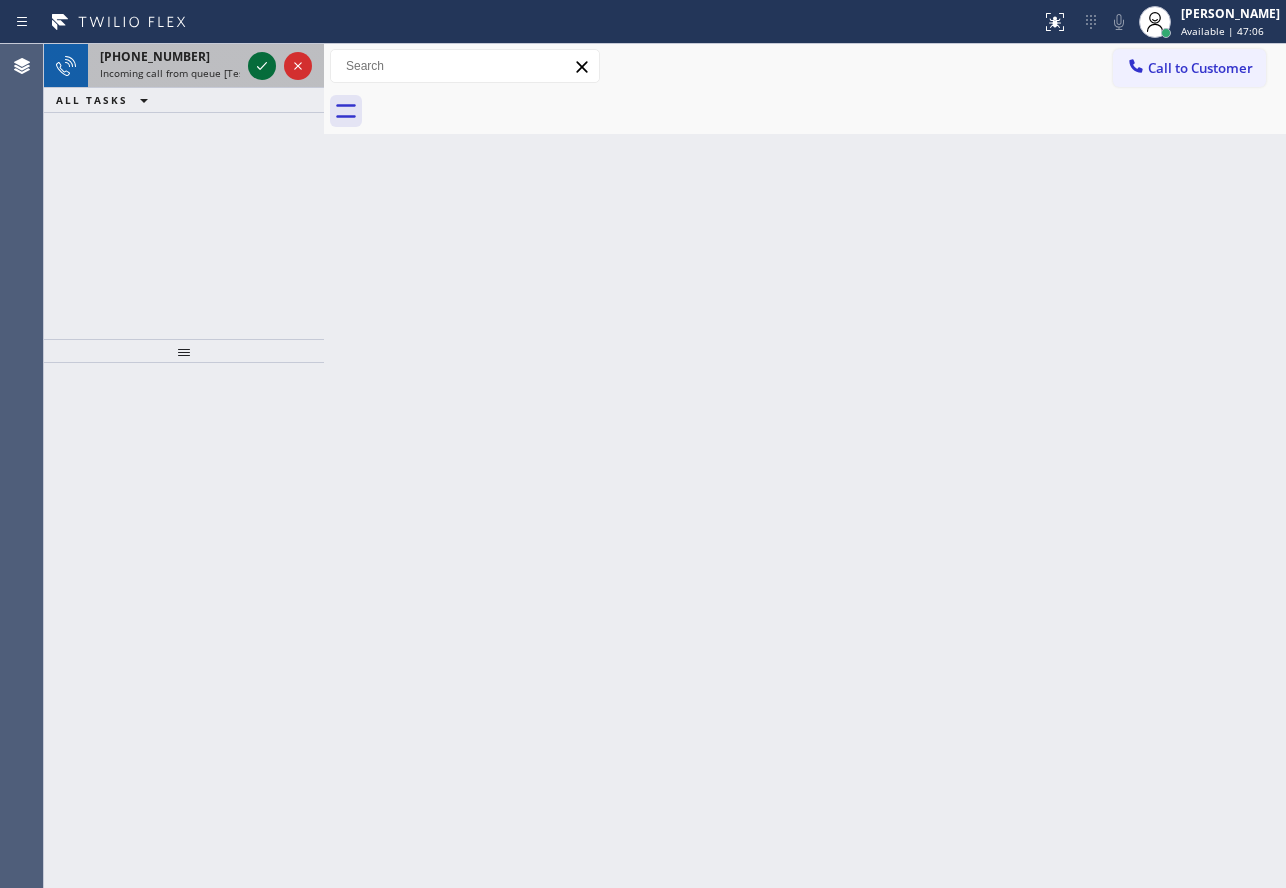 click 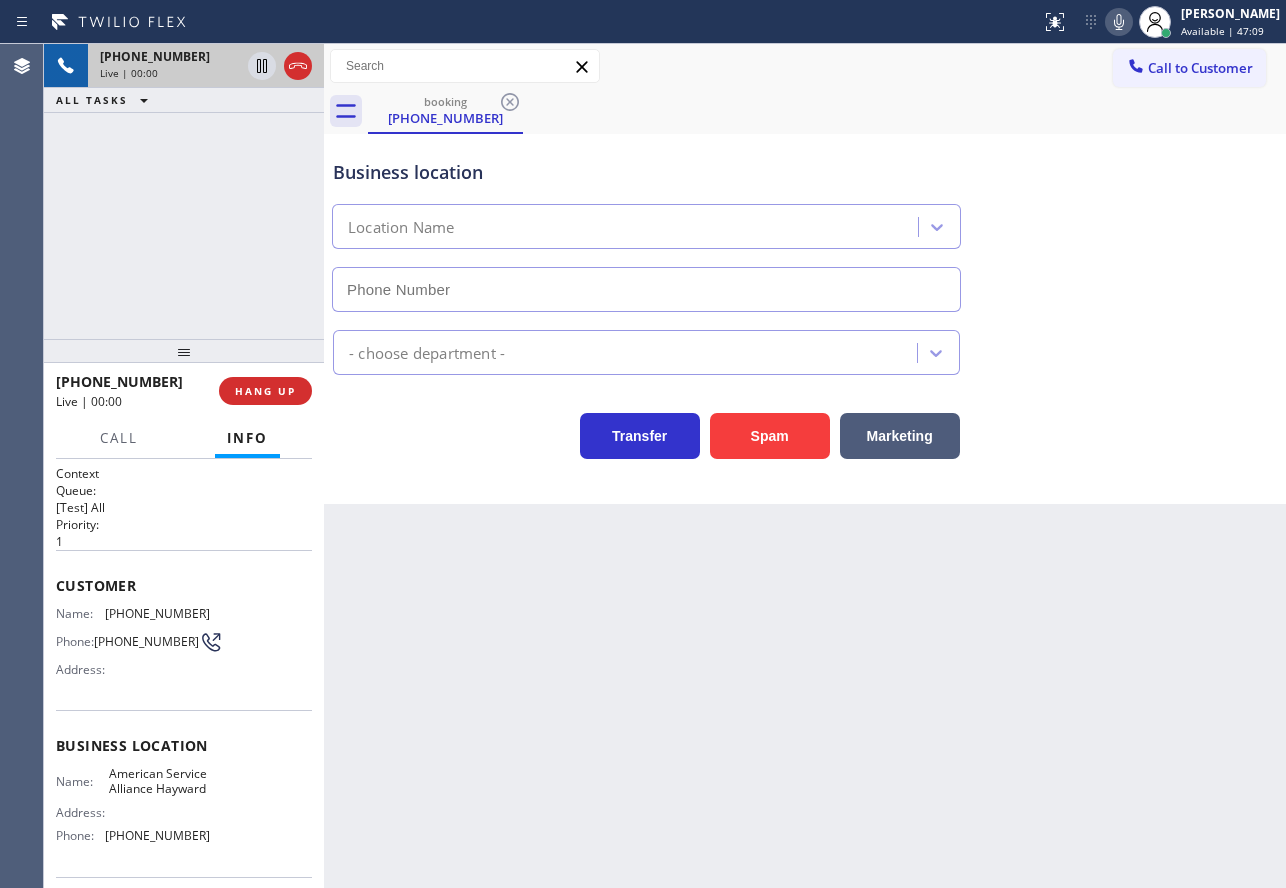 type on "[PHONE_NUMBER]" 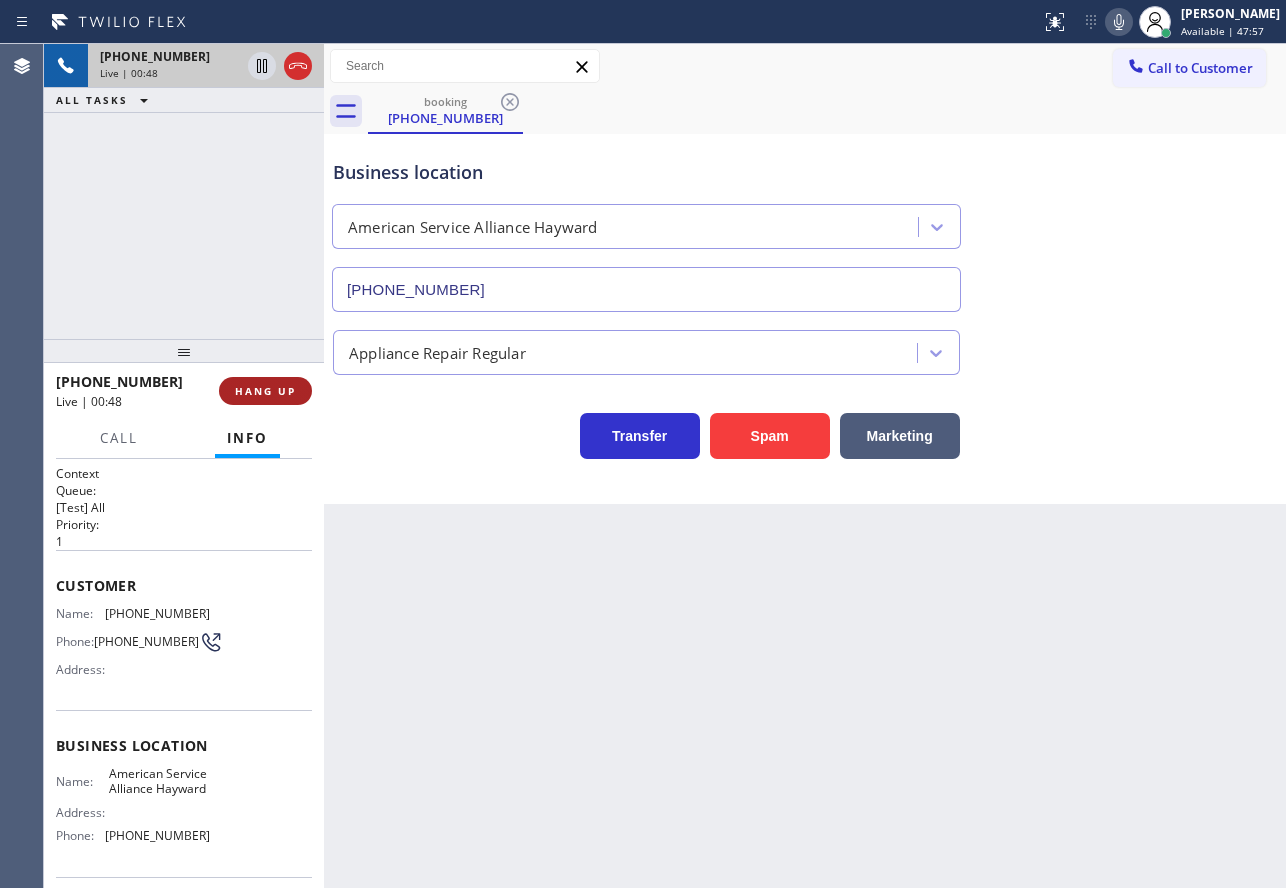 click on "HANG UP" at bounding box center [265, 391] 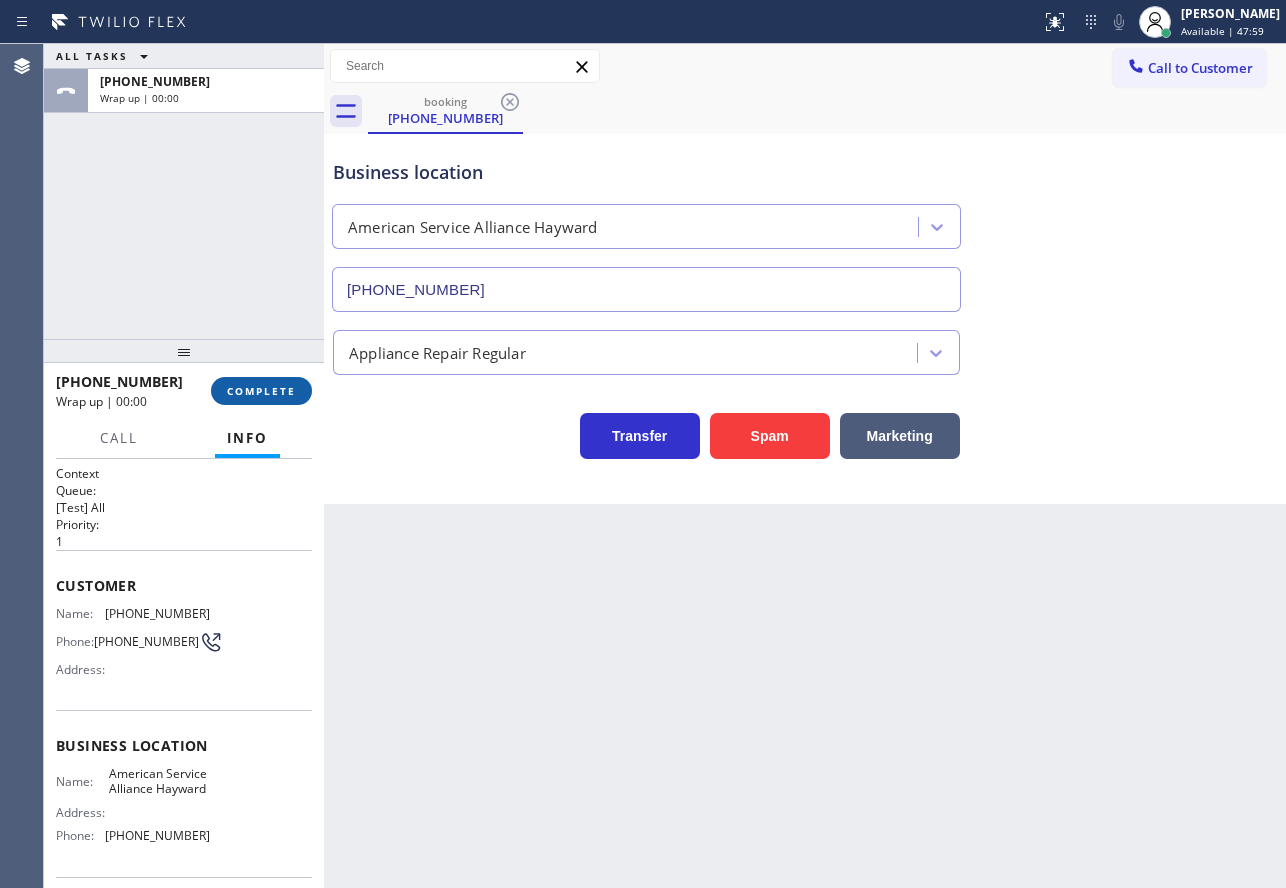 click on "COMPLETE" at bounding box center (261, 391) 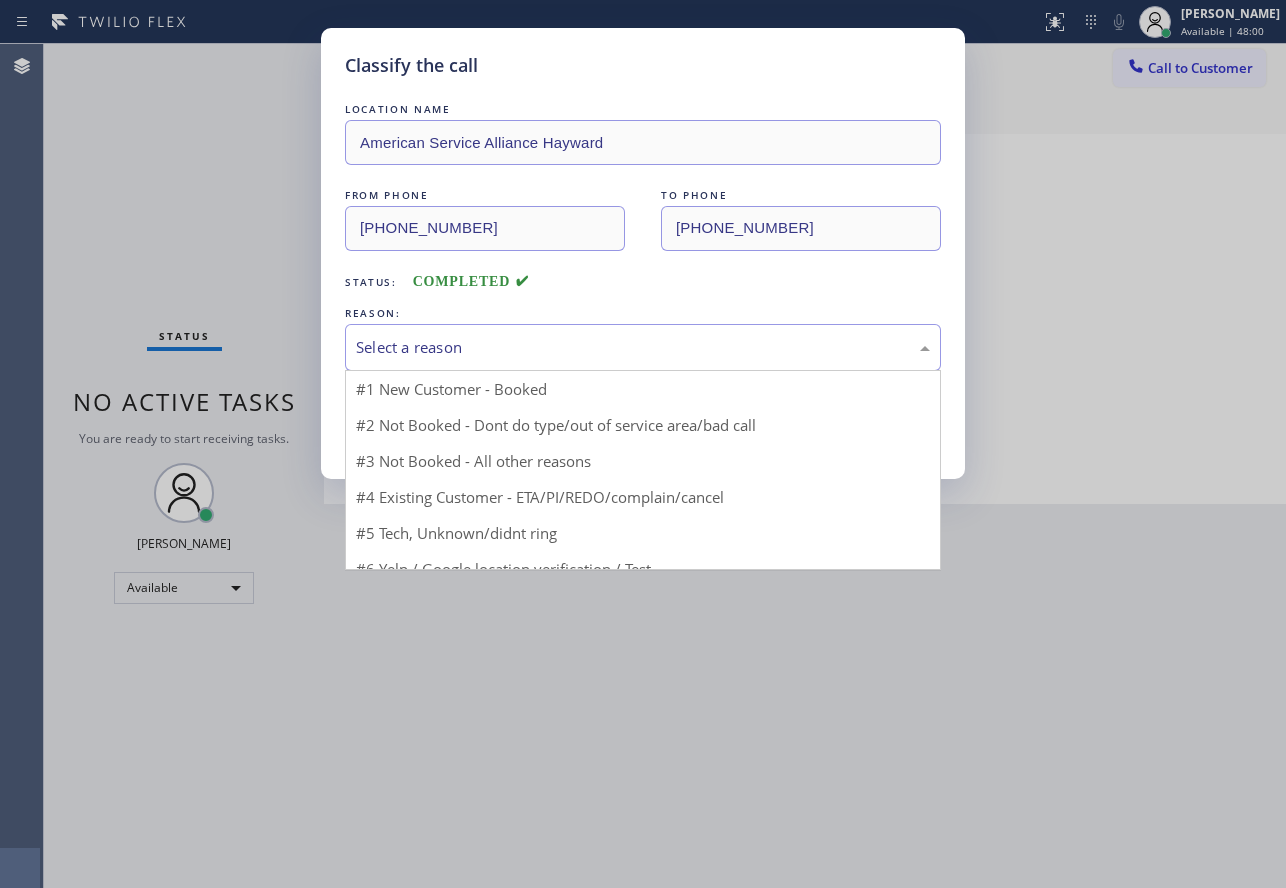 click on "Select a reason" at bounding box center (643, 347) 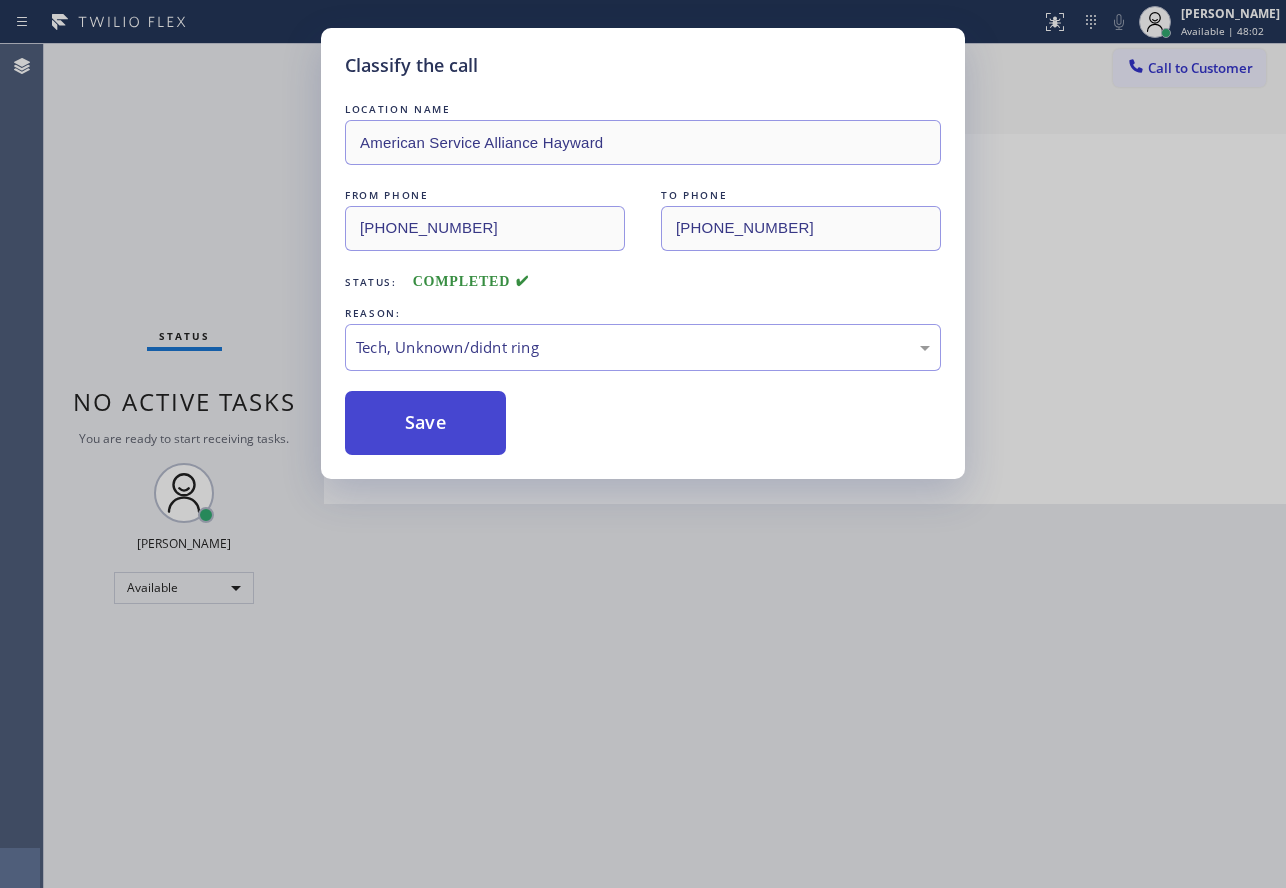 click on "Save" at bounding box center (425, 423) 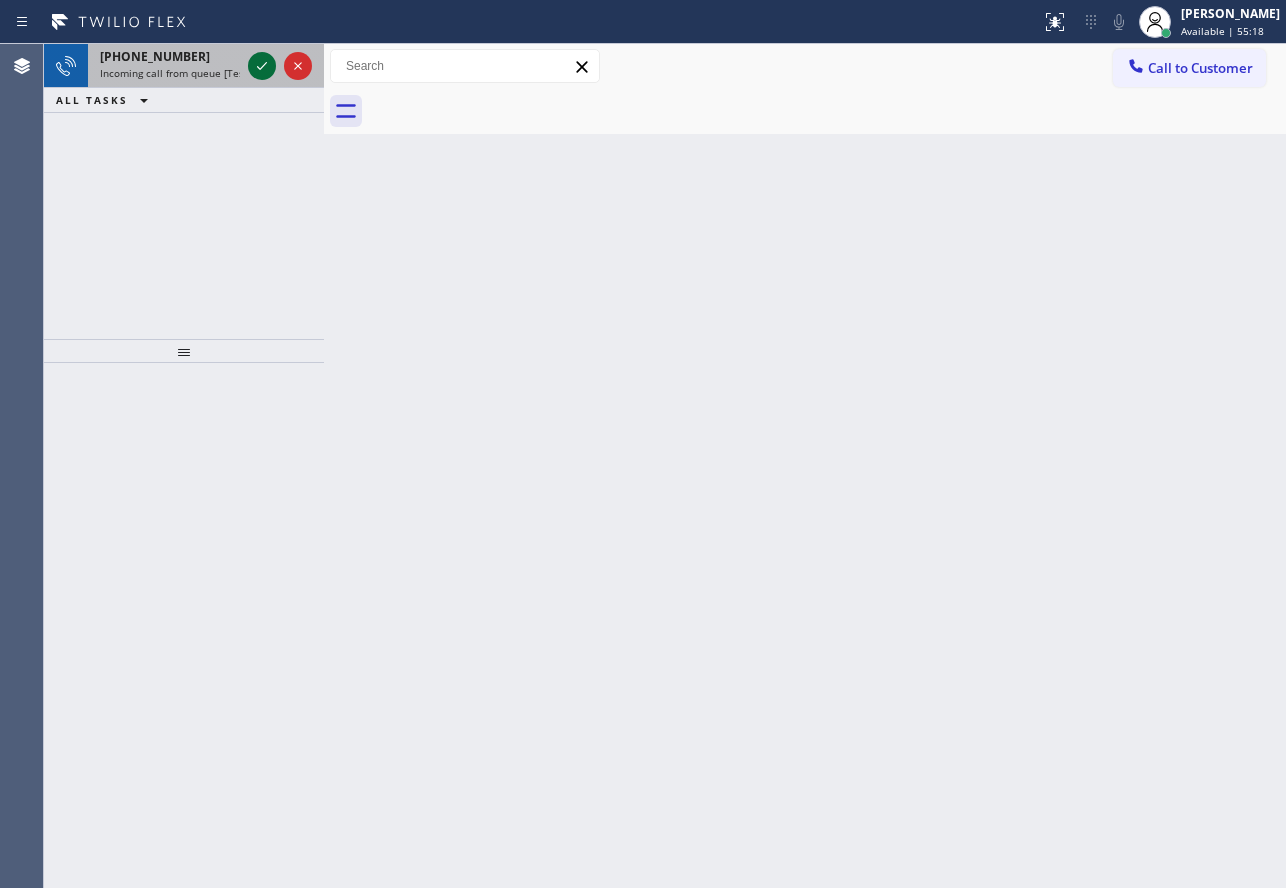 click 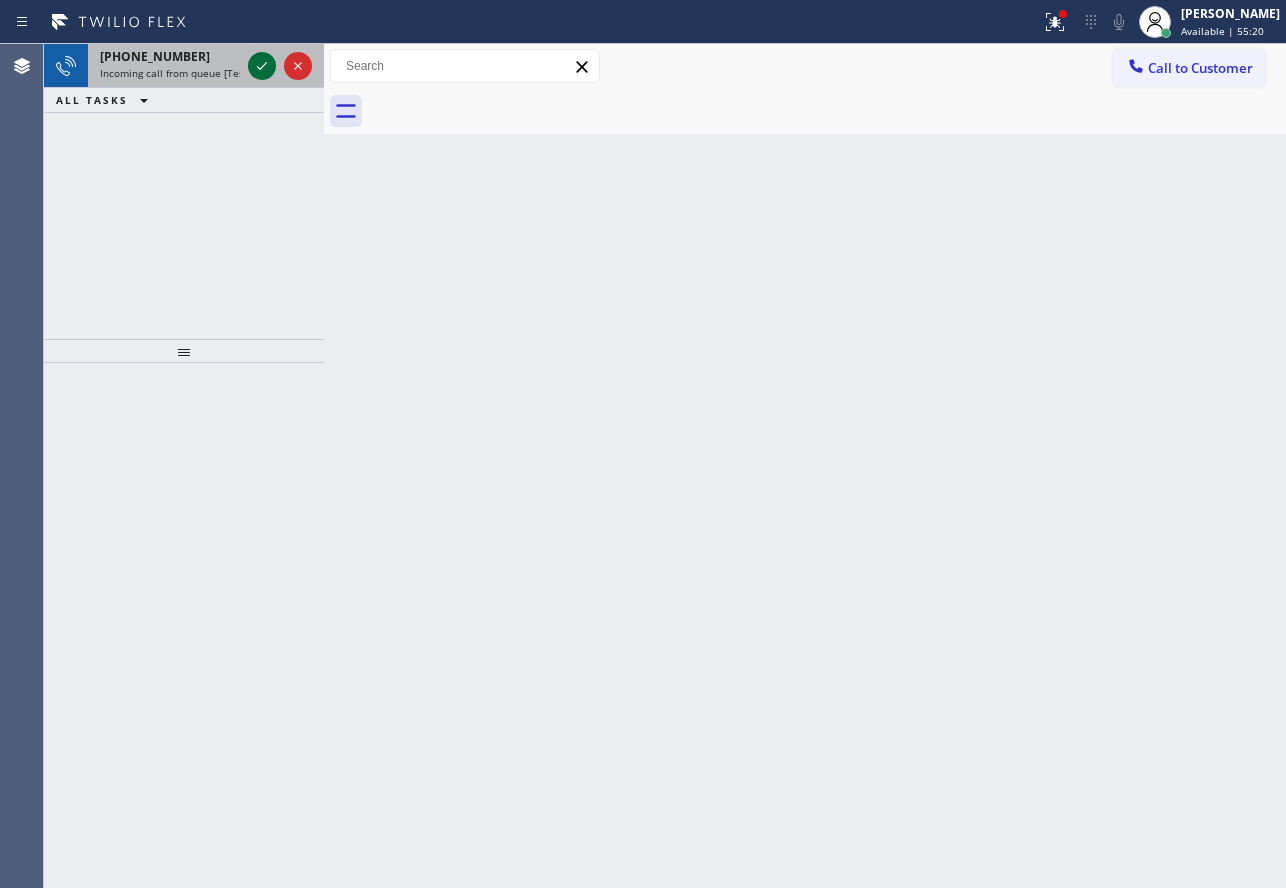 click 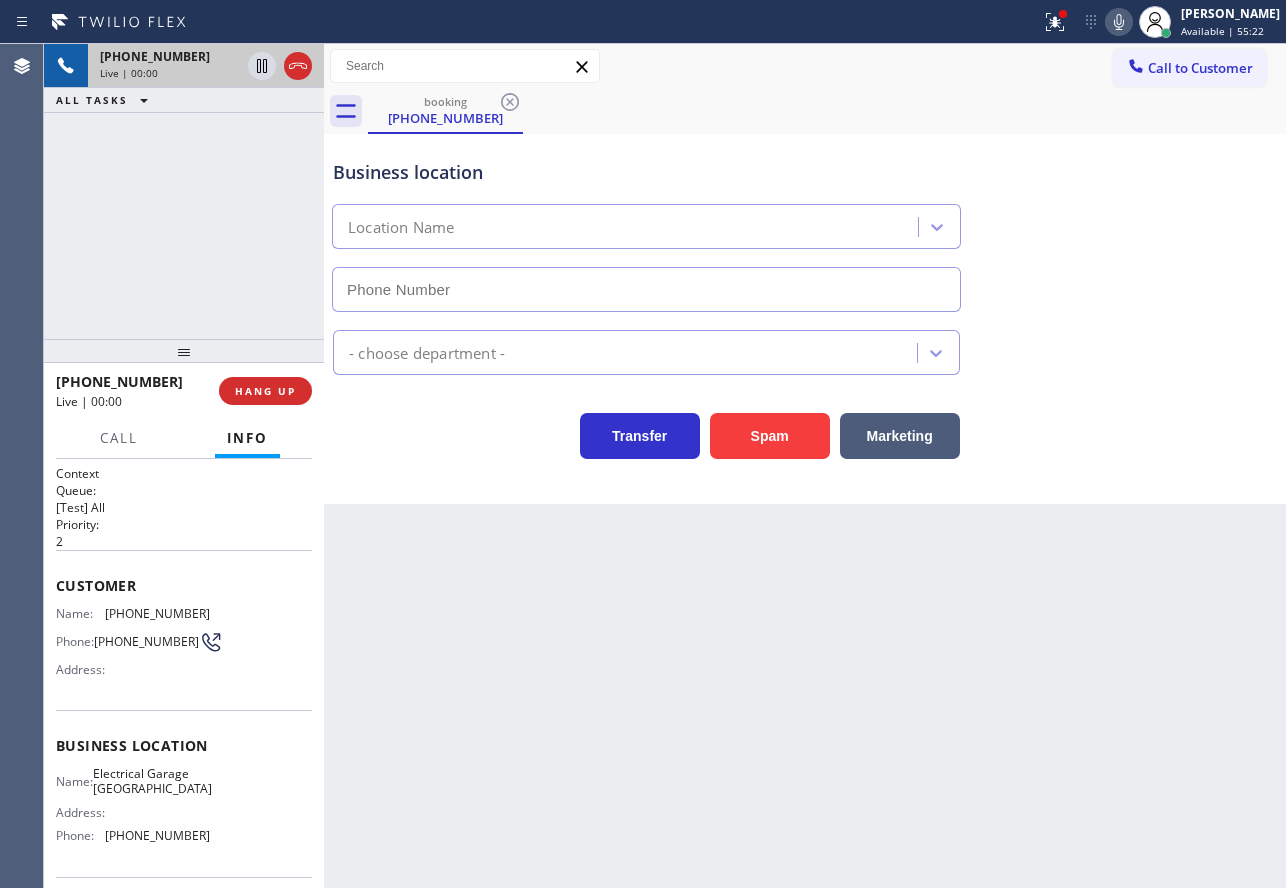 type on "[PHONE_NUMBER]" 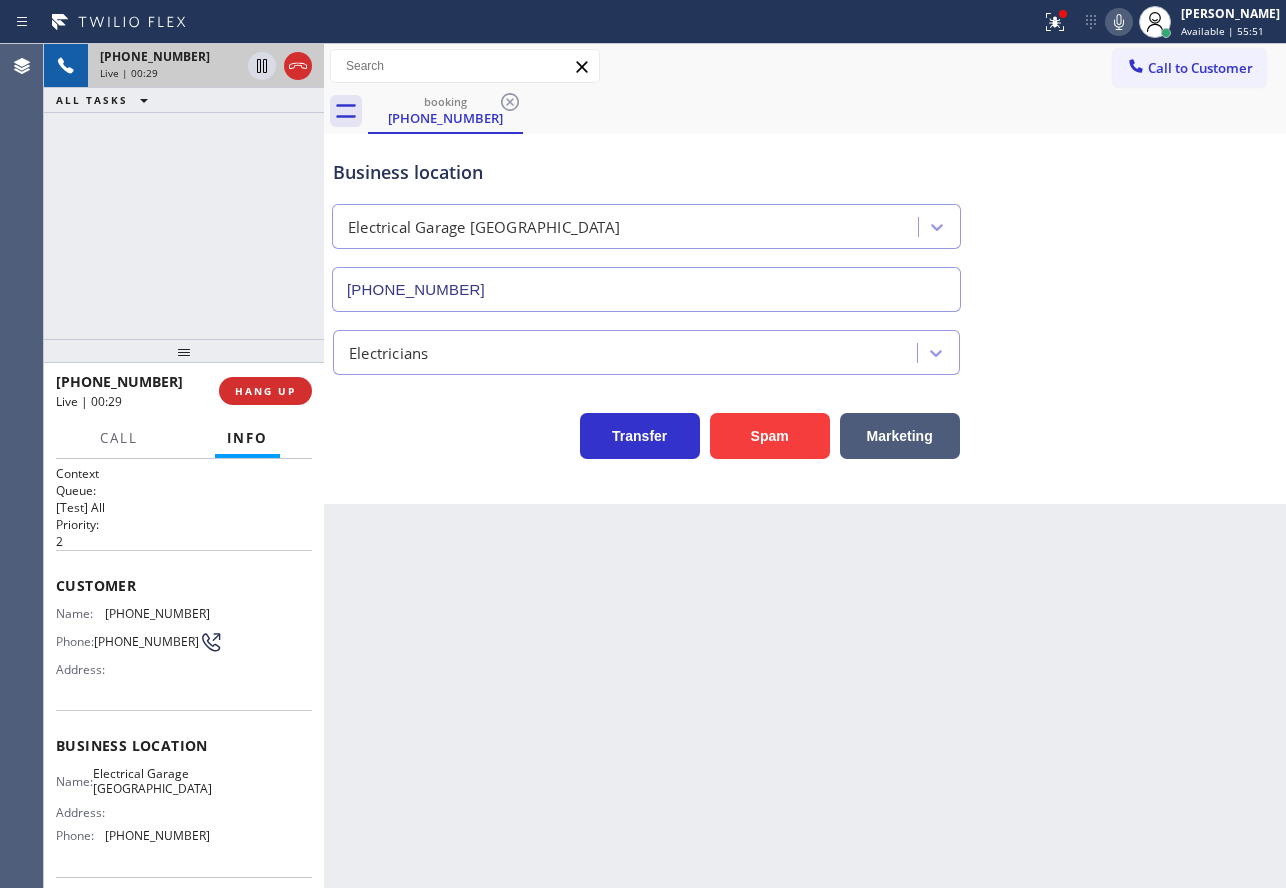 click on "Business location" at bounding box center (646, 172) 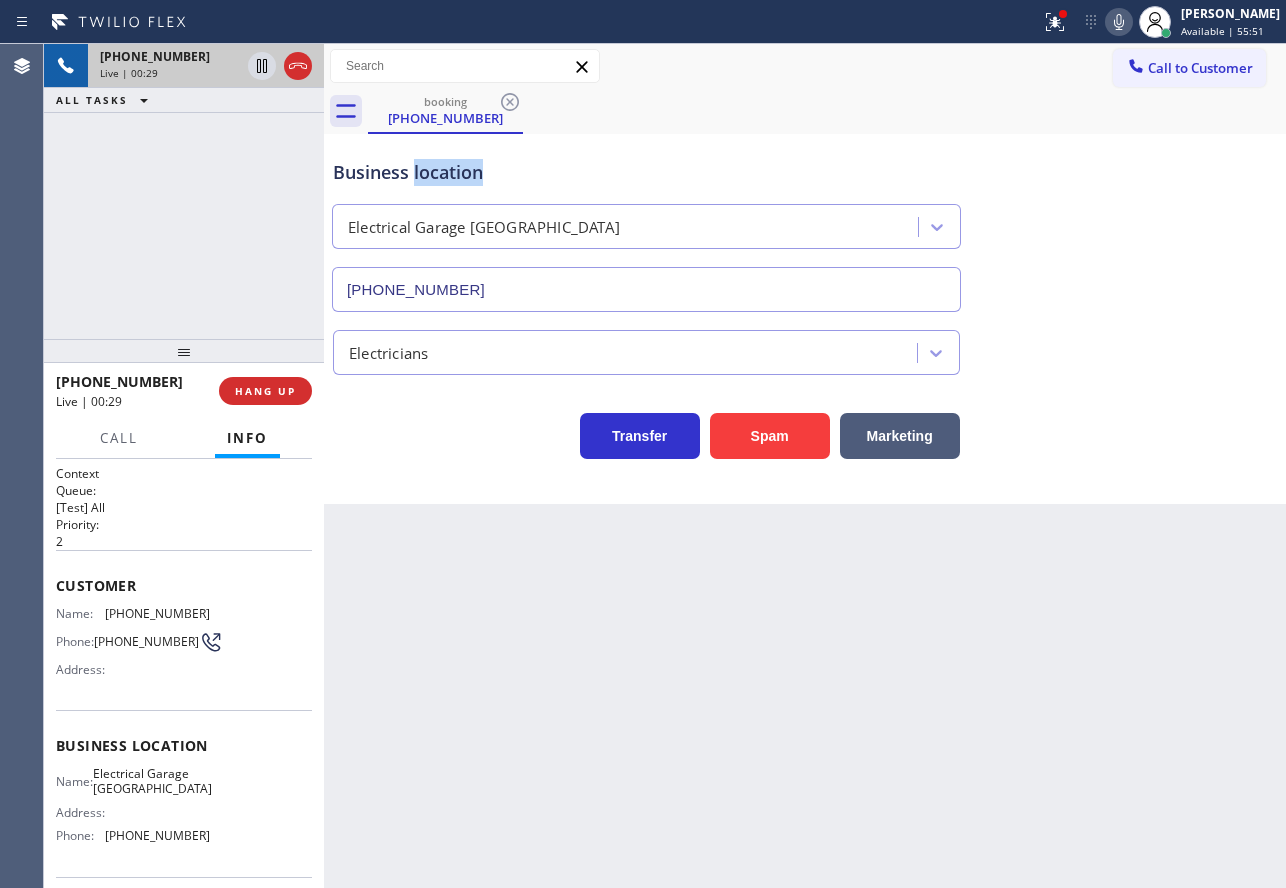 click on "Business location" at bounding box center (646, 172) 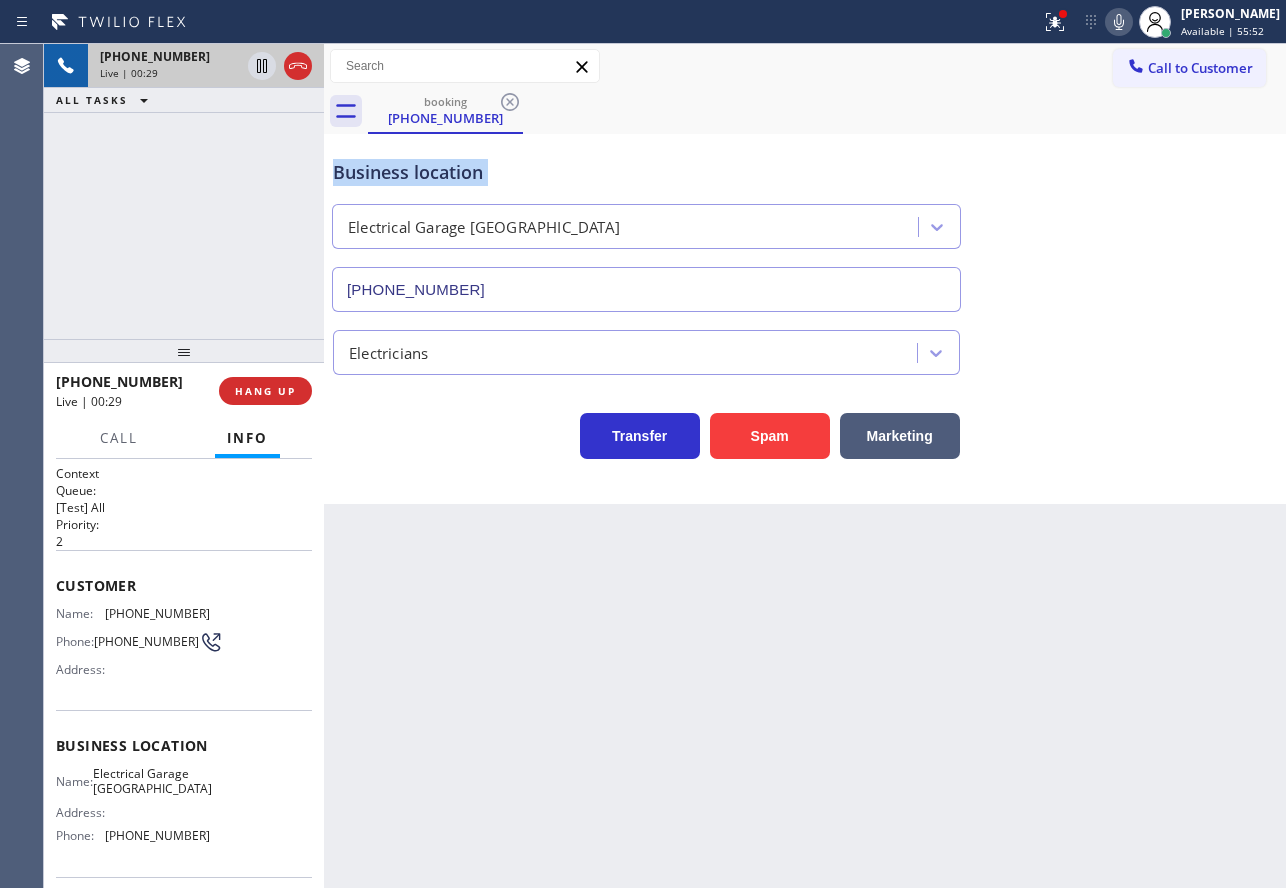 click on "Business location" at bounding box center [646, 172] 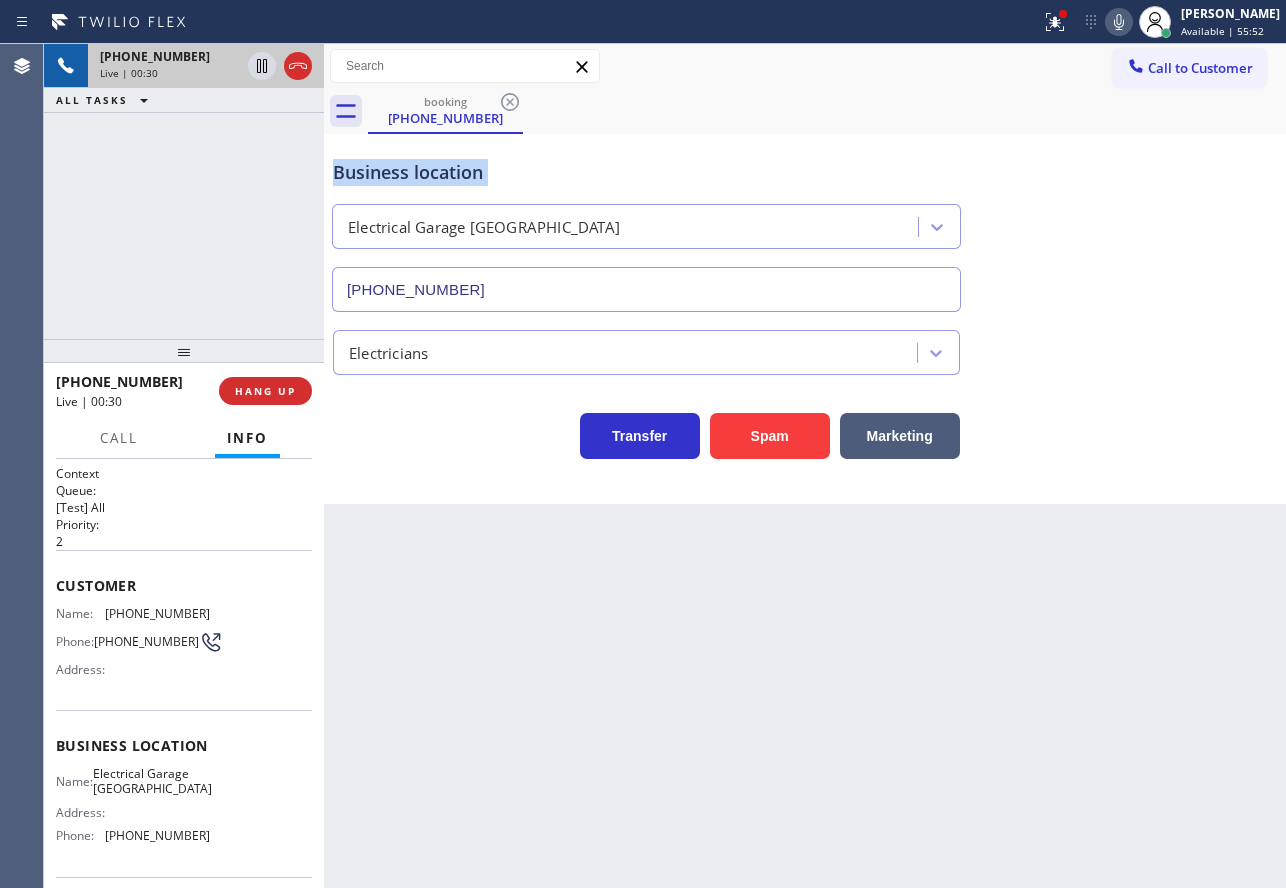 click on "Business location" at bounding box center (646, 172) 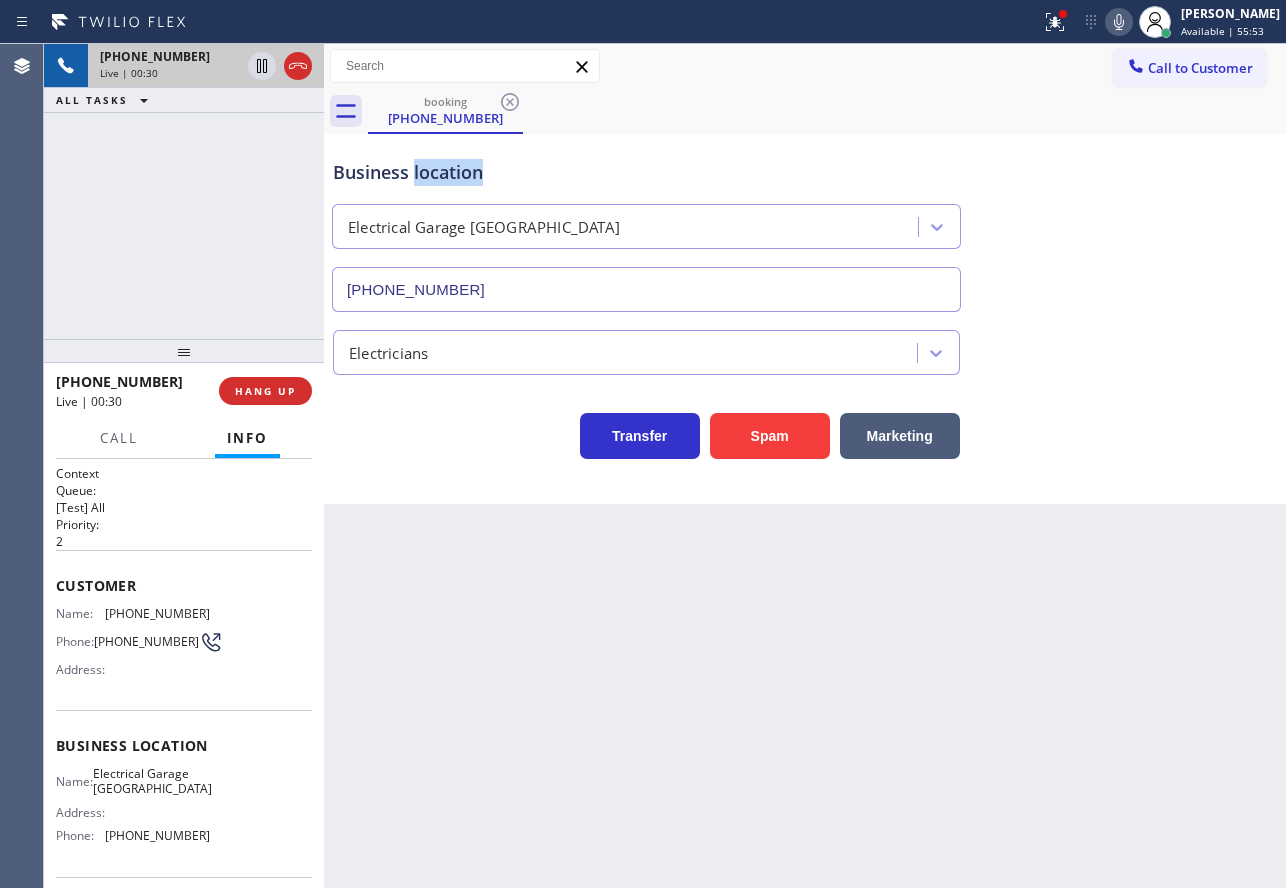 click on "Business location" at bounding box center (646, 172) 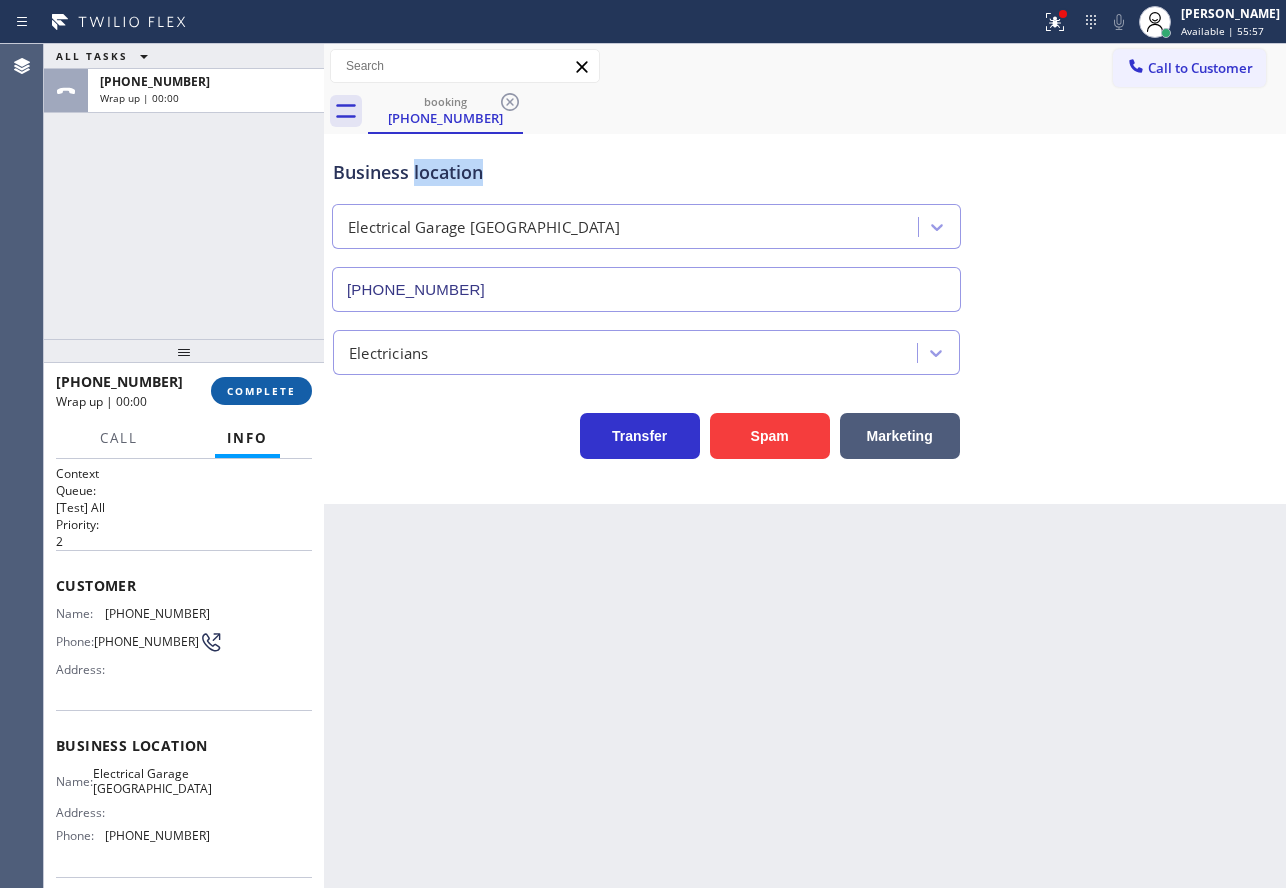 click on "COMPLETE" at bounding box center (261, 391) 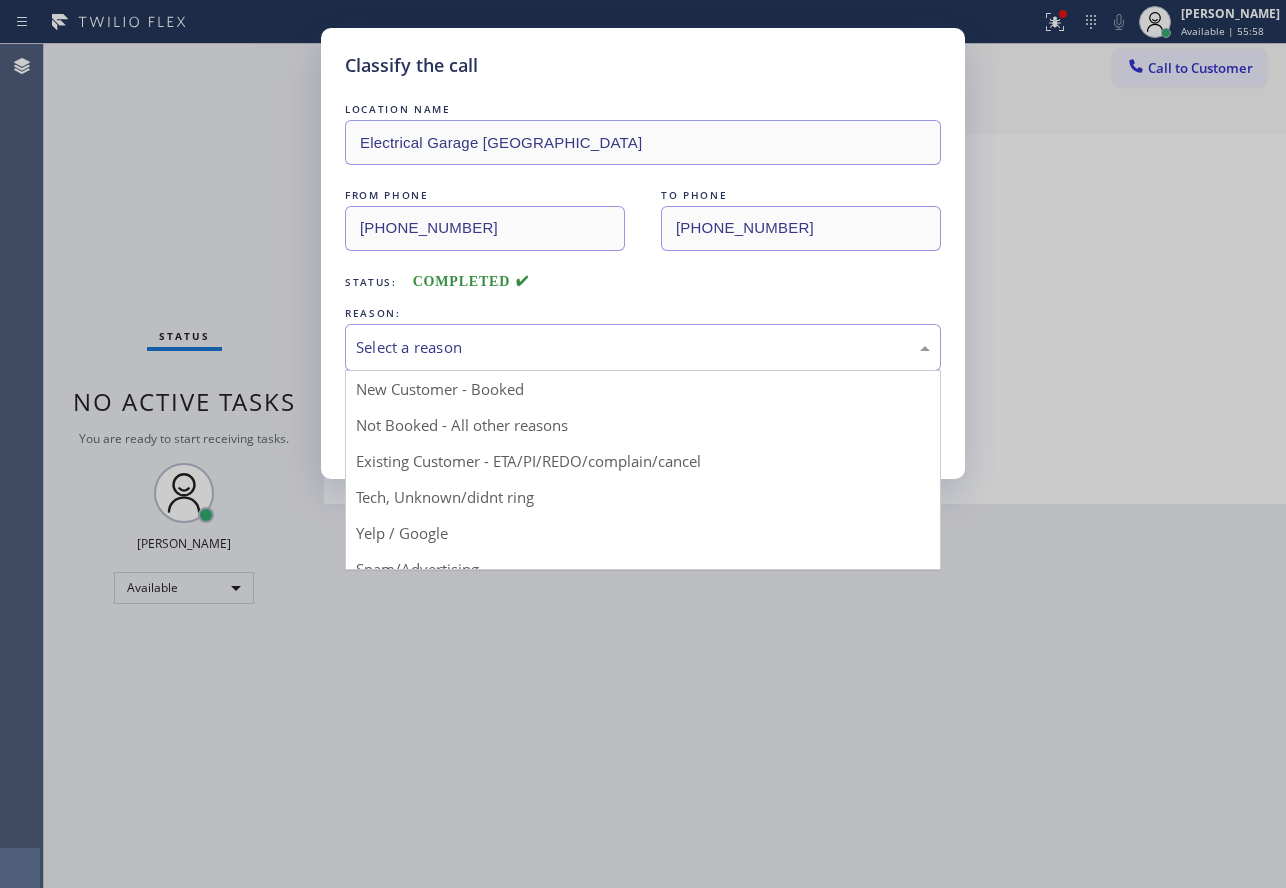 click on "Select a reason" at bounding box center (643, 347) 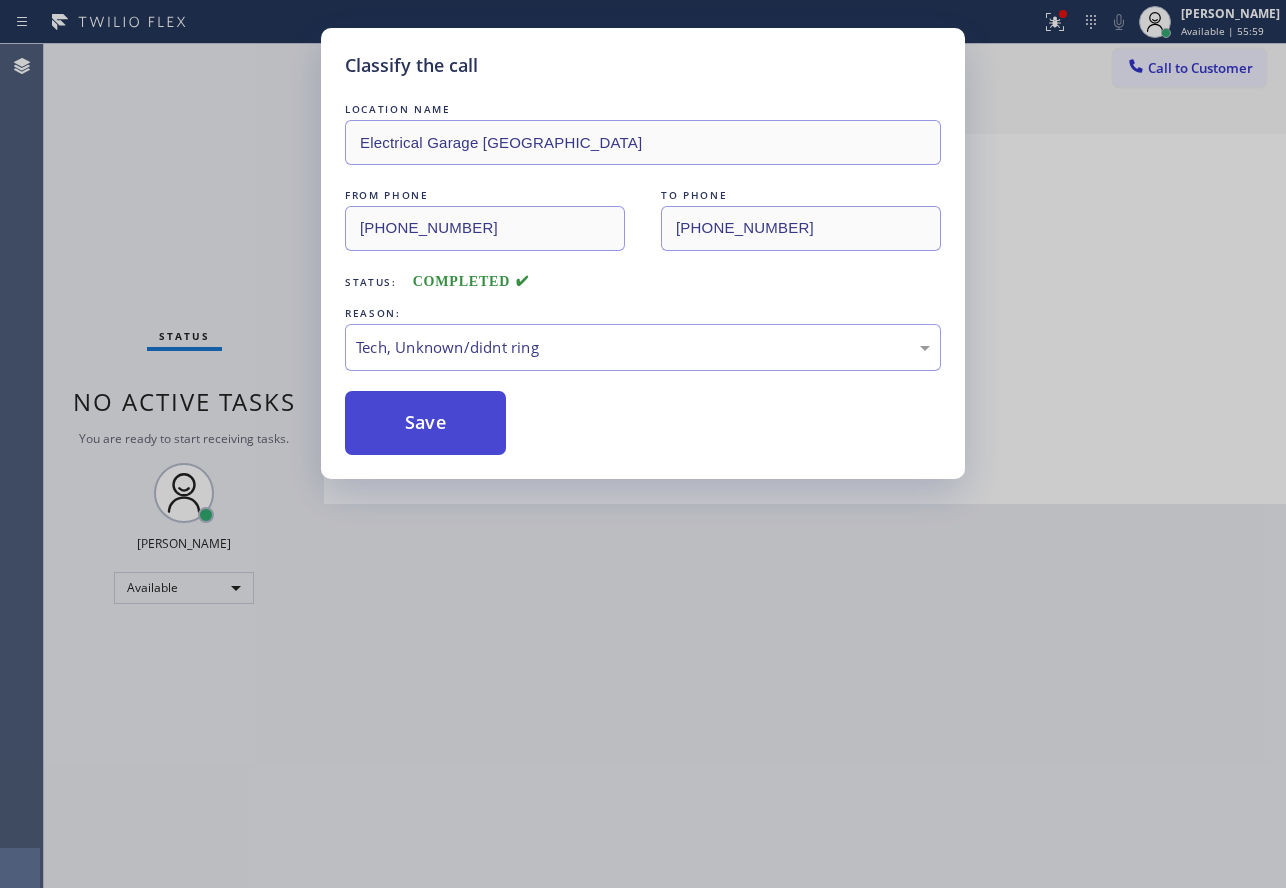 click on "Save" at bounding box center [425, 423] 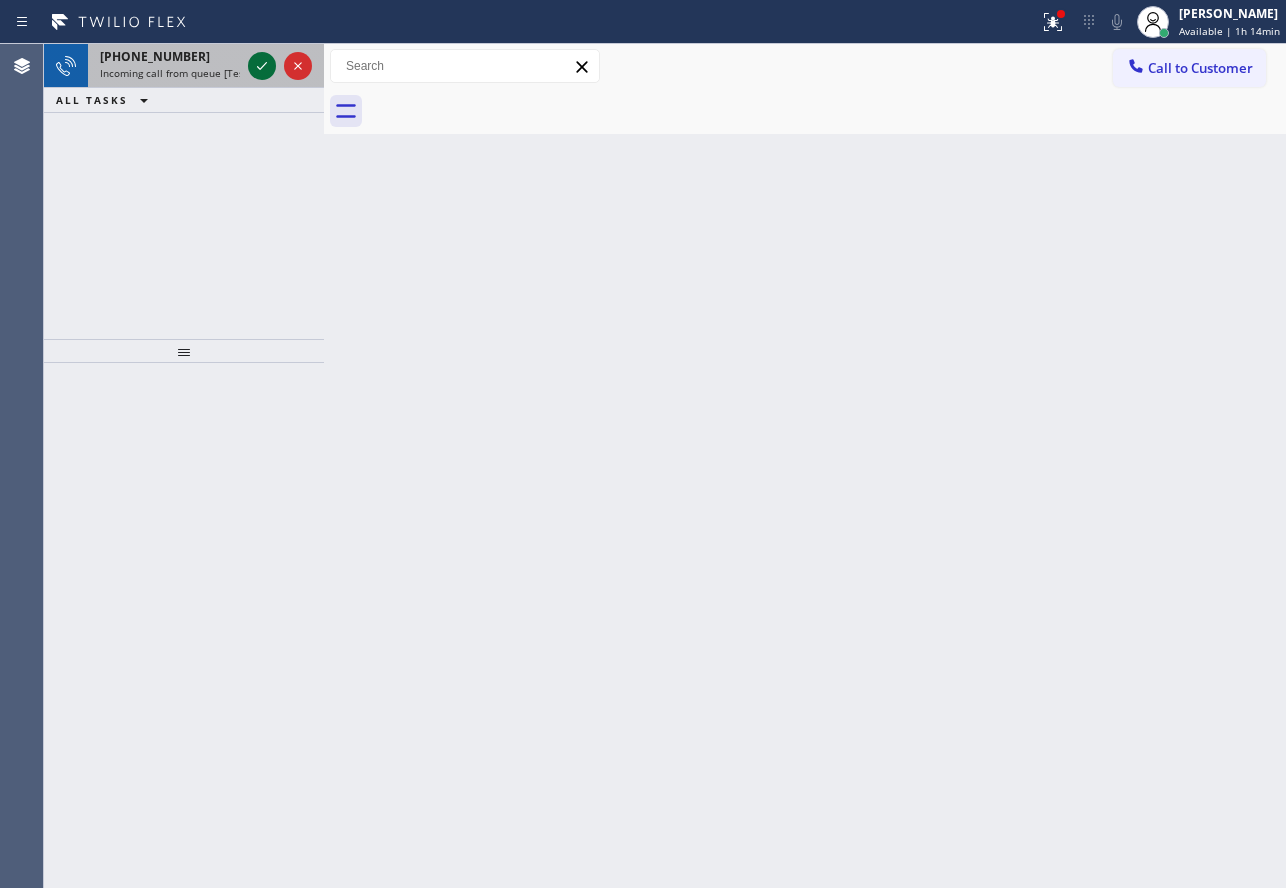 click 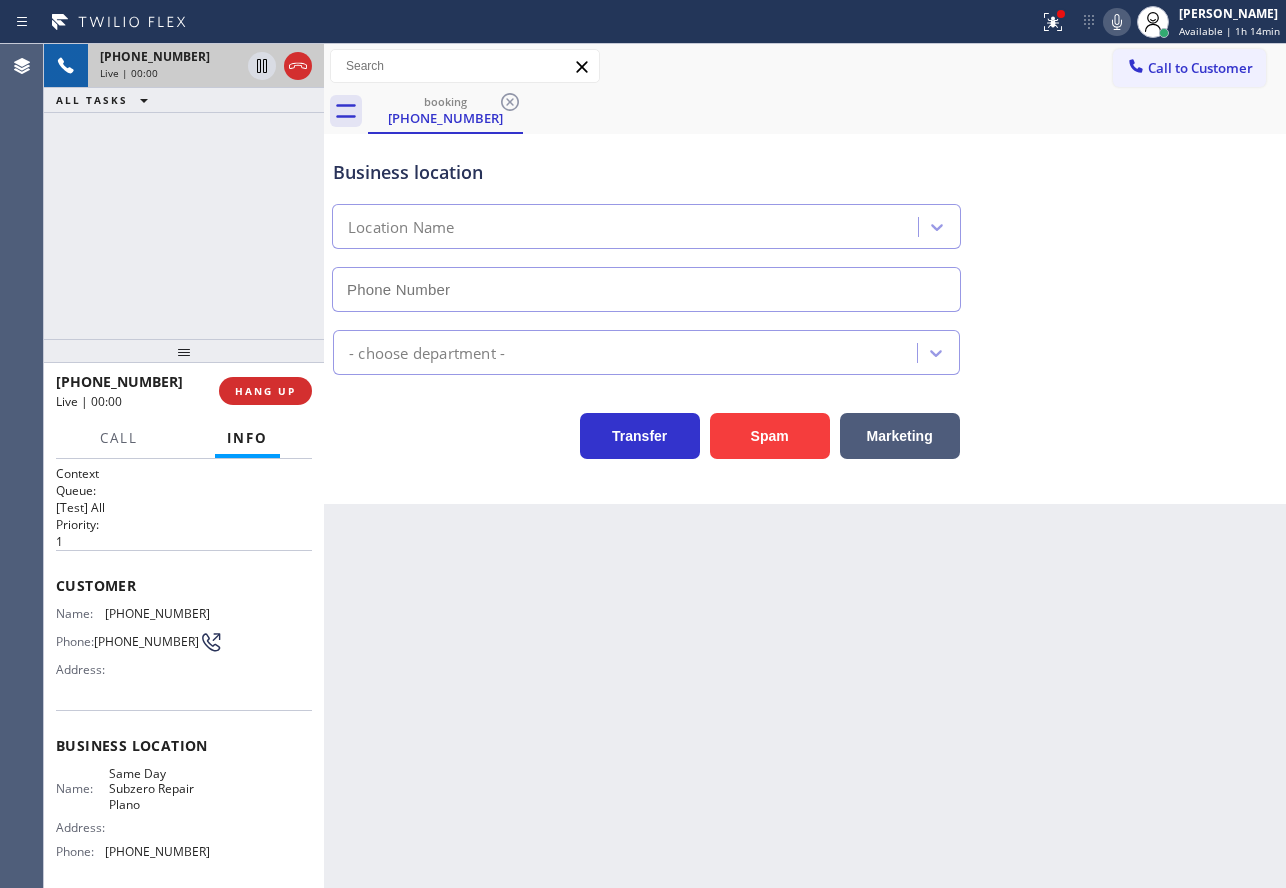 type on "[PHONE_NUMBER]" 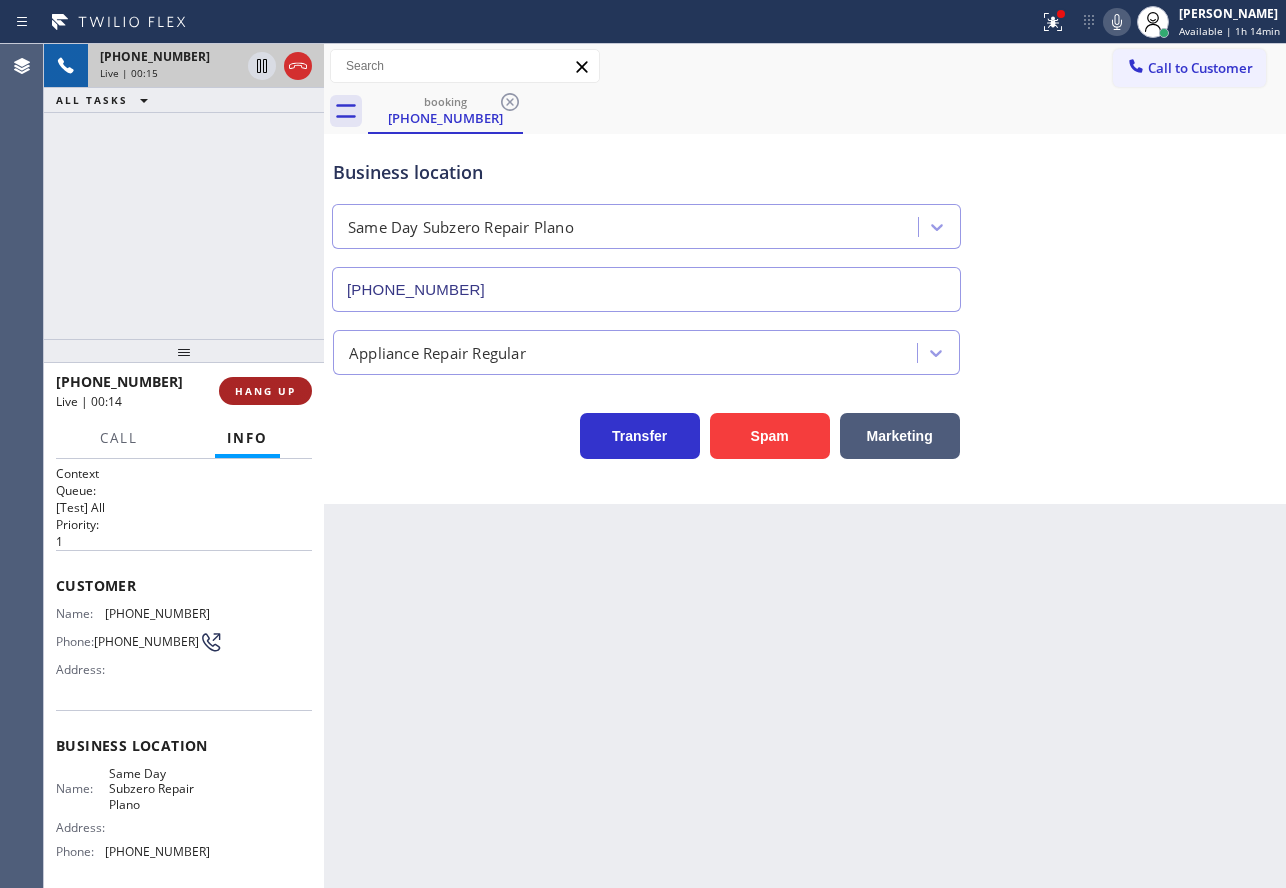 click on "HANG UP" at bounding box center [265, 391] 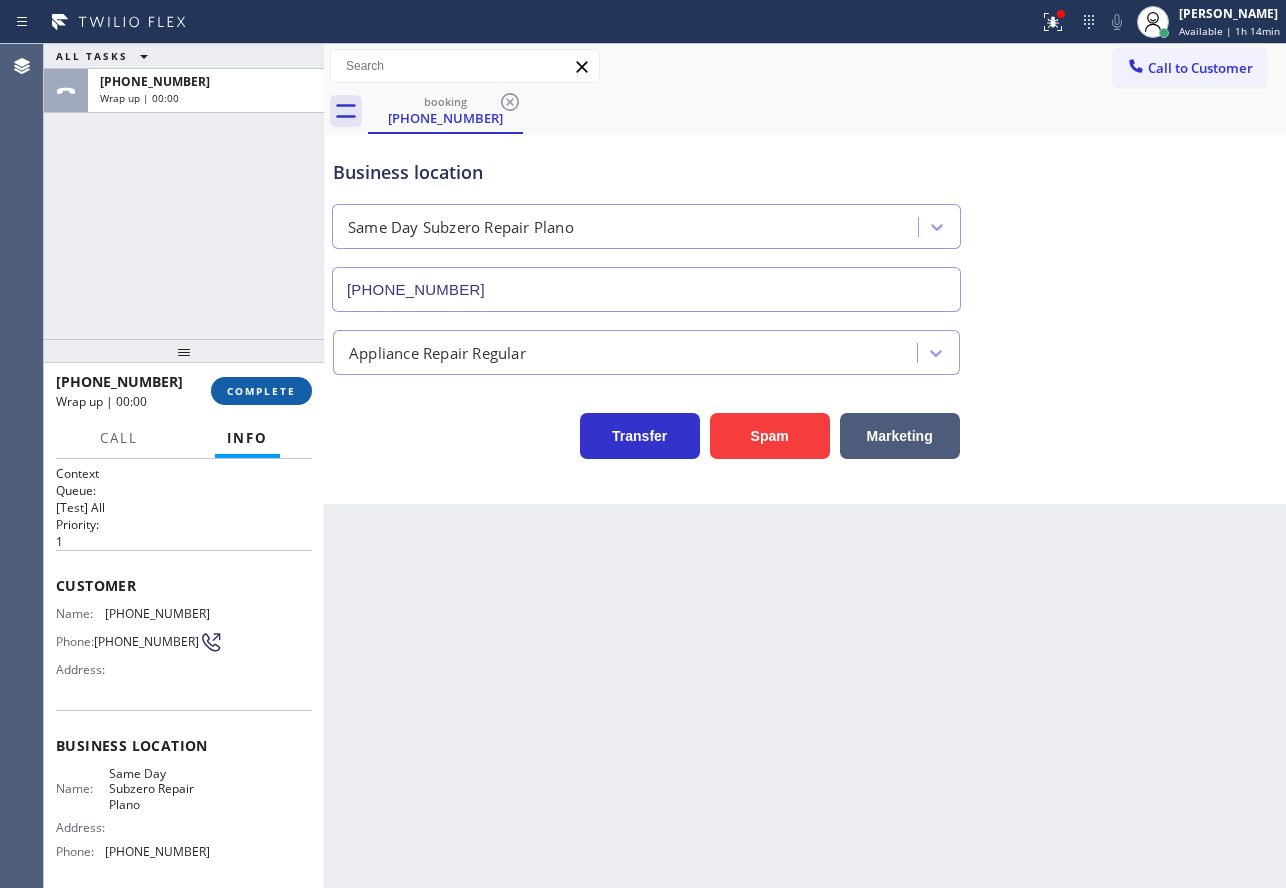 click on "COMPLETE" at bounding box center [261, 391] 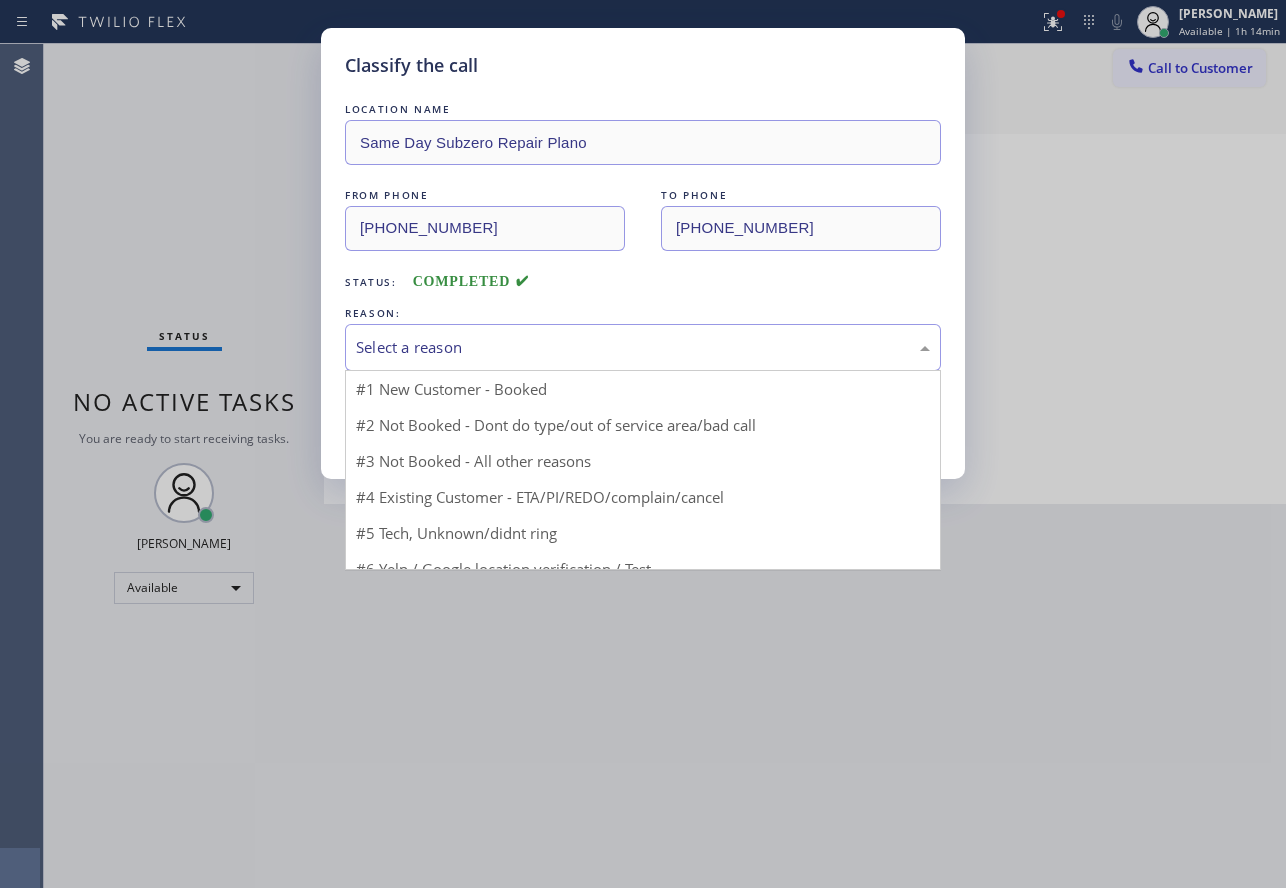 click on "Select a reason" at bounding box center [643, 347] 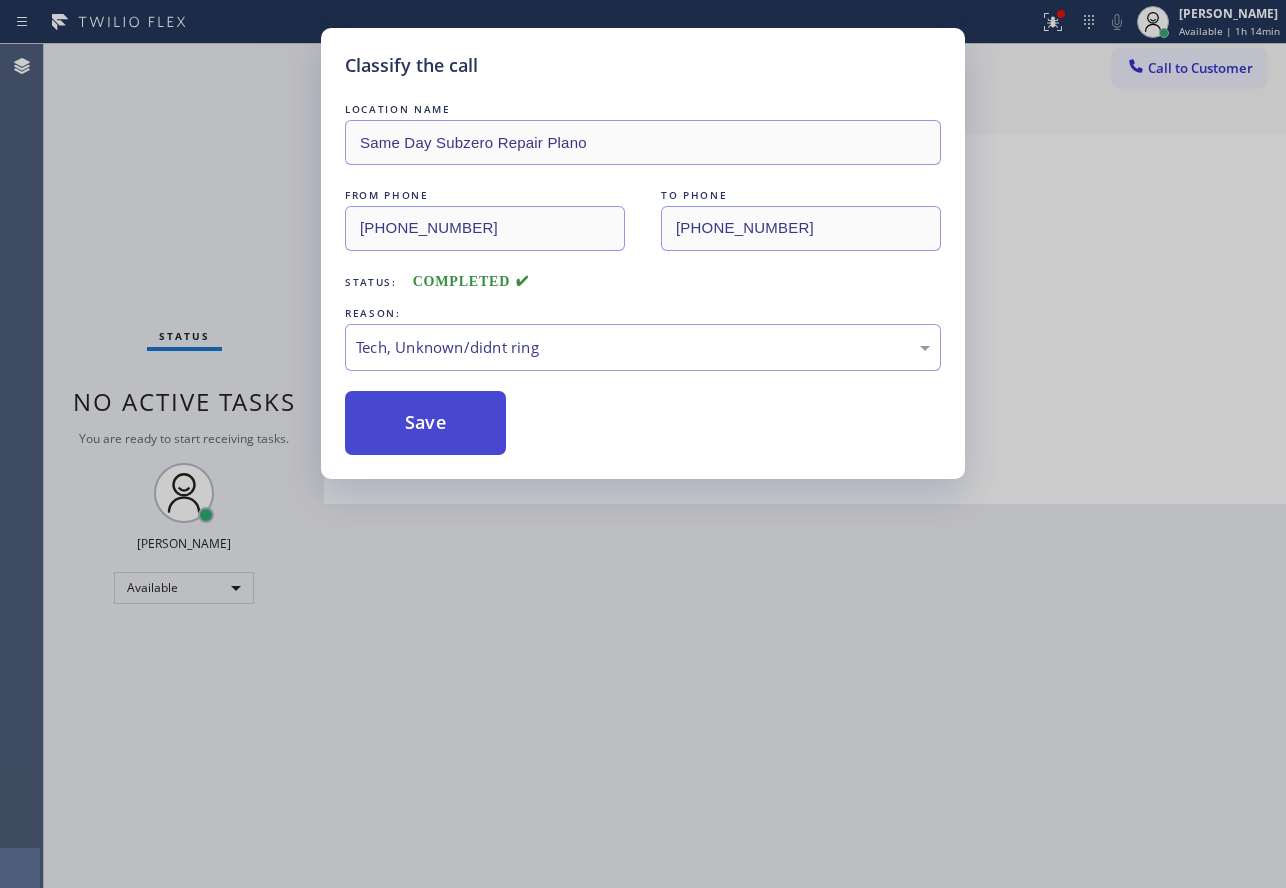drag, startPoint x: 438, startPoint y: 502, endPoint x: 432, endPoint y: 453, distance: 49.365982 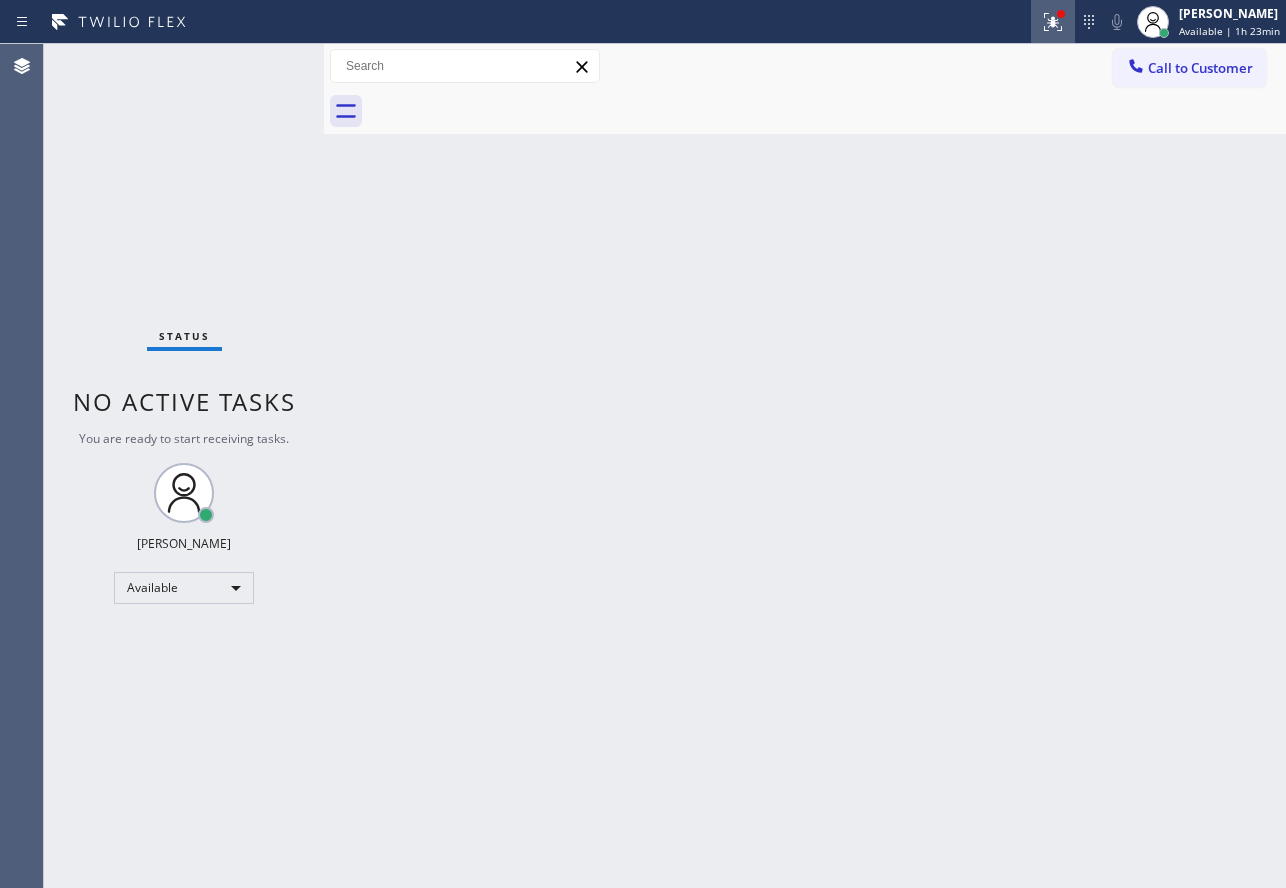 click 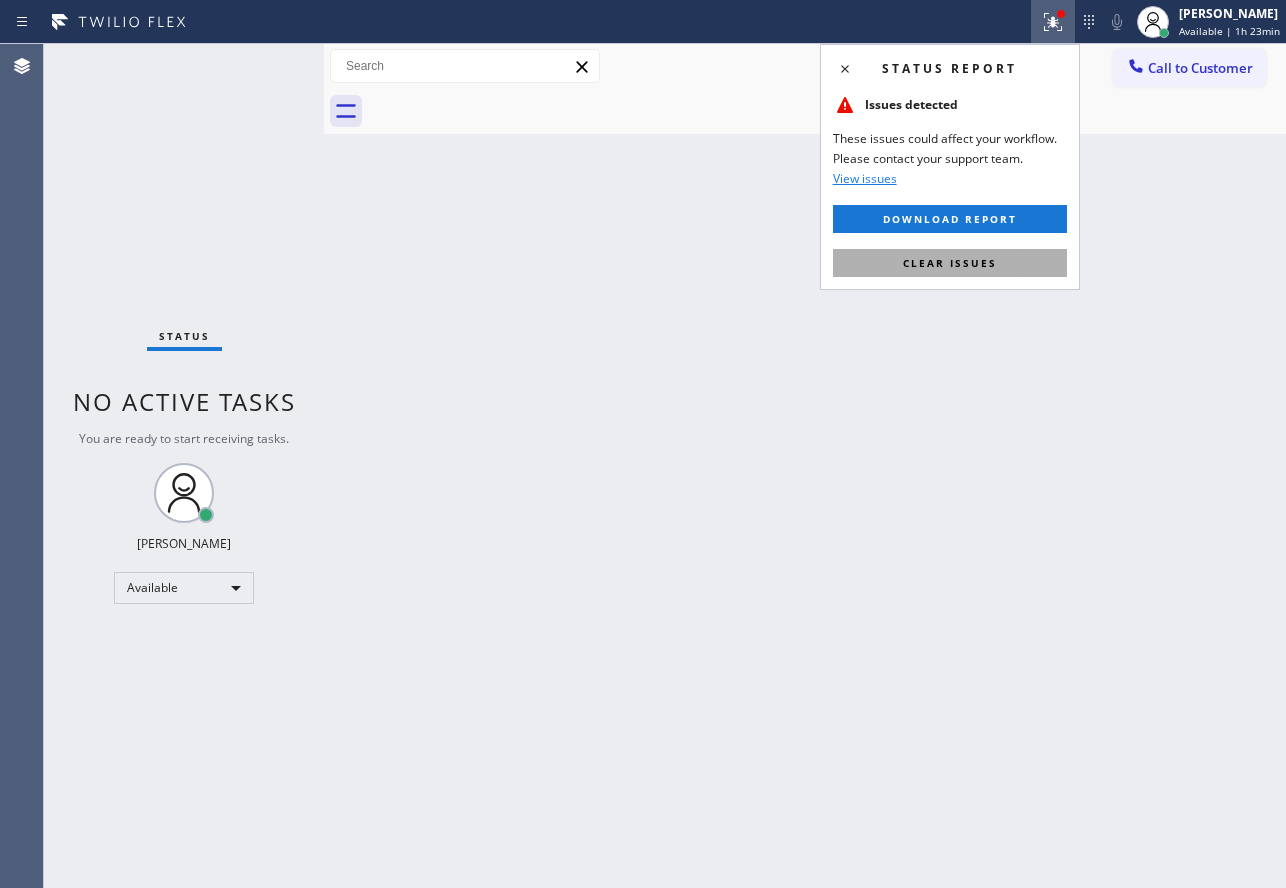 click on "Clear issues" at bounding box center [950, 263] 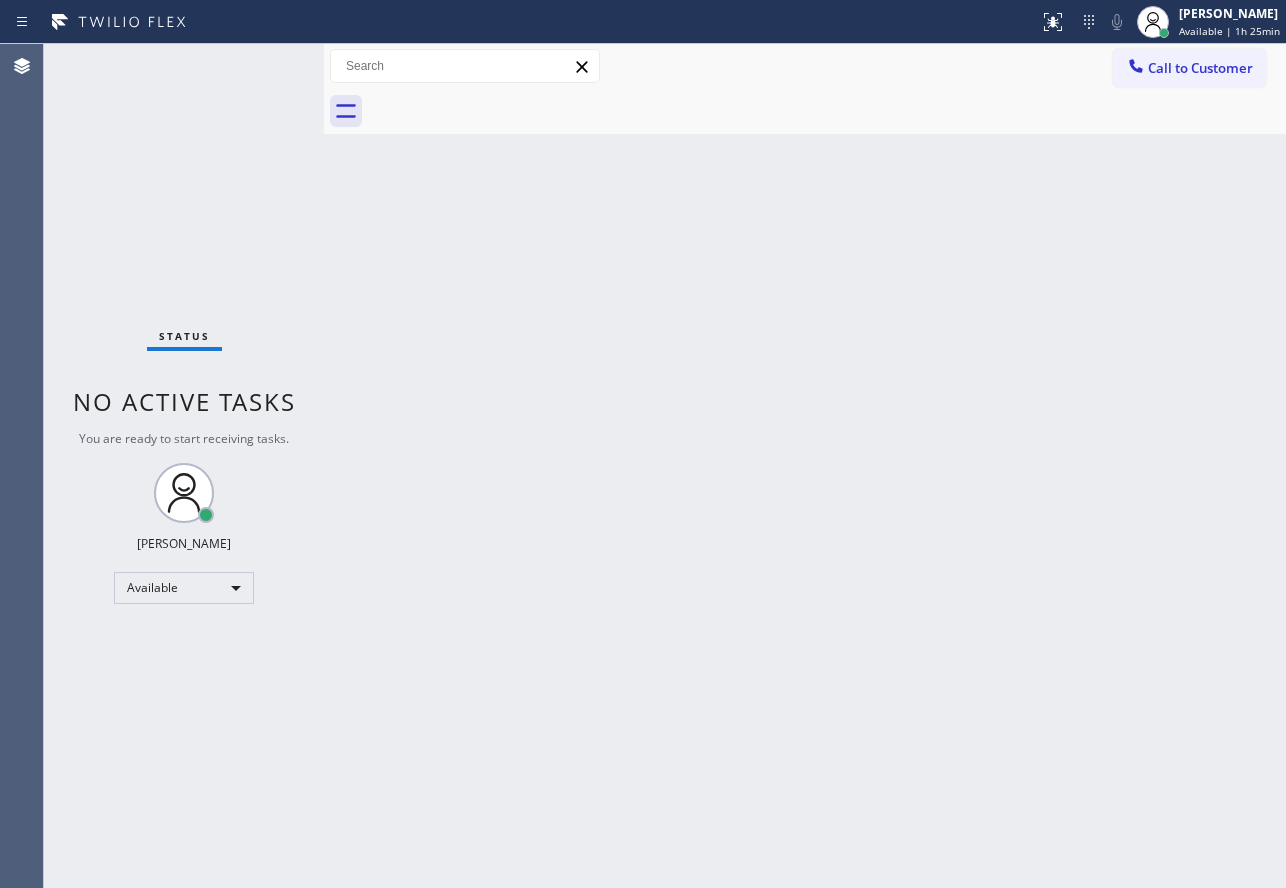 click on "Back to Dashboard Change Sender ID Customers Technicians Select a contact Outbound call Technician Search Technician Your caller id phone number Your caller id phone number Call Technician info Name   Phone none Address none Change Sender ID HVAC [PHONE_NUMBER] 5 Star Appliance [PHONE_NUMBER] Appliance Repair [PHONE_NUMBER] Plumbing [PHONE_NUMBER] Air Duct Cleaning [PHONE_NUMBER]  Electricians [PHONE_NUMBER] Cancel Change Check personal SMS Reset Change No tabs Call to Customer Outbound call Location American Service Alliance Mesa Your caller id phone number [PHONE_NUMBER] Customer number Call Outbound call Technician Search Technician Your caller id phone number Your caller id phone number Call" at bounding box center [805, 466] 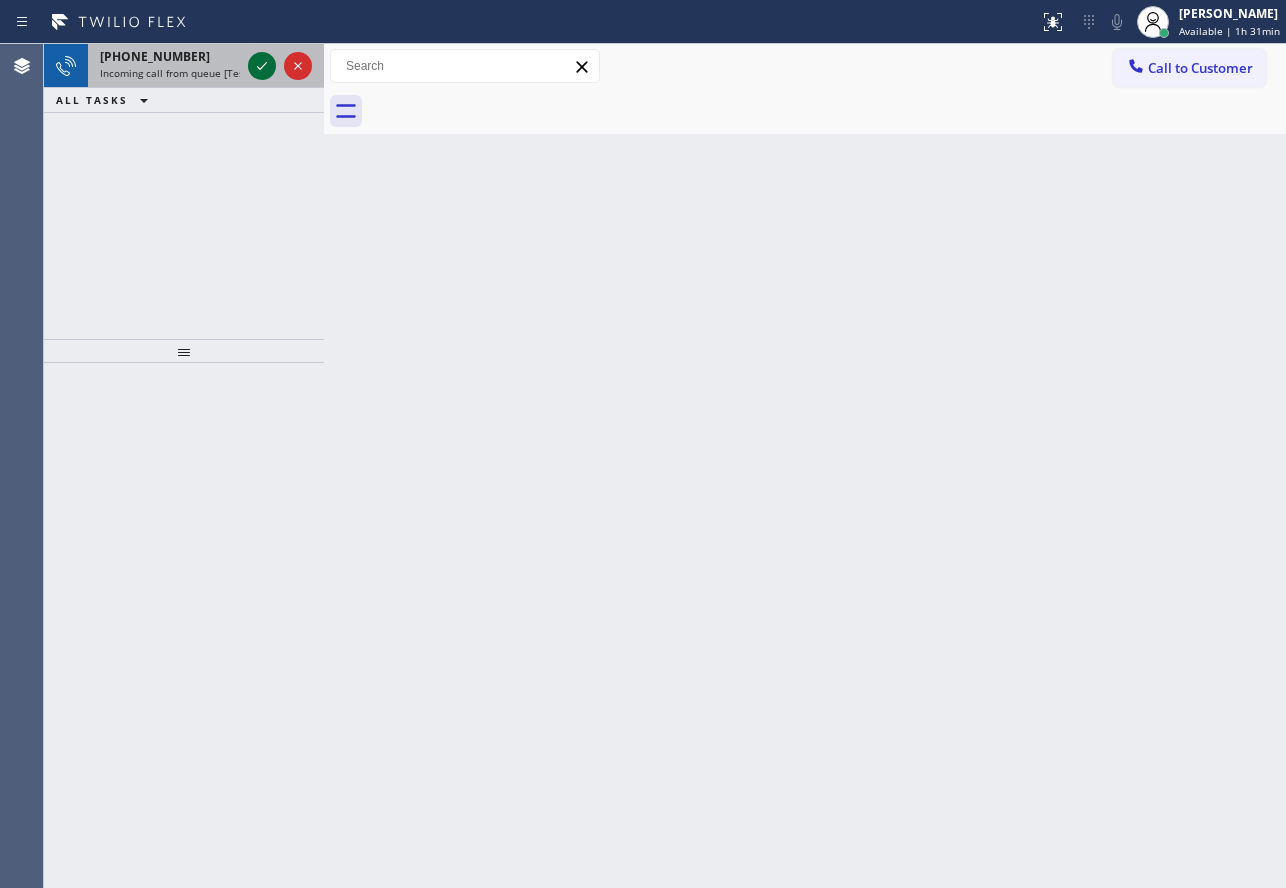 click 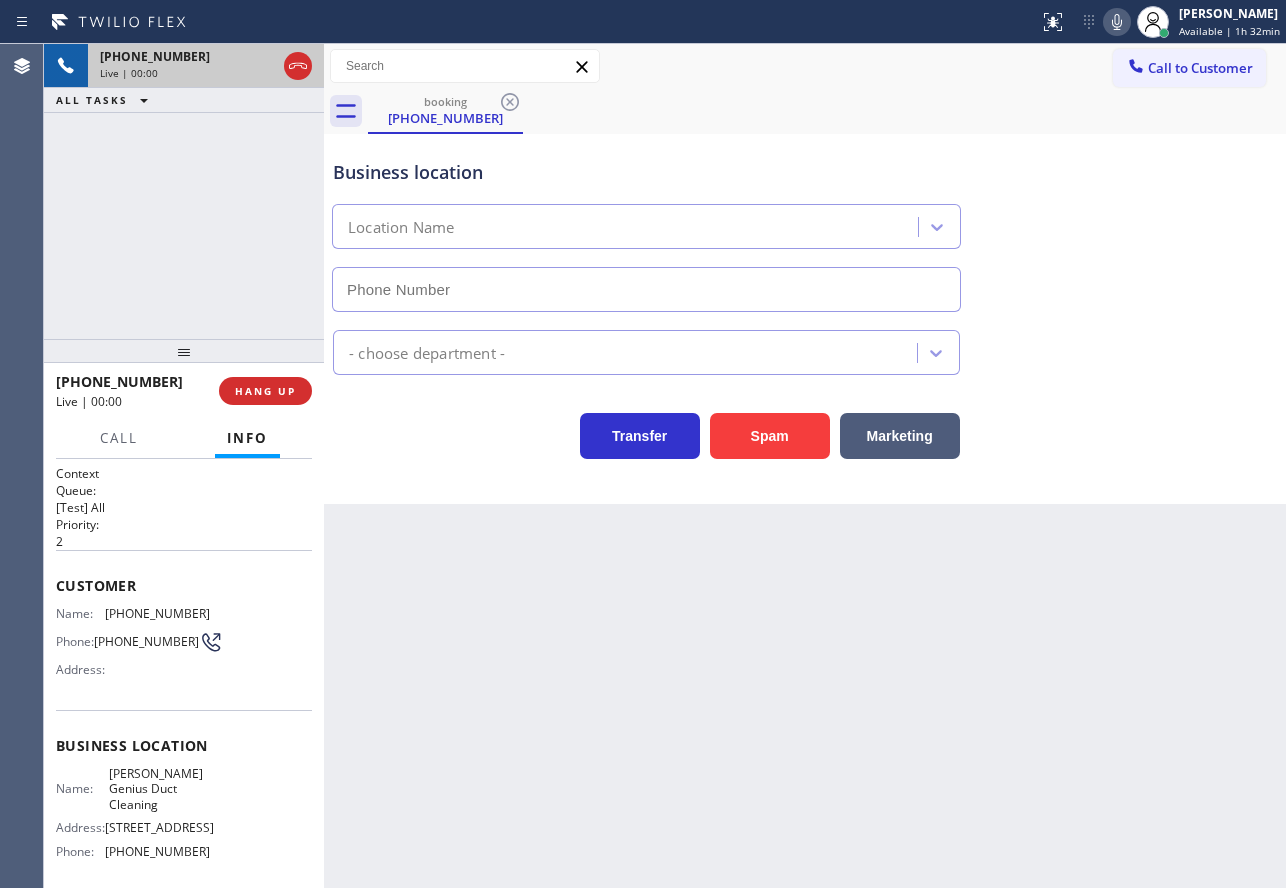 type on "[PHONE_NUMBER]" 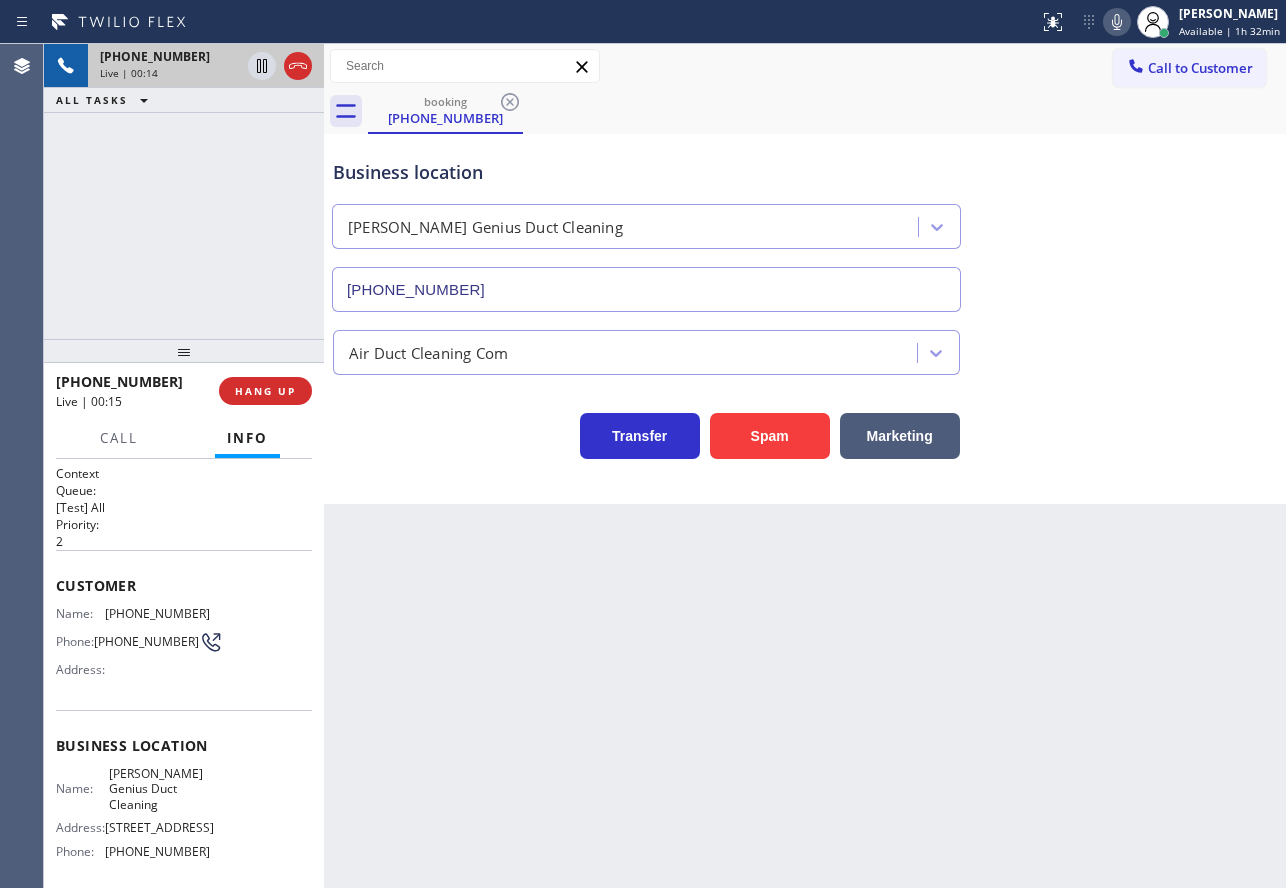 click on "Transfer Spam Marketing" at bounding box center [805, 427] 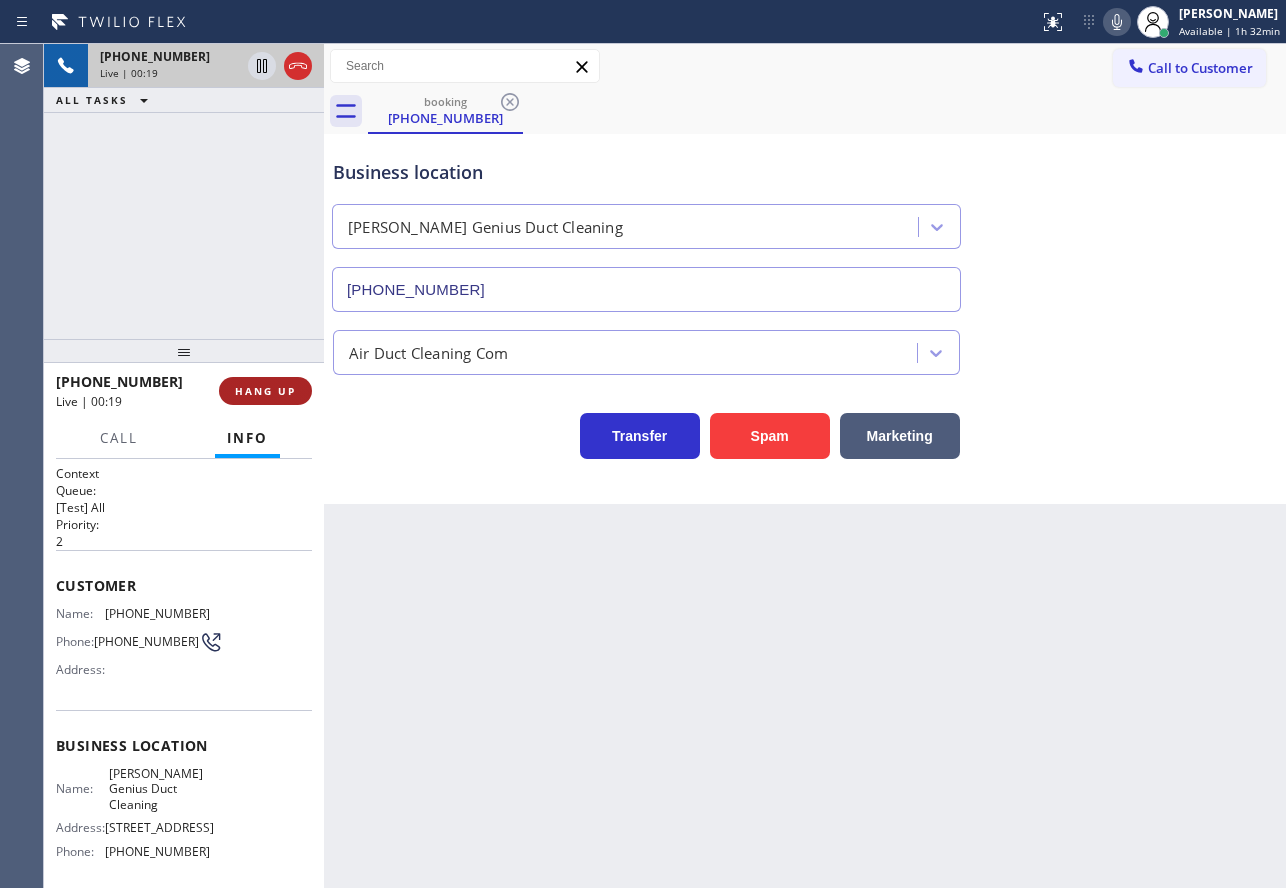 click on "HANG UP" at bounding box center (265, 391) 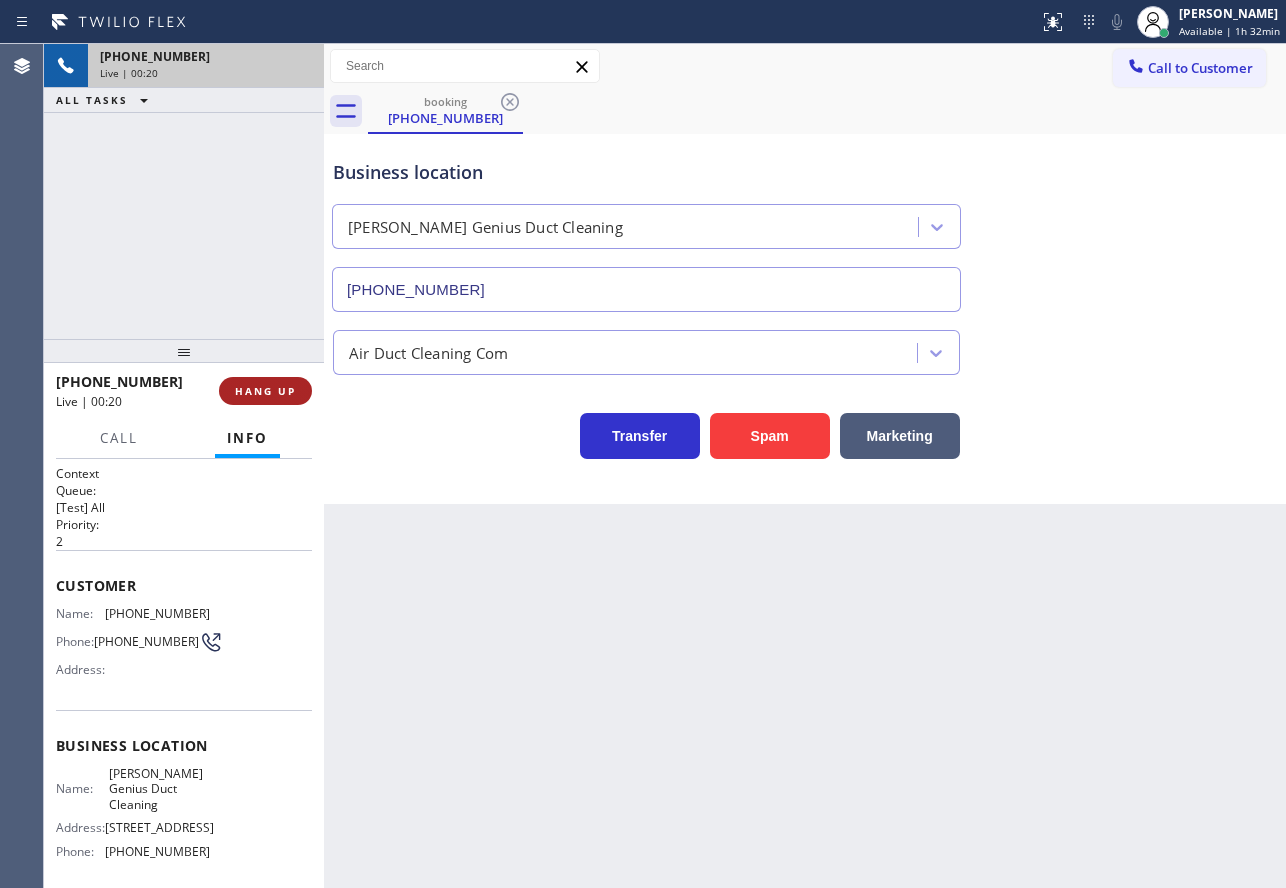 click on "HANG UP" at bounding box center (265, 391) 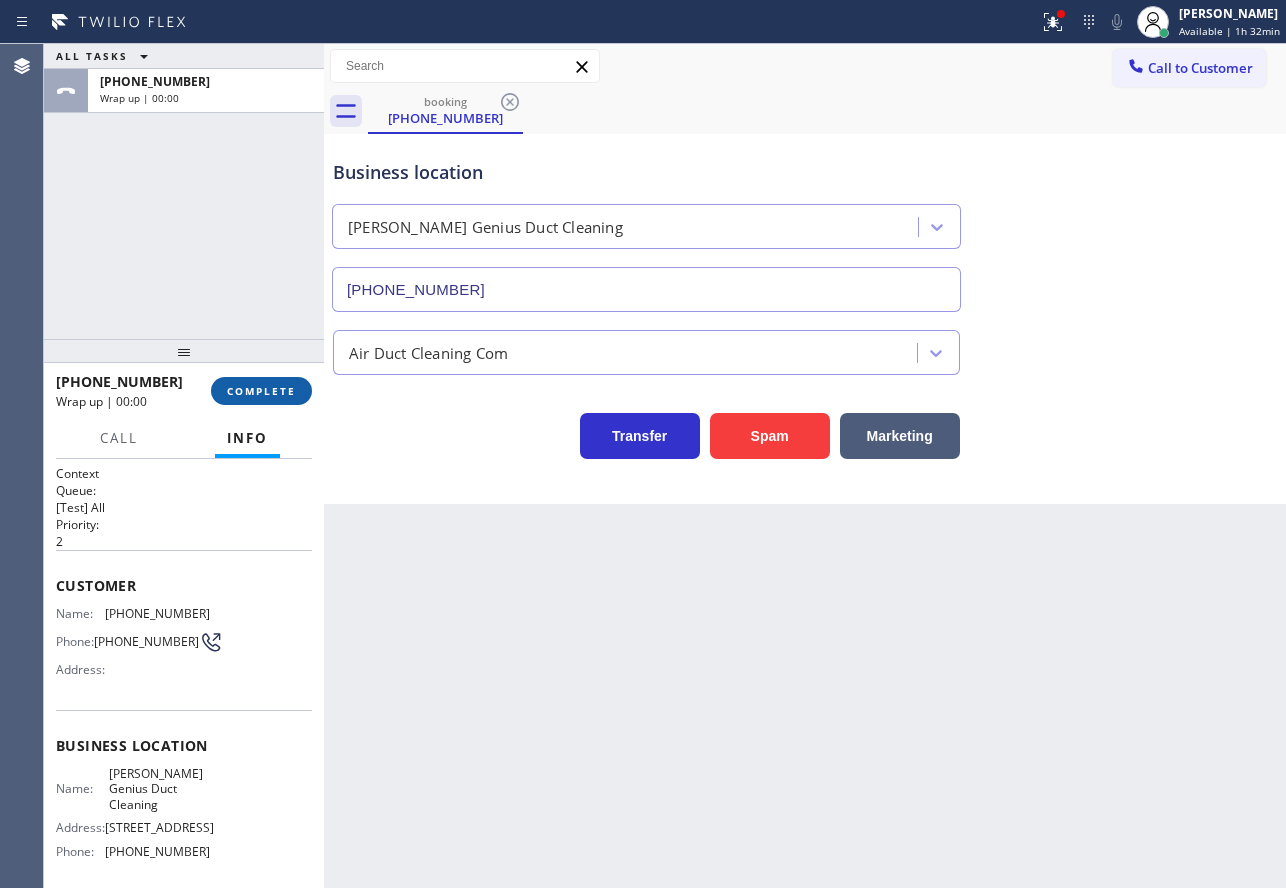 click on "COMPLETE" at bounding box center [261, 391] 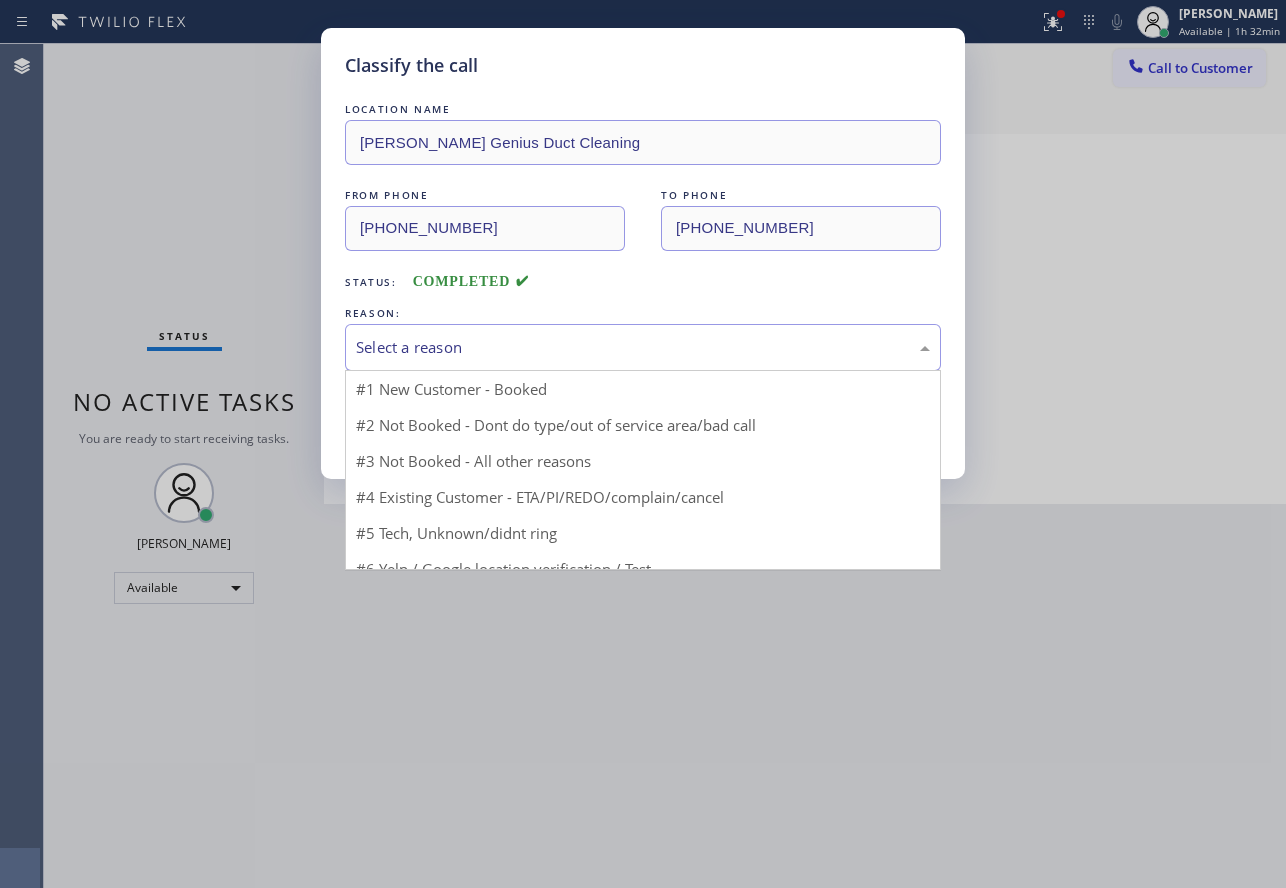 click on "Select a reason" at bounding box center [643, 347] 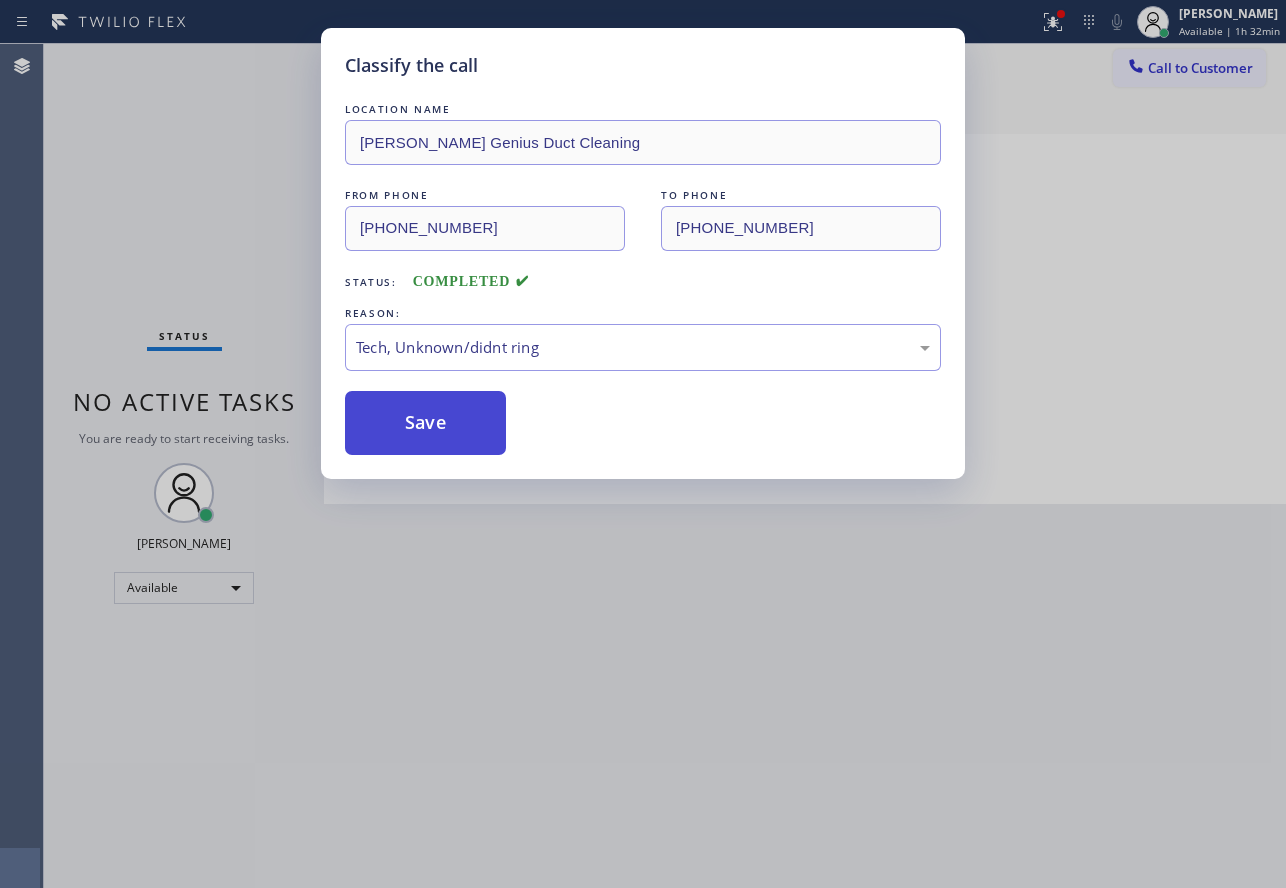 click on "Save" at bounding box center [425, 423] 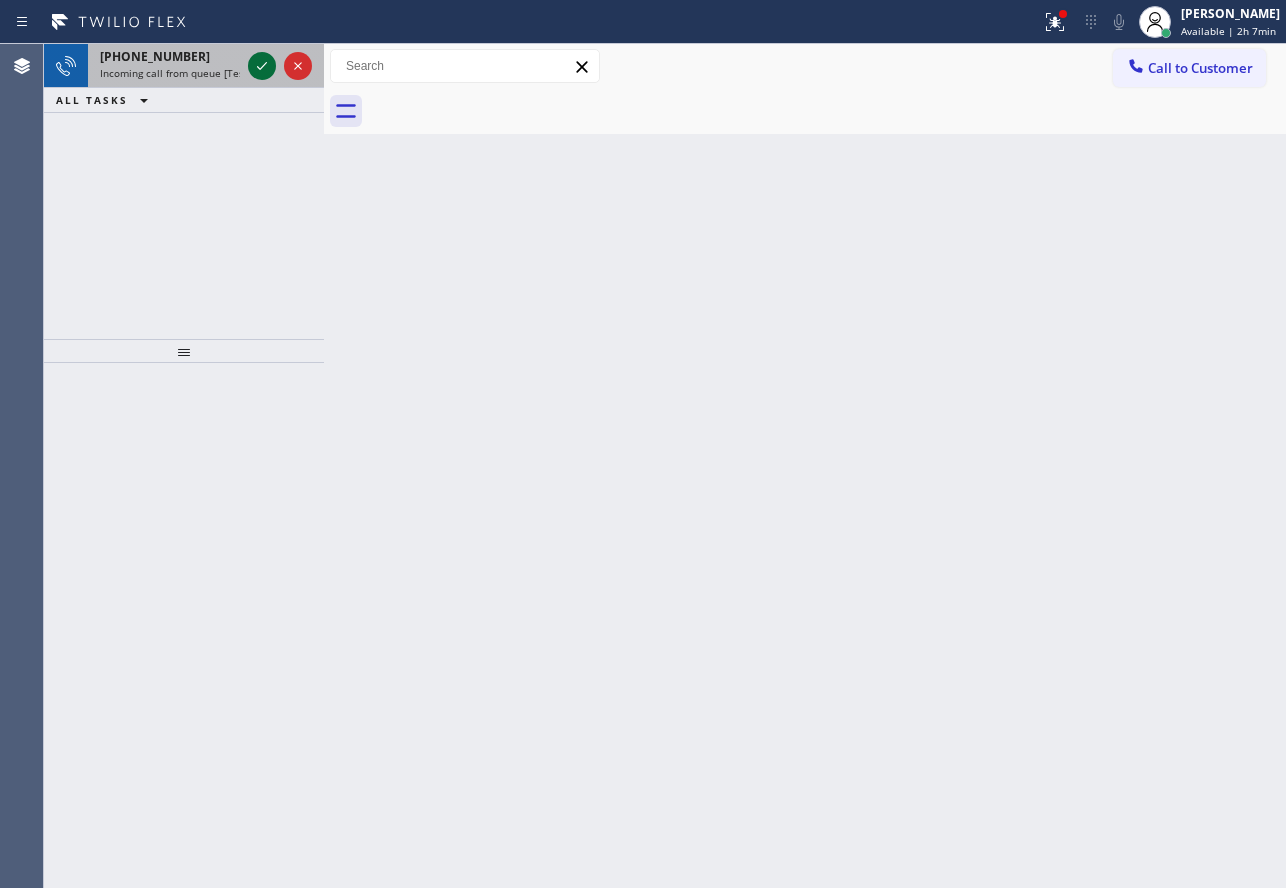 click 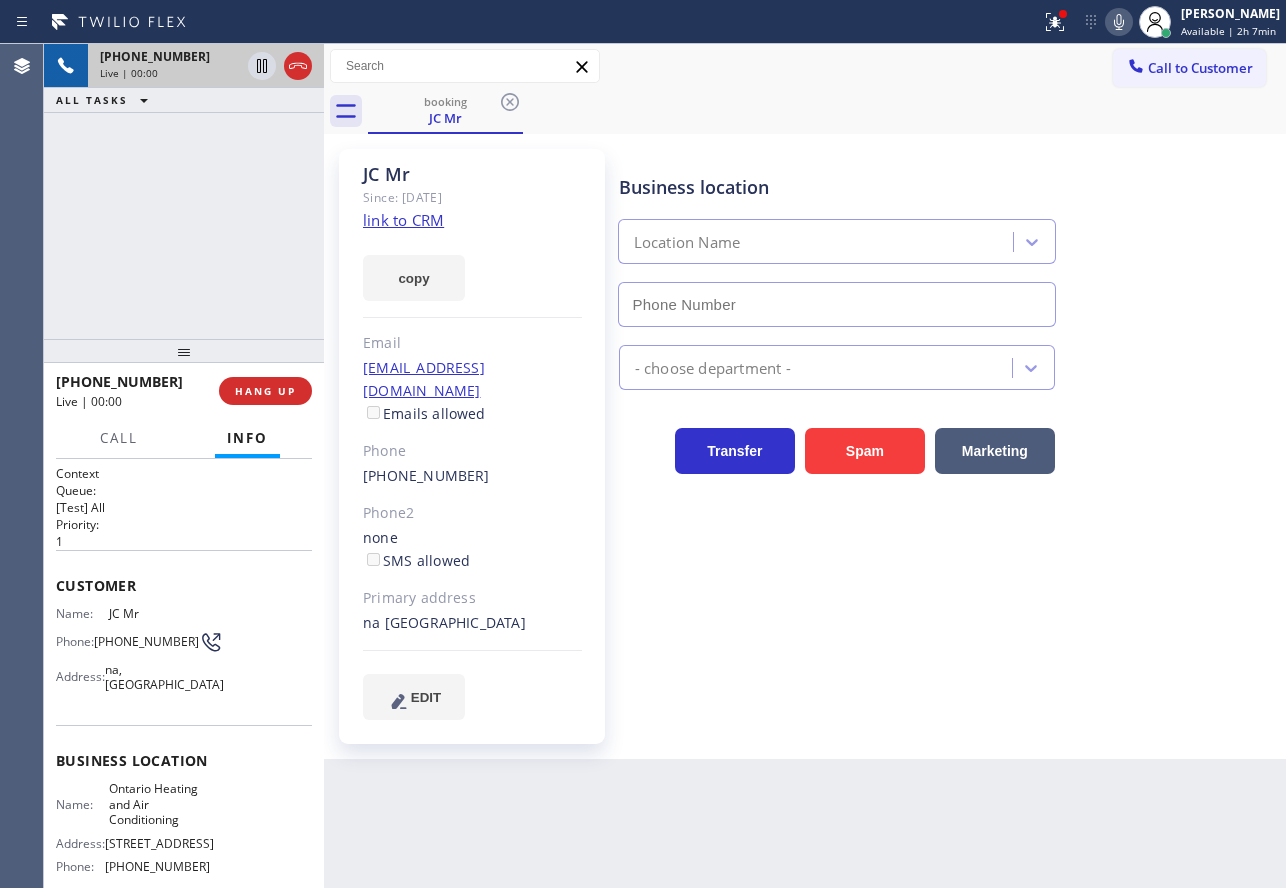 type on "[PHONE_NUMBER]" 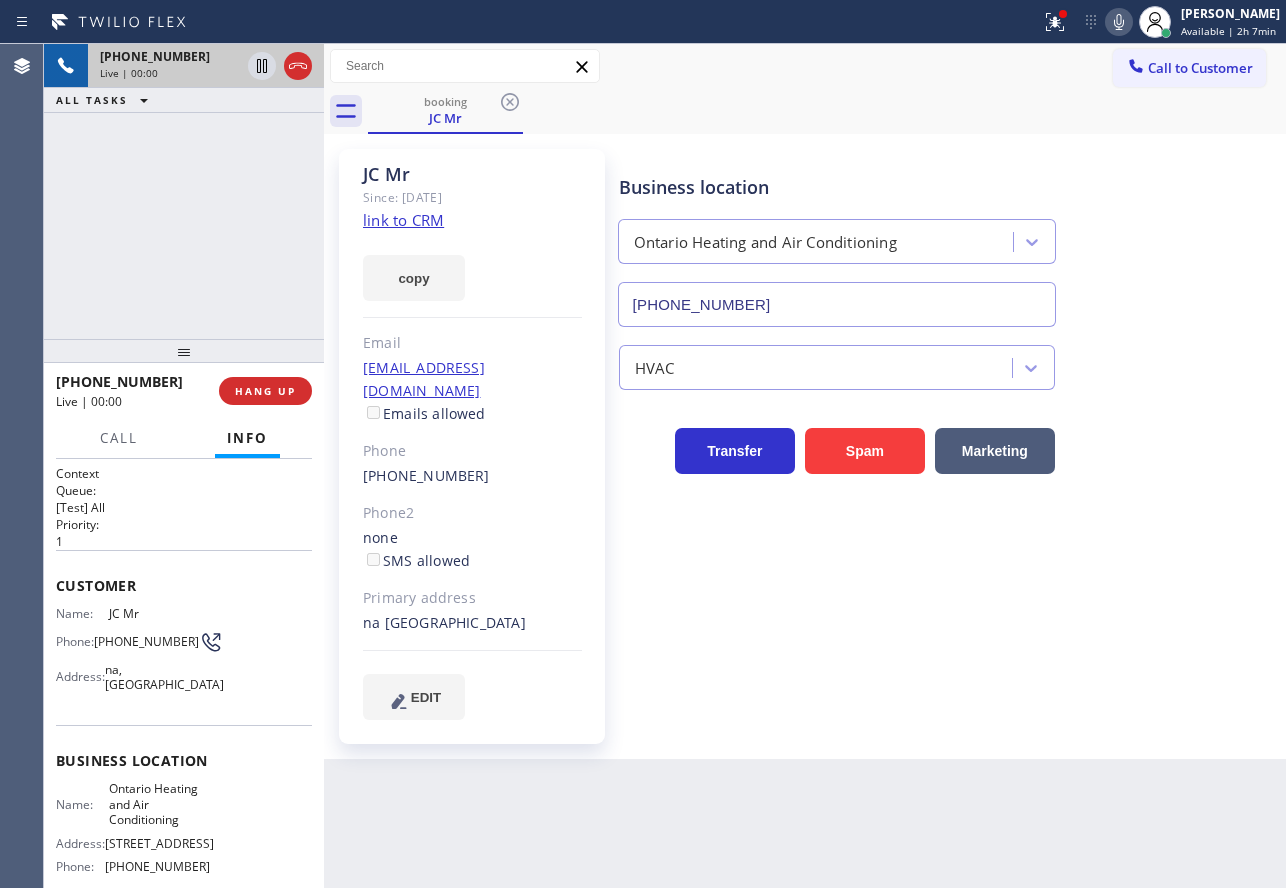 click on "link to CRM" 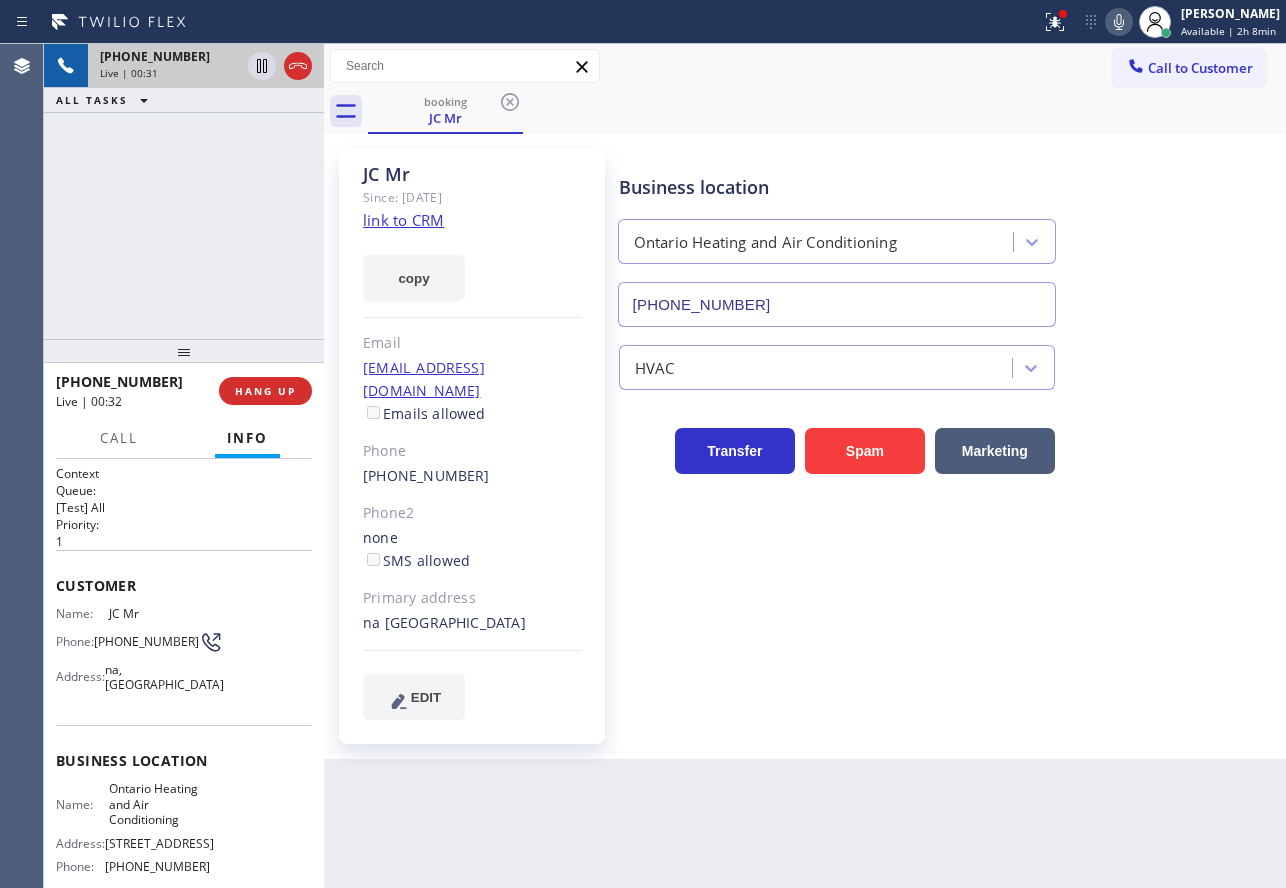 click on "booking JC Mr" at bounding box center (827, 111) 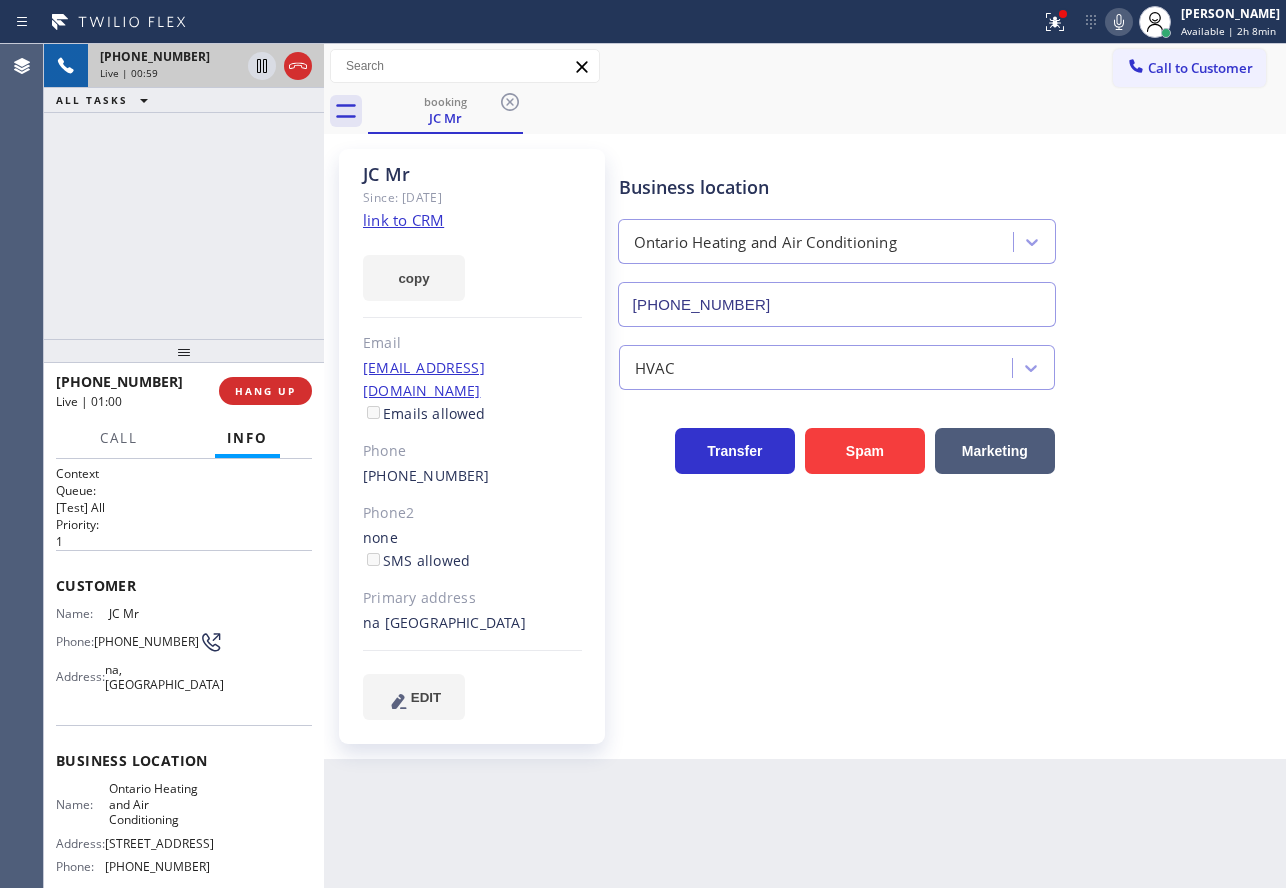 click on "booking JC Mr" at bounding box center (827, 111) 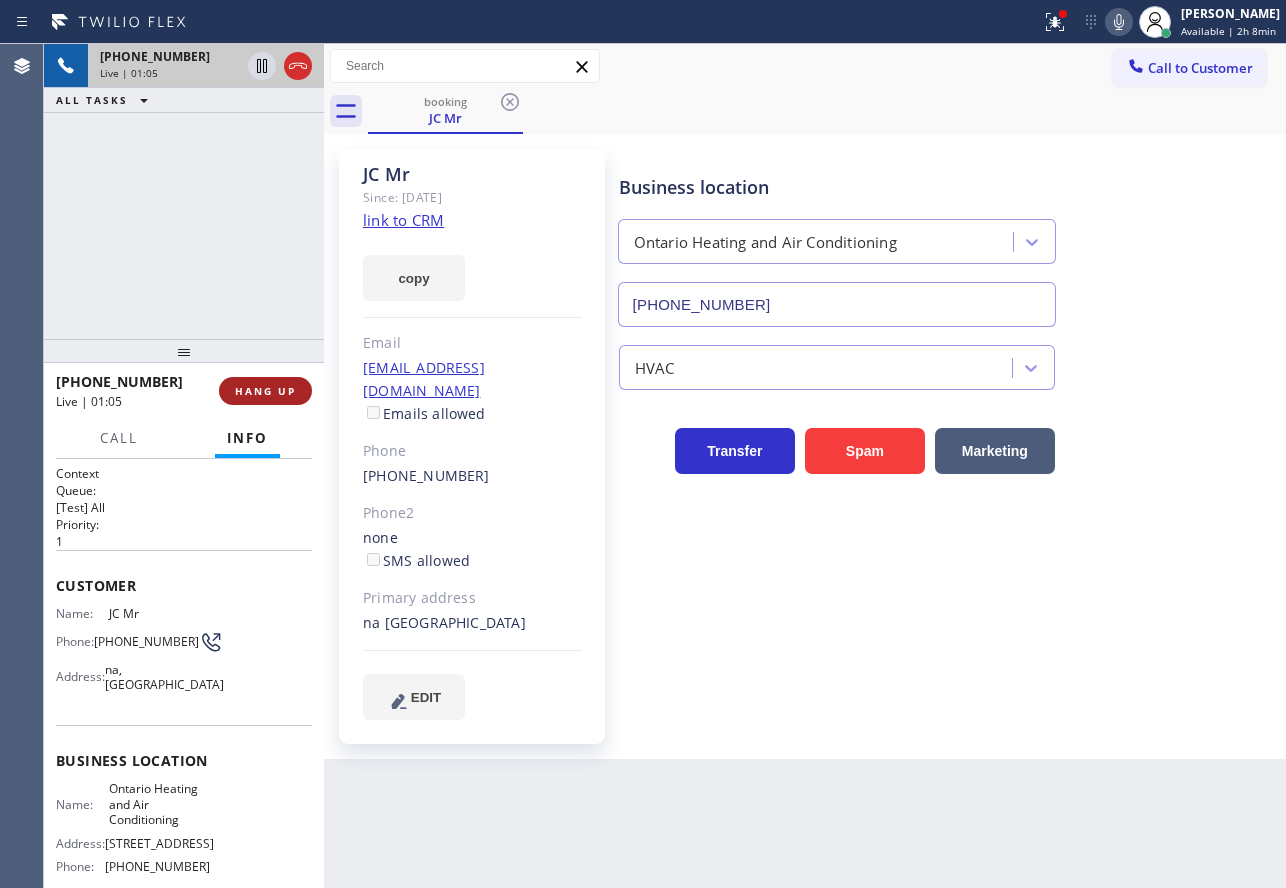 click on "HANG UP" at bounding box center (265, 391) 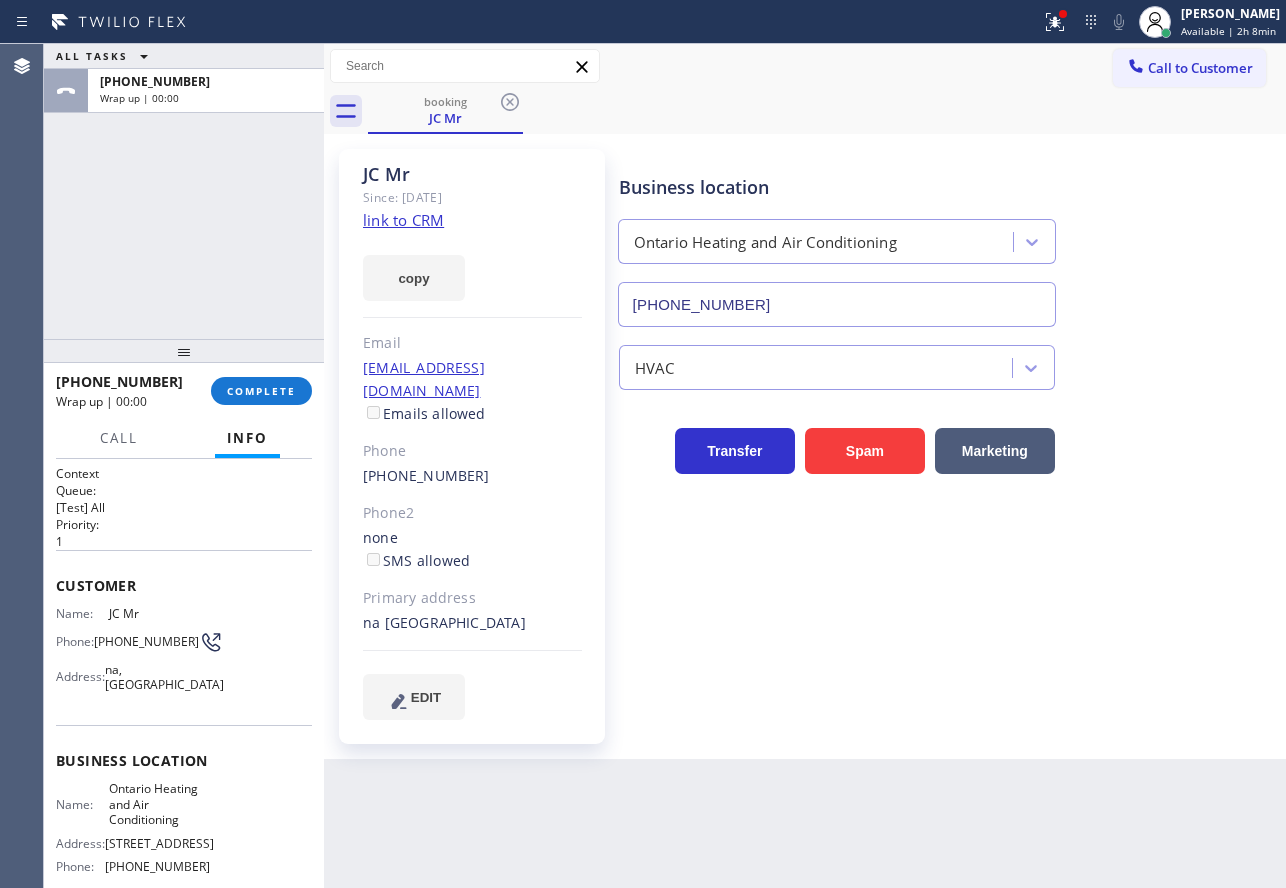 click on "link to CRM" 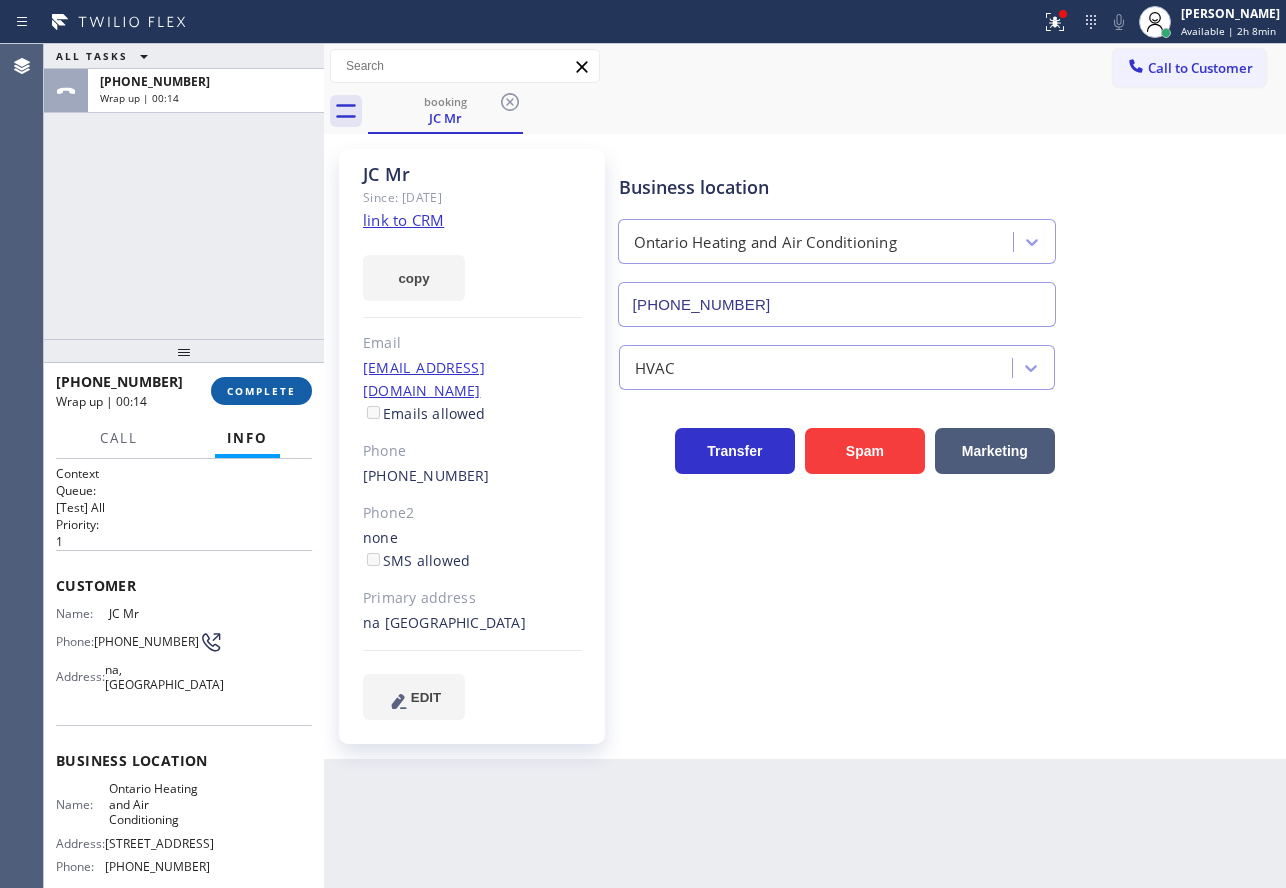 click on "COMPLETE" at bounding box center (261, 391) 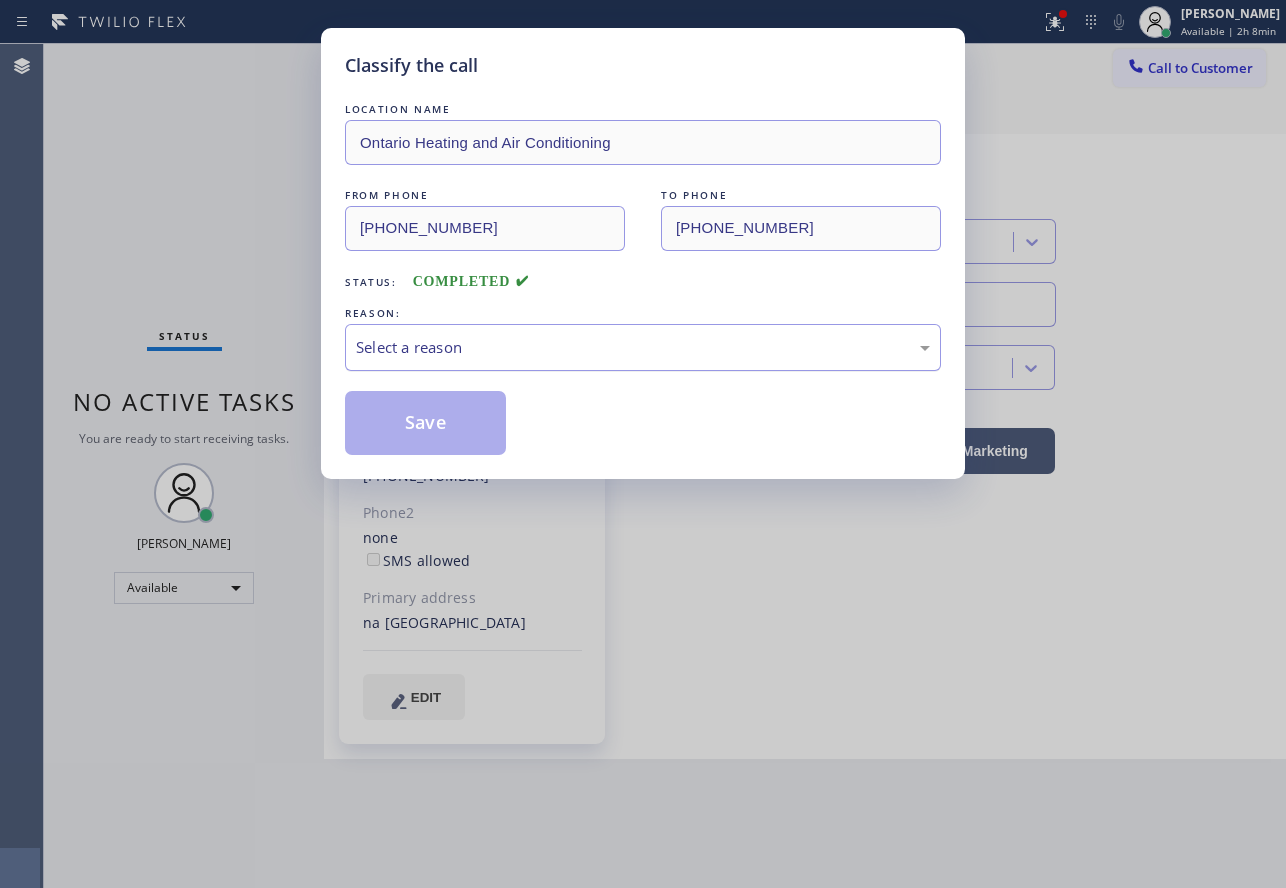 click on "Select a reason" at bounding box center [643, 347] 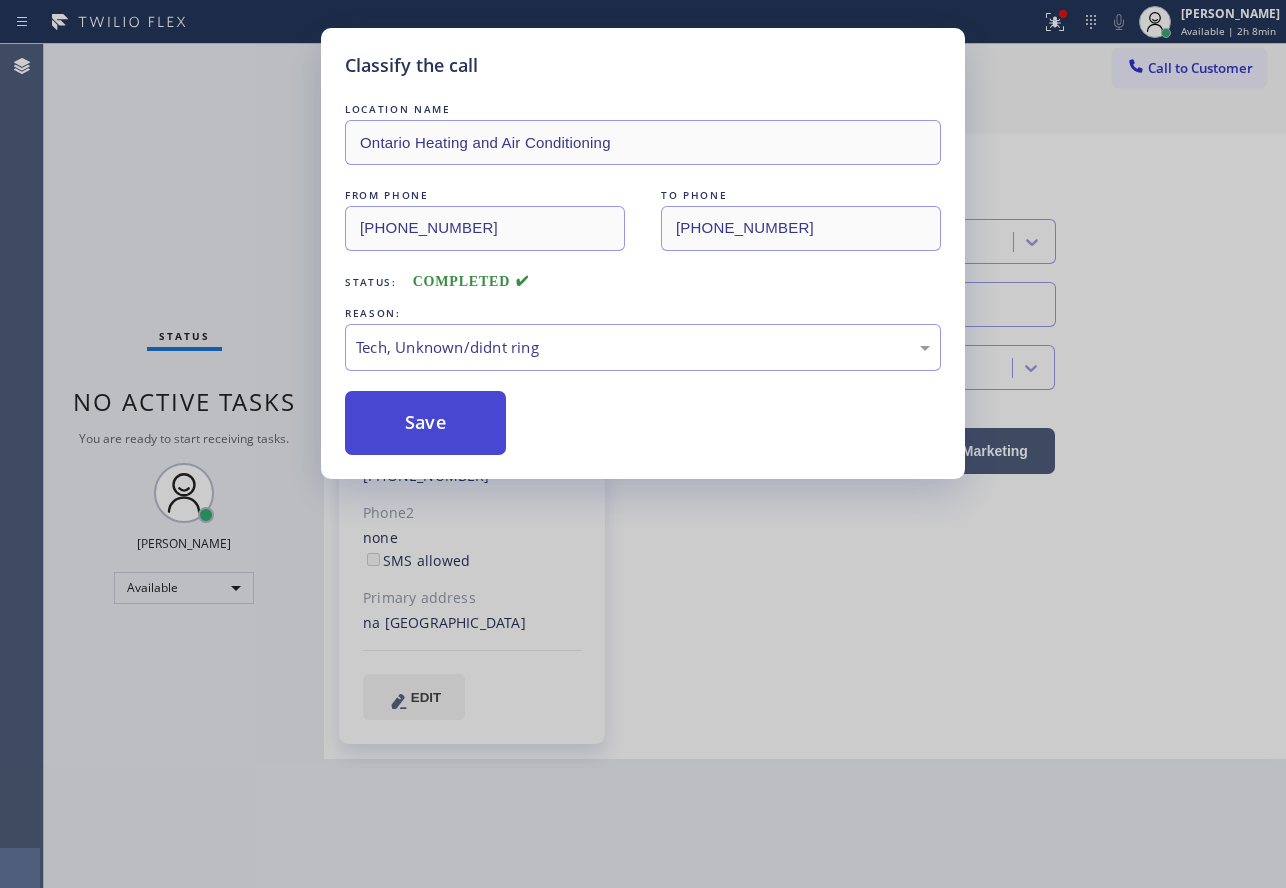 click on "Save" at bounding box center [425, 423] 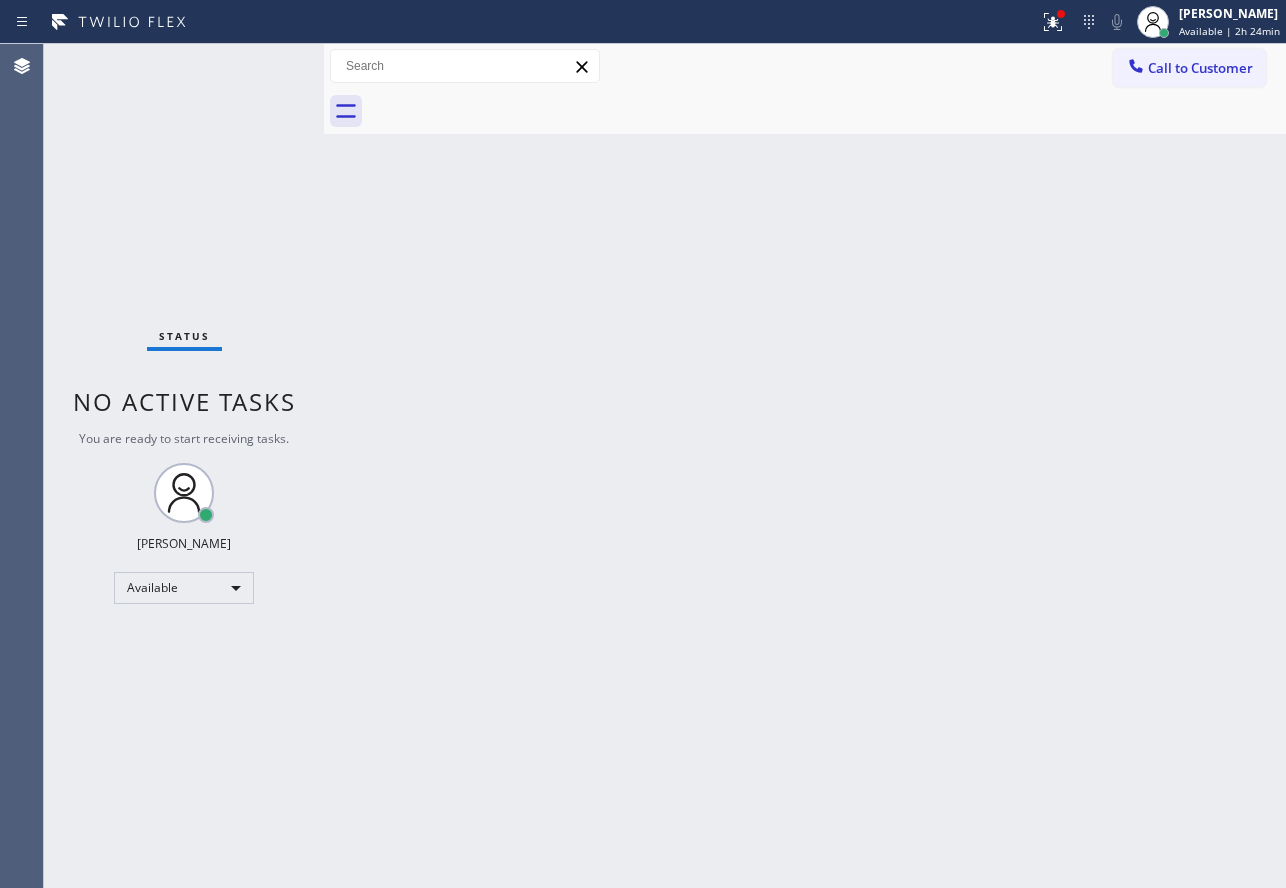 drag, startPoint x: 1186, startPoint y: 63, endPoint x: 1143, endPoint y: 99, distance: 56.0803 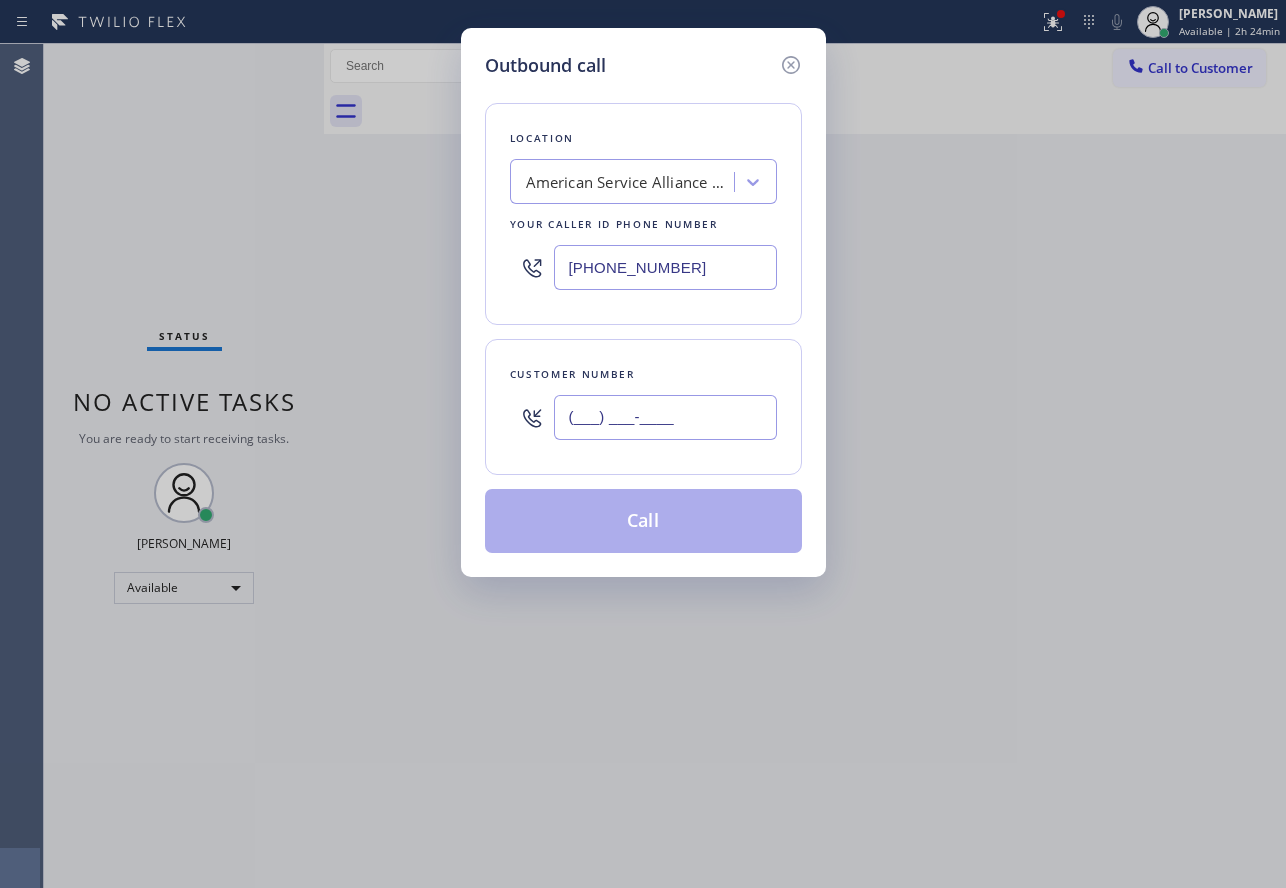 click on "(___) ___-____" at bounding box center [665, 417] 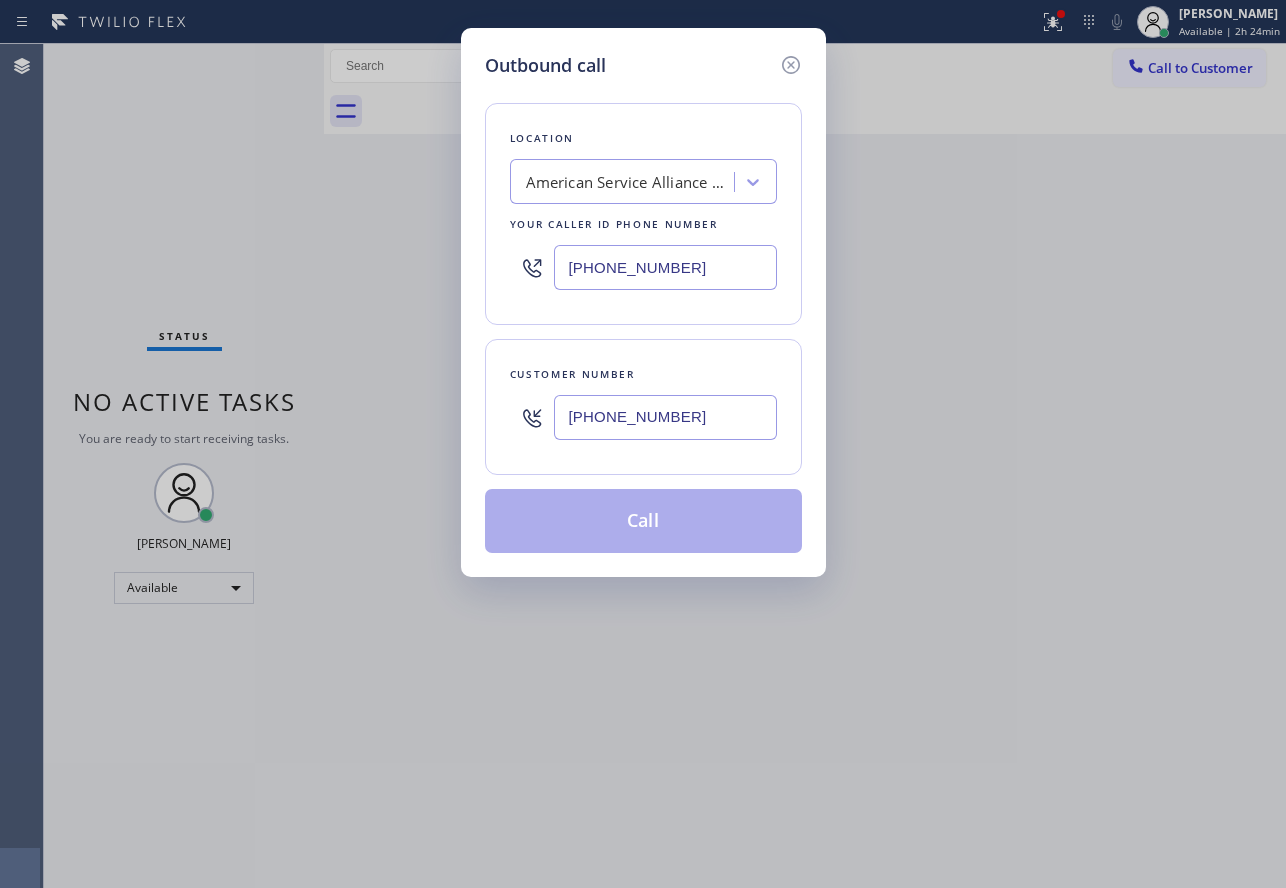 type on "[PHONE_NUMBER]" 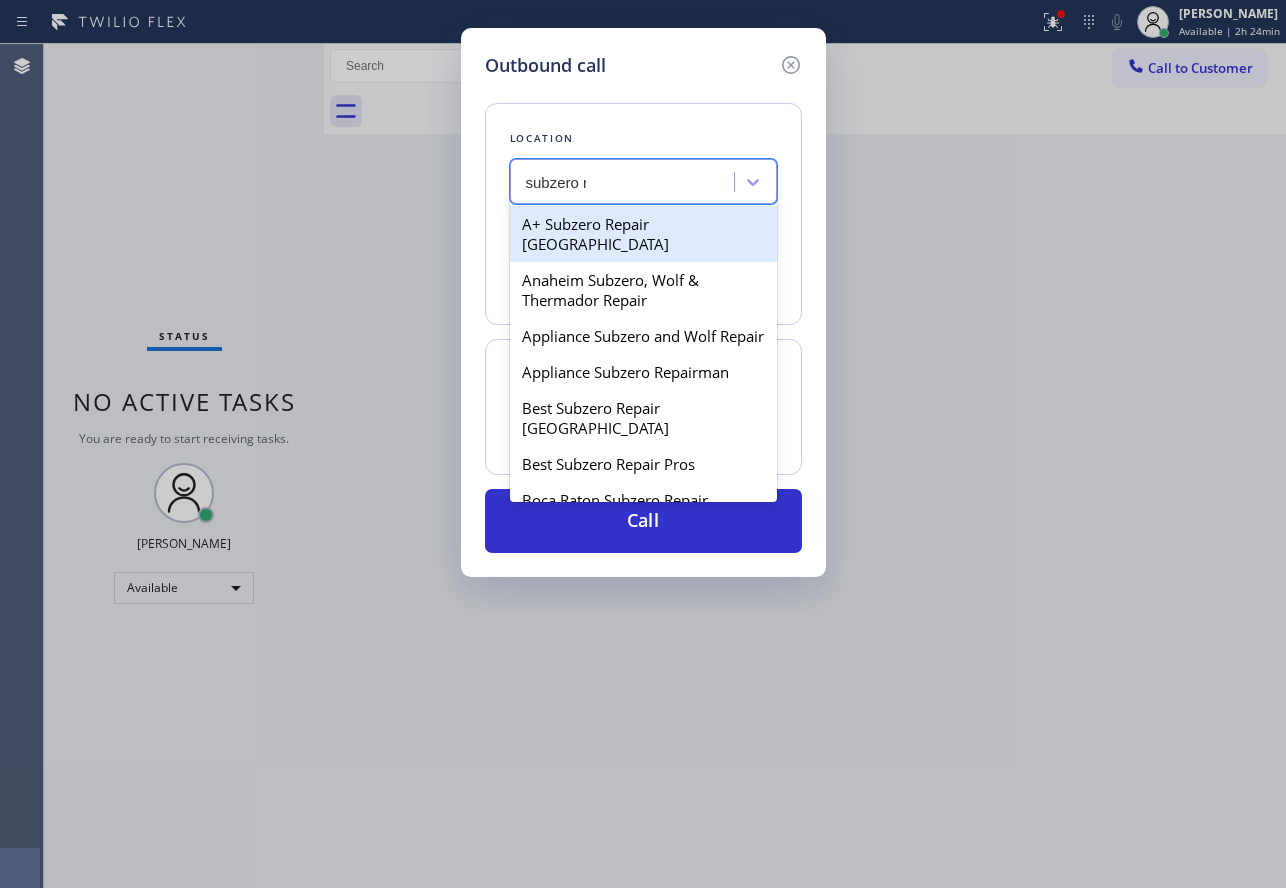 type on "subzero re" 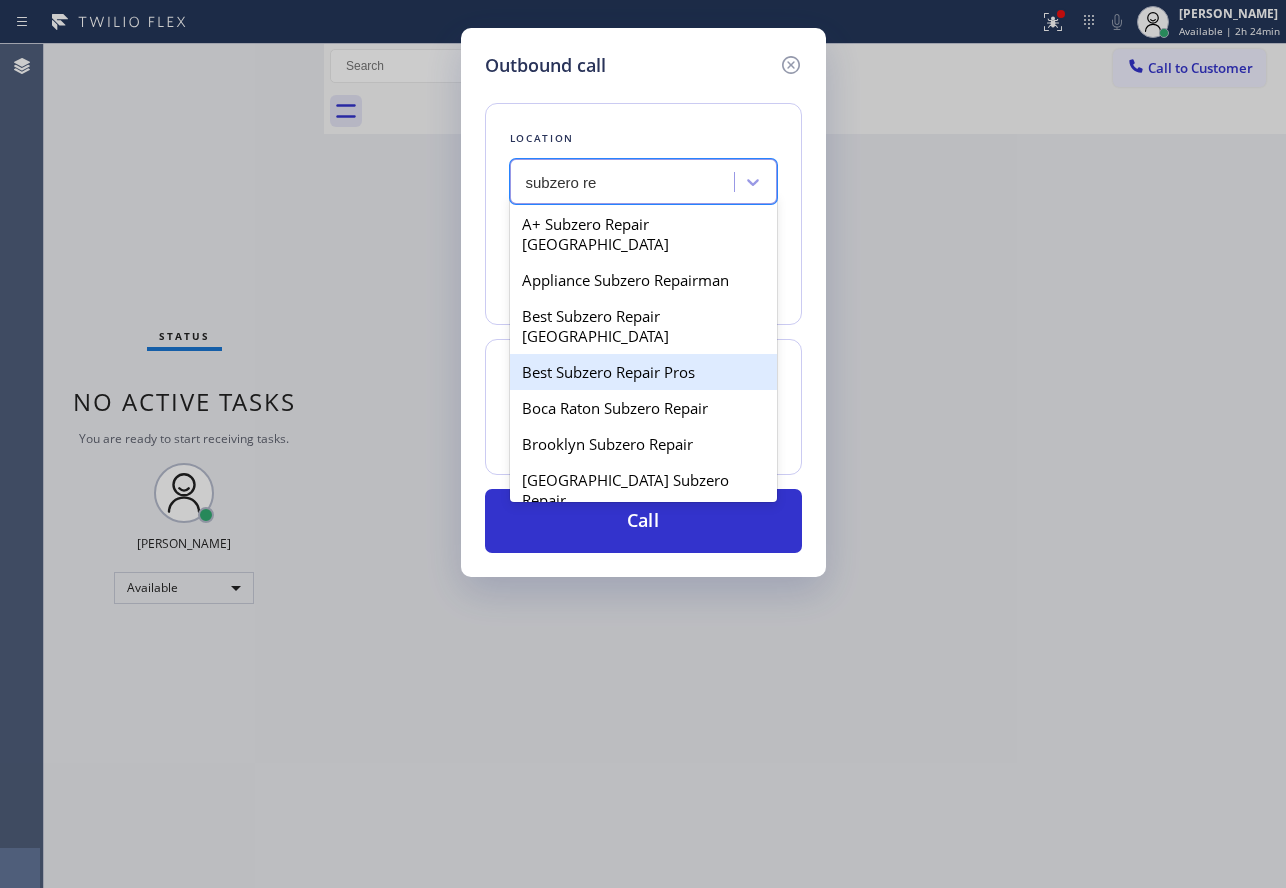 click on "Best Subzero Repair Pros" at bounding box center (643, 372) 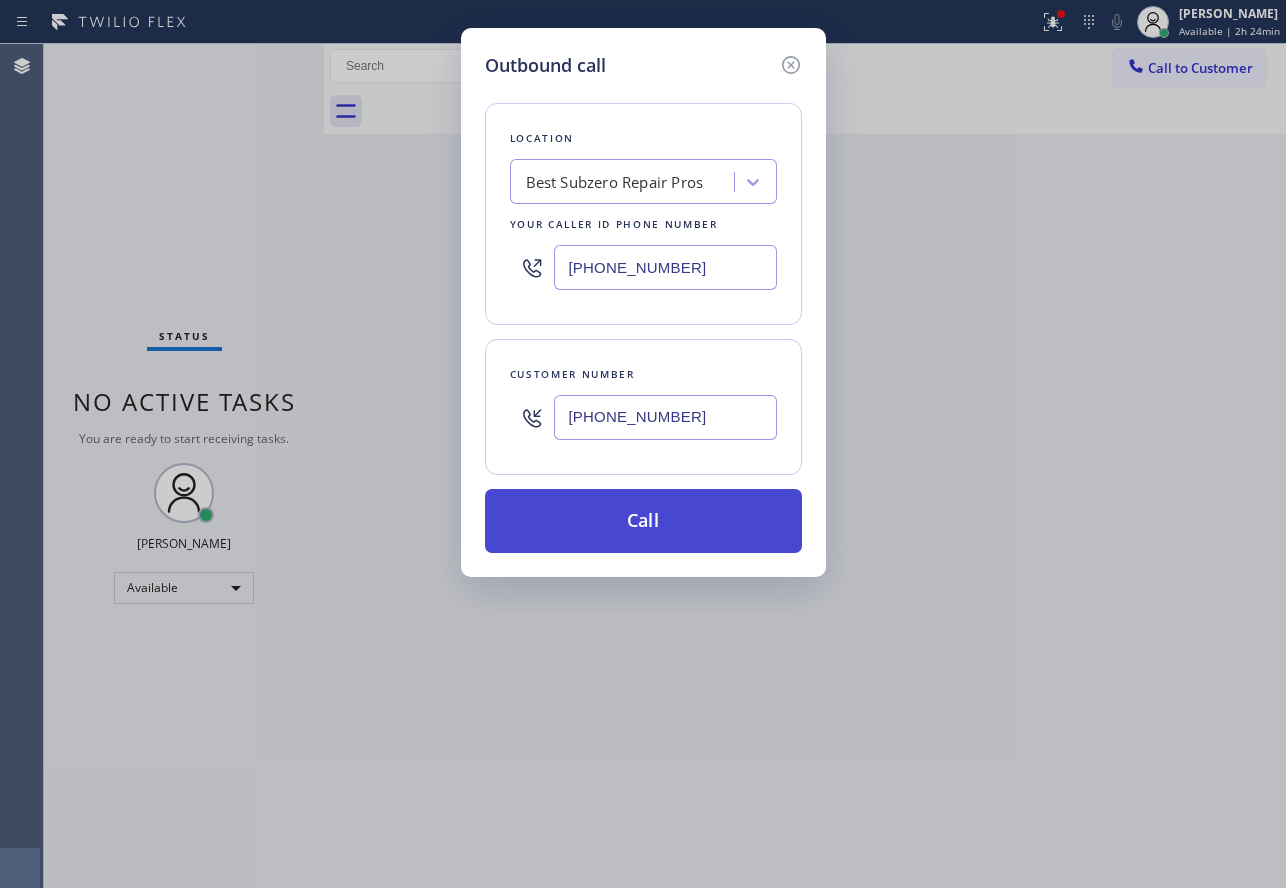 click on "Call" at bounding box center (643, 521) 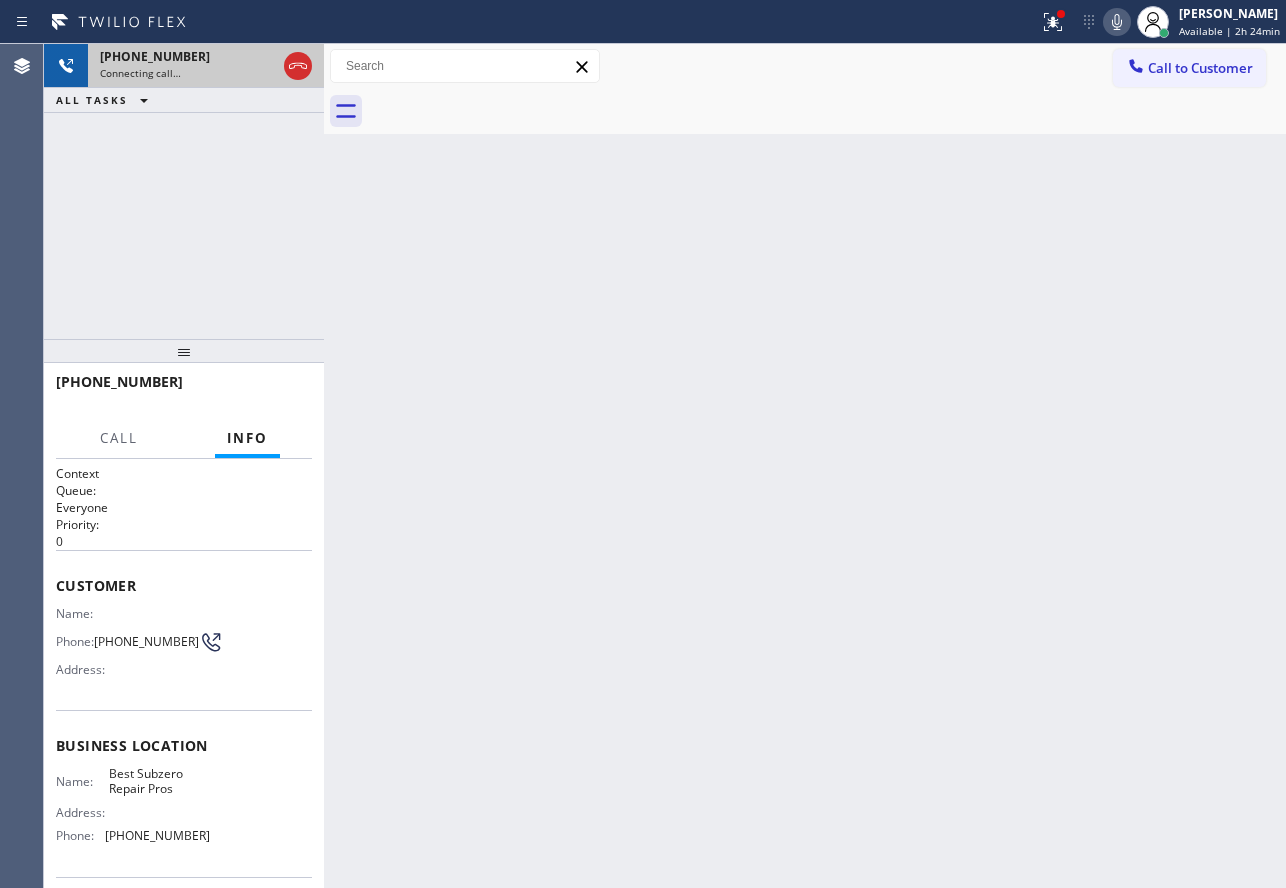 click 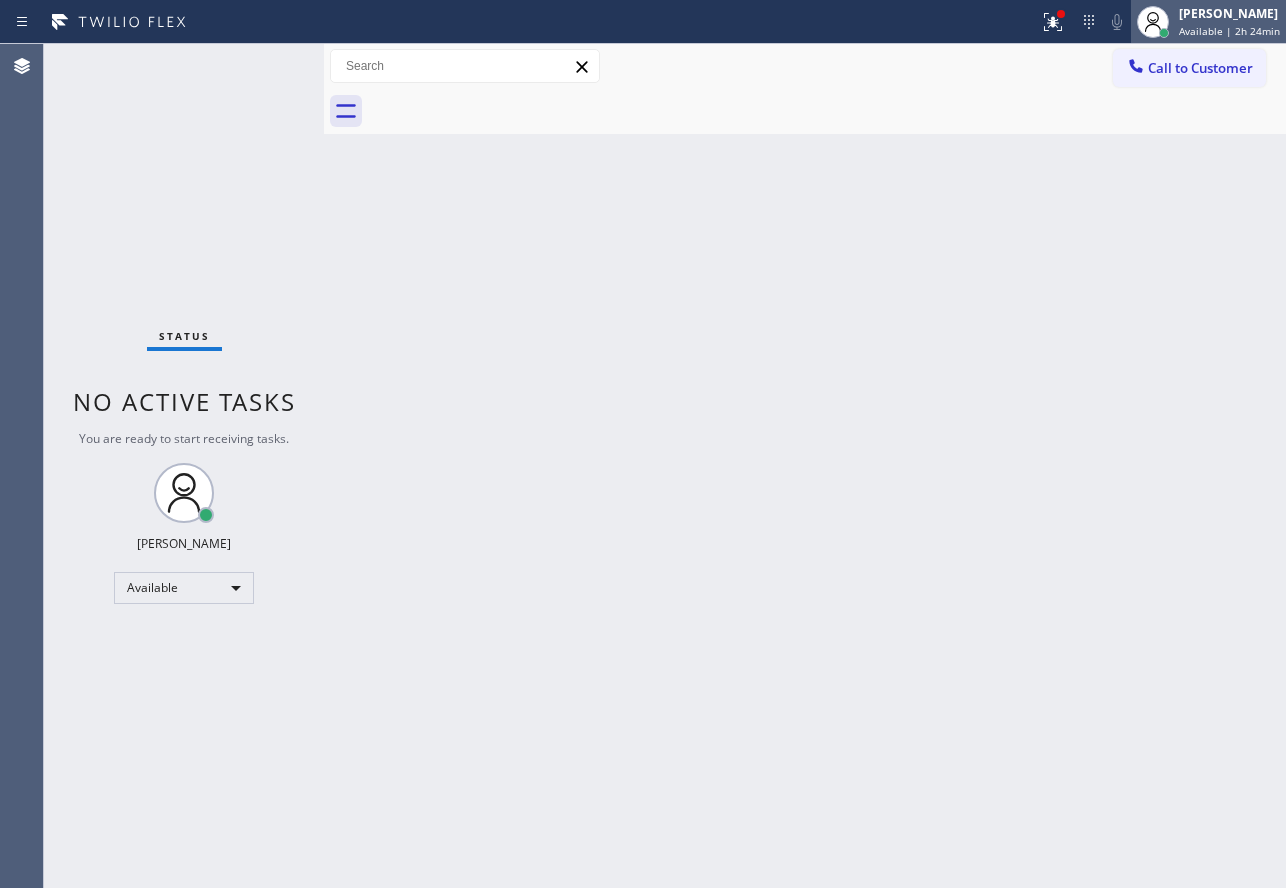 click on "Available | 2h 24min" at bounding box center [1229, 31] 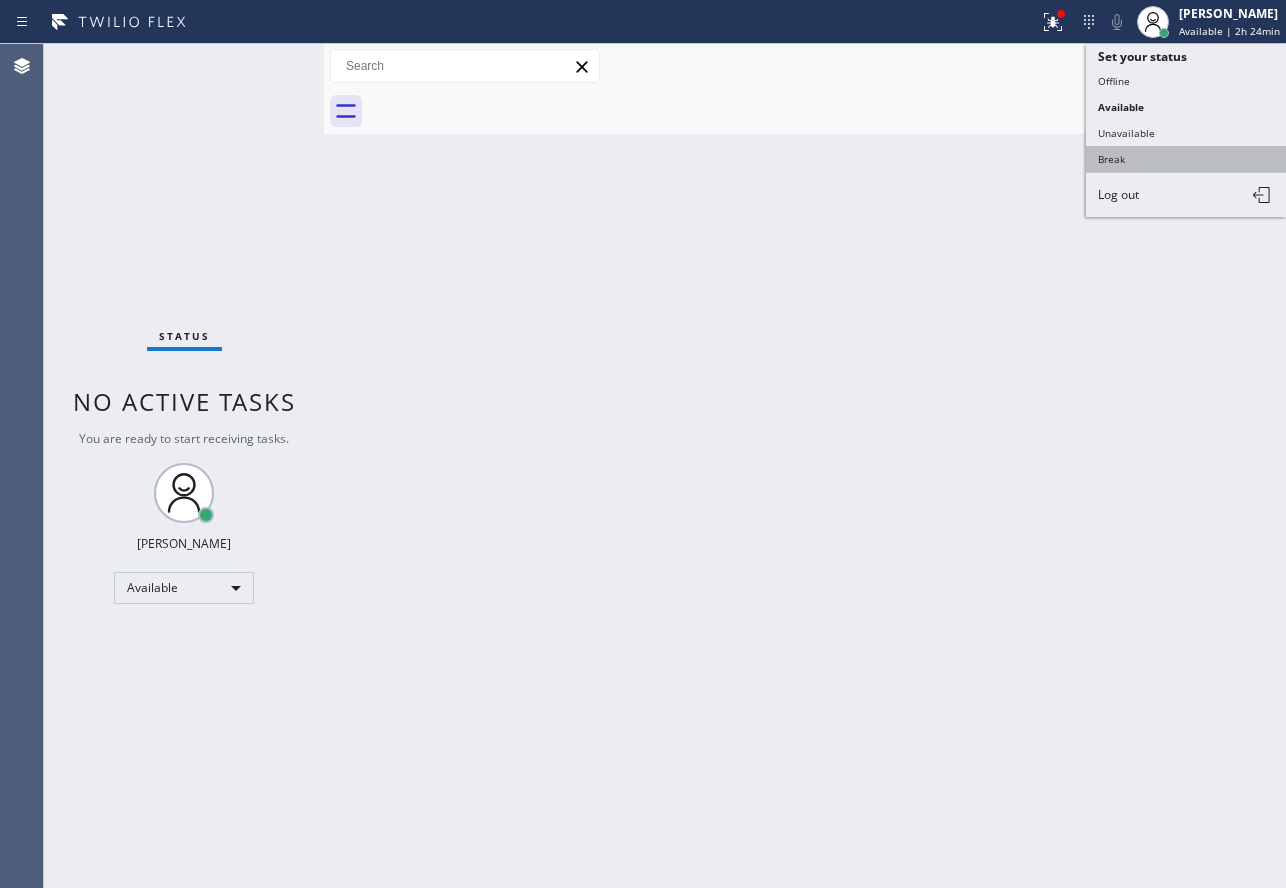 click on "Break" at bounding box center (1186, 159) 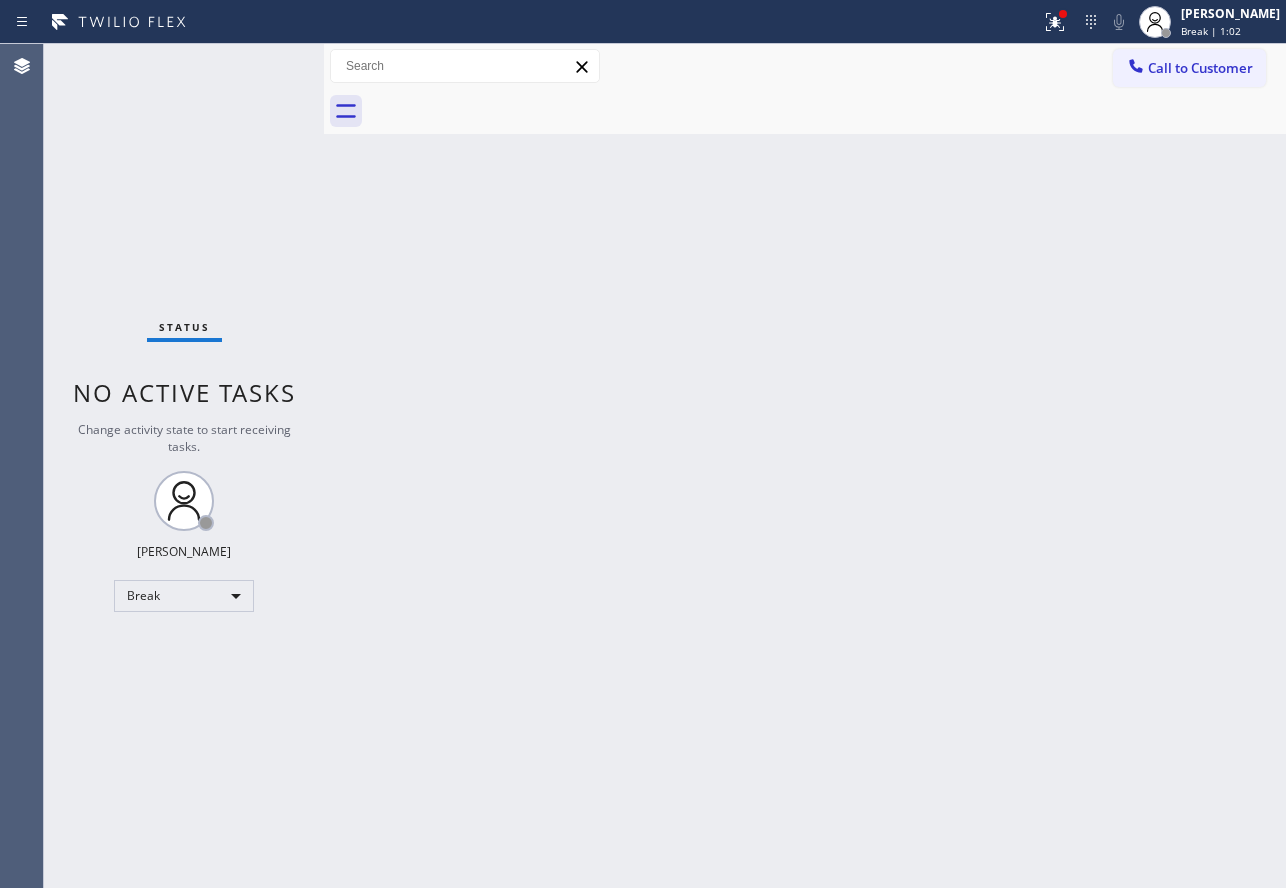 click on "Back to Dashboard Change Sender ID Customers Technicians Select a contact Outbound call Technician Search Technician Your caller id phone number Your caller id phone number Call Technician info Name   Phone none Address none Change Sender ID HVAC [PHONE_NUMBER] 5 Star Appliance [PHONE_NUMBER] Appliance Repair [PHONE_NUMBER] Plumbing [PHONE_NUMBER] Air Duct Cleaning [PHONE_NUMBER]  Electricians [PHONE_NUMBER] Cancel Change Check personal SMS Reset Change No tabs Call to Customer Outbound call Location Best Subzero Repair Pros Your caller id phone number [PHONE_NUMBER] Customer number Call Outbound call Technician Search Technician Your caller id phone number Your caller id phone number Call" at bounding box center [805, 466] 